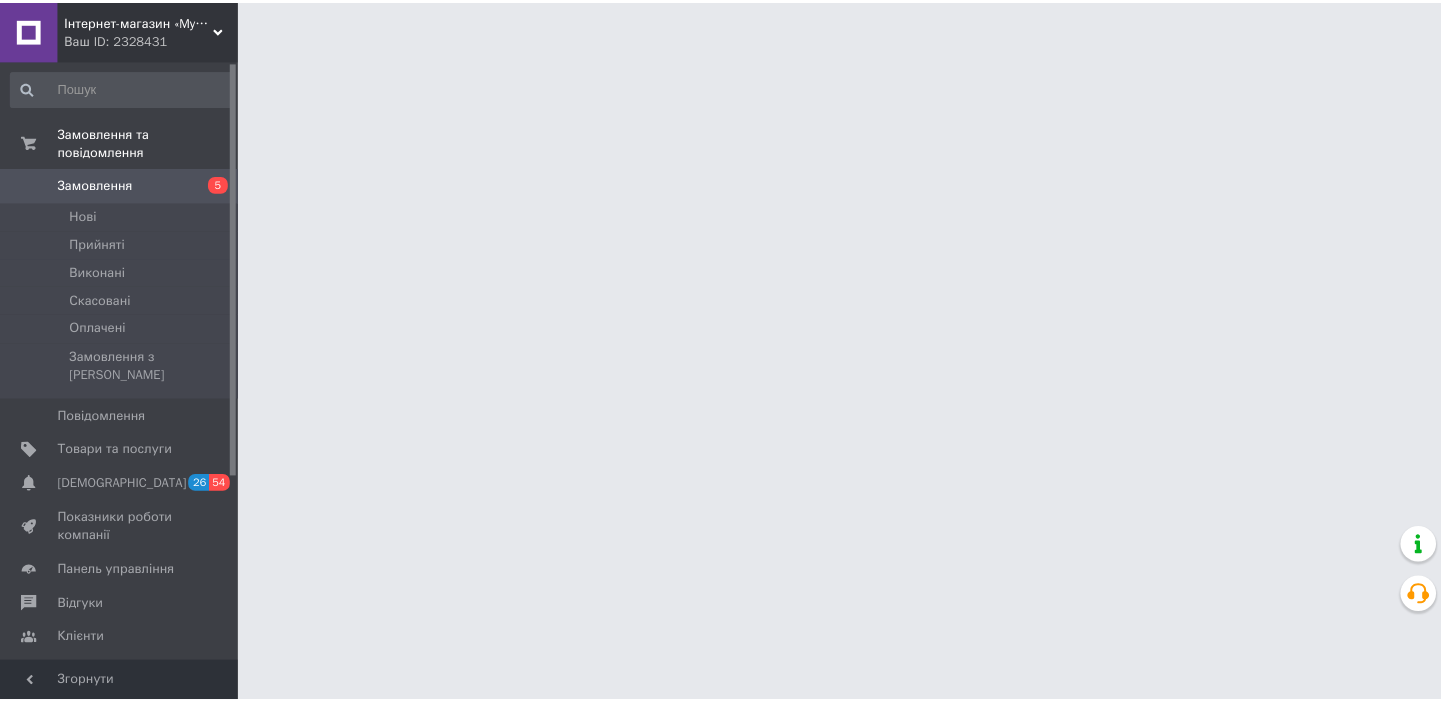 scroll, scrollTop: 0, scrollLeft: 0, axis: both 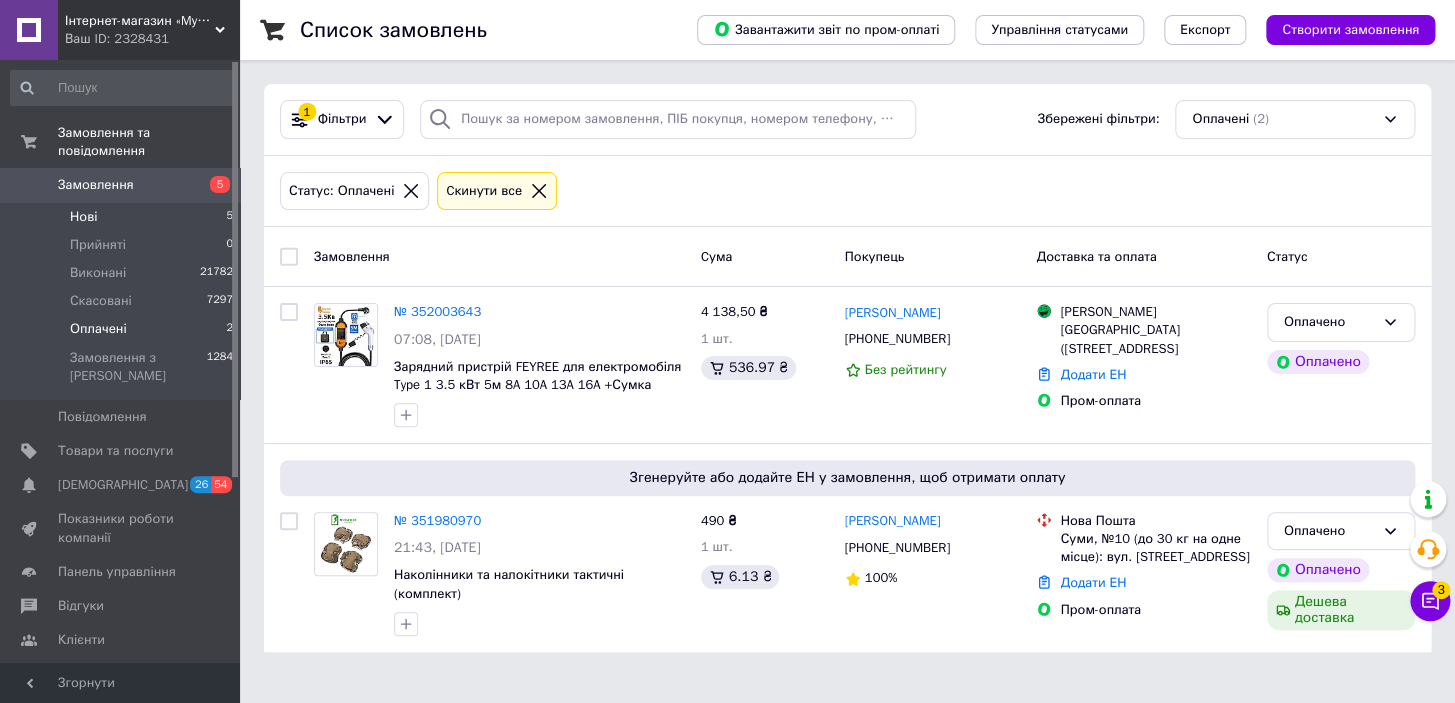 click on "Нові 5" at bounding box center [122, 217] 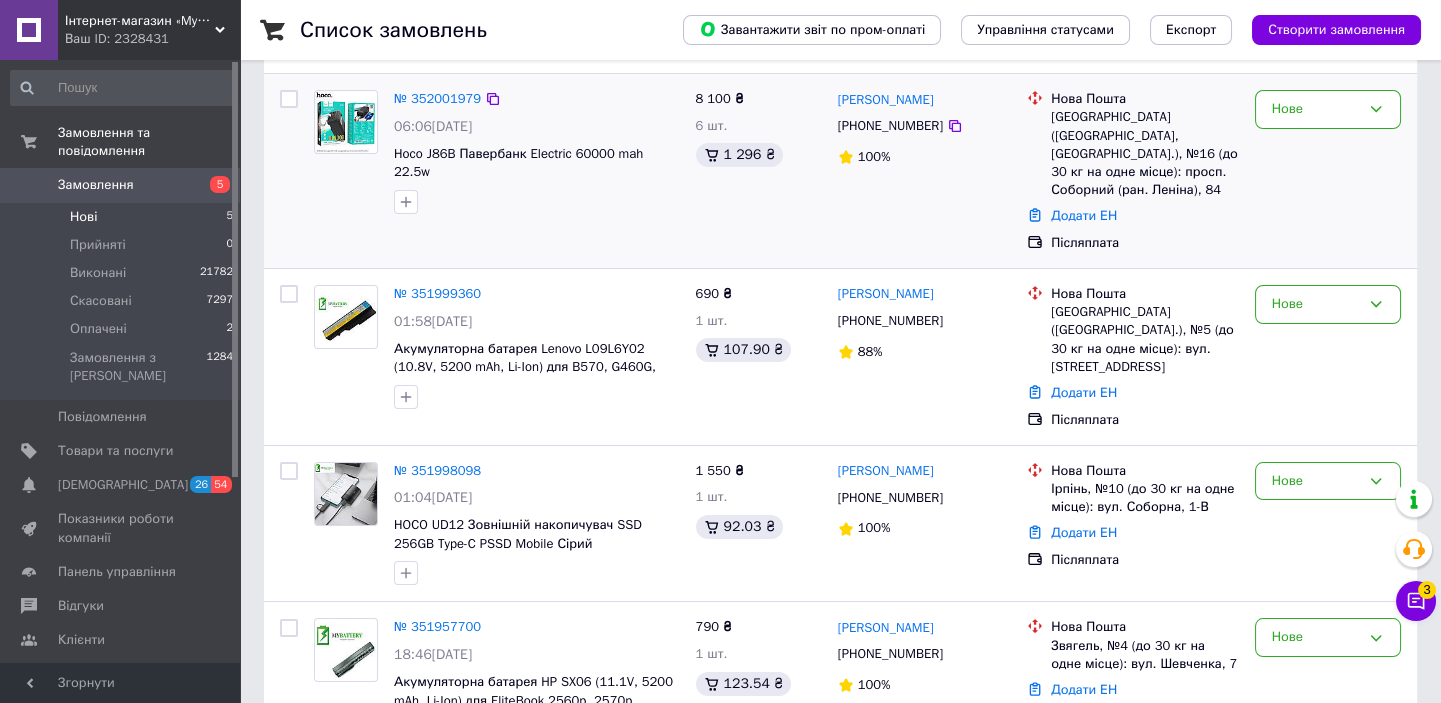scroll, scrollTop: 181, scrollLeft: 0, axis: vertical 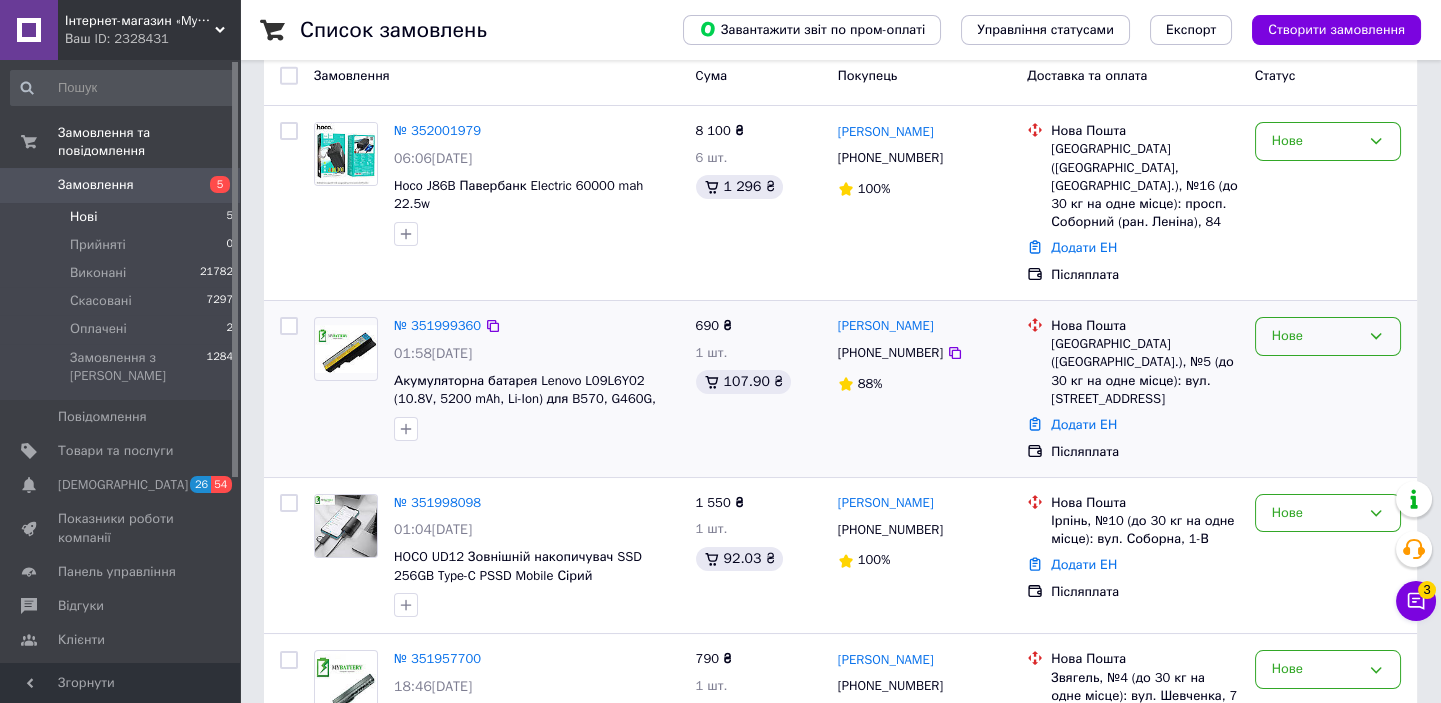 click on "Нове" at bounding box center [1316, 336] 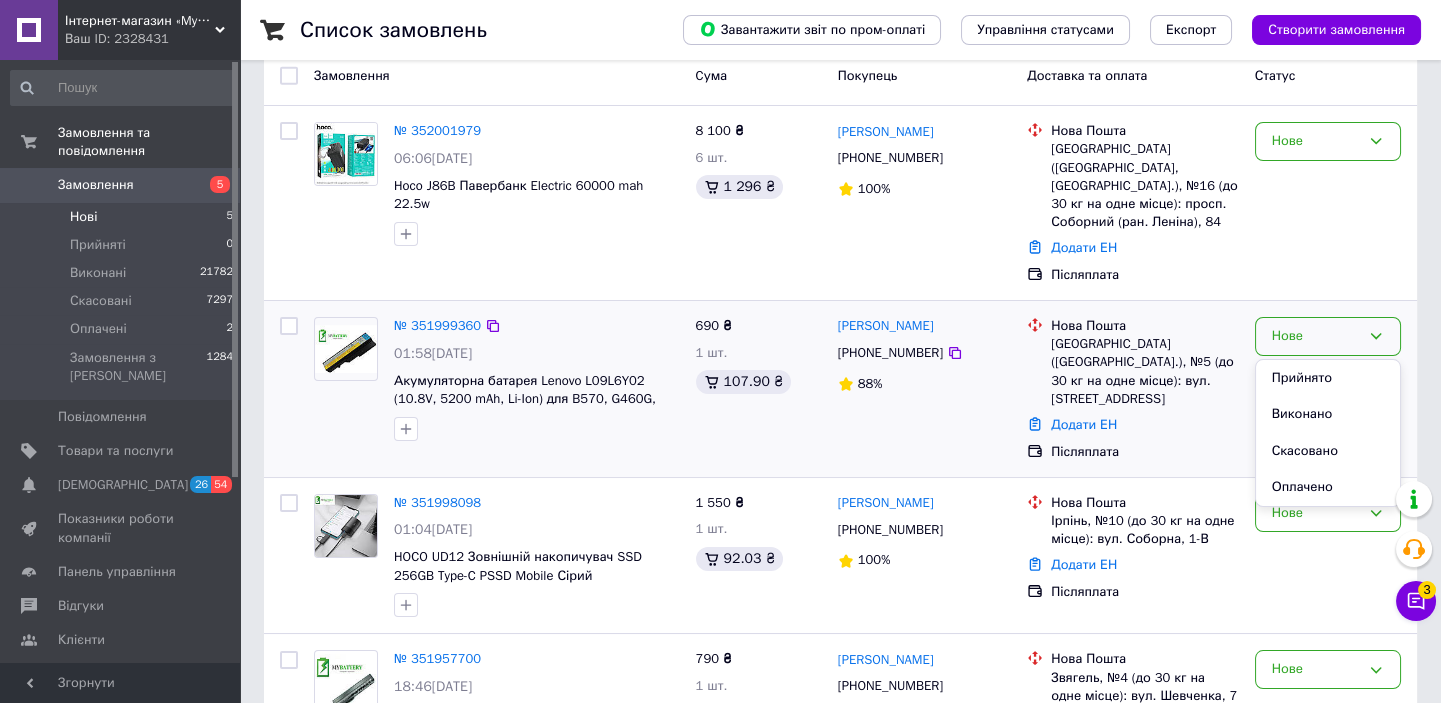 click on "Прийнято" at bounding box center [1328, 378] 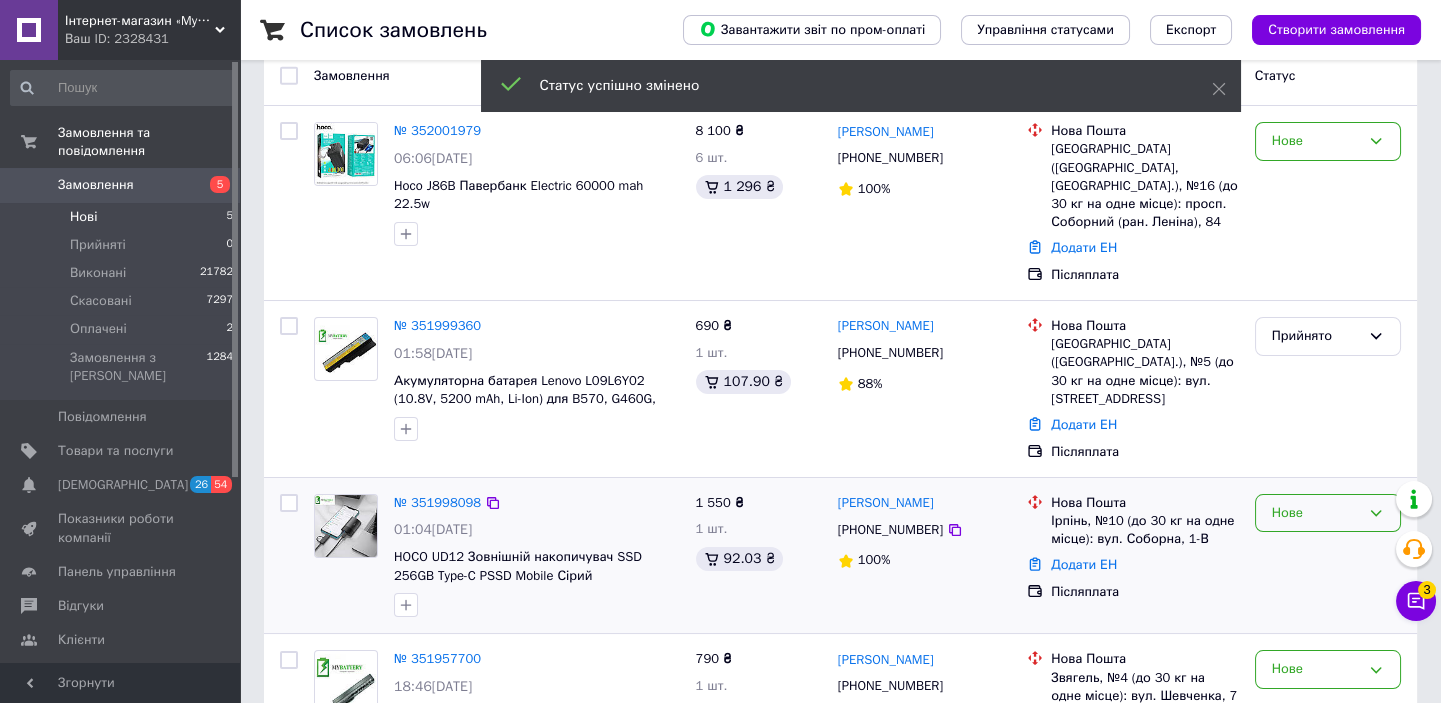 click on "Нове" at bounding box center (1328, 513) 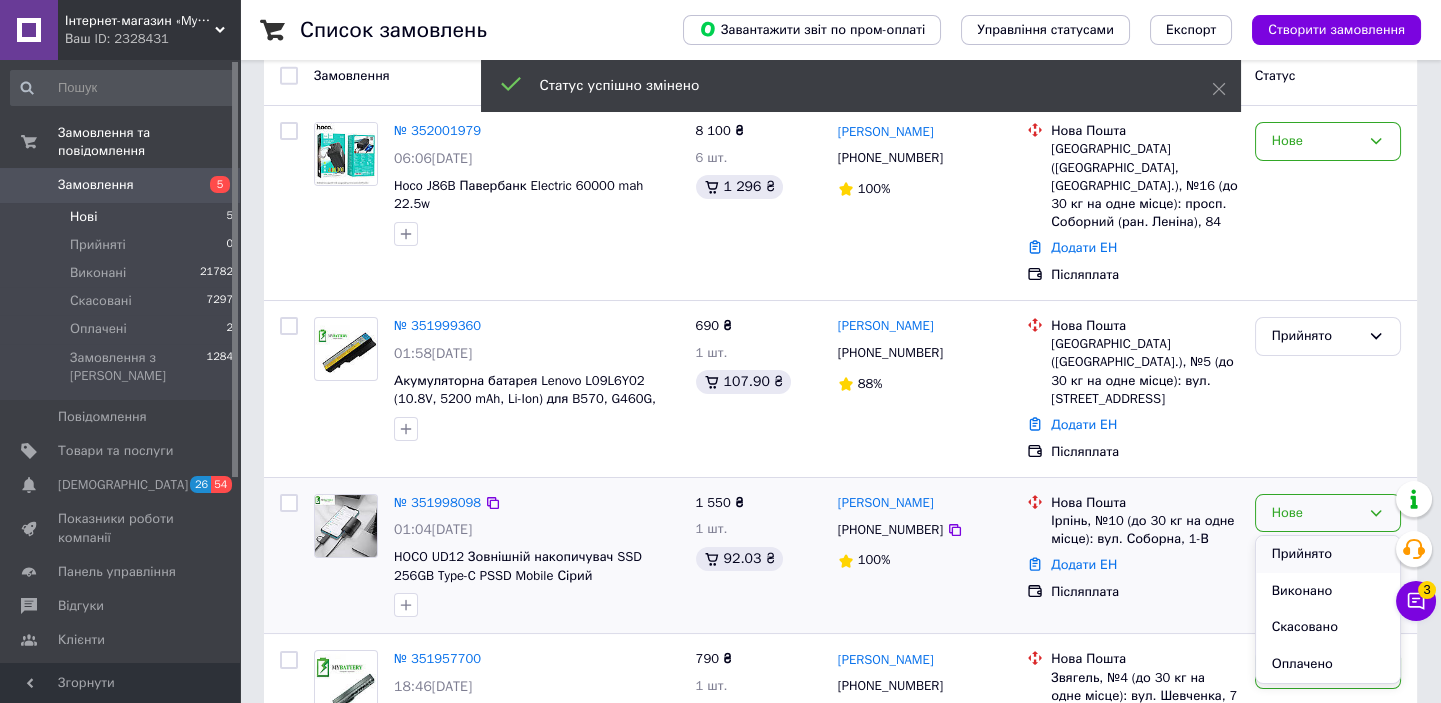 click on "Прийнято" at bounding box center (1328, 554) 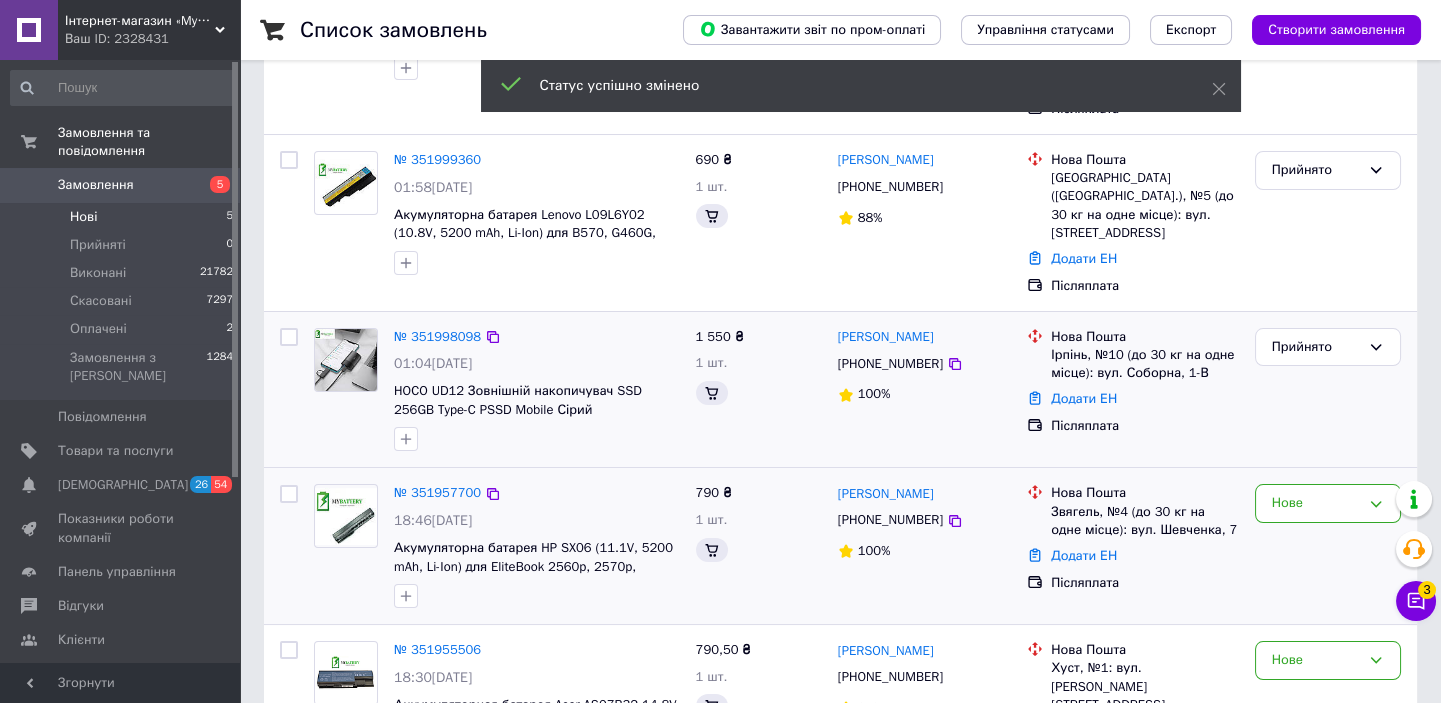 scroll, scrollTop: 363, scrollLeft: 0, axis: vertical 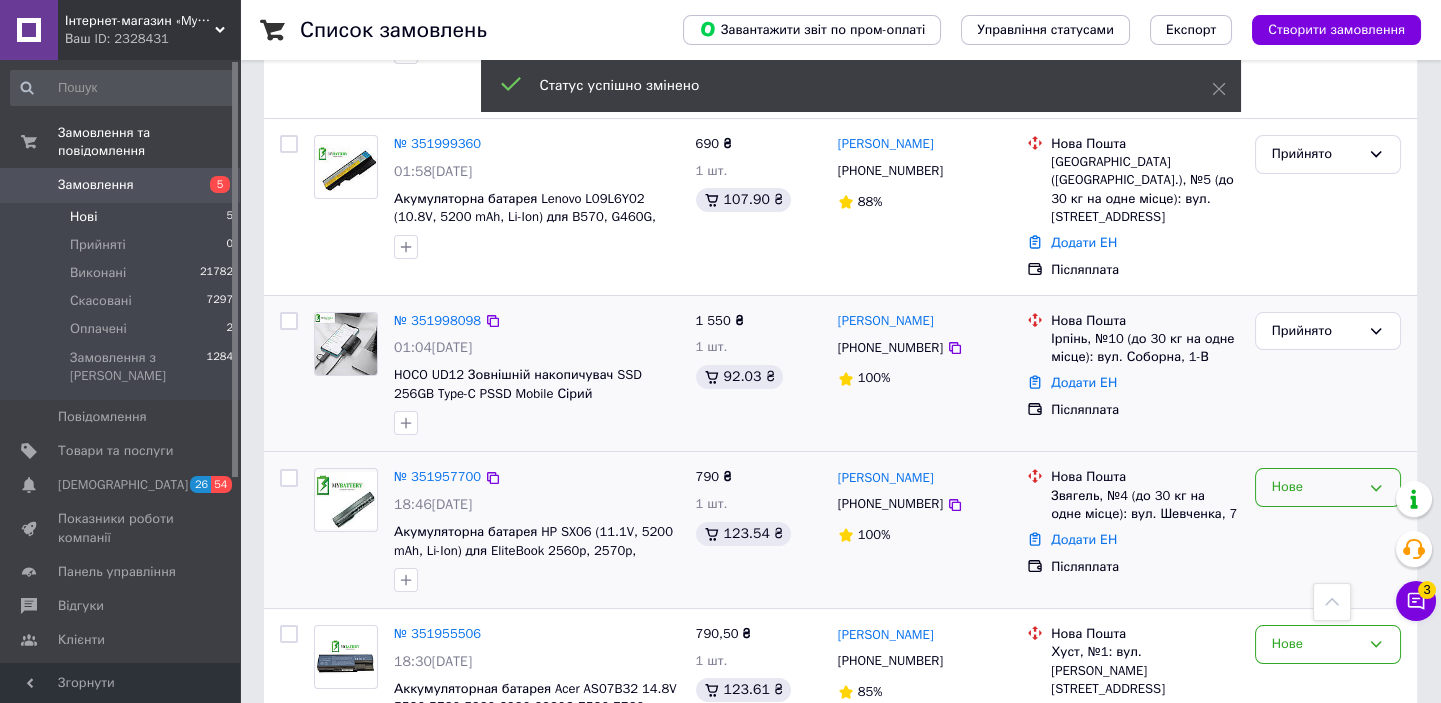 click on "Нове" at bounding box center (1316, 487) 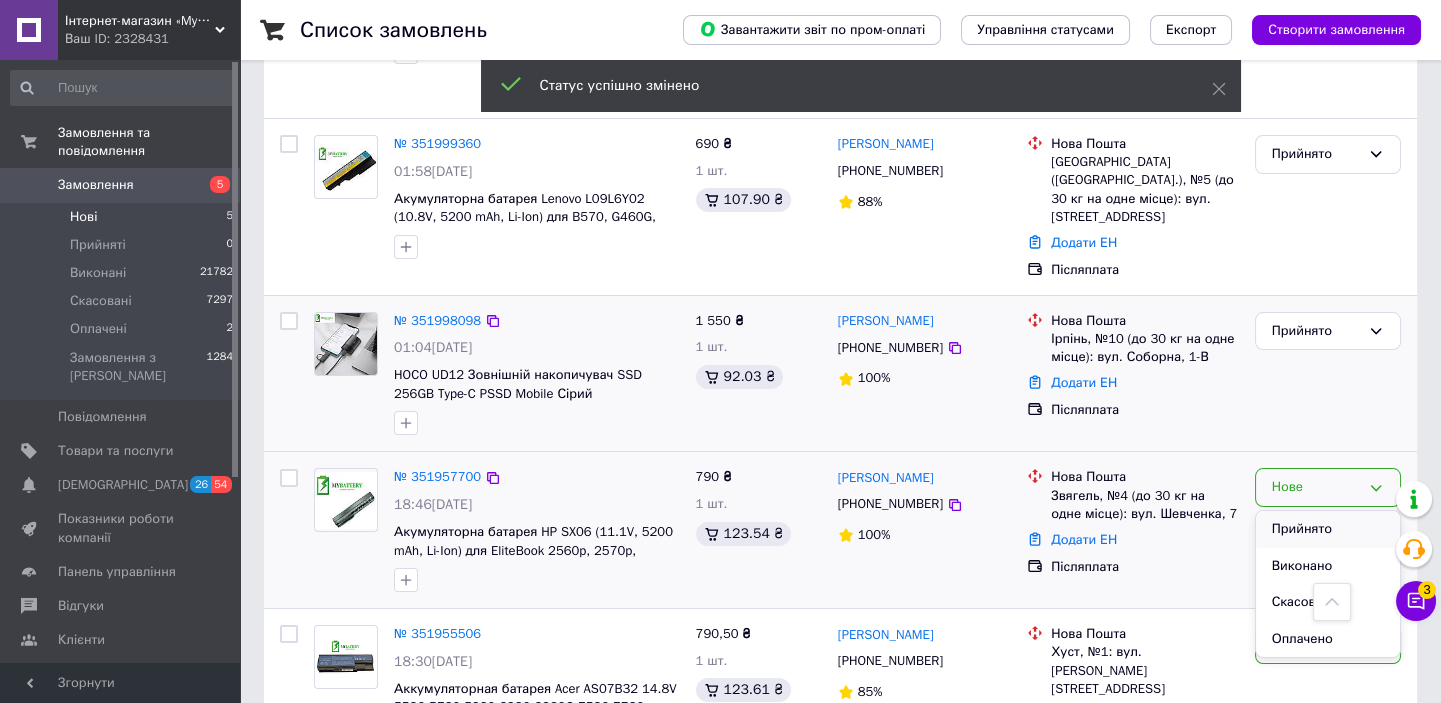 click on "Прийнято" at bounding box center [1328, 529] 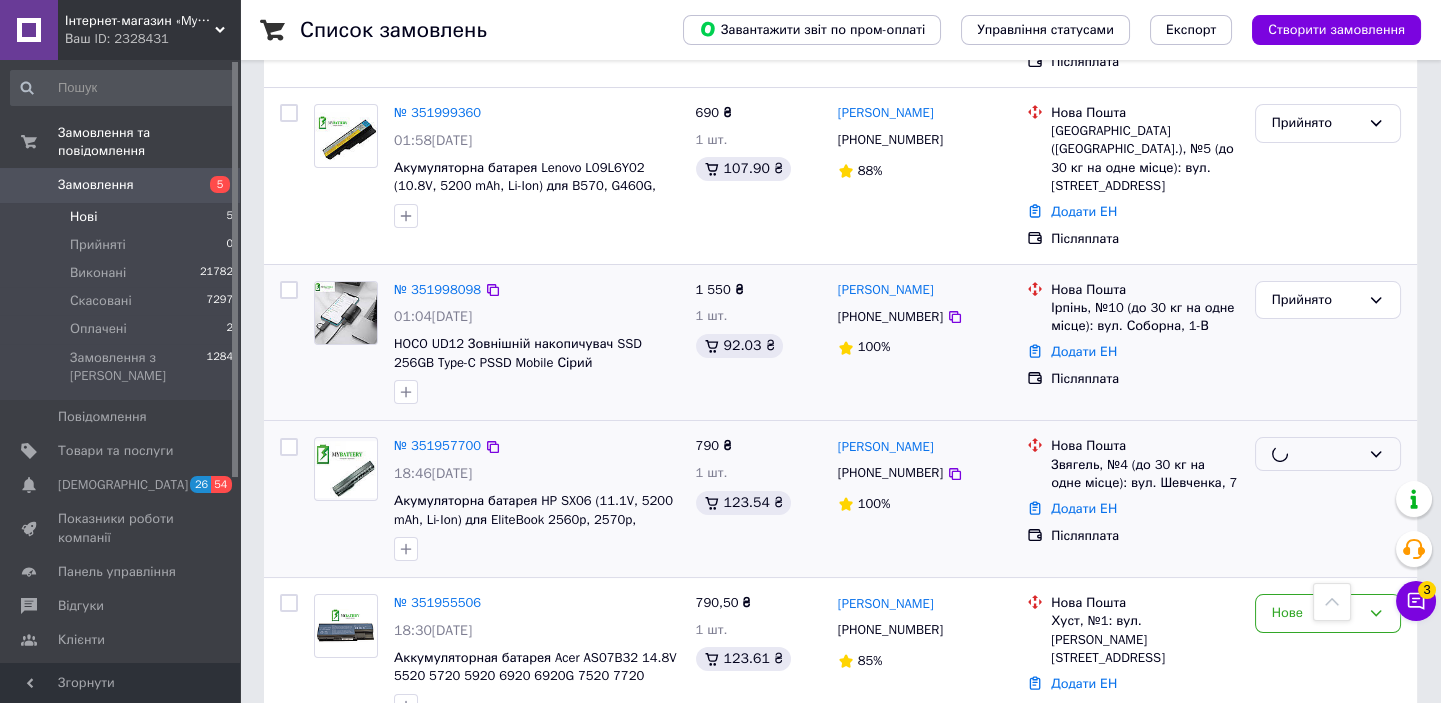 scroll, scrollTop: 411, scrollLeft: 0, axis: vertical 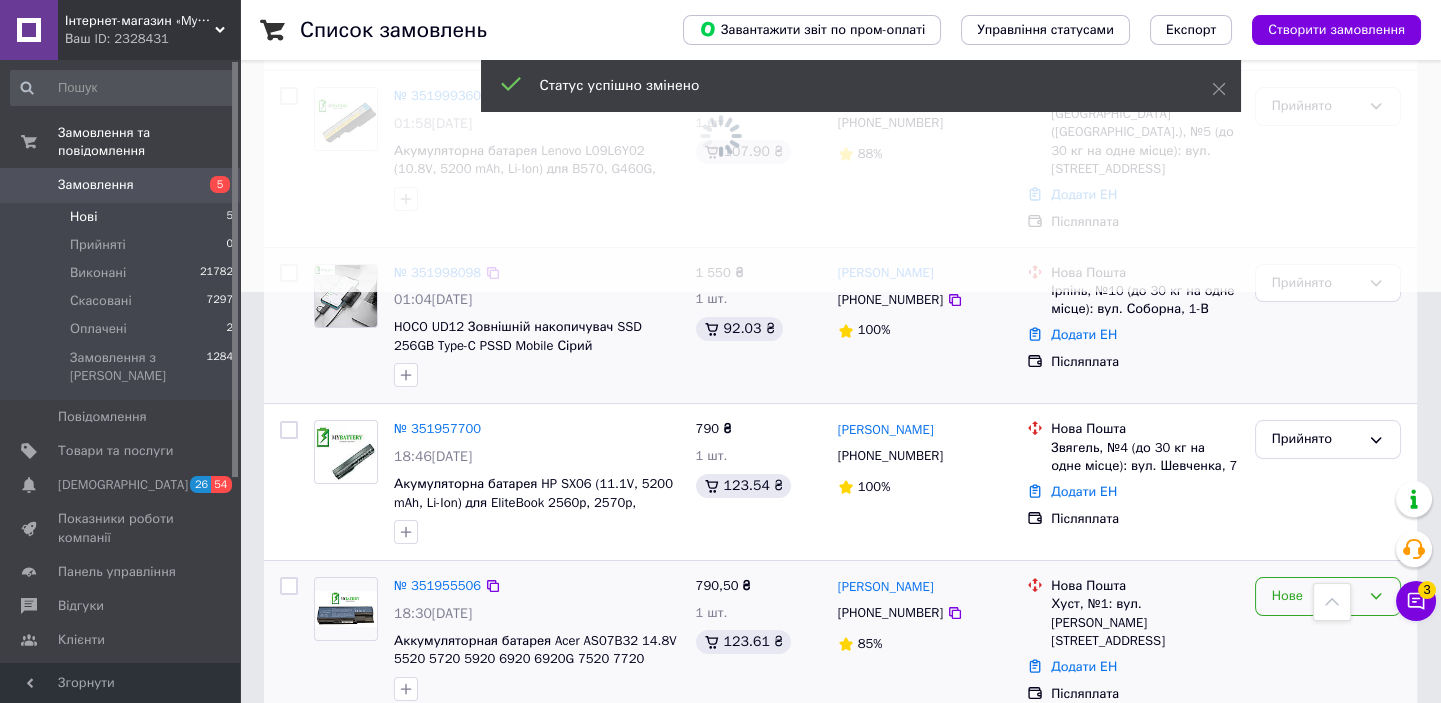 click on "Нове" at bounding box center (1328, 596) 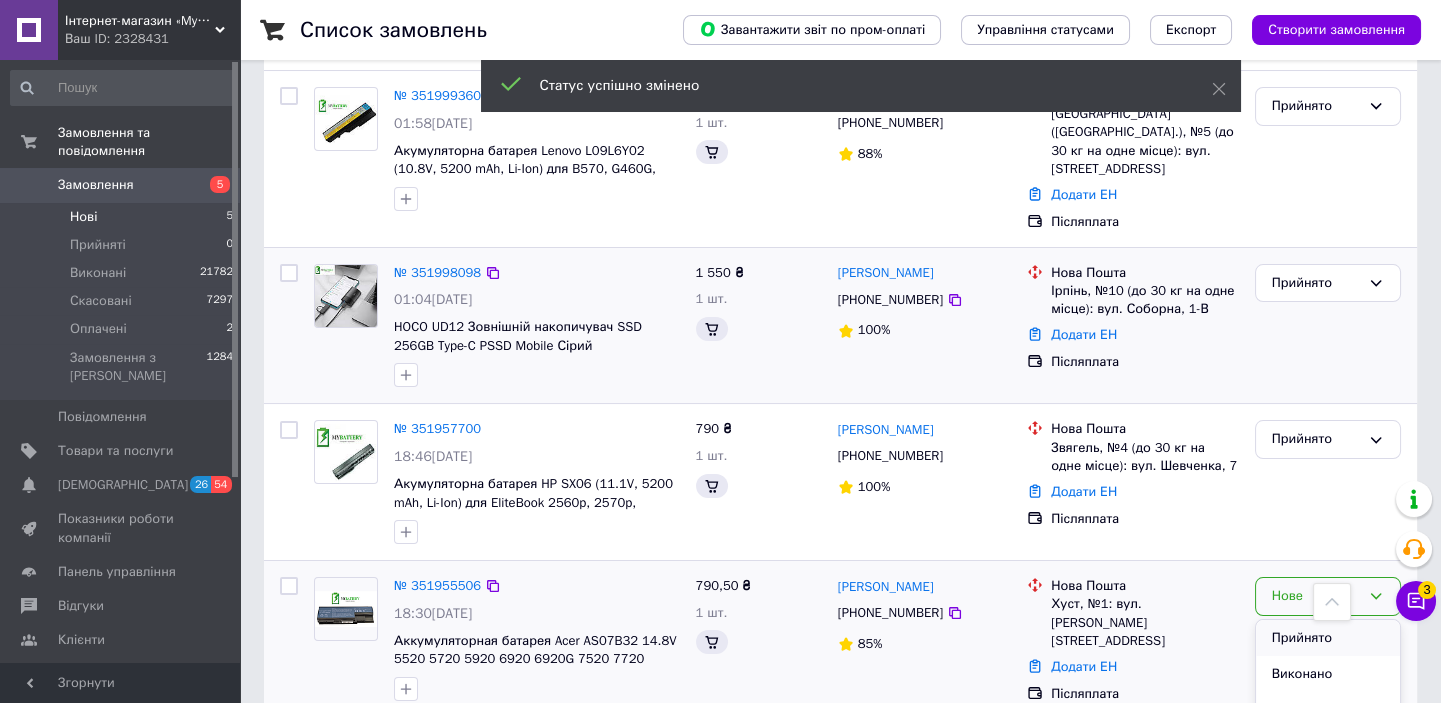 click on "Прийнято" at bounding box center [1328, 638] 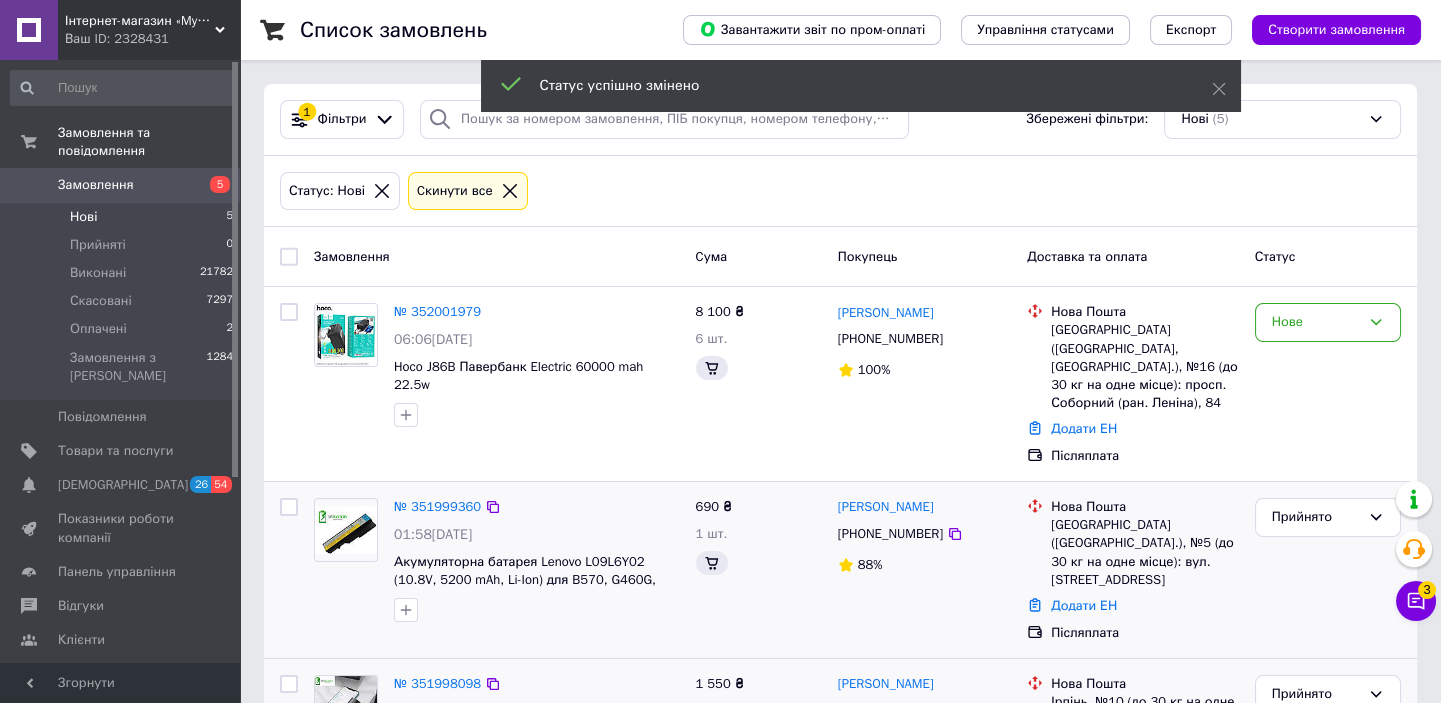 scroll, scrollTop: 0, scrollLeft: 0, axis: both 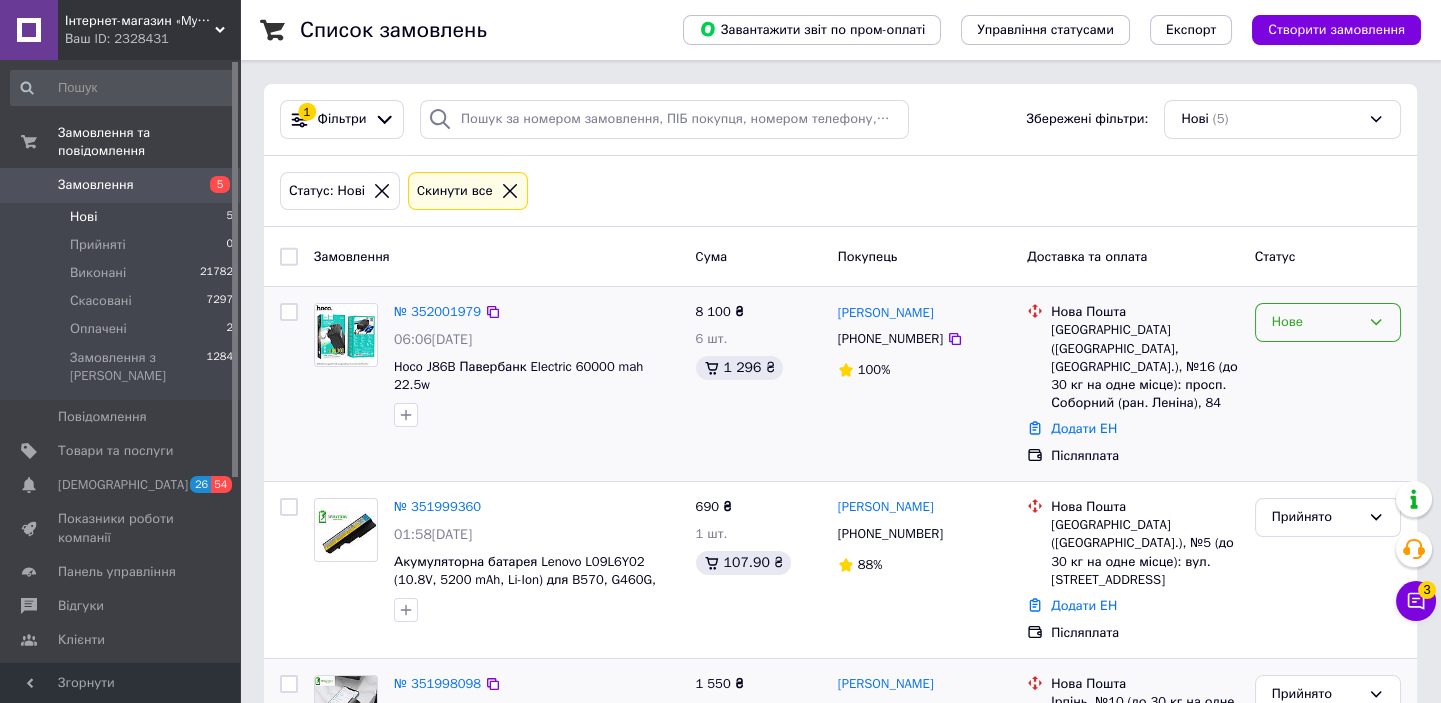 click on "Нове" at bounding box center (1316, 322) 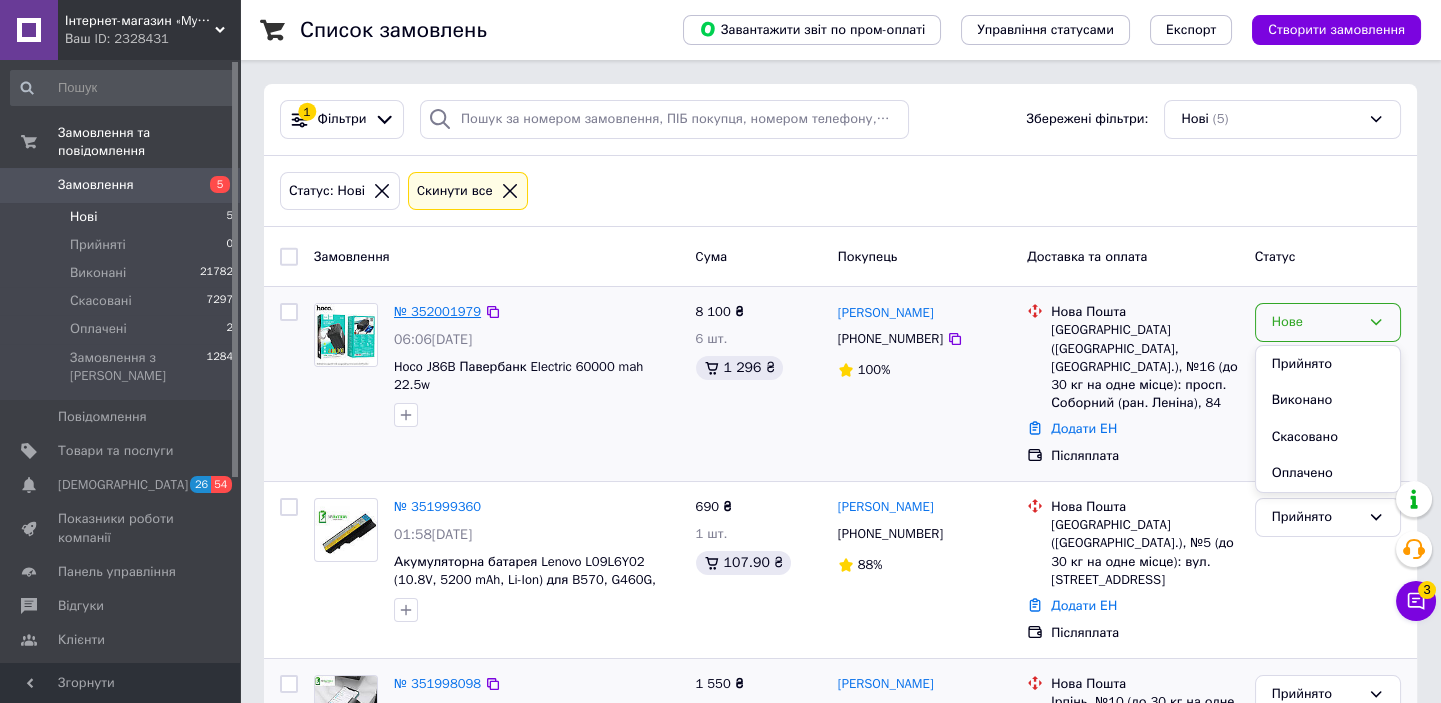click on "№ 352001979" at bounding box center (437, 311) 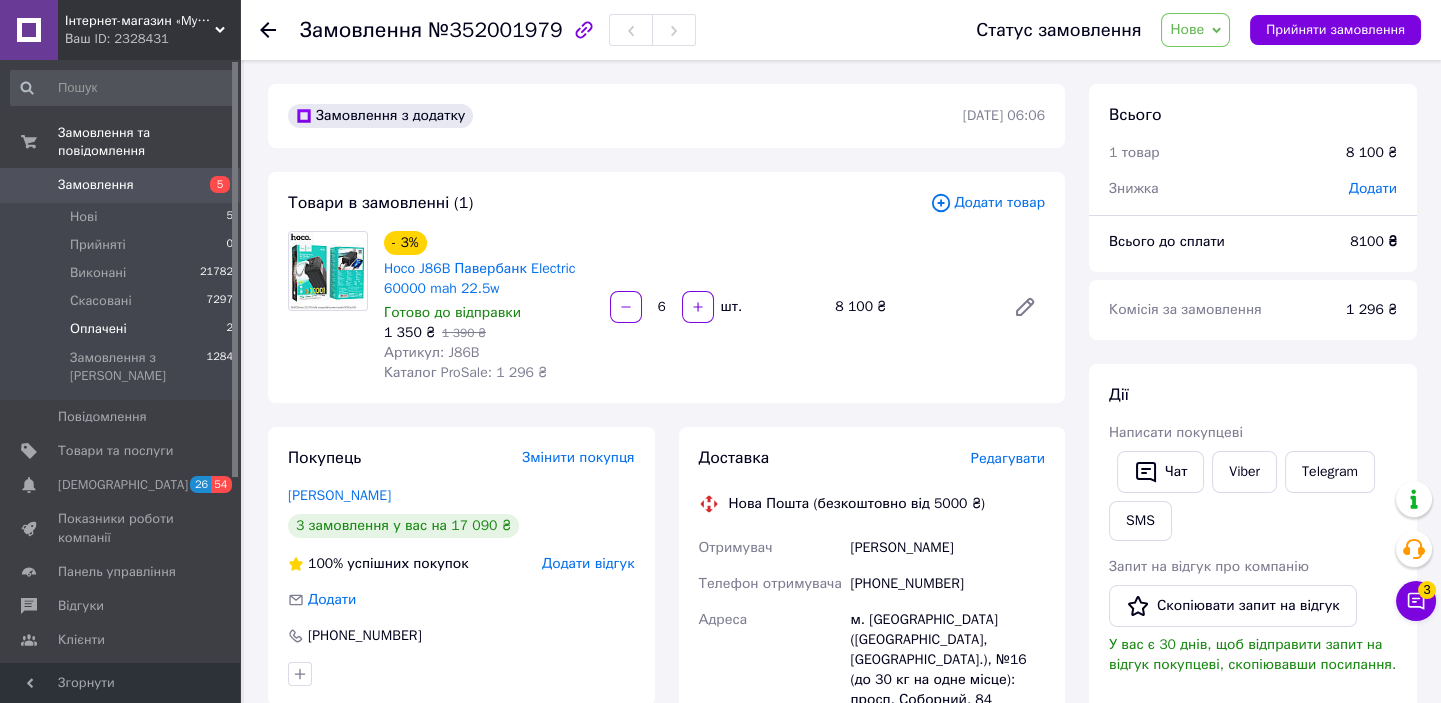 click on "Оплачені 2" at bounding box center [122, 329] 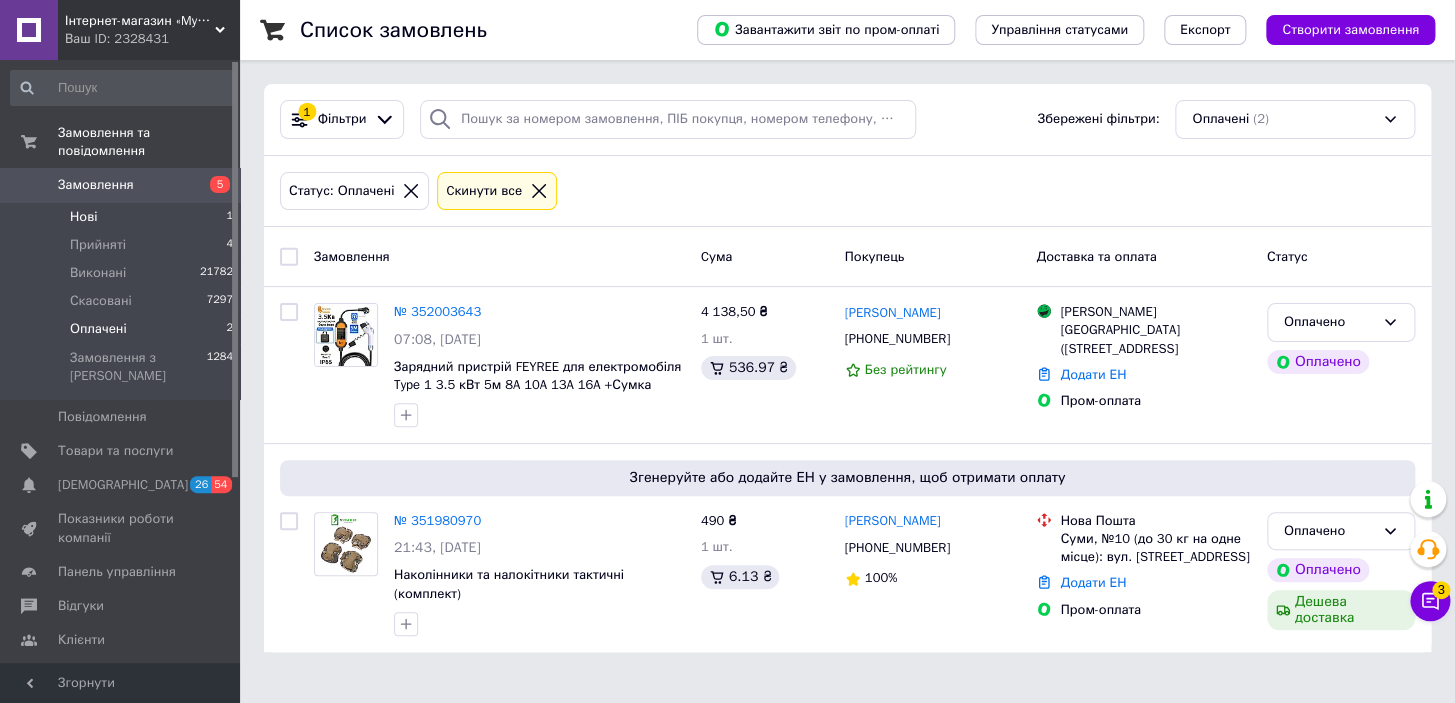 click on "Нові 1" at bounding box center [122, 217] 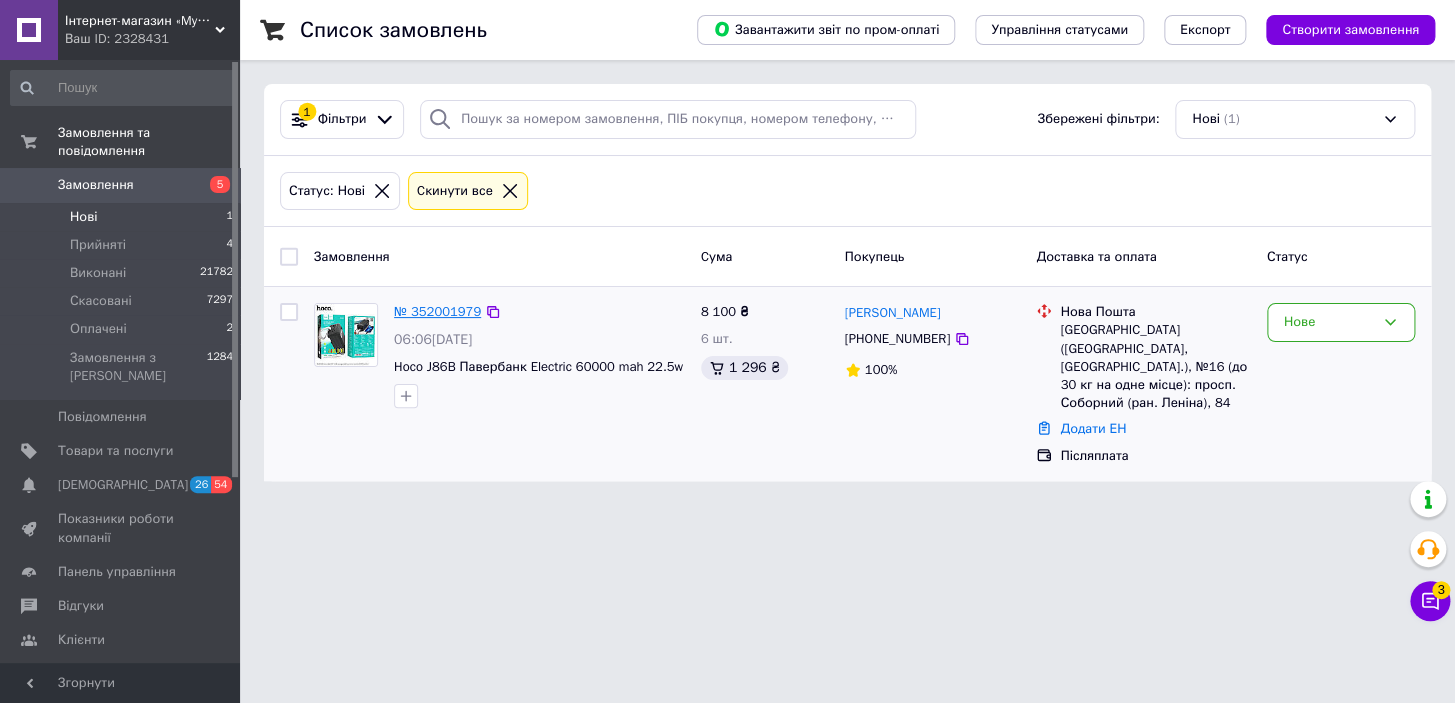 click on "№ 352001979" at bounding box center [437, 311] 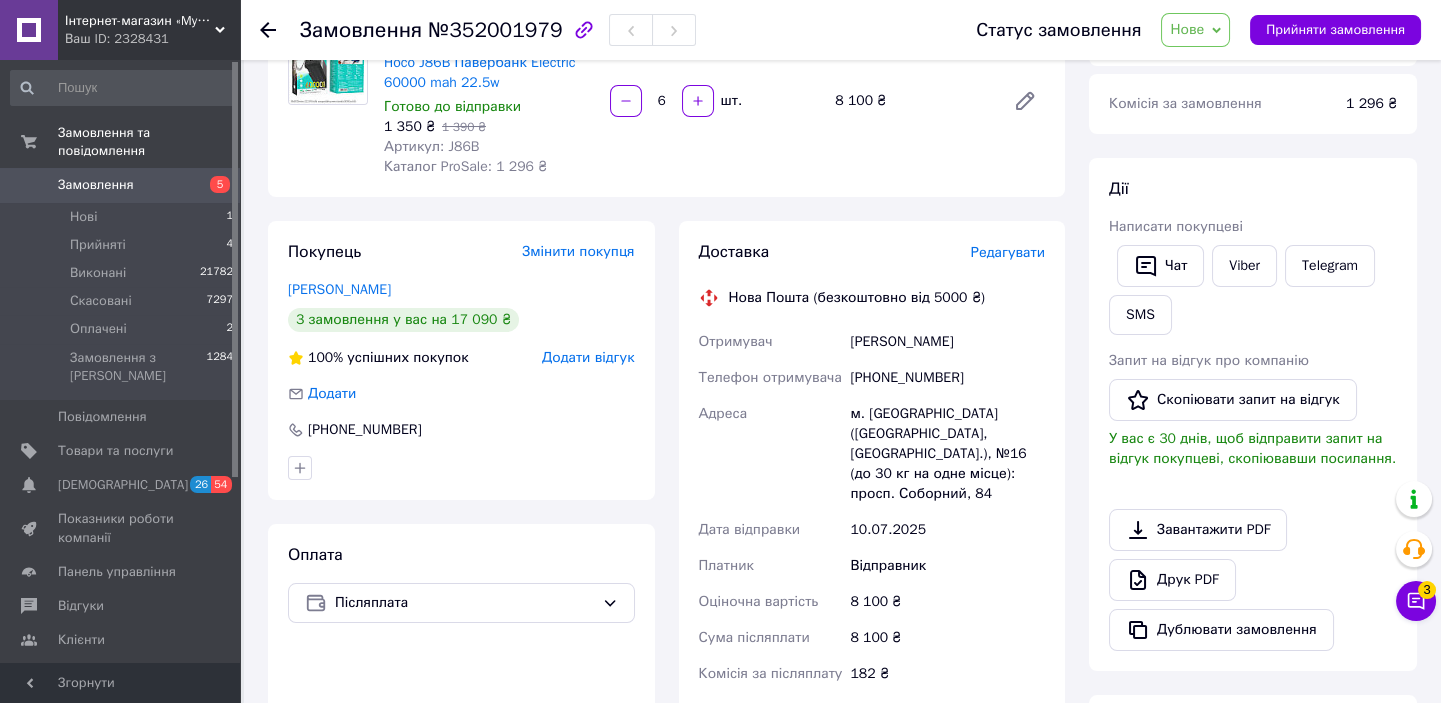 scroll, scrollTop: 181, scrollLeft: 0, axis: vertical 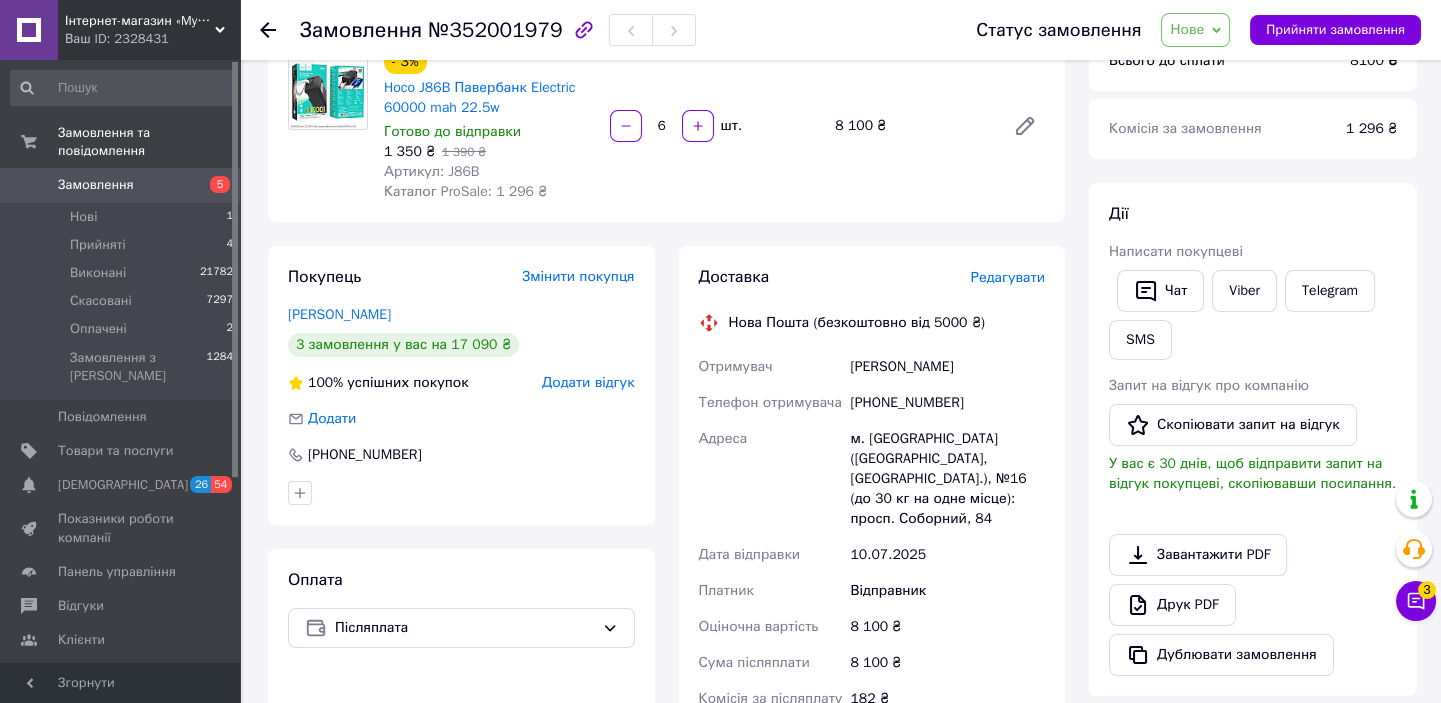 click on "3 замовлення у вас на 17 090 ₴" at bounding box center (403, 345) 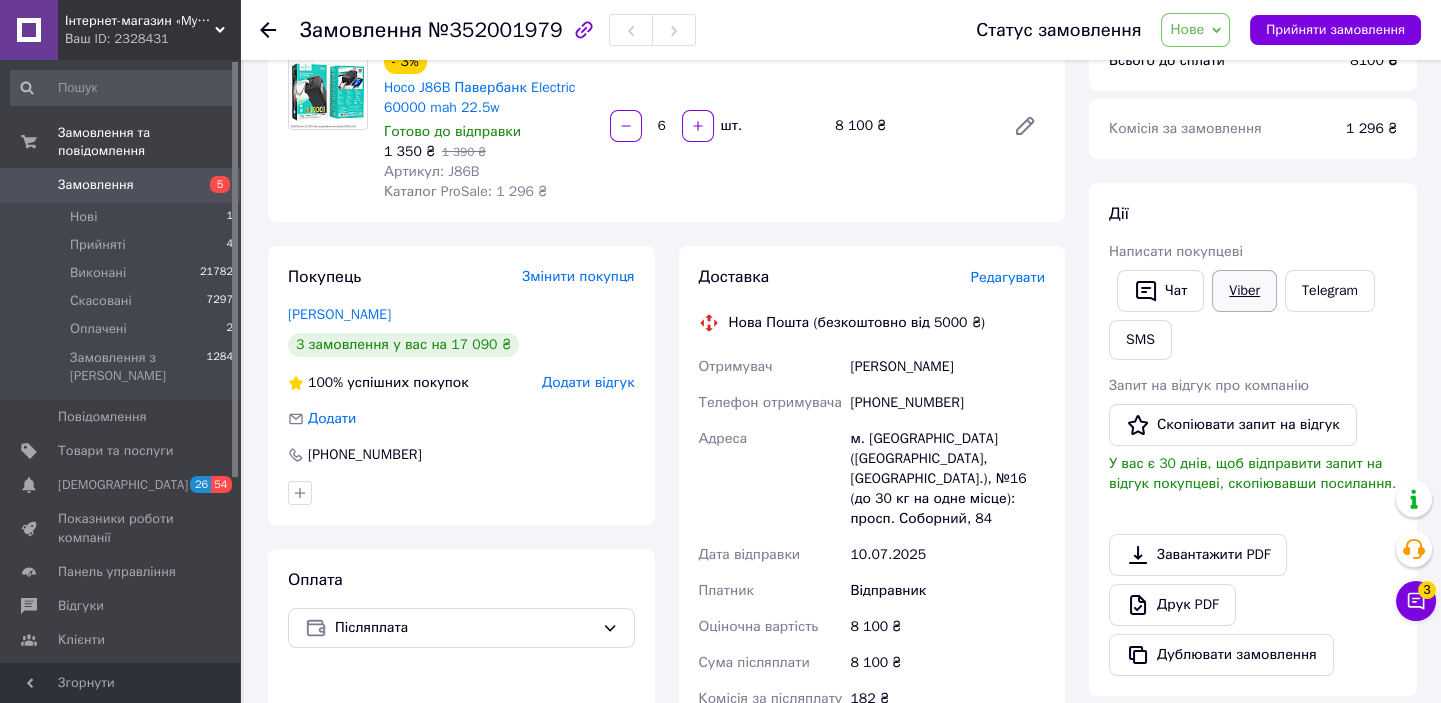 click on "Viber" at bounding box center [1244, 291] 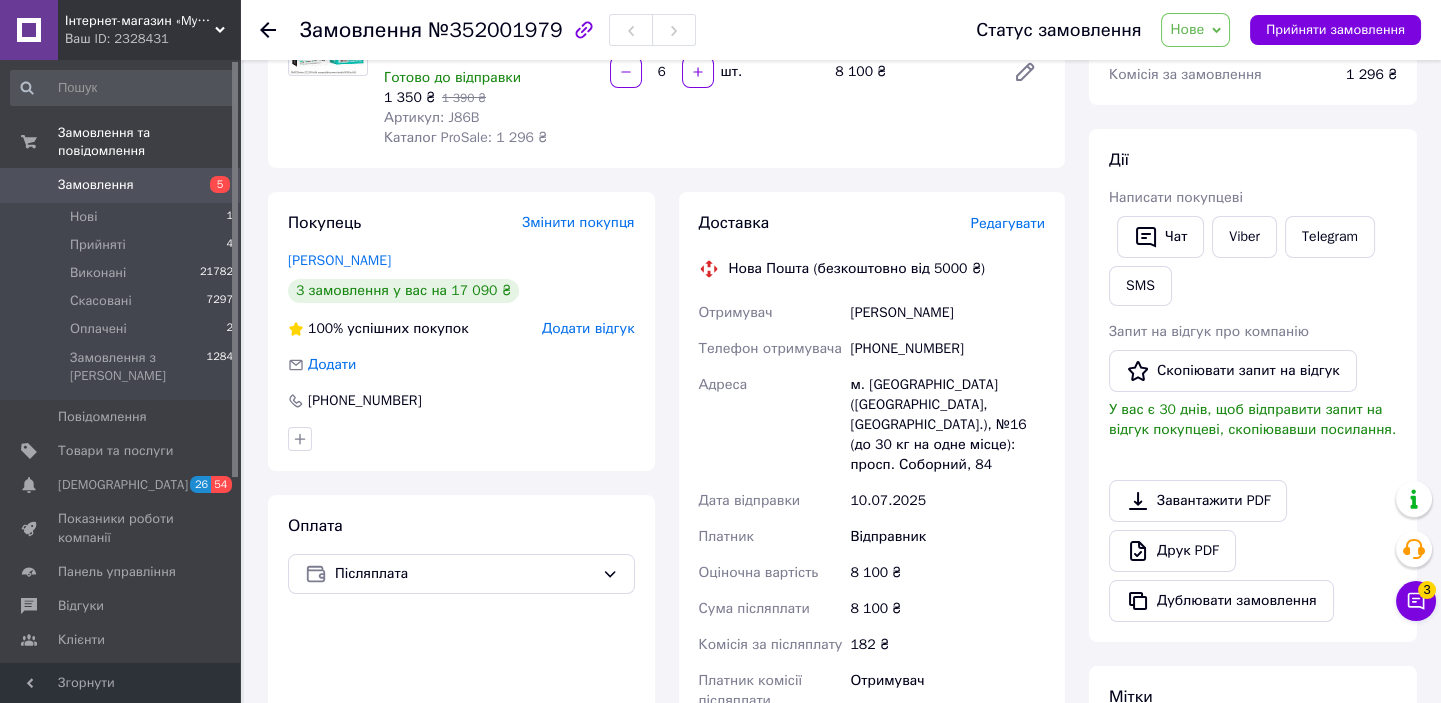 scroll, scrollTop: 272, scrollLeft: 0, axis: vertical 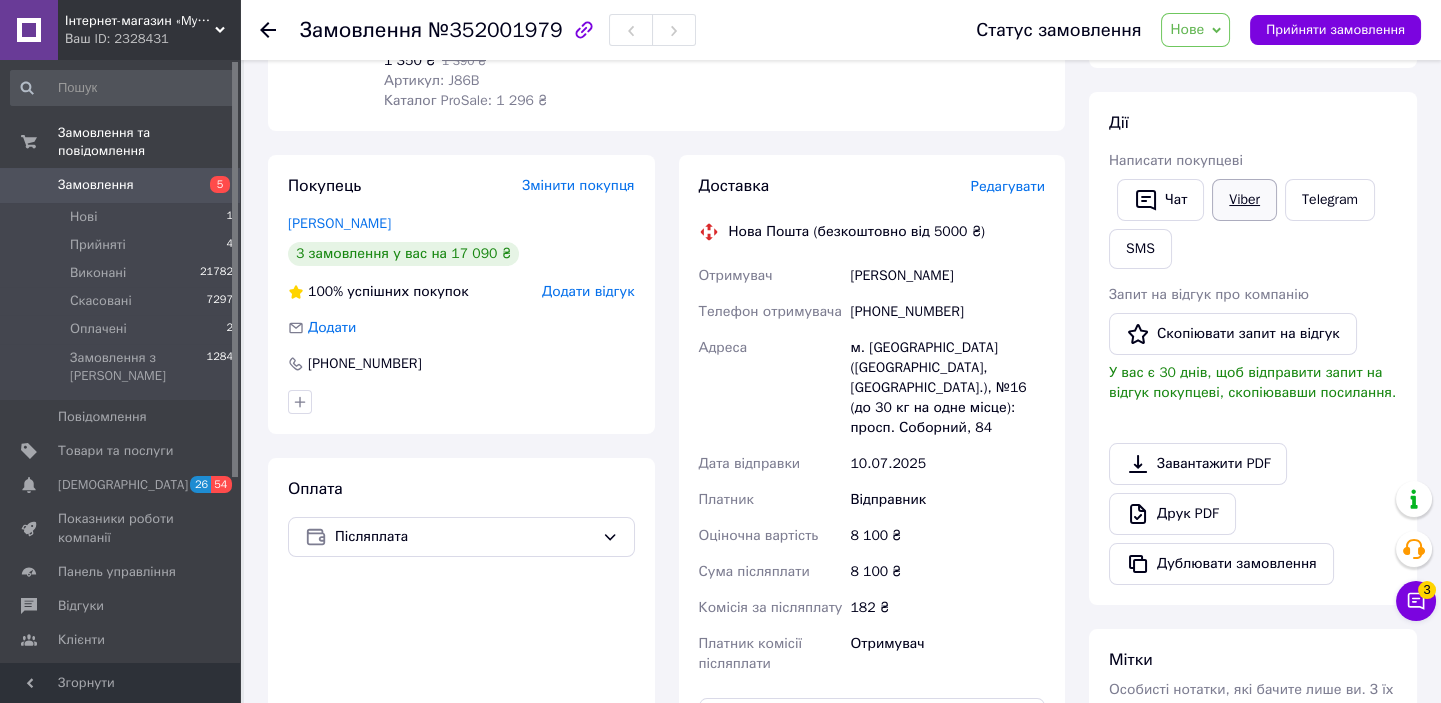 click on "Viber" at bounding box center (1244, 200) 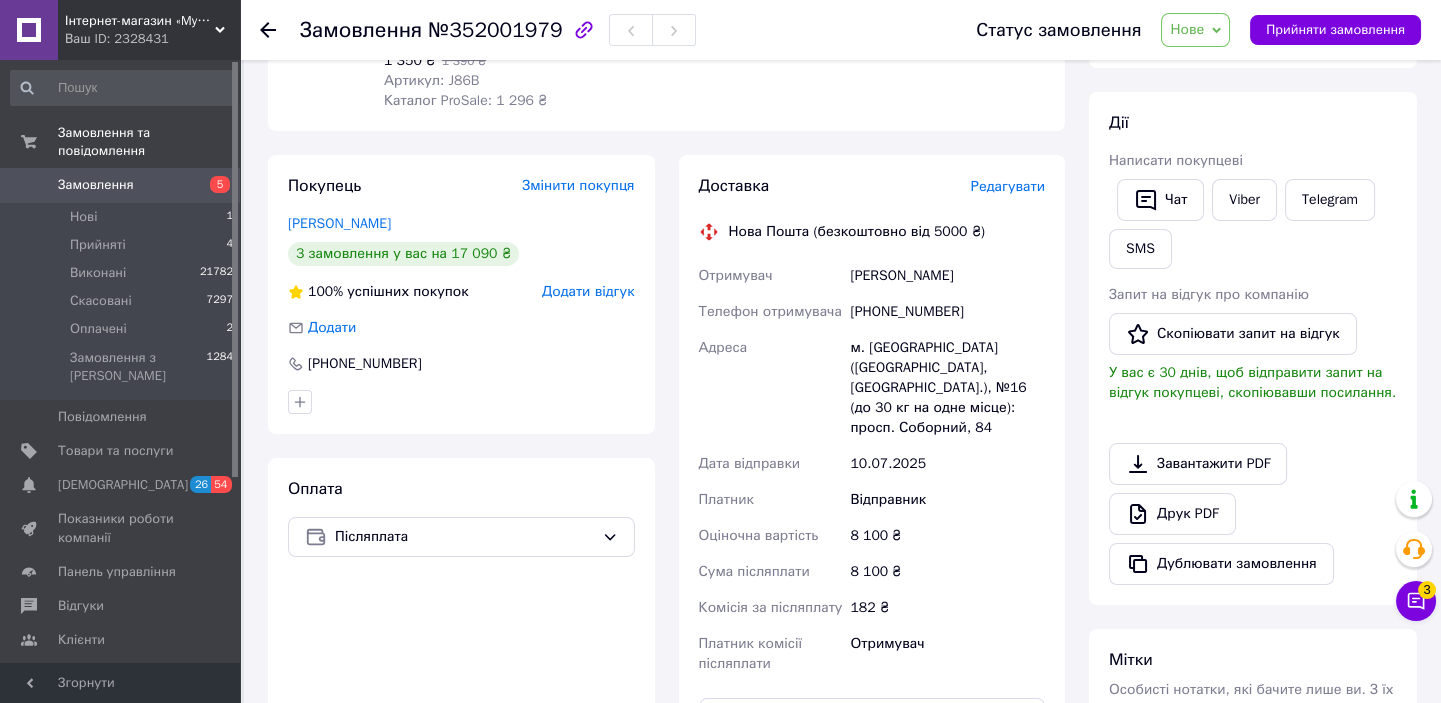 drag, startPoint x: 985, startPoint y: 319, endPoint x: 908, endPoint y: 306, distance: 78.08969 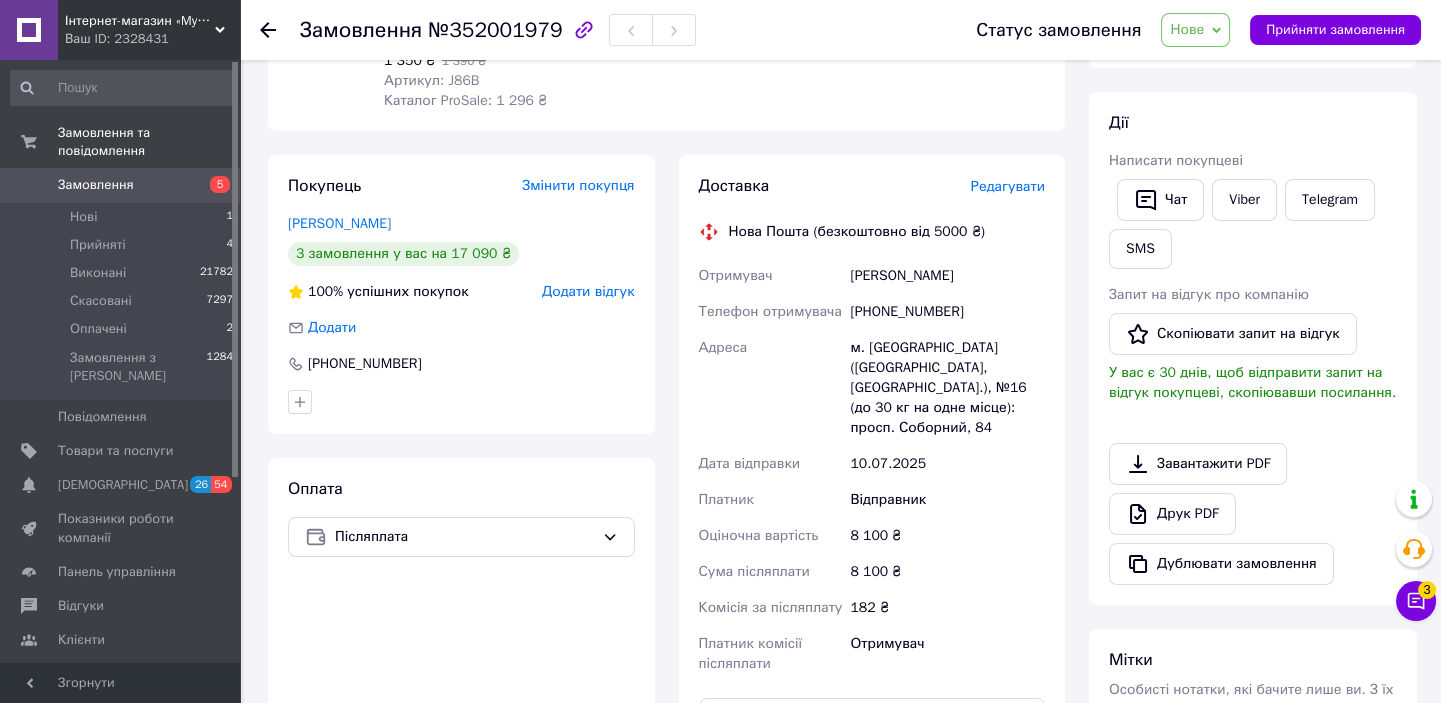 click on "Отримувач Дашко Яна Телефон отримувача +380662518660 Адреса м. Запоріжжя (Запорізька обл., Запорізький р-н.), №16 (до 30 кг на одне місце): просп. Соборний, 84 Дата відправки 10.07.2025 Платник Відправник Оціночна вартість 8 100 ₴ Сума післяплати 8 100 ₴ Комісія за післяплату 182 ₴ Платник комісії післяплати Отримувач" at bounding box center [872, 470] 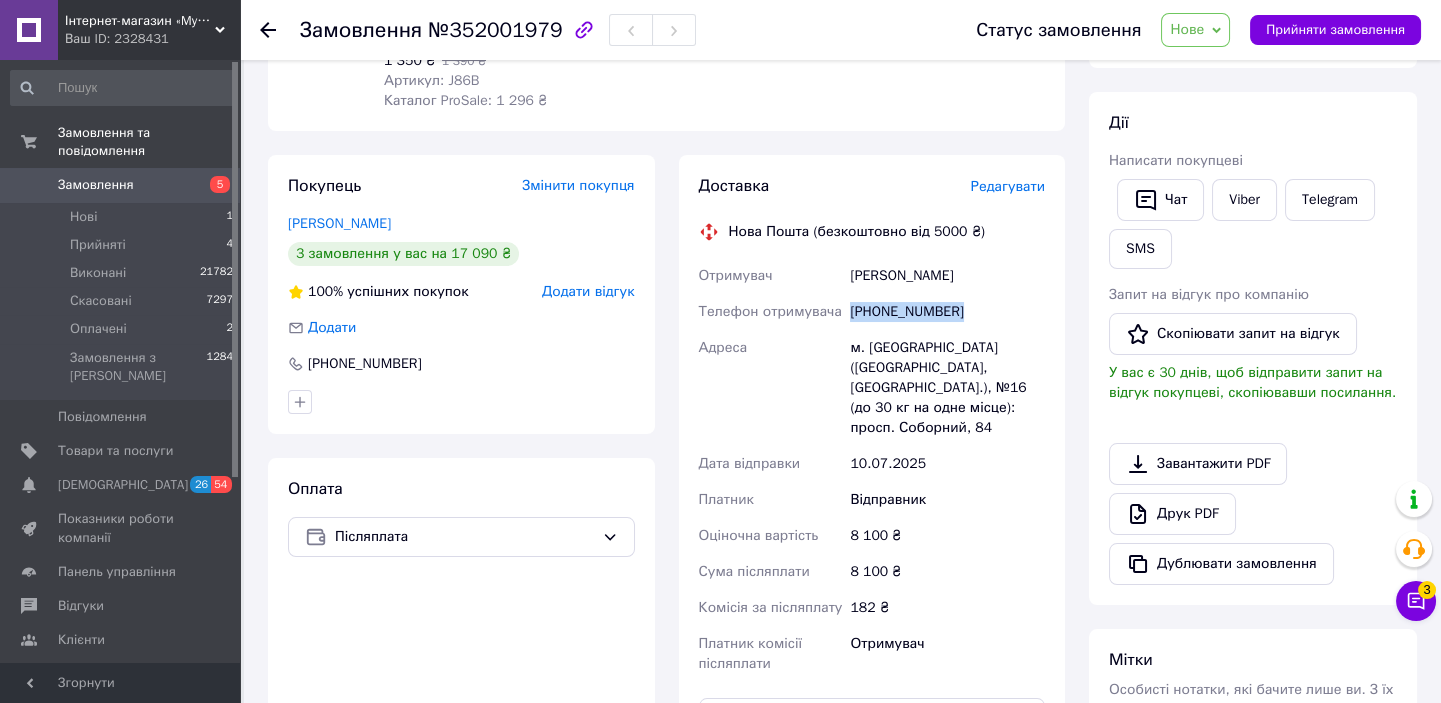 copy on "[PHONE_NUMBER]" 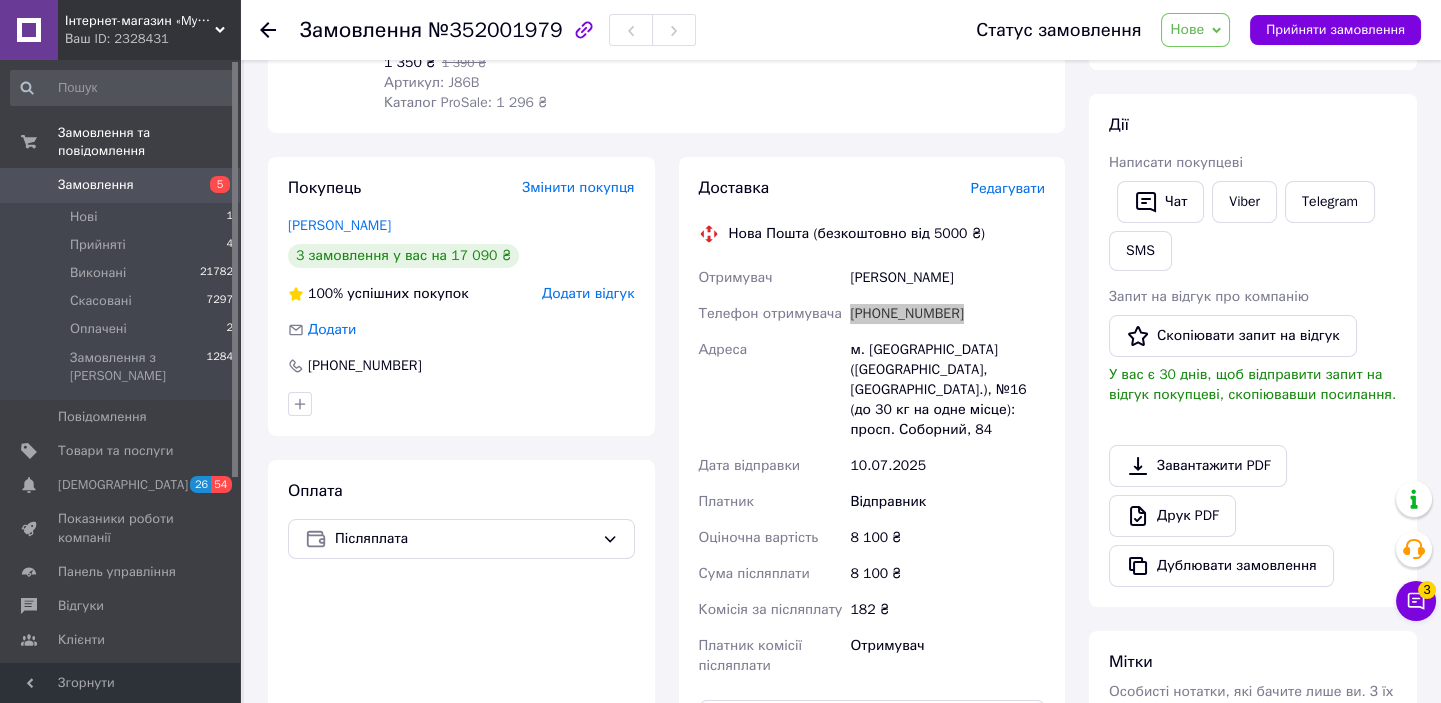 scroll, scrollTop: 272, scrollLeft: 0, axis: vertical 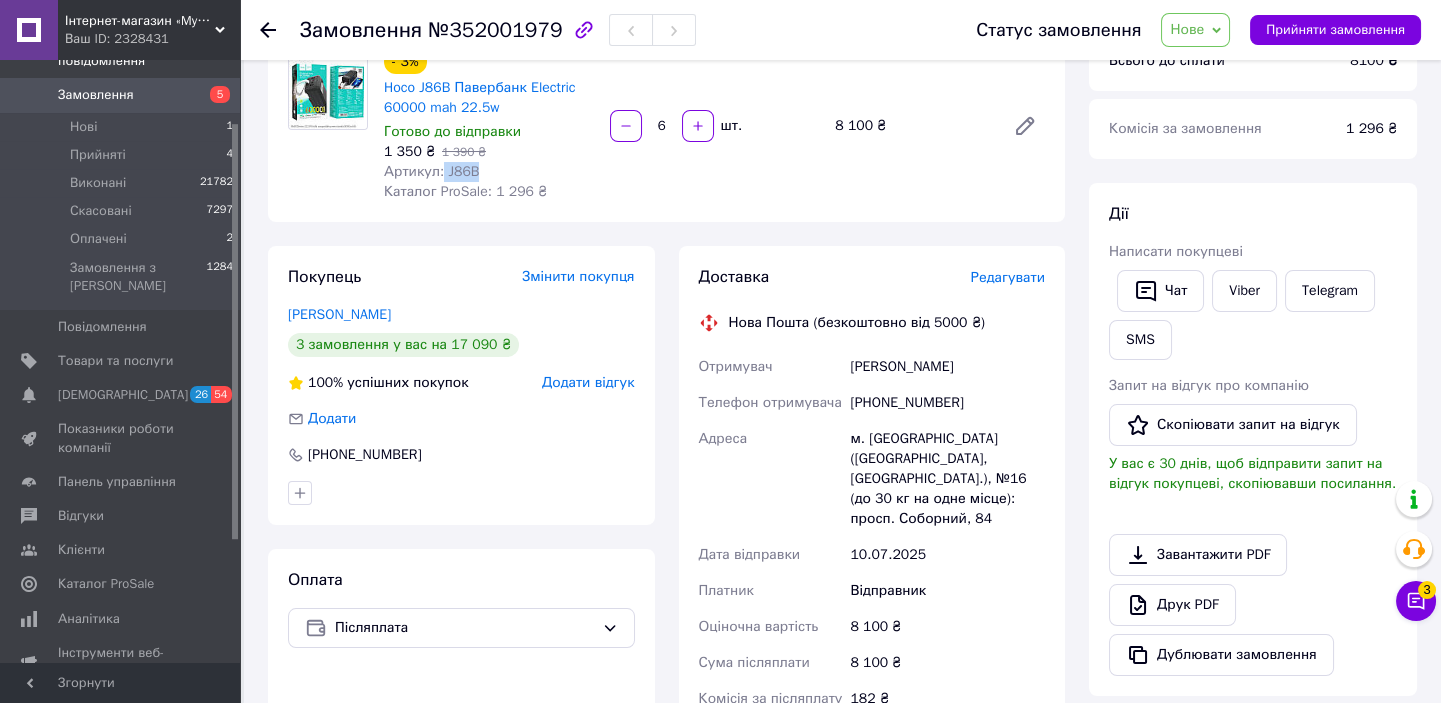 drag, startPoint x: 438, startPoint y: 173, endPoint x: 567, endPoint y: 98, distance: 149.21796 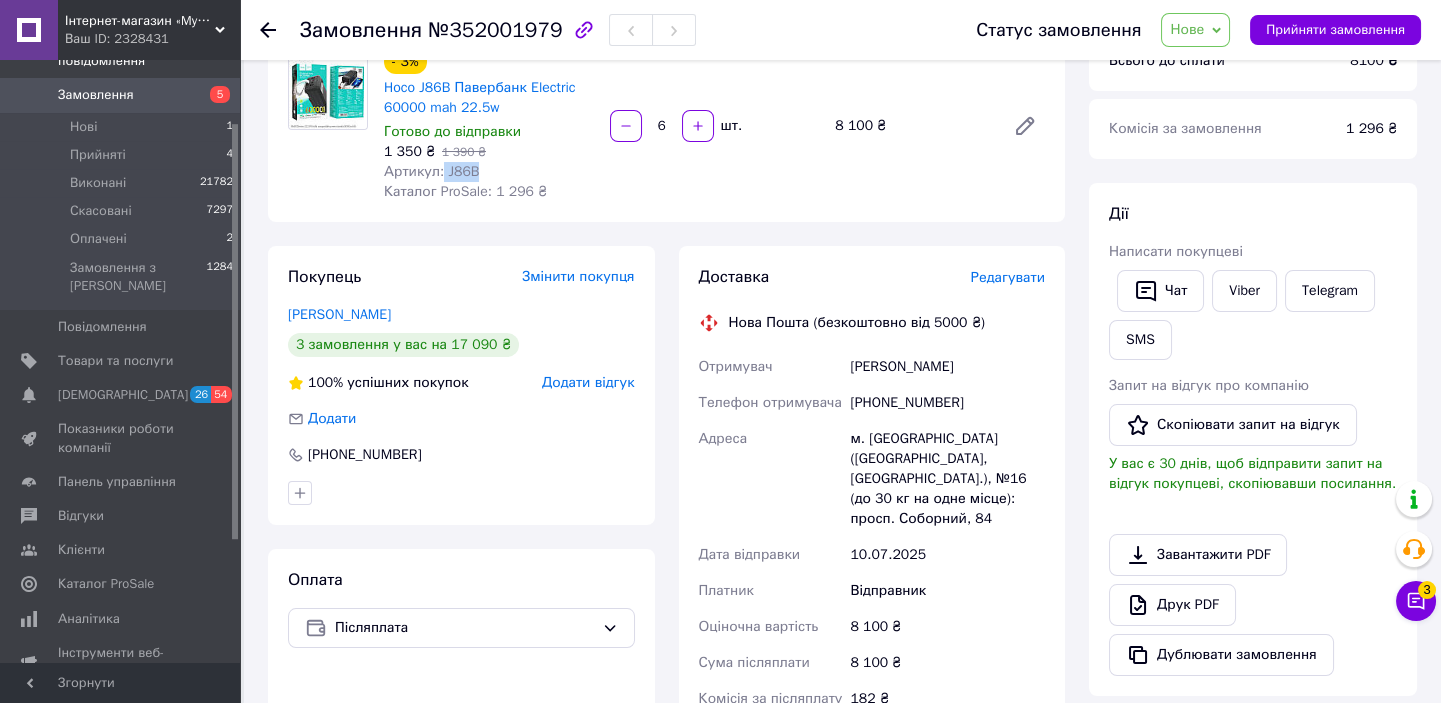 click on "Артикул: J86B" at bounding box center [489, 172] 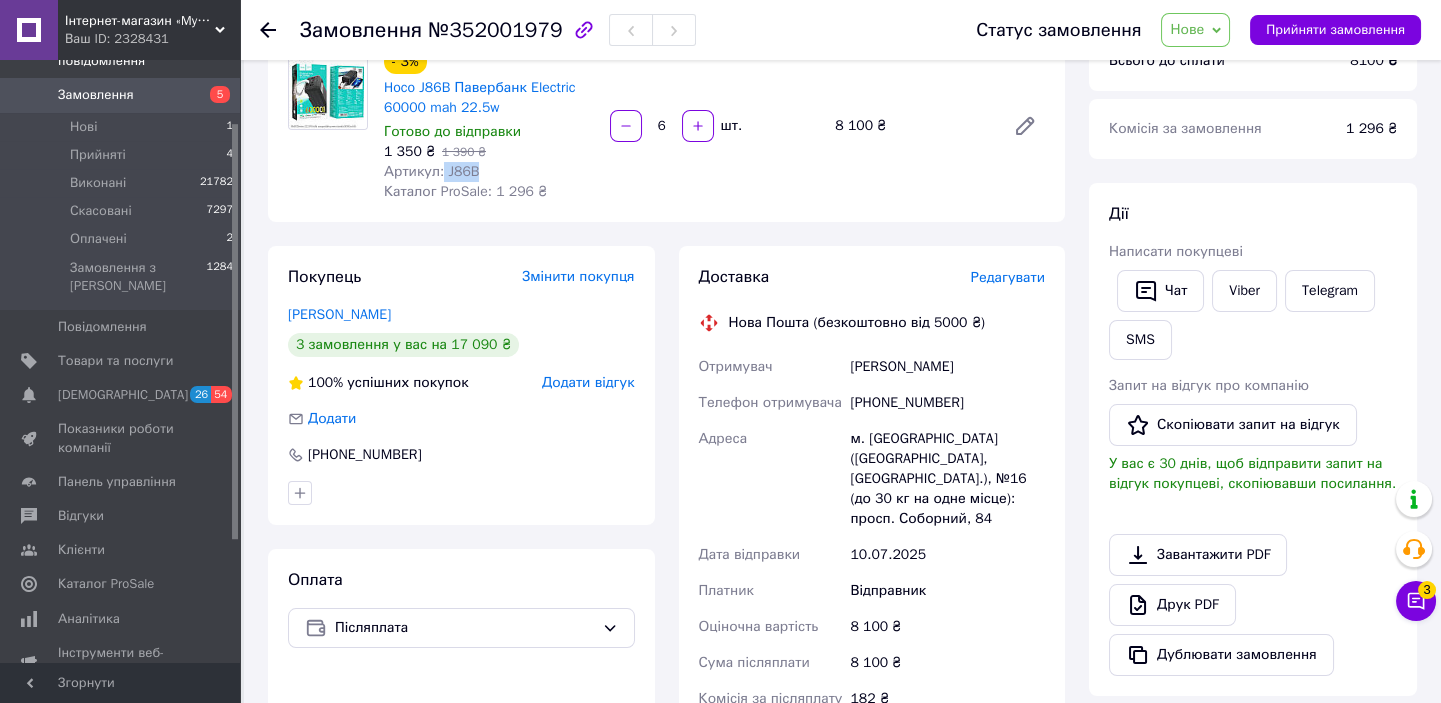 copy on "J86B" 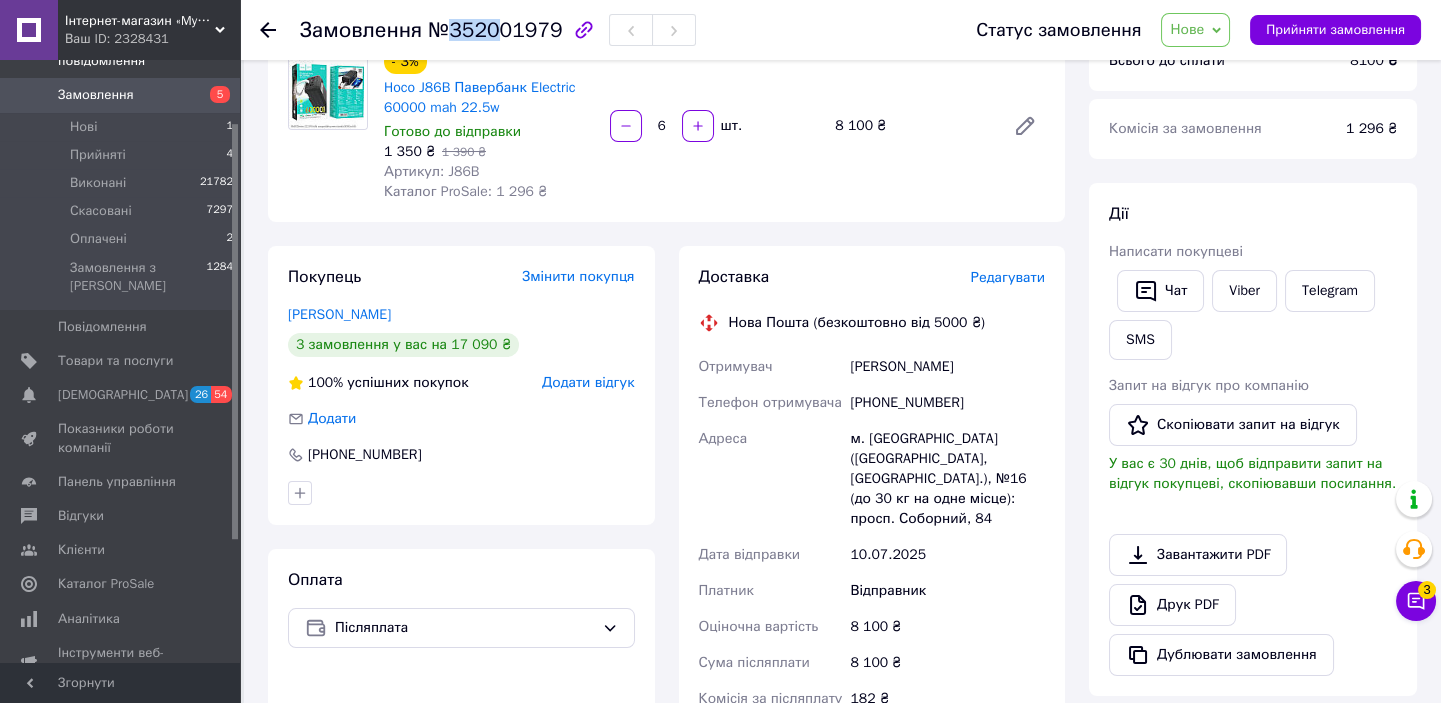 drag, startPoint x: 449, startPoint y: 29, endPoint x: 506, endPoint y: 29, distance: 57 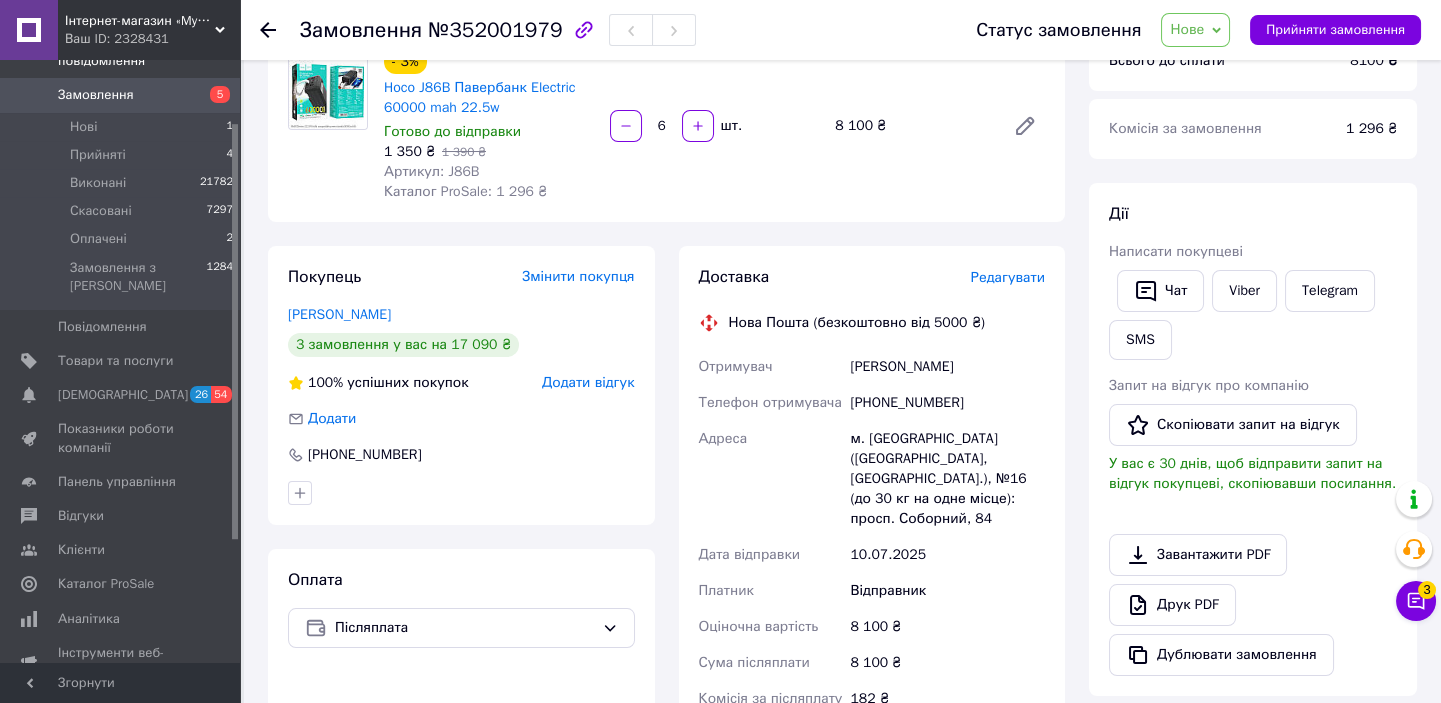 click on "№352001979" at bounding box center (495, 30) 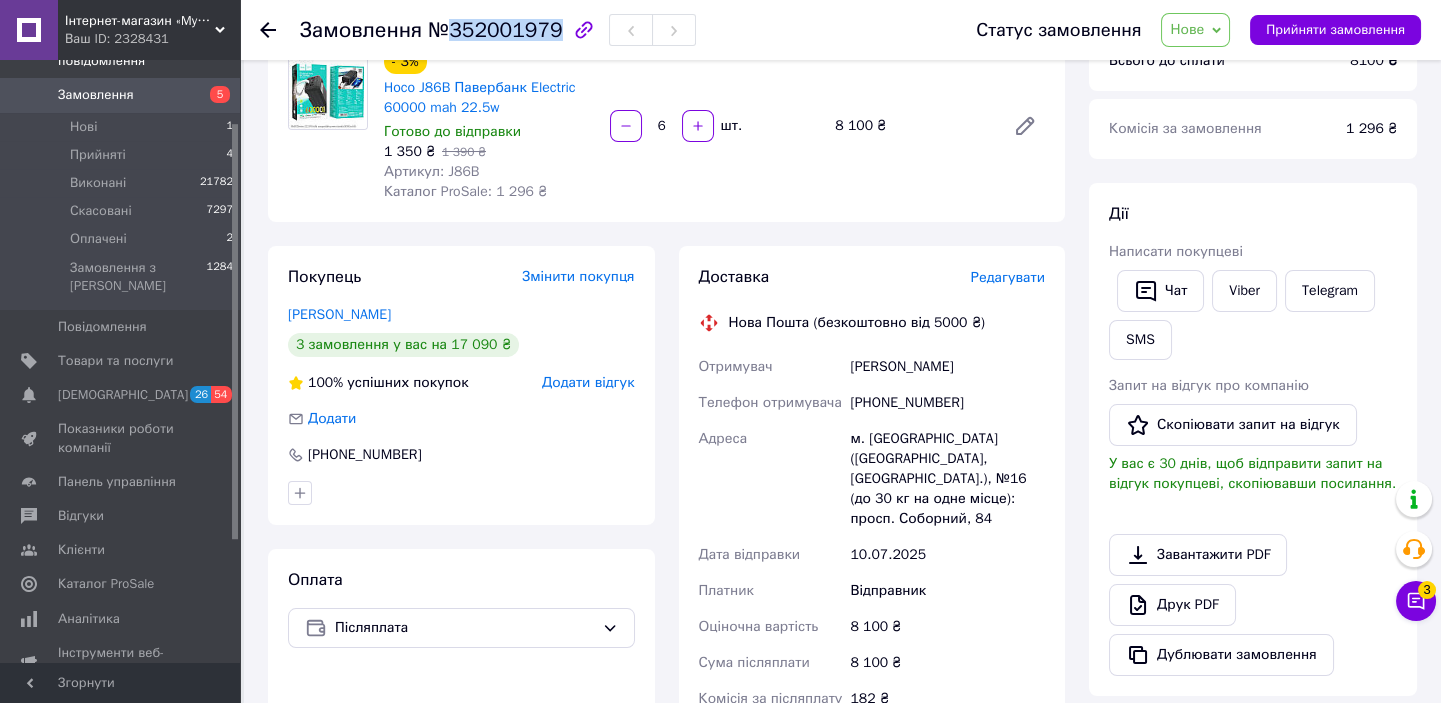click on "№352001979" at bounding box center (495, 30) 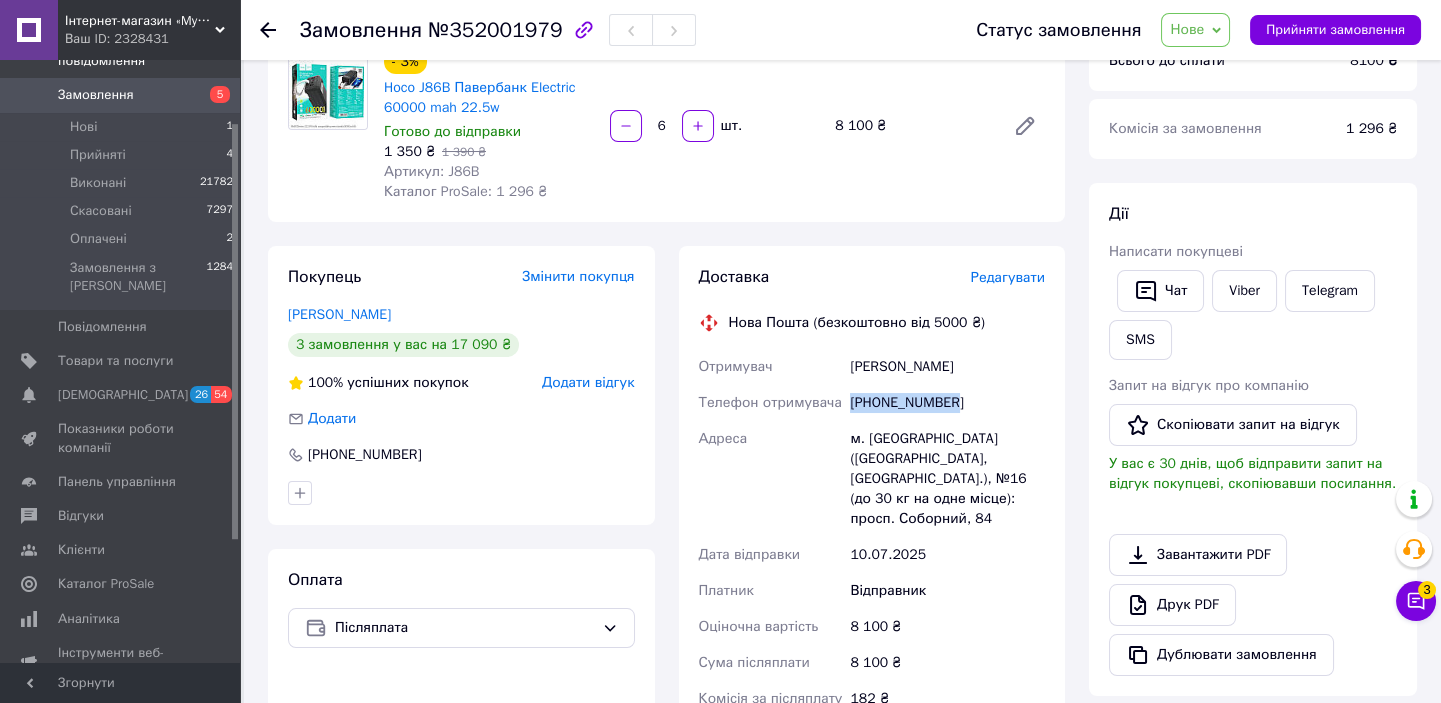 drag, startPoint x: 968, startPoint y: 406, endPoint x: 853, endPoint y: 411, distance: 115.10864 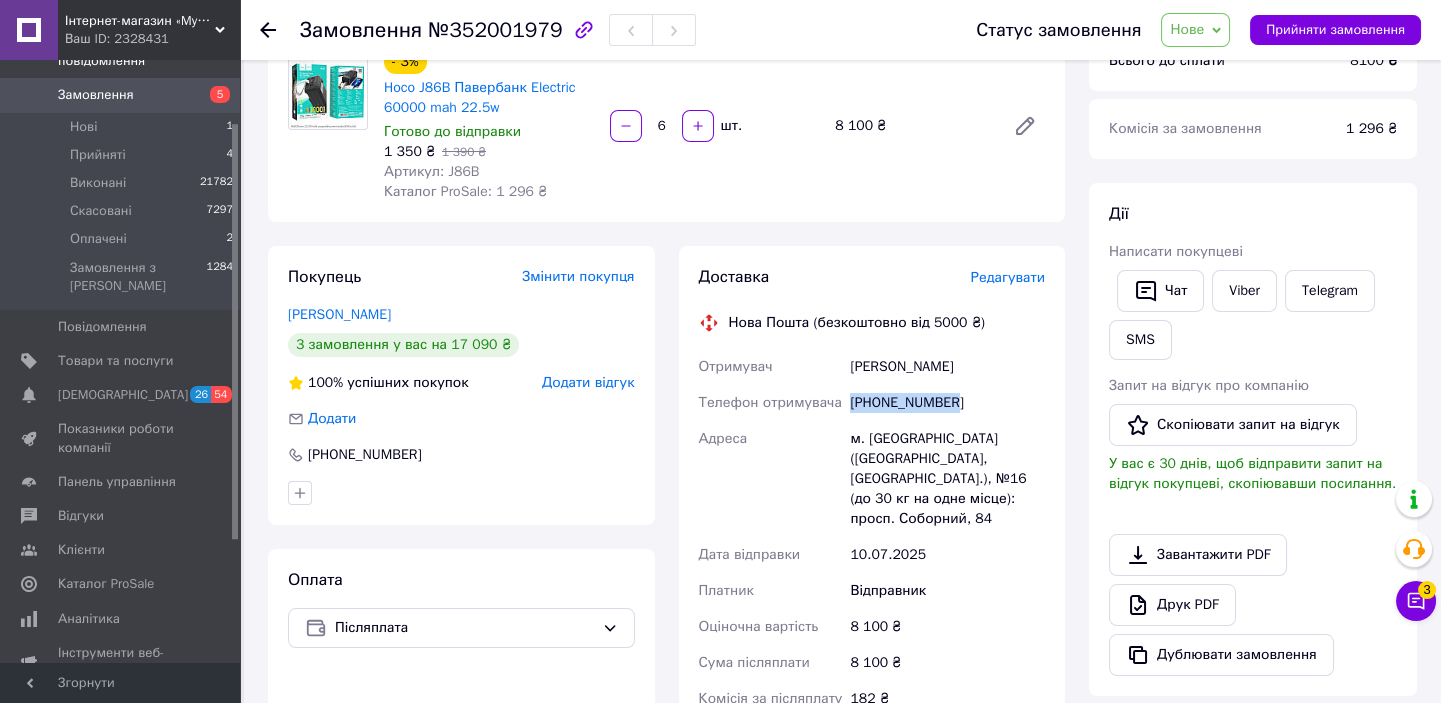 click on "[PHONE_NUMBER]" at bounding box center [947, 403] 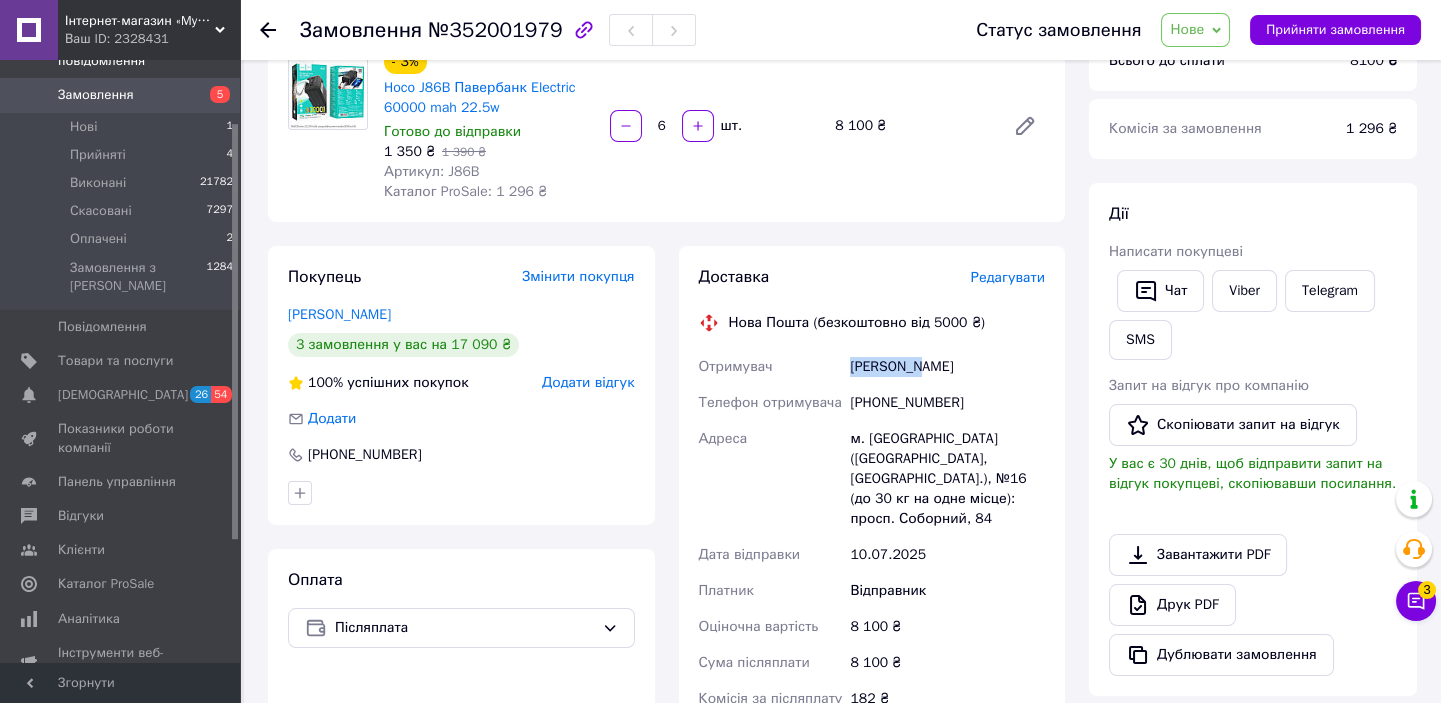 drag, startPoint x: 929, startPoint y: 360, endPoint x: 822, endPoint y: 63, distance: 315.68655 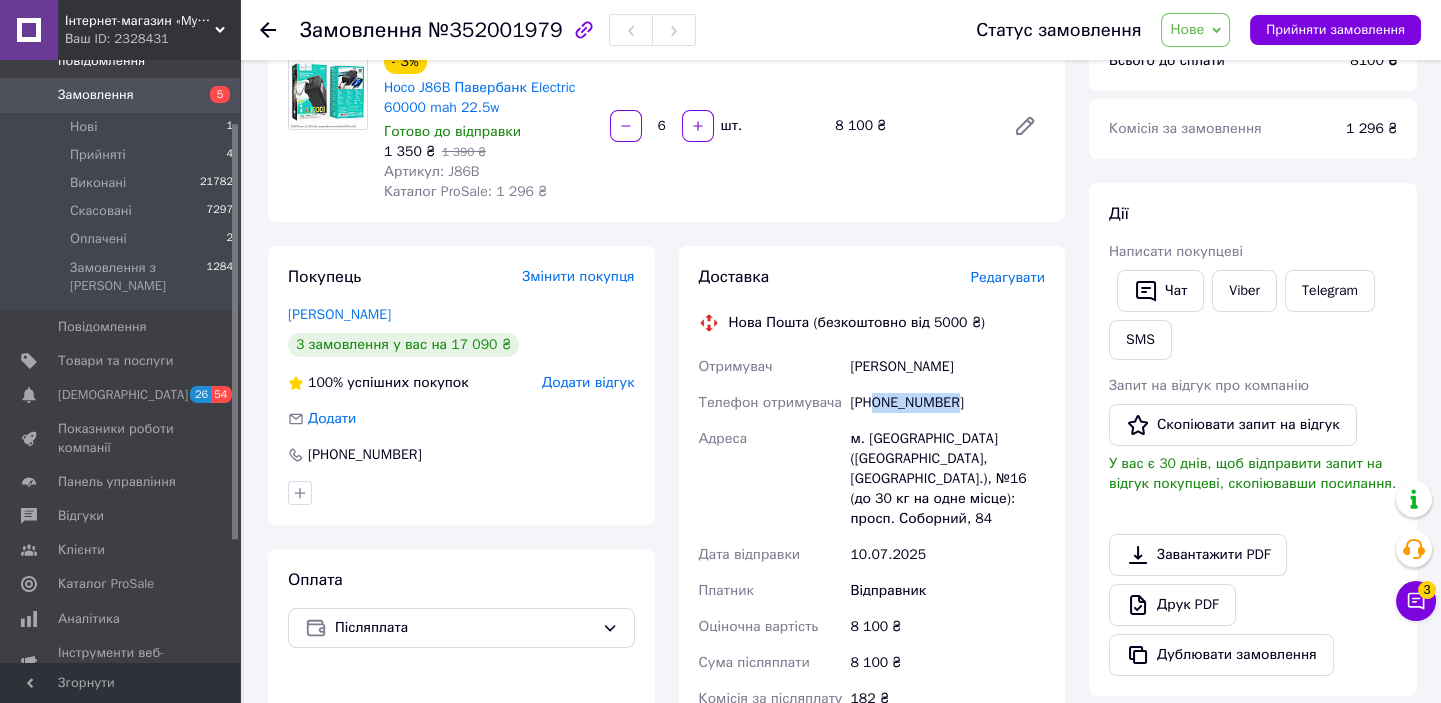 drag, startPoint x: 872, startPoint y: 401, endPoint x: 870, endPoint y: 185, distance: 216.00926 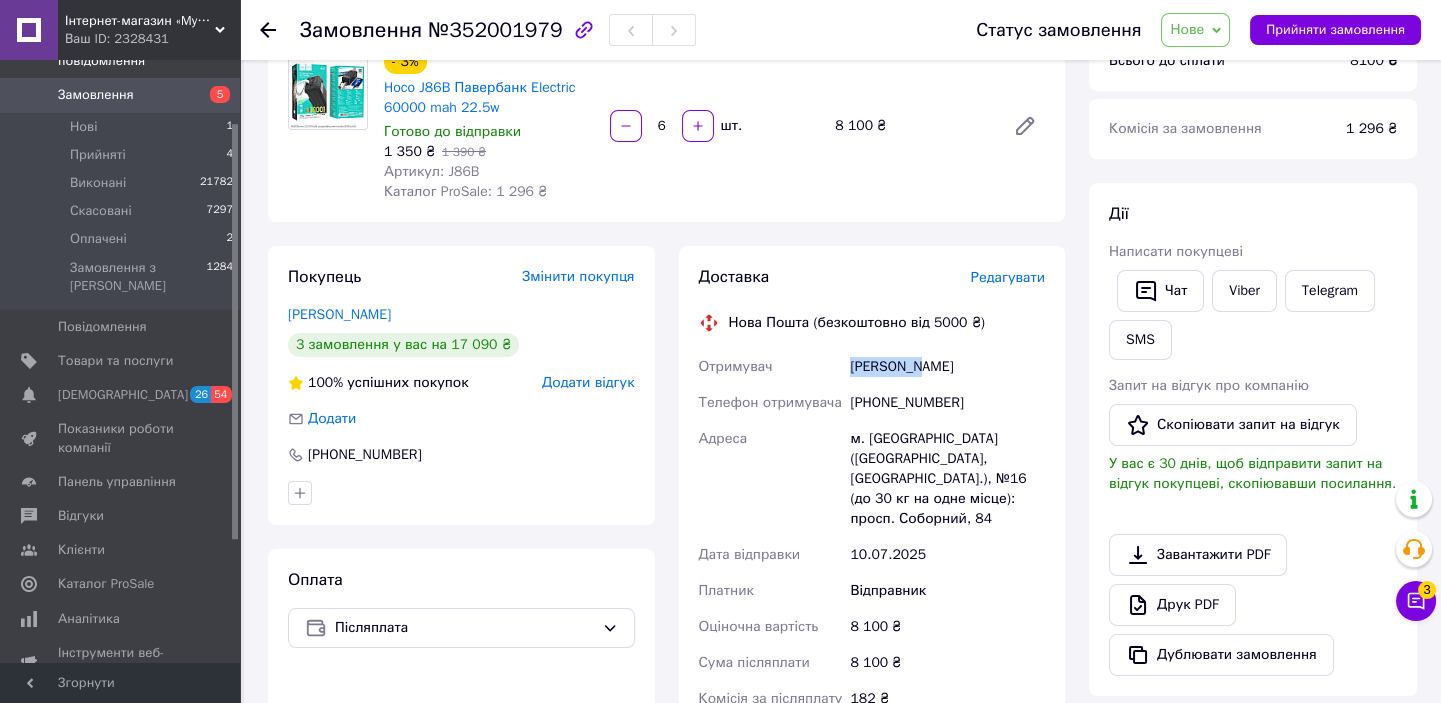drag, startPoint x: 850, startPoint y: 364, endPoint x: 984, endPoint y: 350, distance: 134.72935 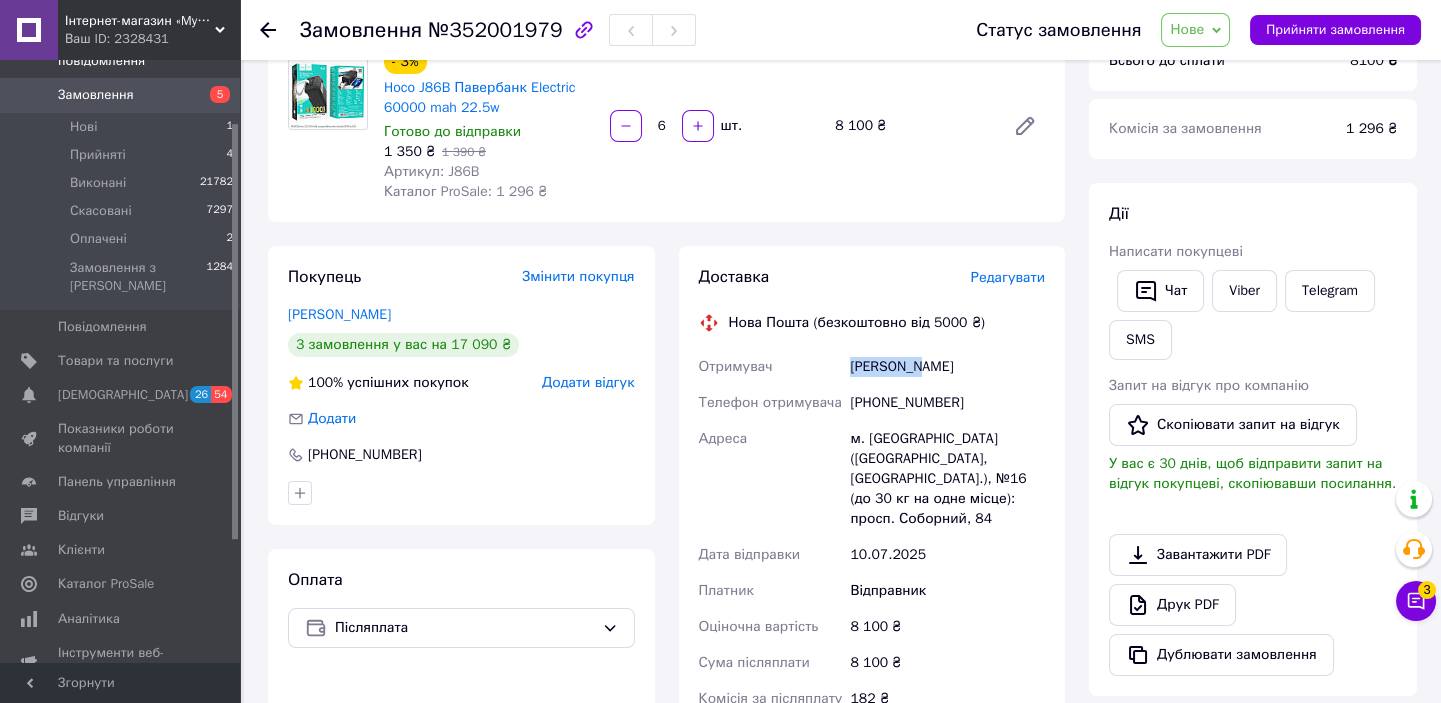 copy on "Дашко Яна" 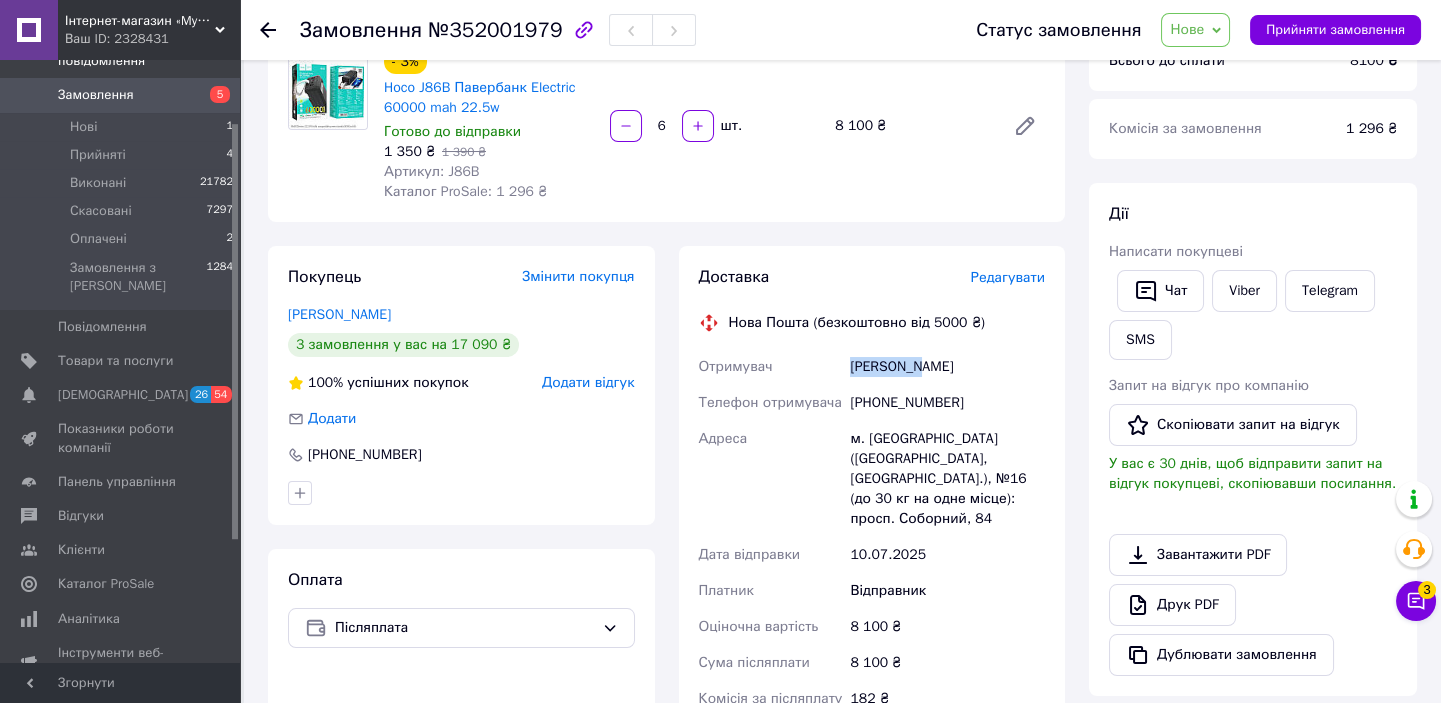 click on "м. Запоріжжя (Запорізька обл., Запорізький р-н.), №16 (до 30 кг на одне місце): просп. Соборний, 84" at bounding box center (947, 479) 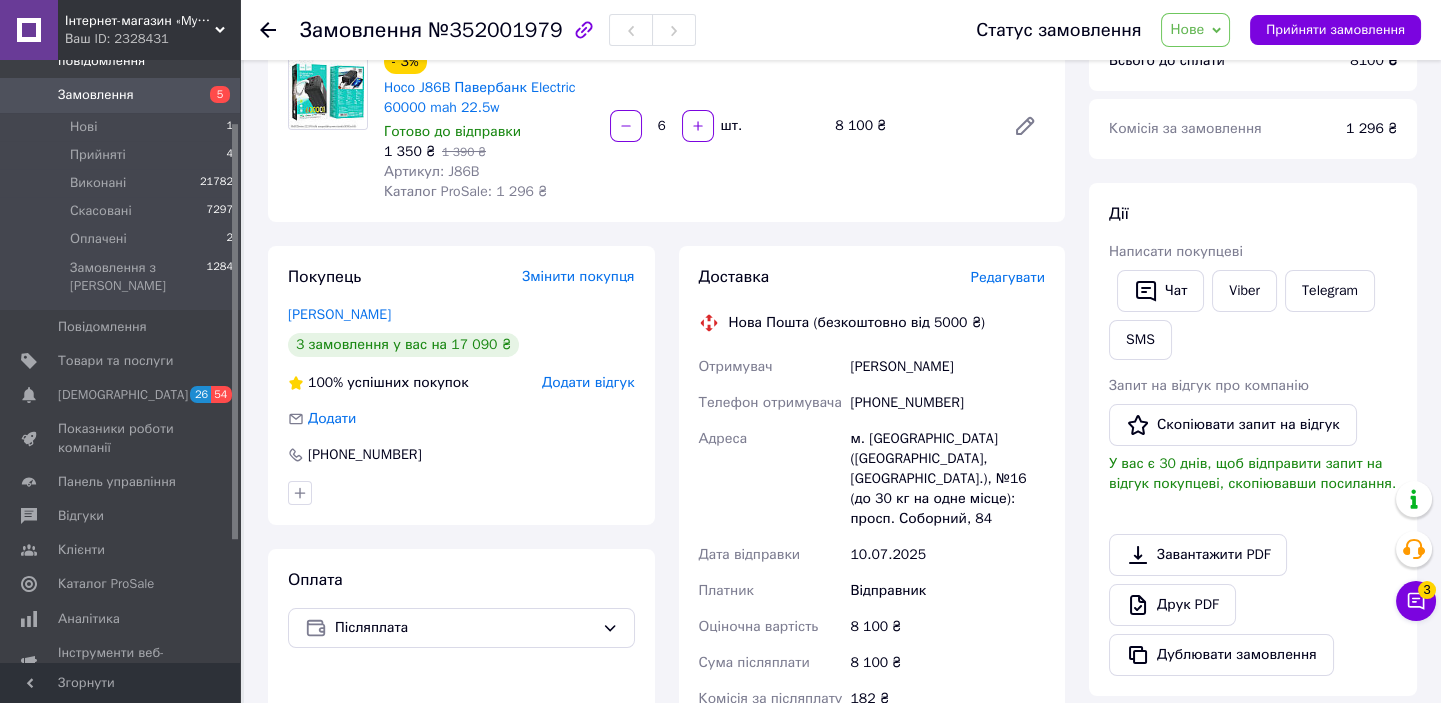 drag, startPoint x: 883, startPoint y: 444, endPoint x: 915, endPoint y: 444, distance: 32 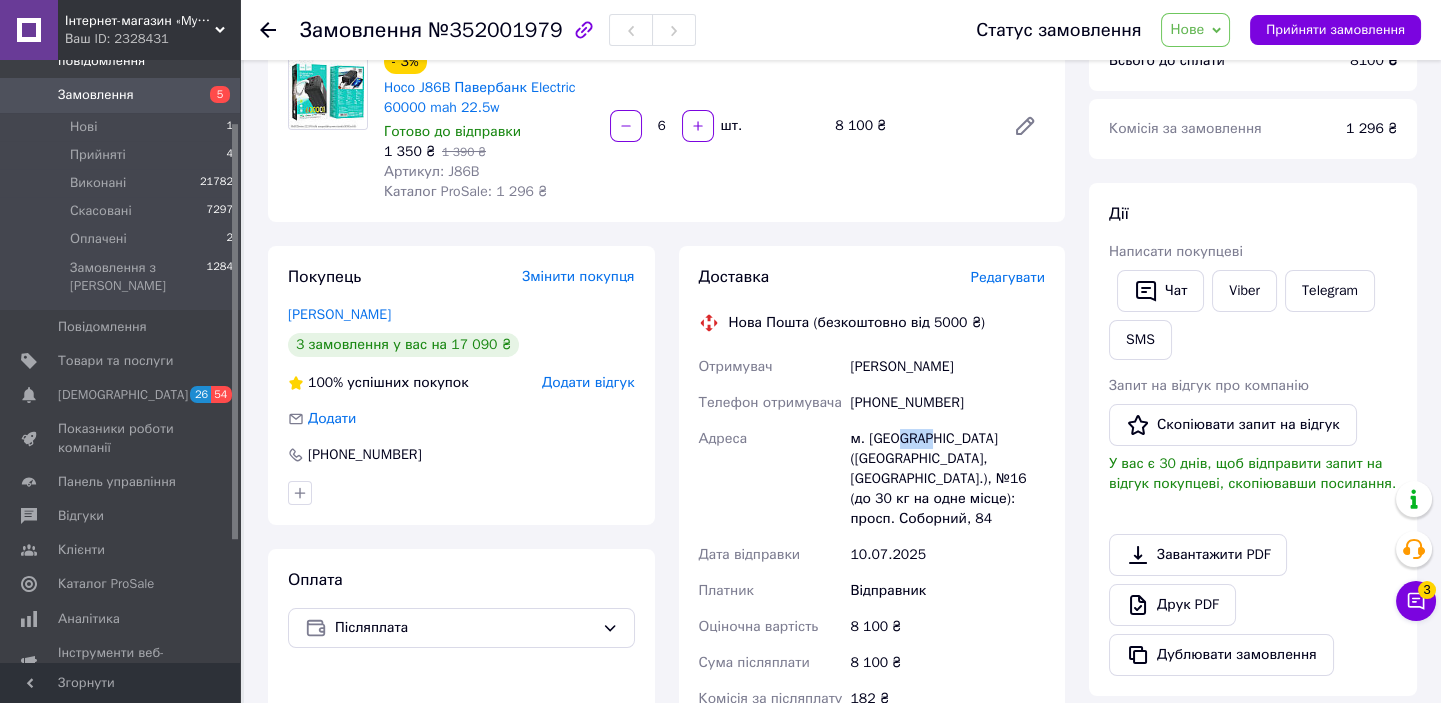 drag, startPoint x: 915, startPoint y: 444, endPoint x: 927, endPoint y: 444, distance: 12 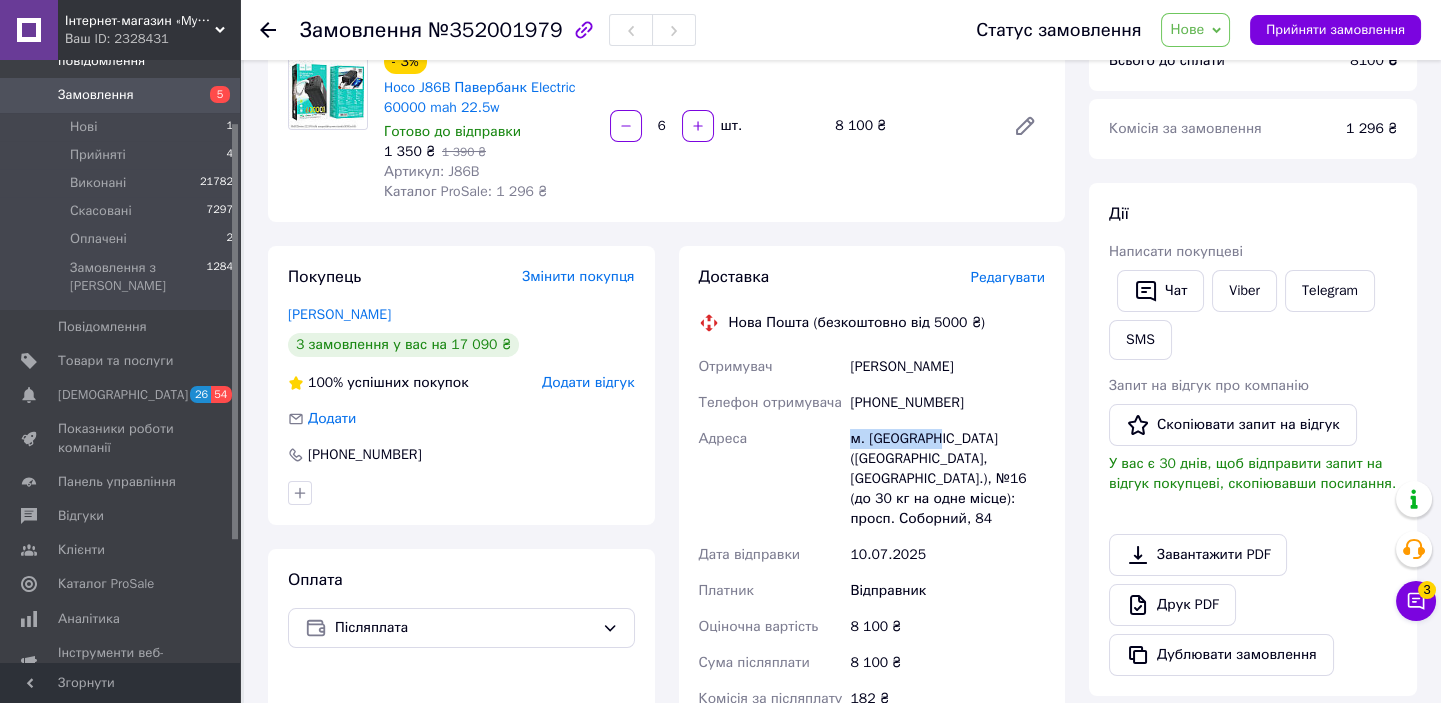 drag, startPoint x: 840, startPoint y: 439, endPoint x: 938, endPoint y: 447, distance: 98.32599 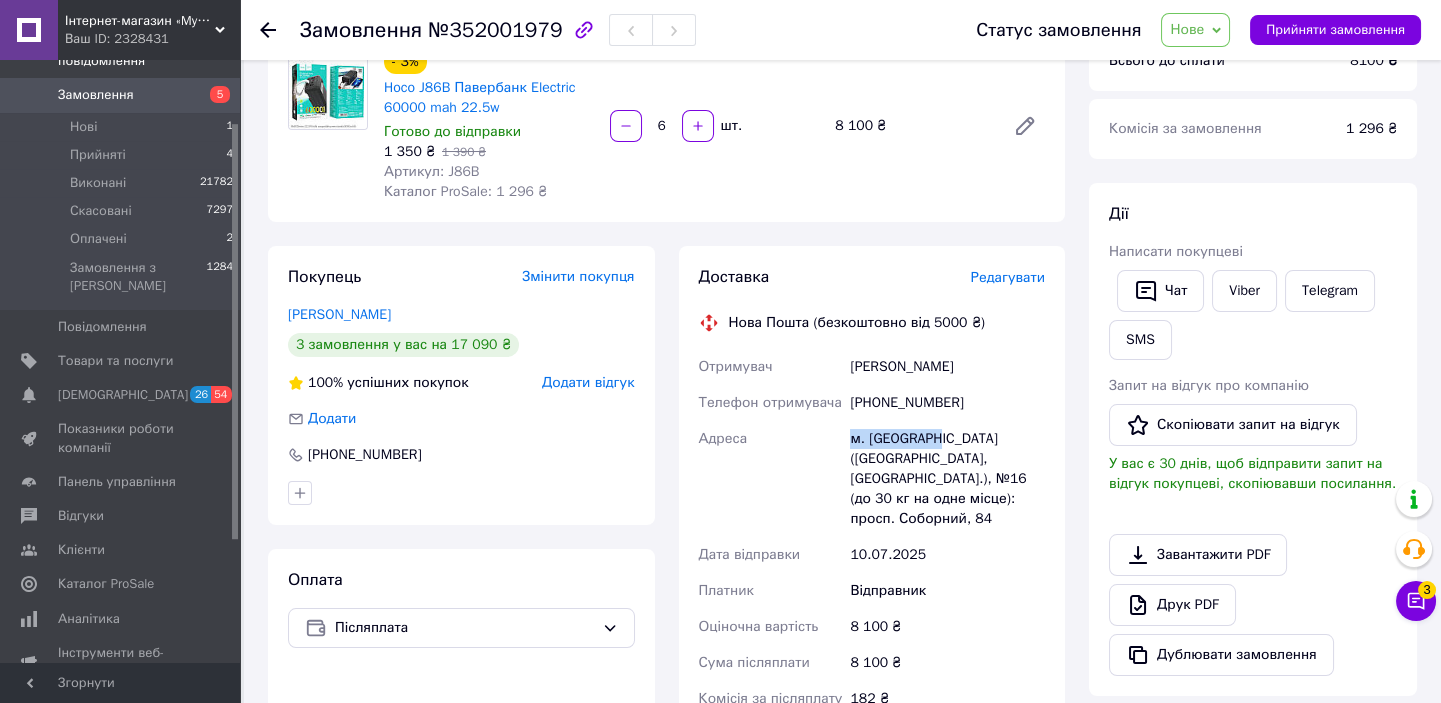 click on "Отримувач Дашко Яна Телефон отримувача +380662518660 Адреса м. Запоріжжя (Запорізька обл., Запорізький р-н.), №16 (до 30 кг на одне місце): просп. Соборний, 84 Дата відправки 10.07.2025 Платник Відправник Оціночна вартість 8 100 ₴ Сума післяплати 8 100 ₴ Комісія за післяплату 182 ₴ Платник комісії післяплати Отримувач" at bounding box center (872, 561) 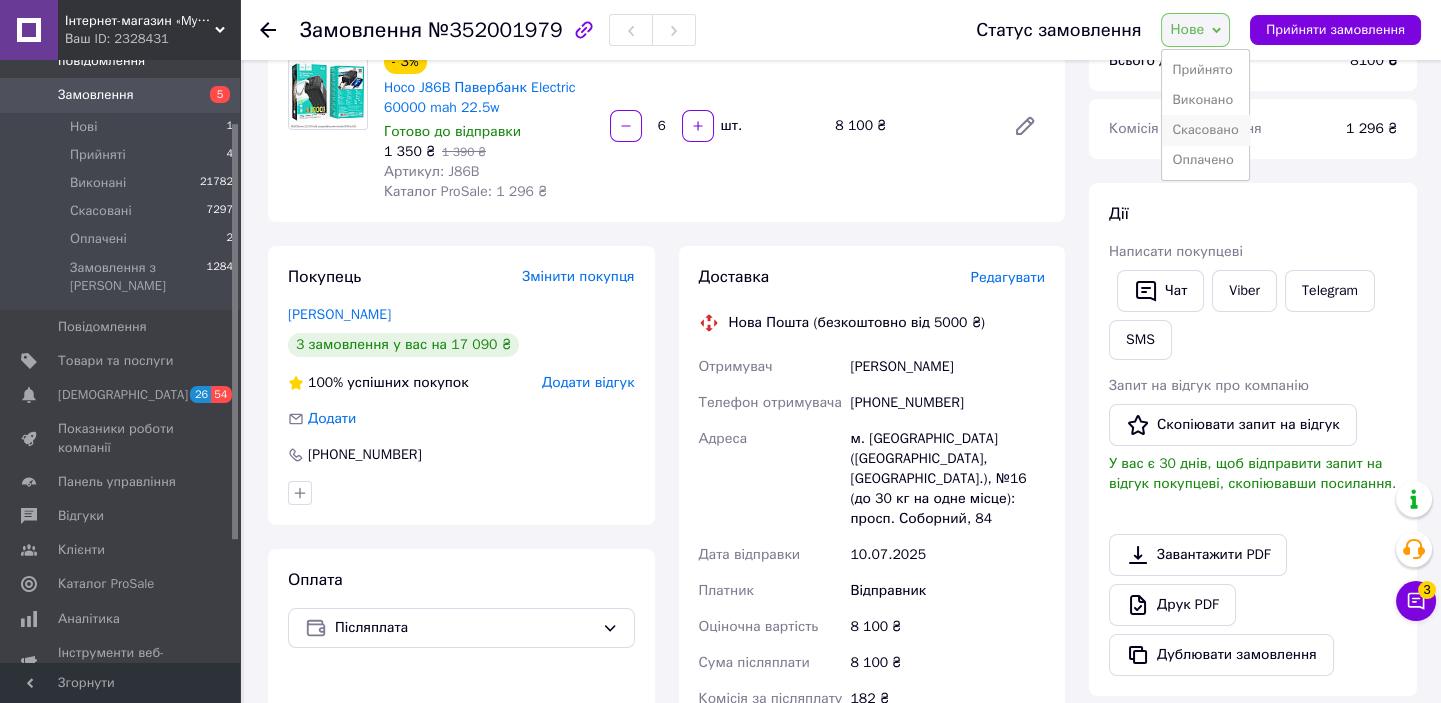 click on "Скасовано" at bounding box center (1205, 130) 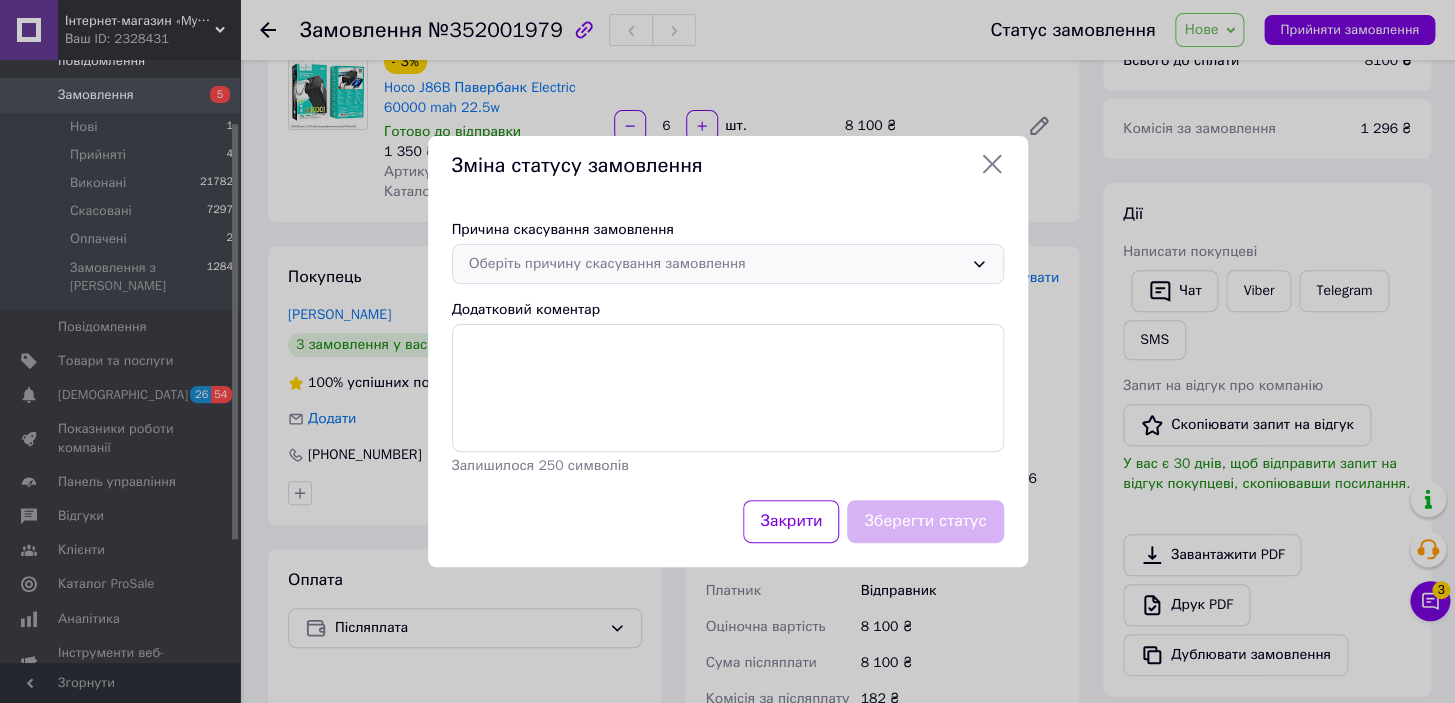 click on "Оберіть причину скасування замовлення" at bounding box center [716, 264] 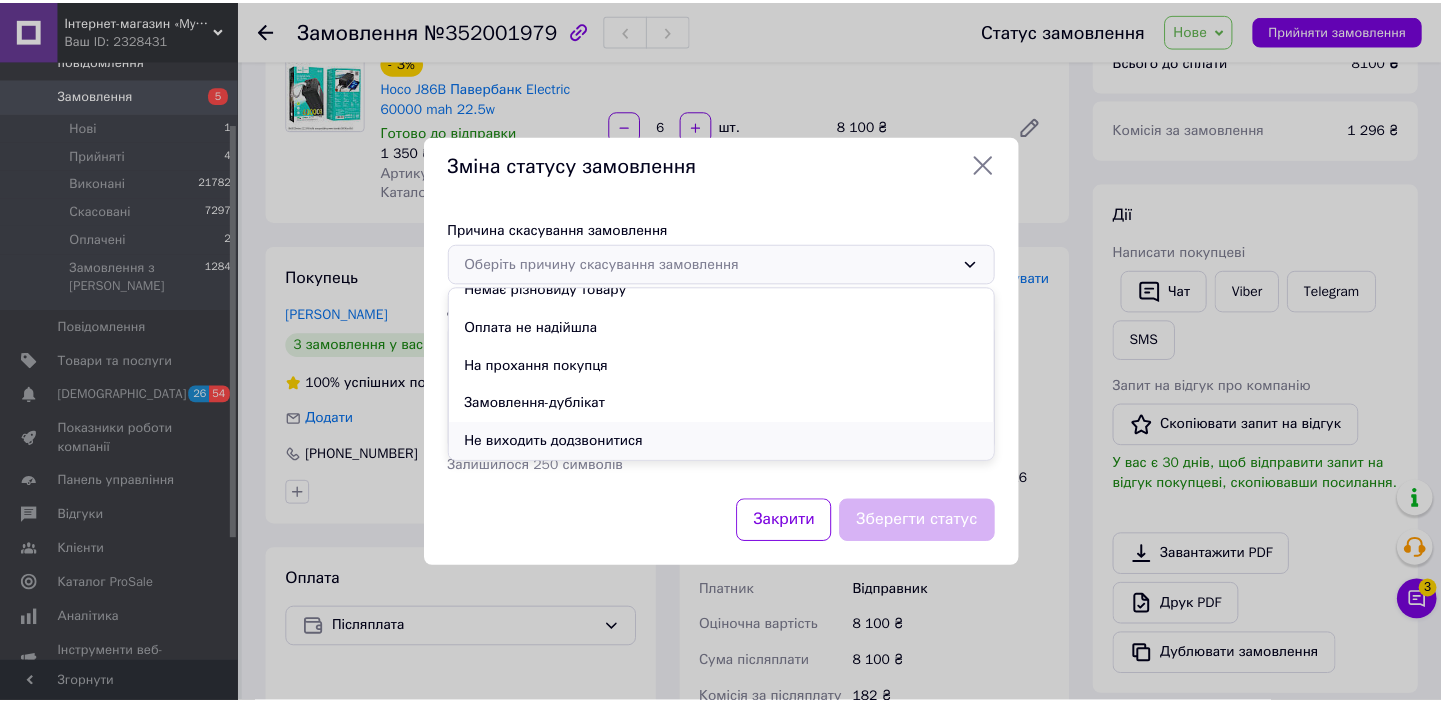 scroll, scrollTop: 93, scrollLeft: 0, axis: vertical 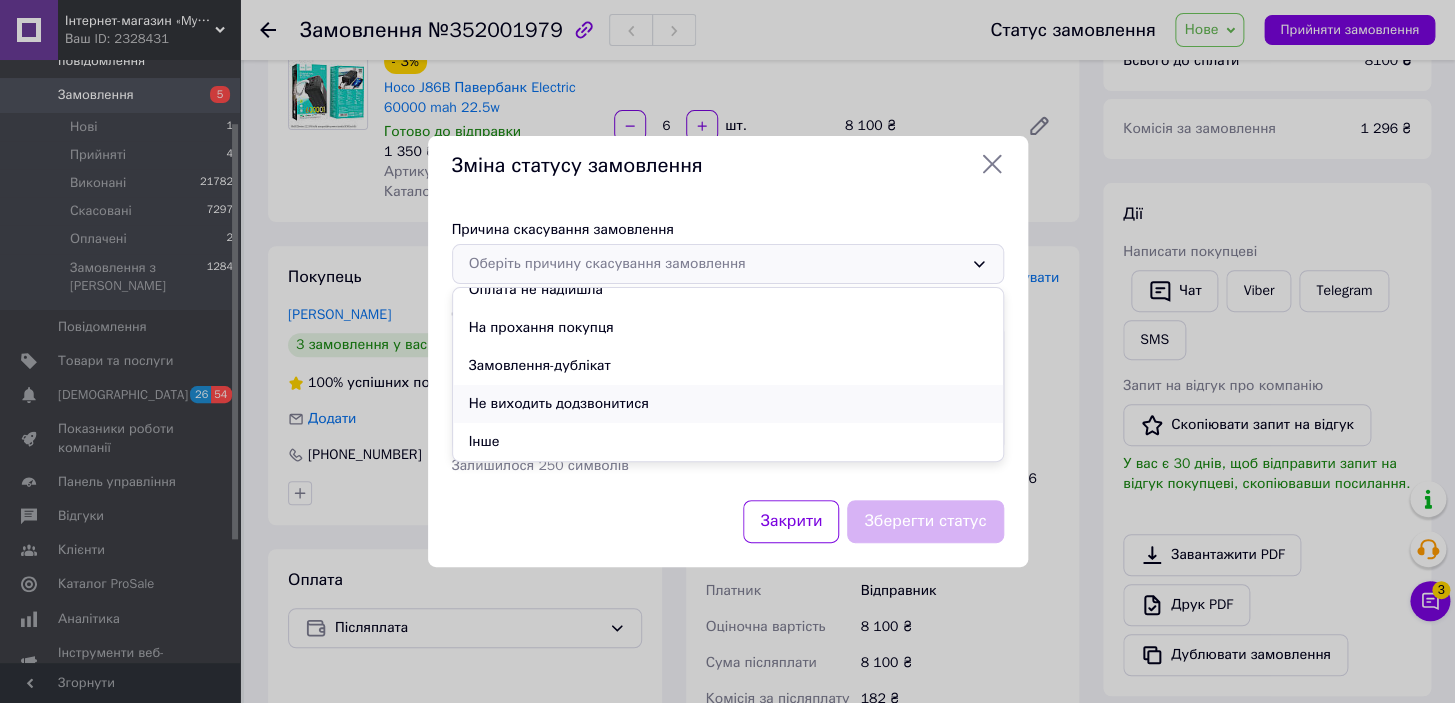 click on "Не виходить додзвонитися" at bounding box center [728, 404] 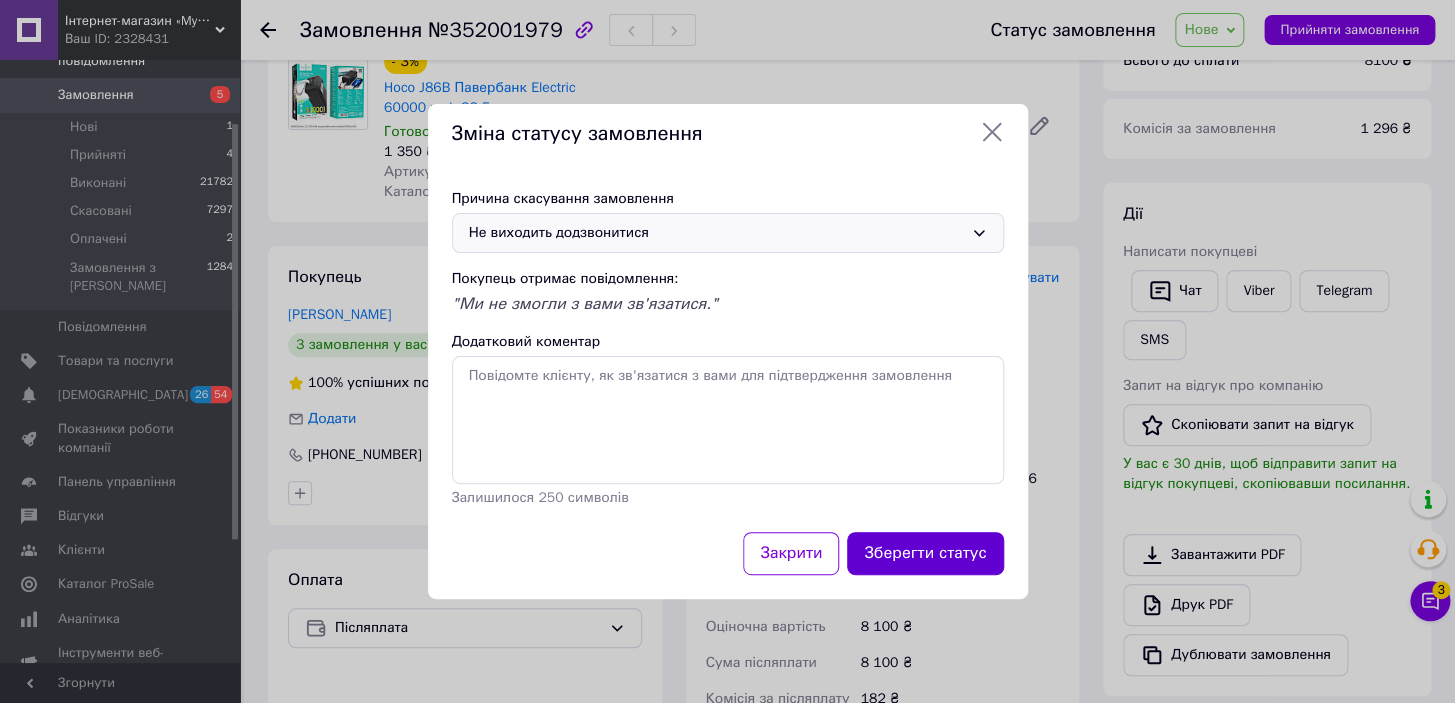 click on "Зберегти статус" at bounding box center (925, 553) 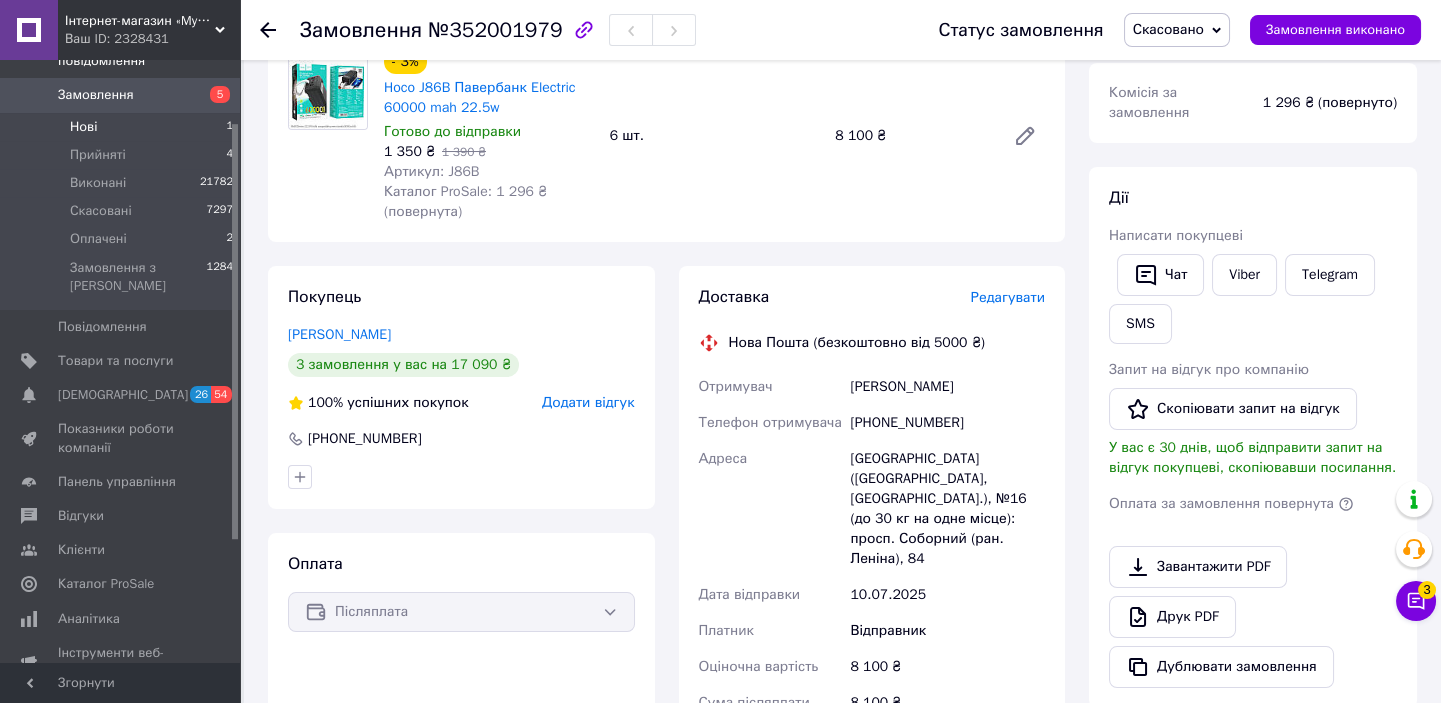 click on "Нові 1" at bounding box center [122, 127] 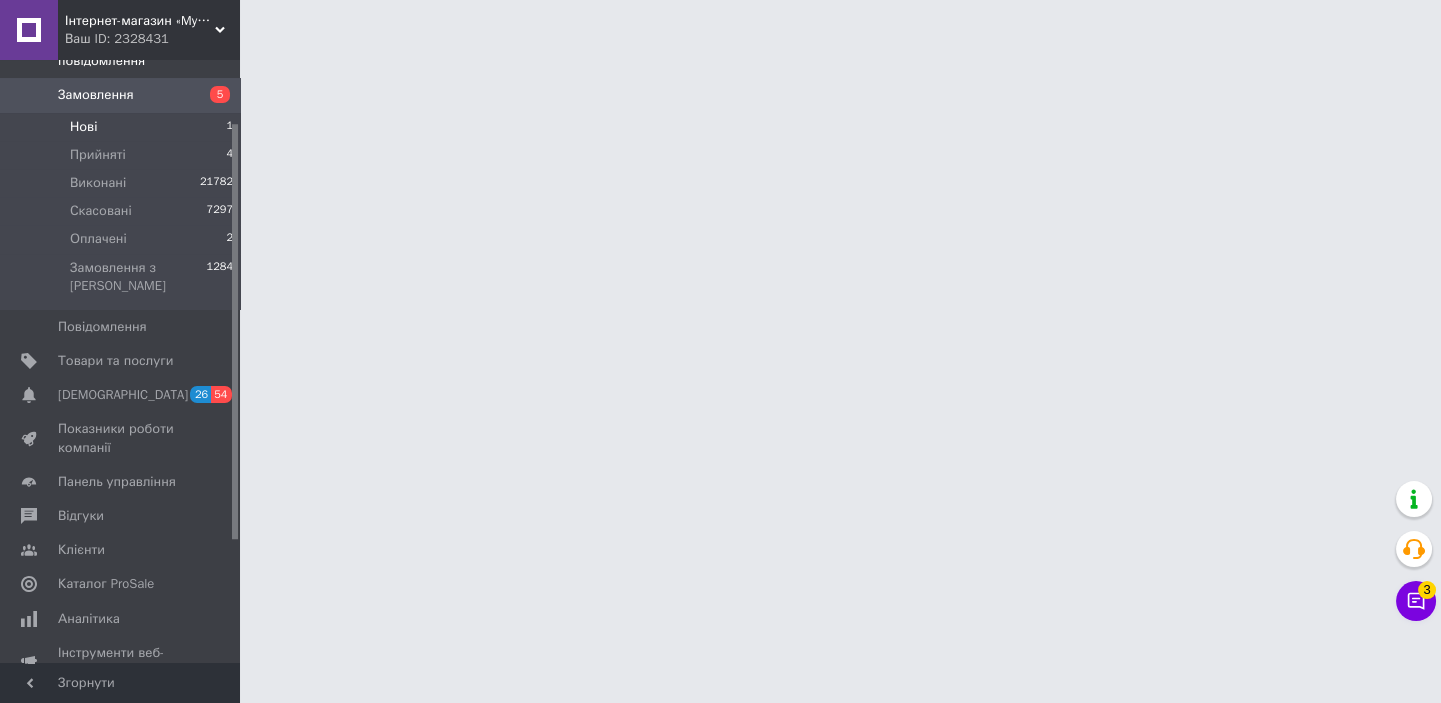 scroll, scrollTop: 0, scrollLeft: 0, axis: both 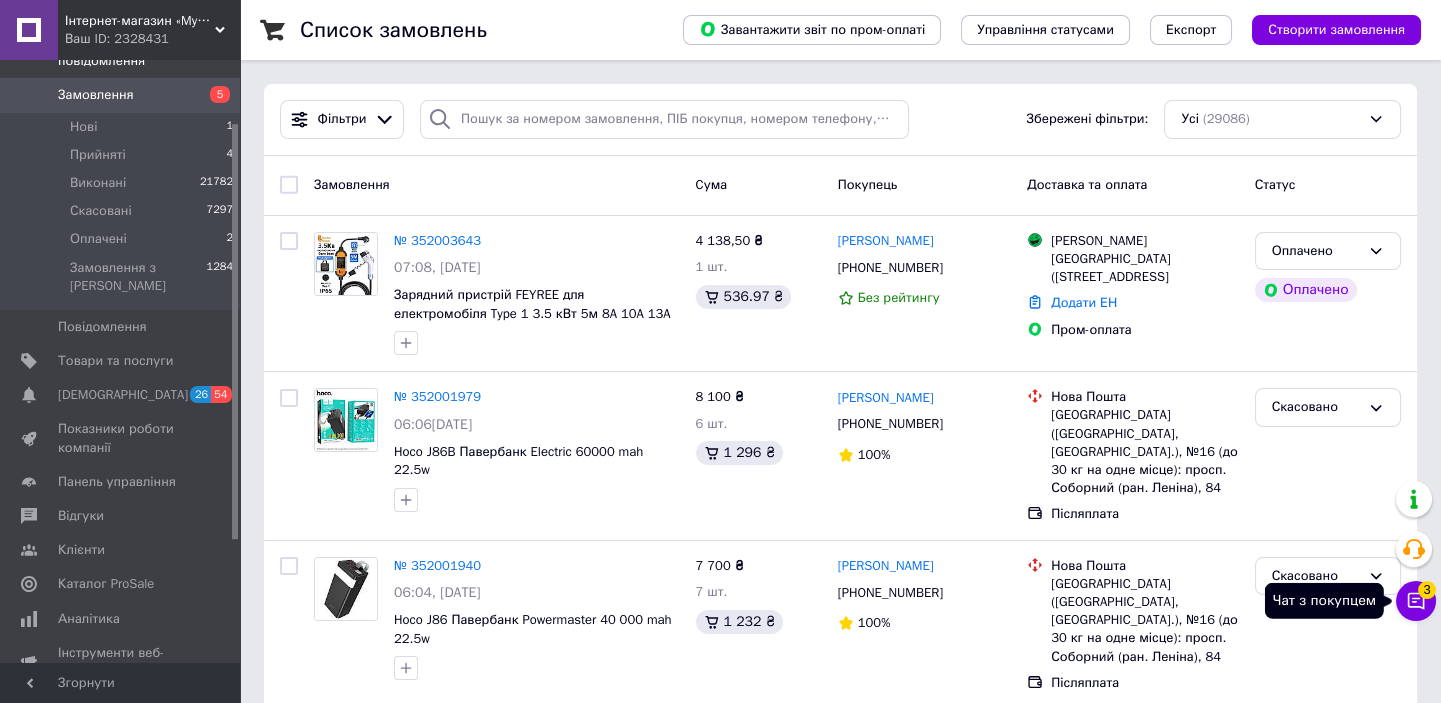click on "Чат з покупцем 3" at bounding box center [1416, 601] 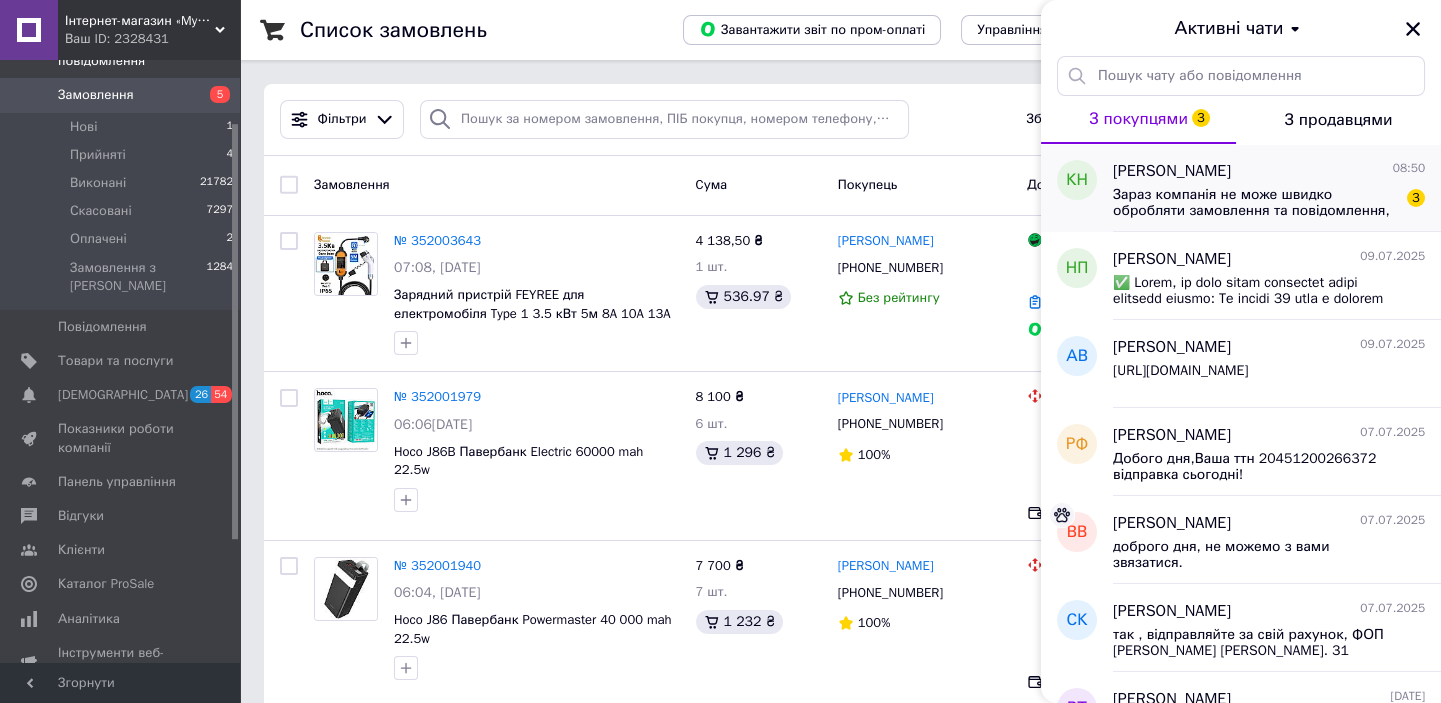 click on "Зараз компанія не може швидко обробляти замовлення та повідомлення,
оскільки за її графіком роботи сьогодні вихідний. Ваша заявка буде оброблена в найближчий робочий день." at bounding box center [1255, 203] 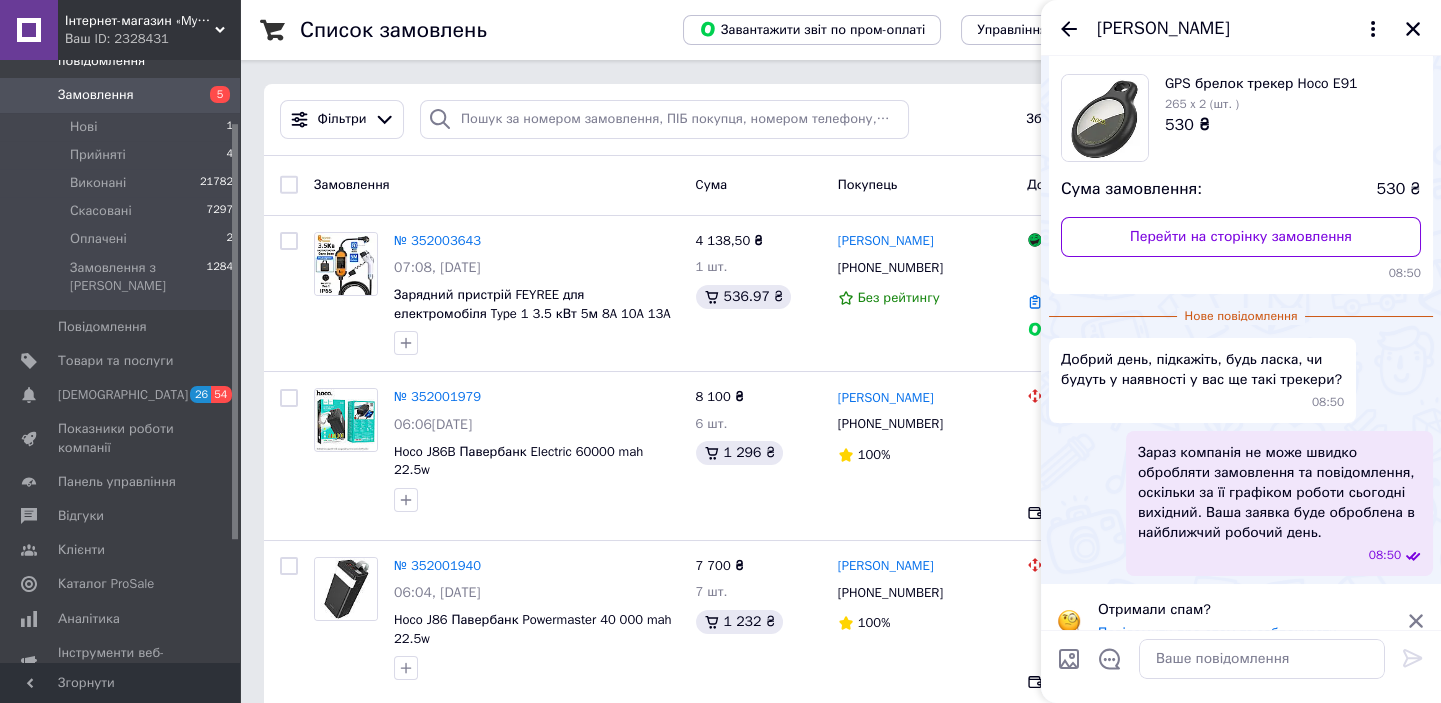 scroll, scrollTop: 137, scrollLeft: 0, axis: vertical 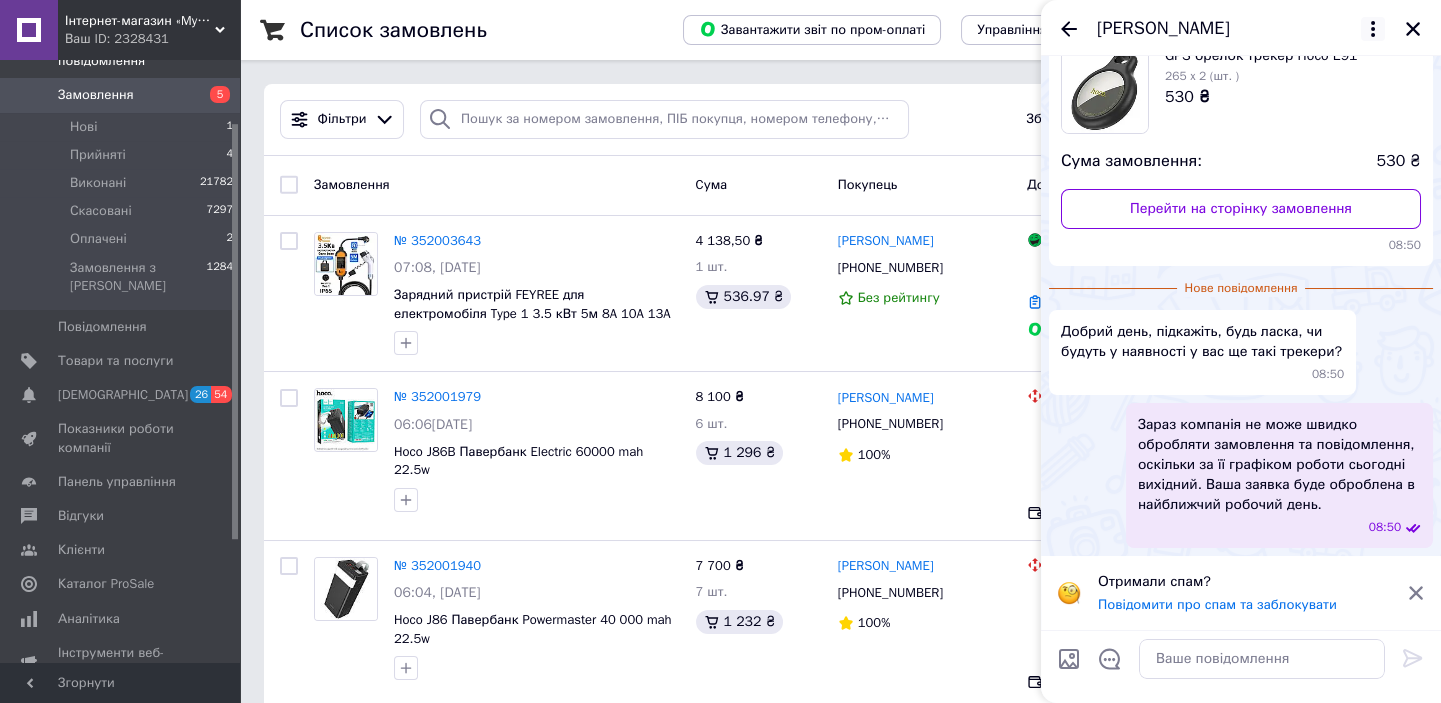 click 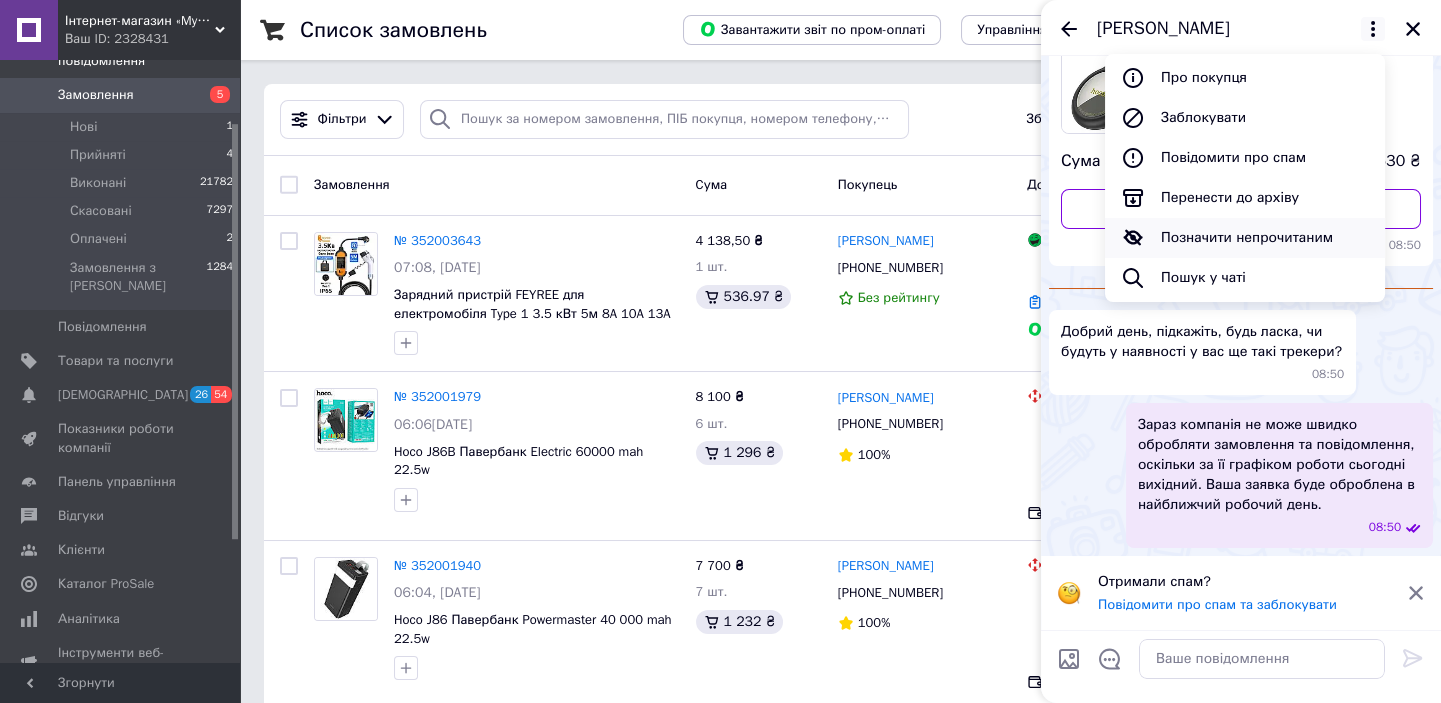 click on "Позначити непрочитаним" at bounding box center [1245, 238] 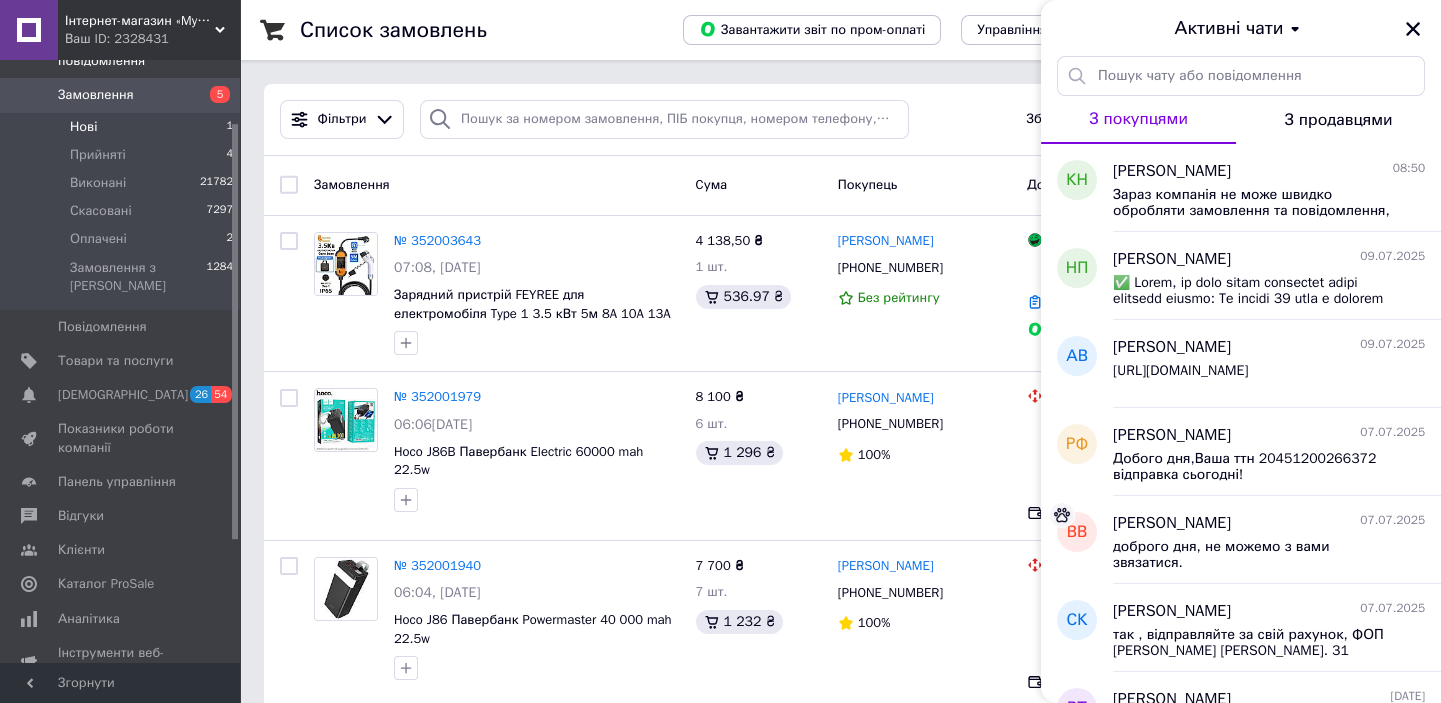 click on "Нові 1" at bounding box center [122, 127] 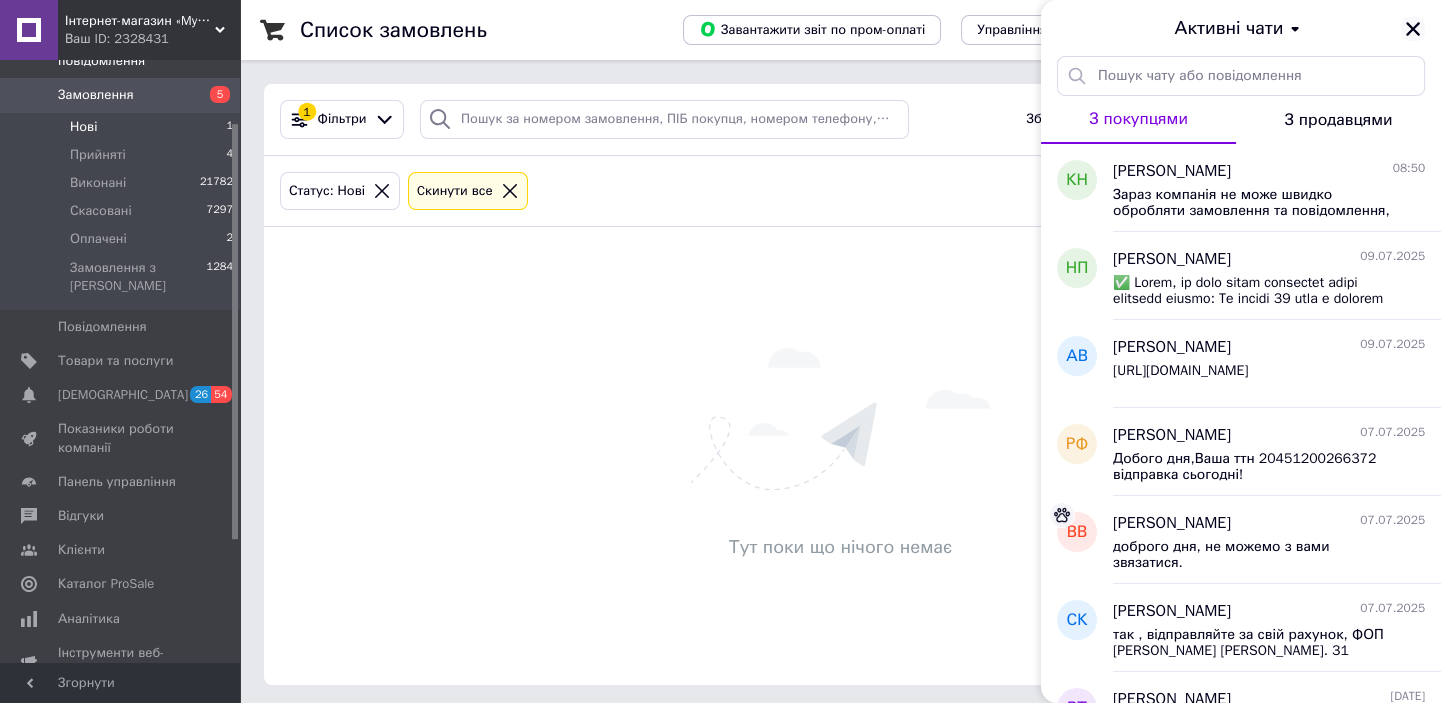 click 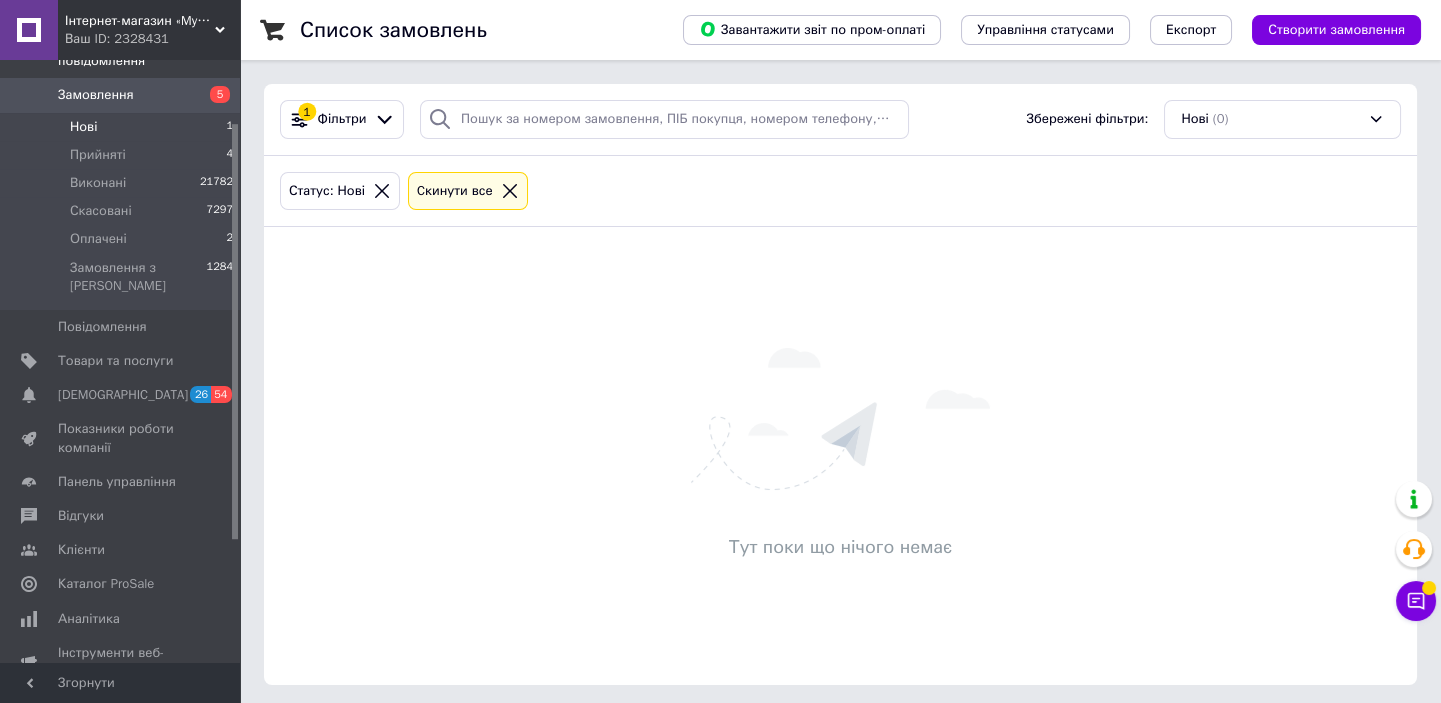 click on "Нові 1" at bounding box center (122, 127) 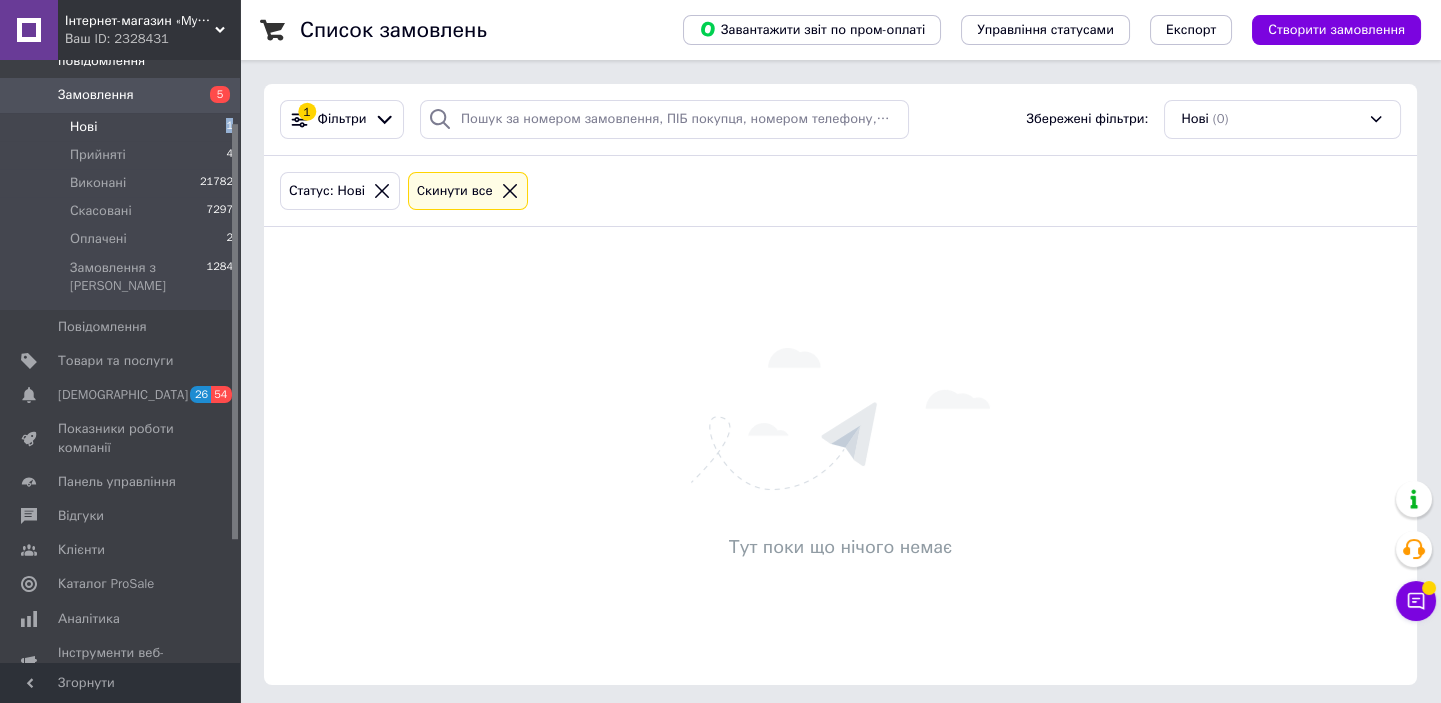 click on "Нові 1" at bounding box center (122, 127) 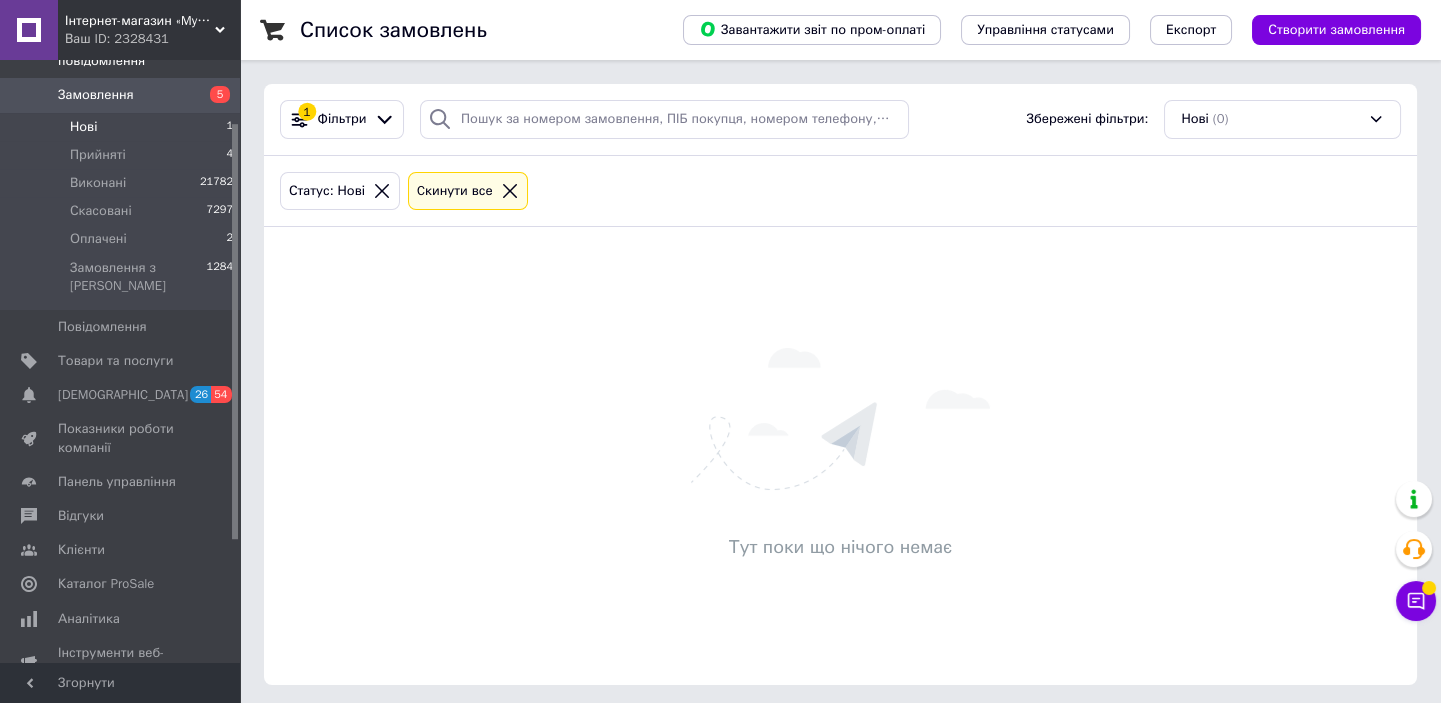 click on "Нові 1" at bounding box center (122, 127) 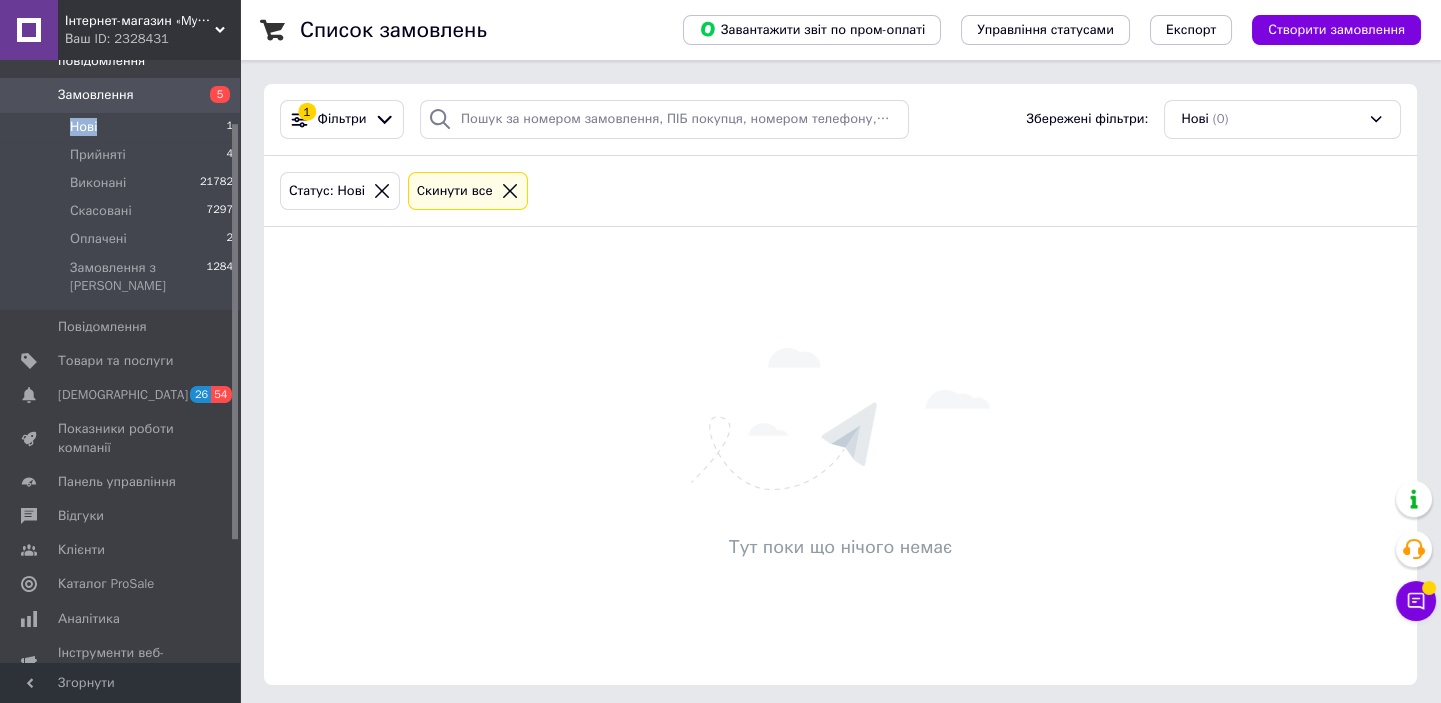 click on "Нові" at bounding box center [83, 127] 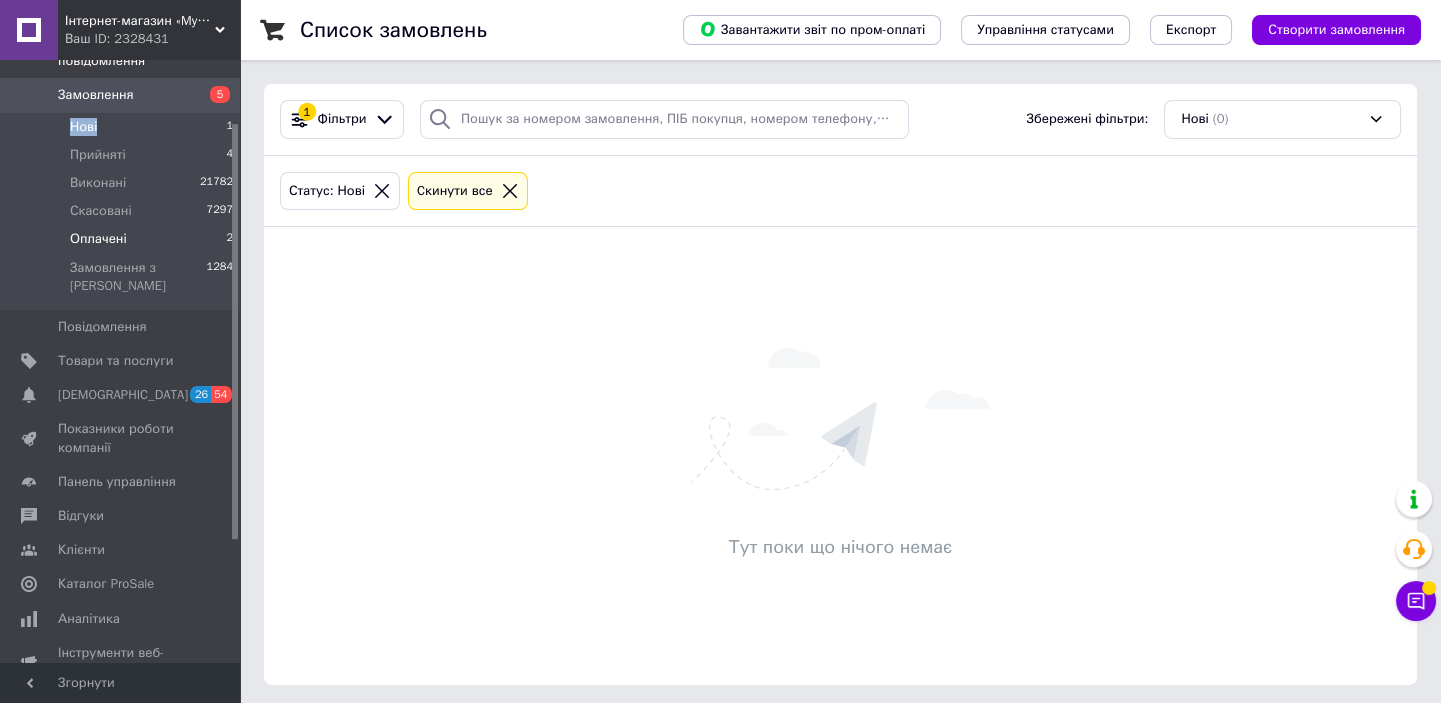 click on "Оплачені" at bounding box center [98, 239] 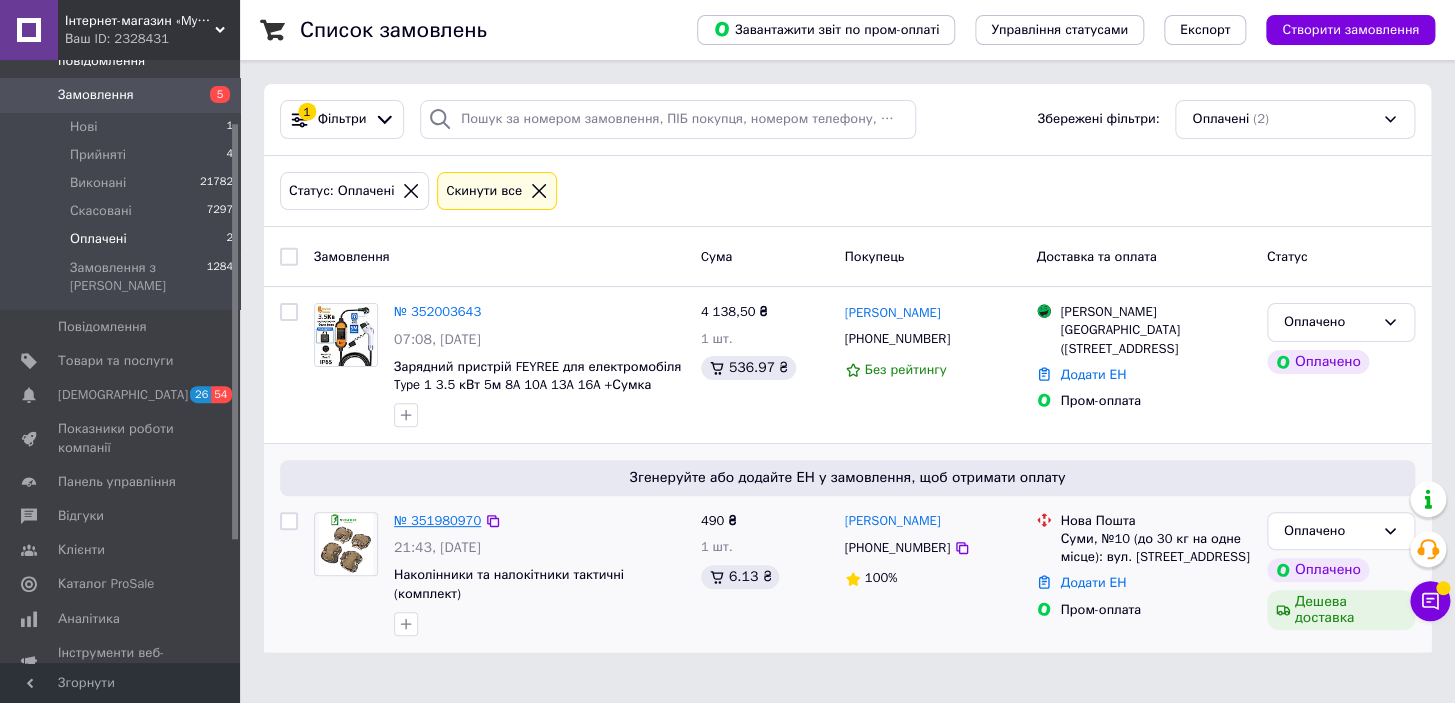 click on "№ 351980970" at bounding box center [437, 520] 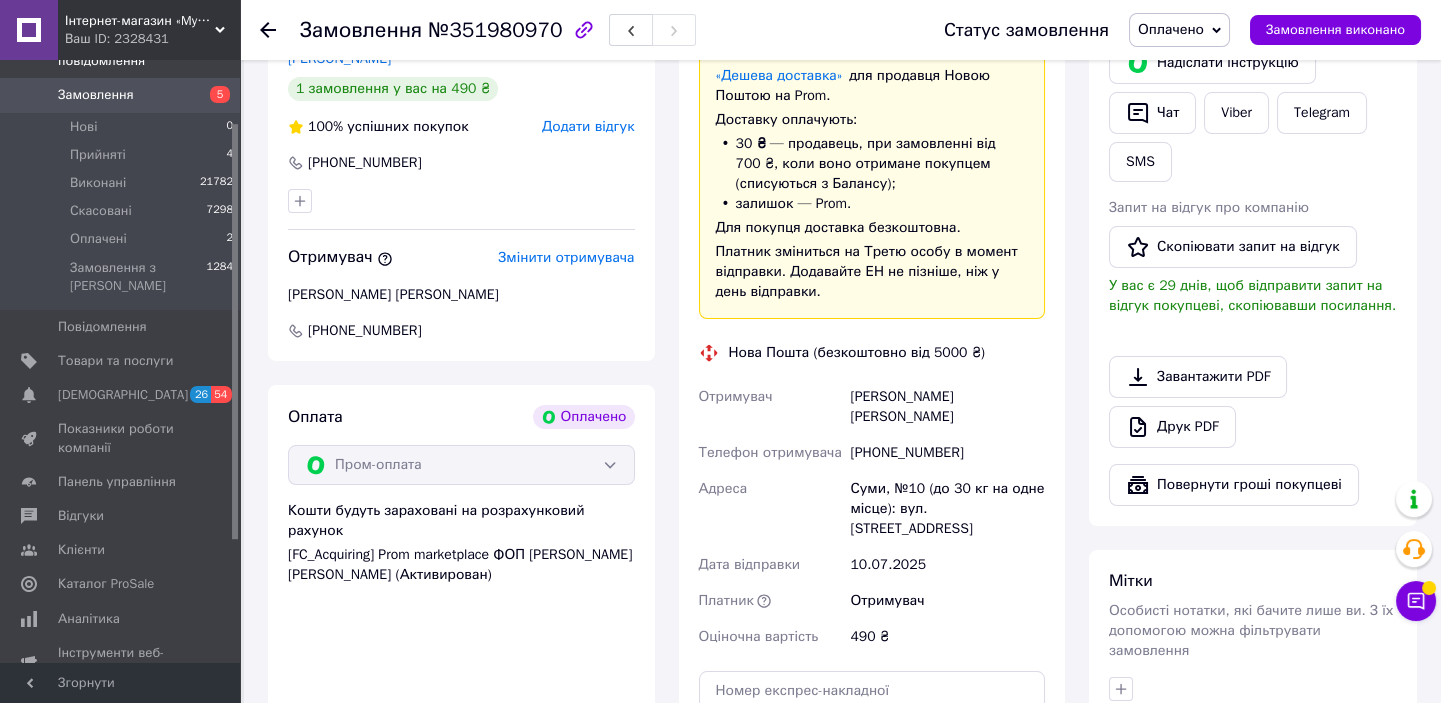 scroll, scrollTop: 727, scrollLeft: 0, axis: vertical 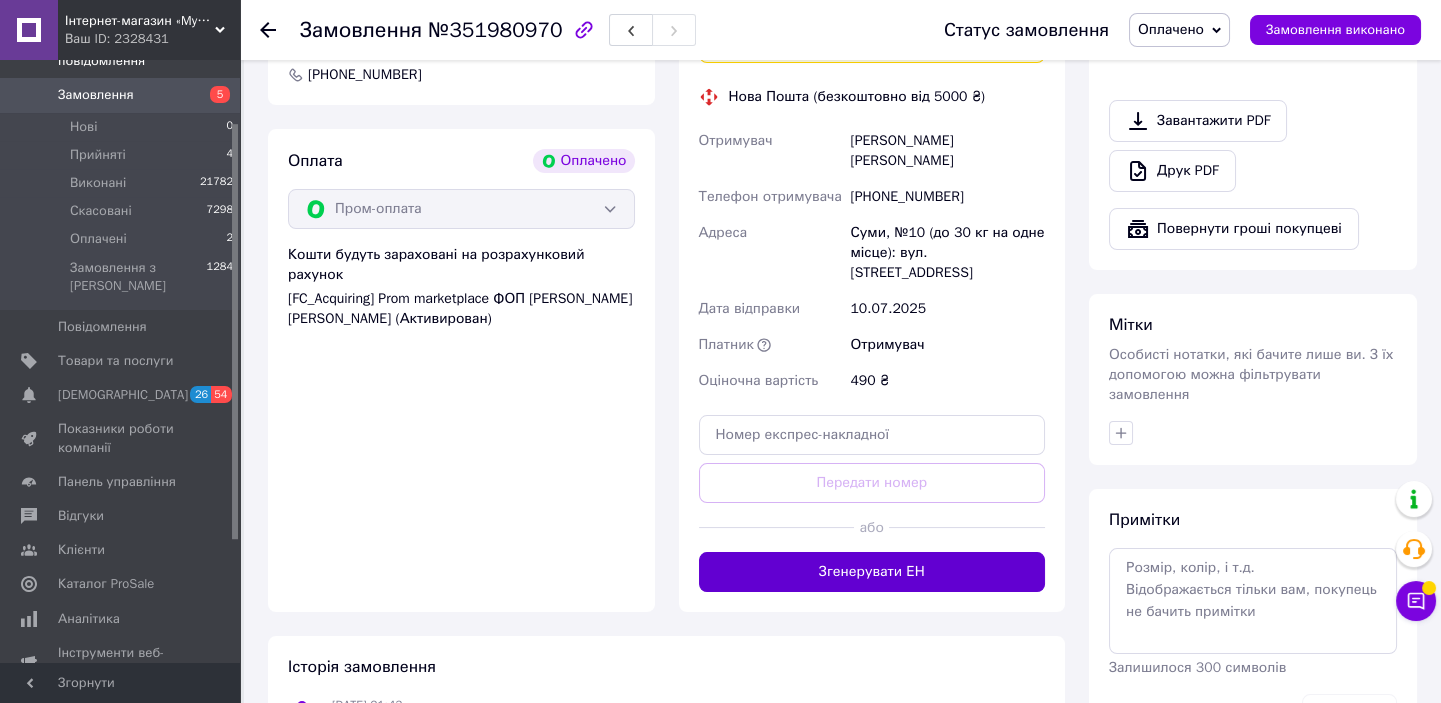 click on "Згенерувати ЕН" at bounding box center [872, 572] 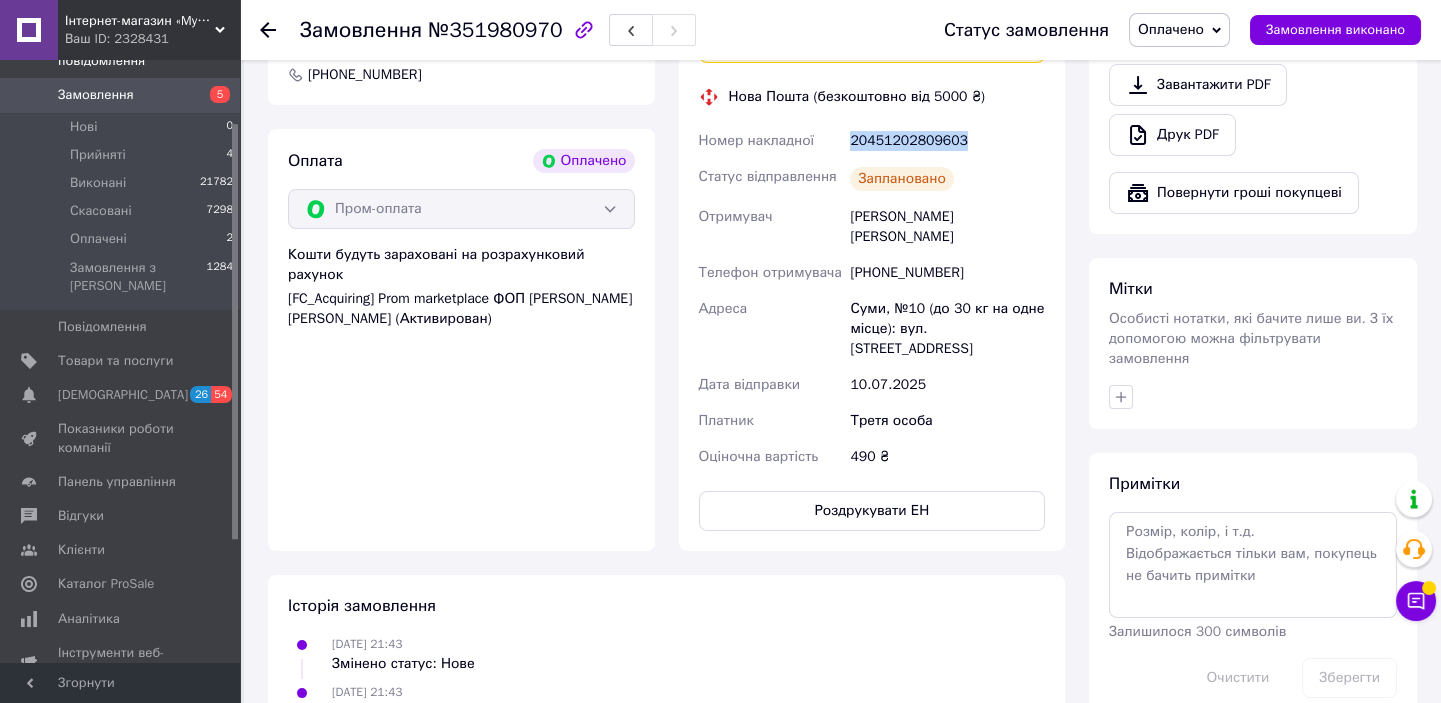 drag, startPoint x: 965, startPoint y: 141, endPoint x: 845, endPoint y: 124, distance: 121.19818 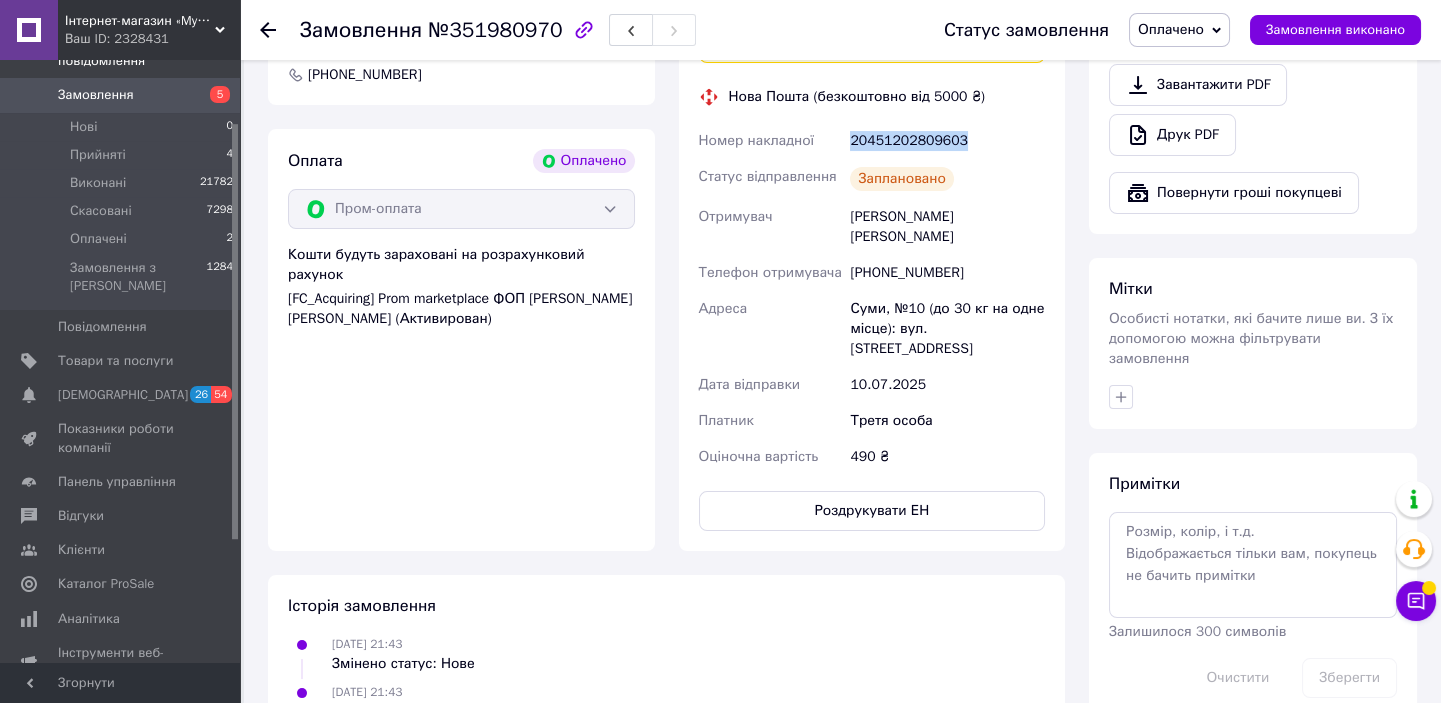 click on "Номер накладної 20451202809603 Статус відправлення Заплановано Отримувач Соболевський Вячеслав Телефон отримувача +380969845414 Адреса Суми, №10 (до 30 кг на одне місце): вул. Роменська, 81 Дата відправки 10.07.2025 Платник Третя особа Оціночна вартість 490 ₴" at bounding box center (872, 299) 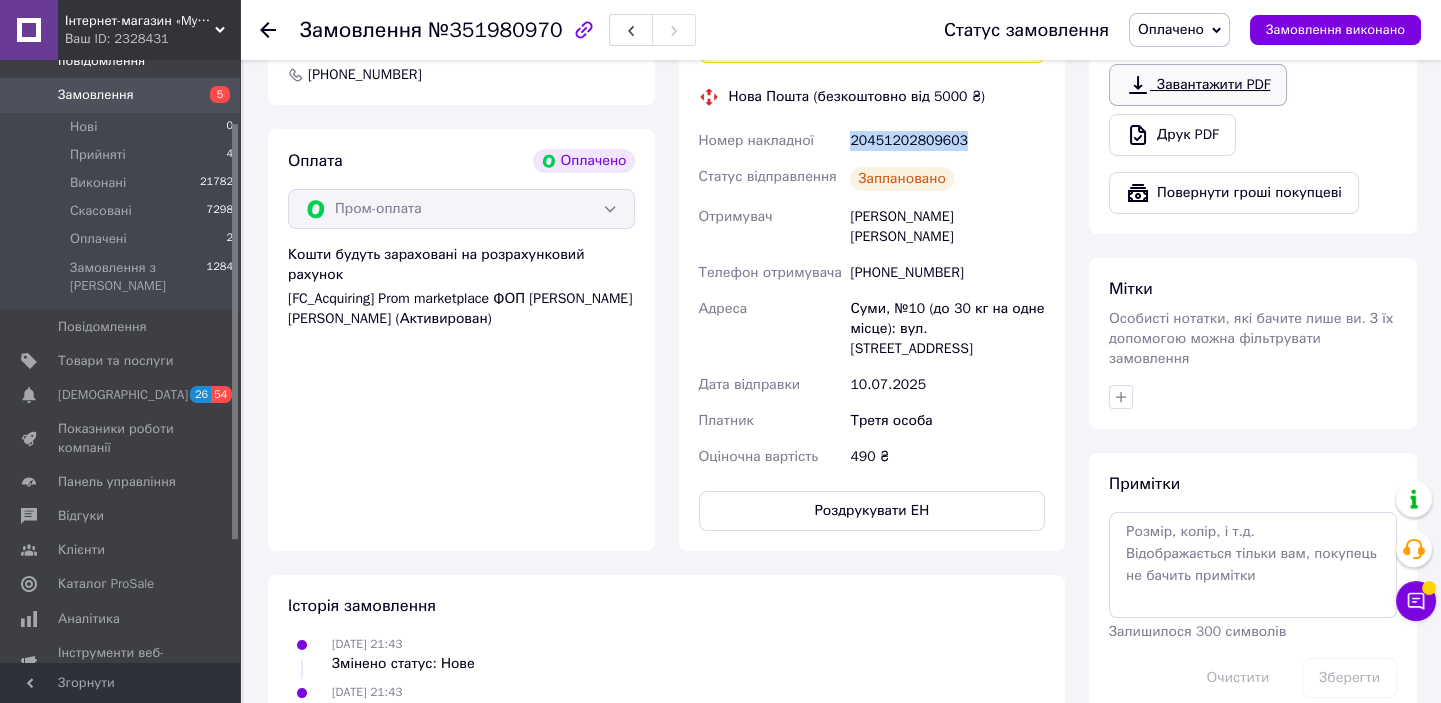 copy on "Номер накладної 20451202809603" 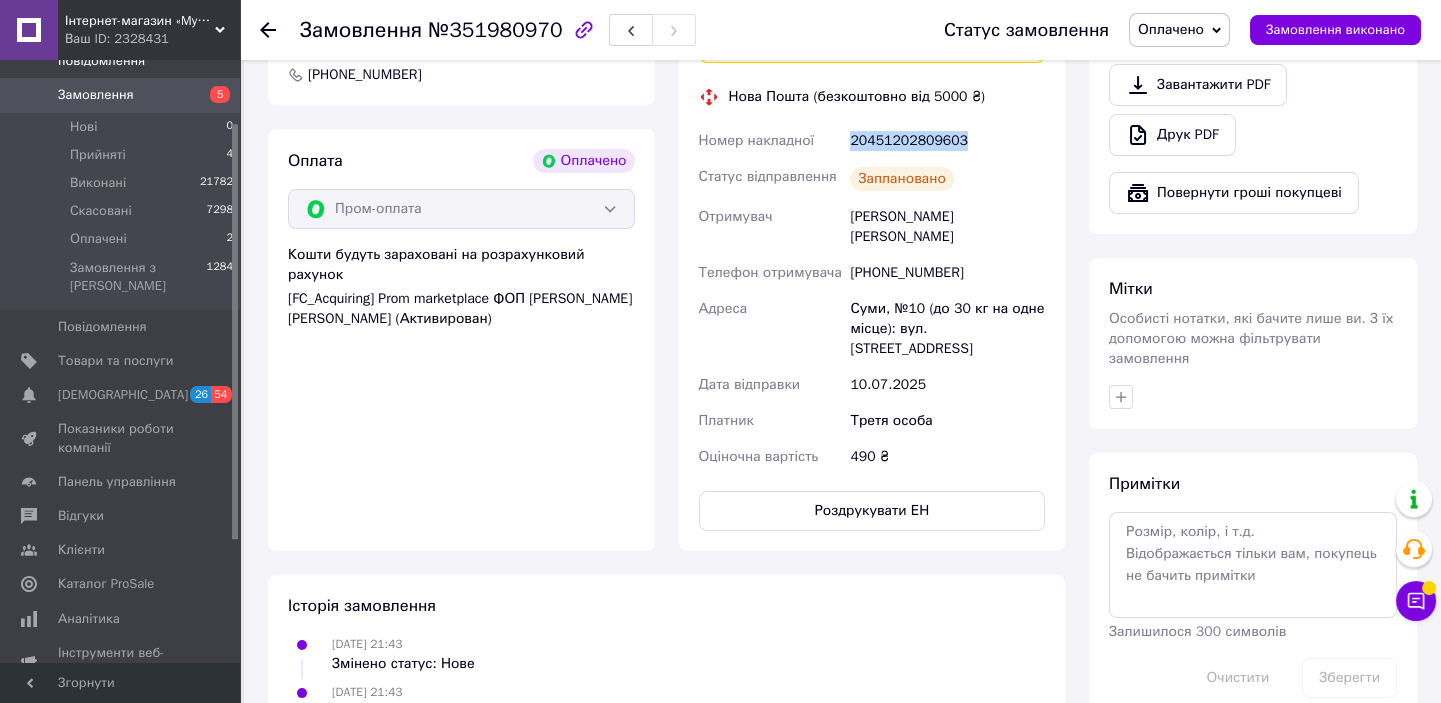 drag, startPoint x: 1356, startPoint y: 37, endPoint x: 1300, endPoint y: 62, distance: 61.326992 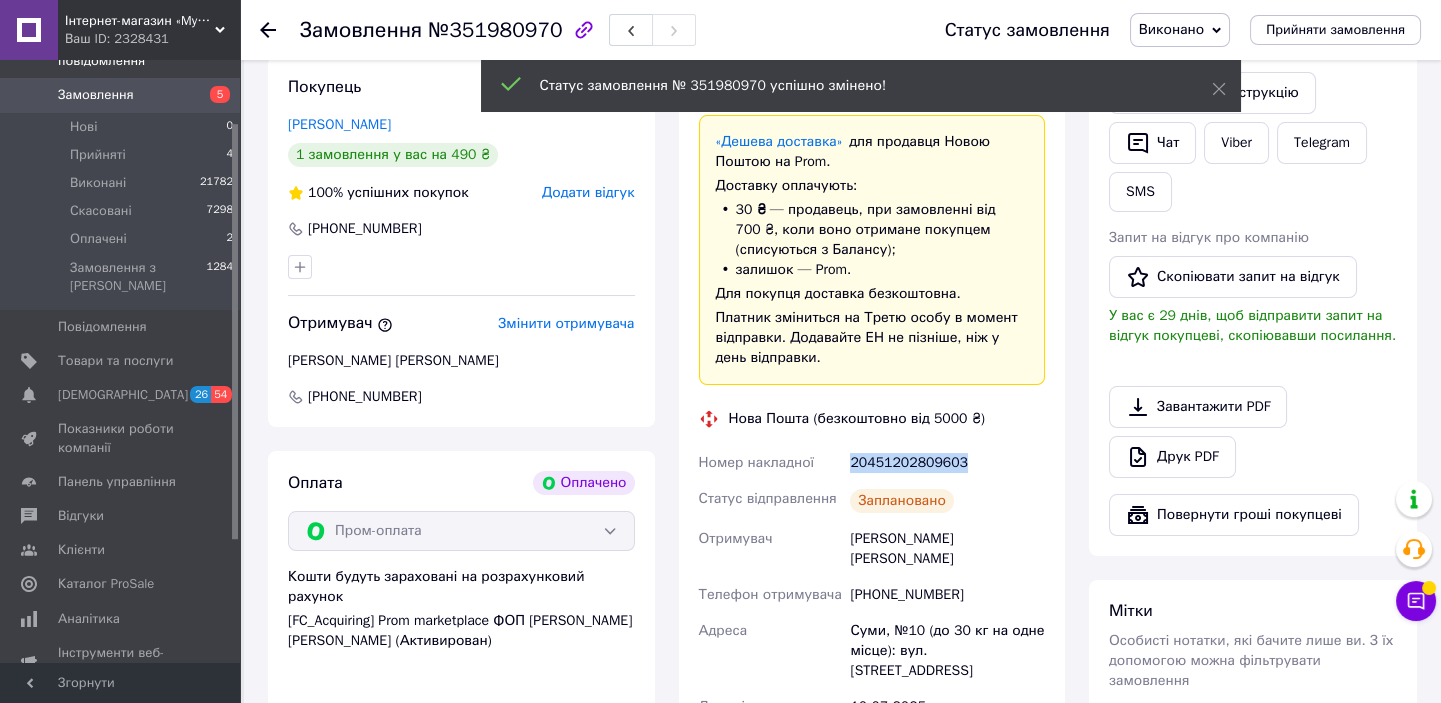 scroll, scrollTop: 397, scrollLeft: 0, axis: vertical 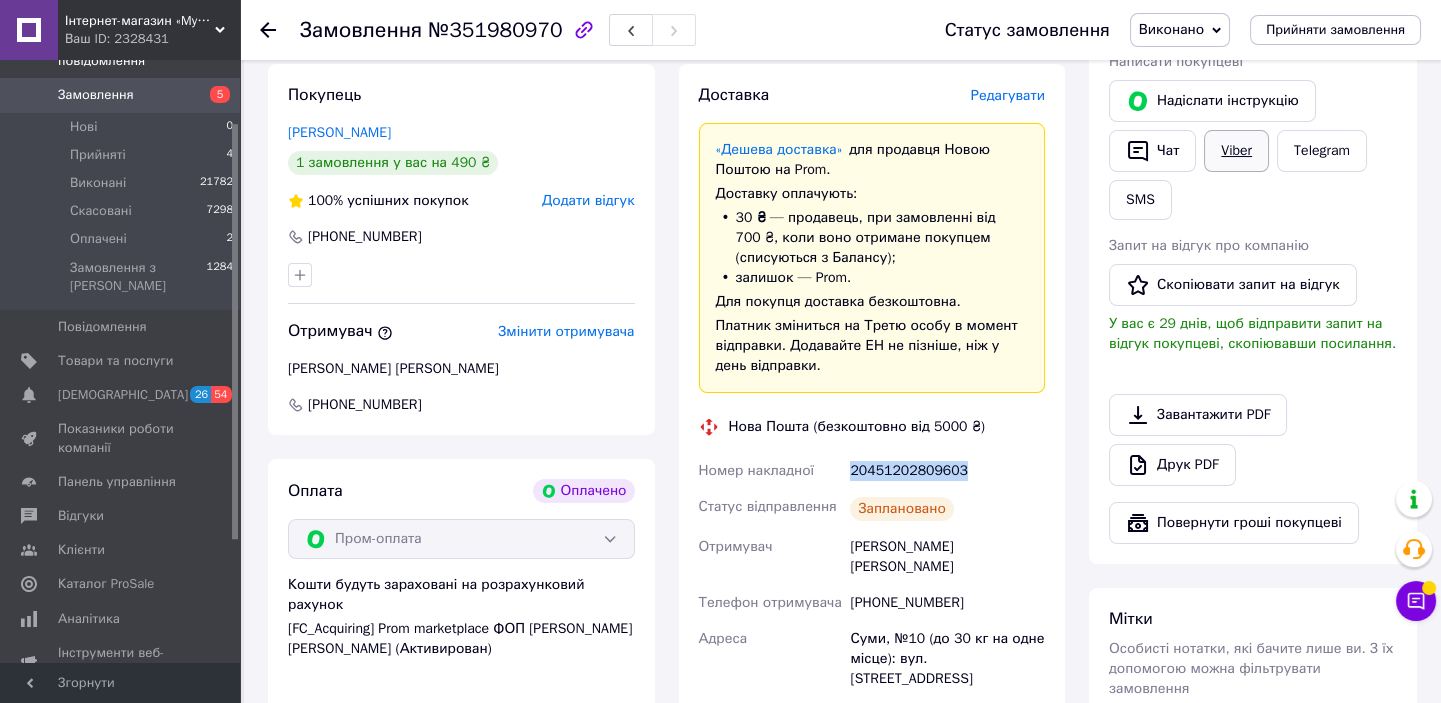 click on "Viber" at bounding box center [1236, 151] 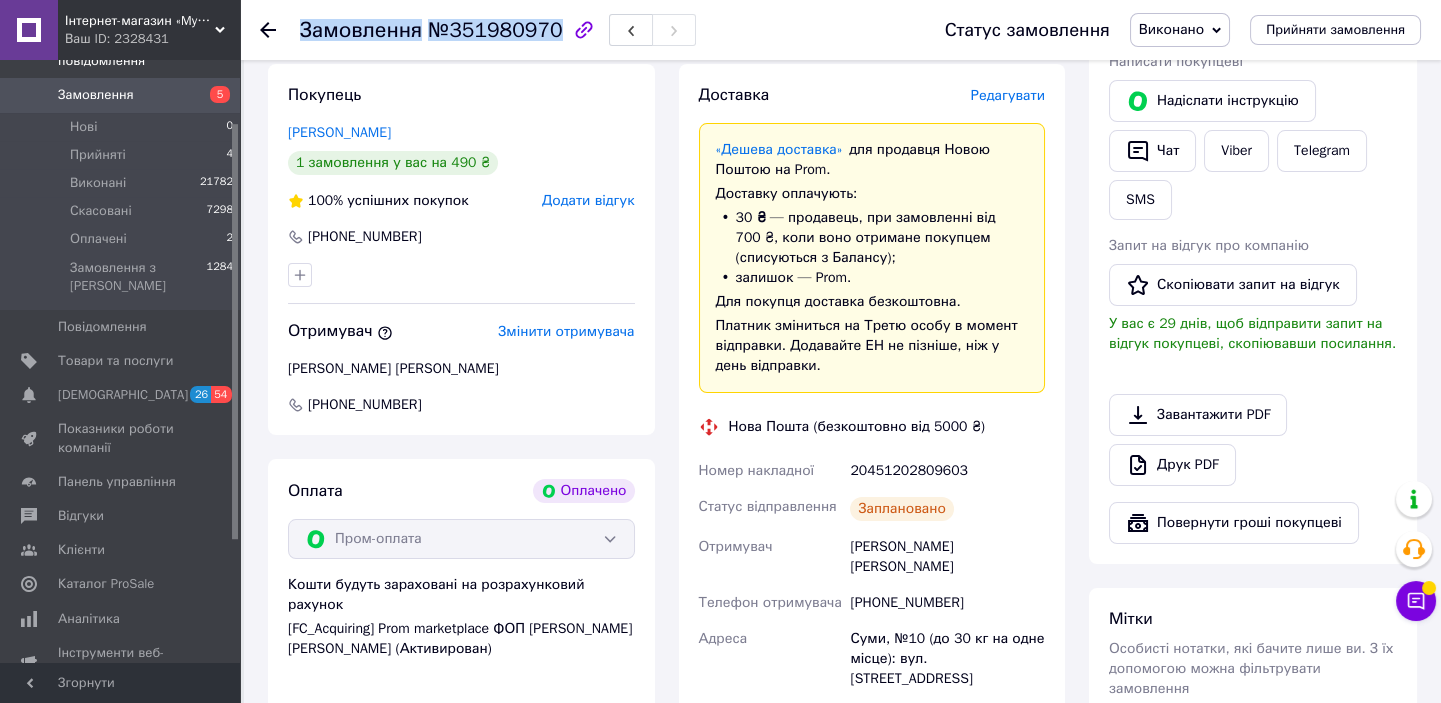 drag, startPoint x: 298, startPoint y: 40, endPoint x: 550, endPoint y: 23, distance: 252.57277 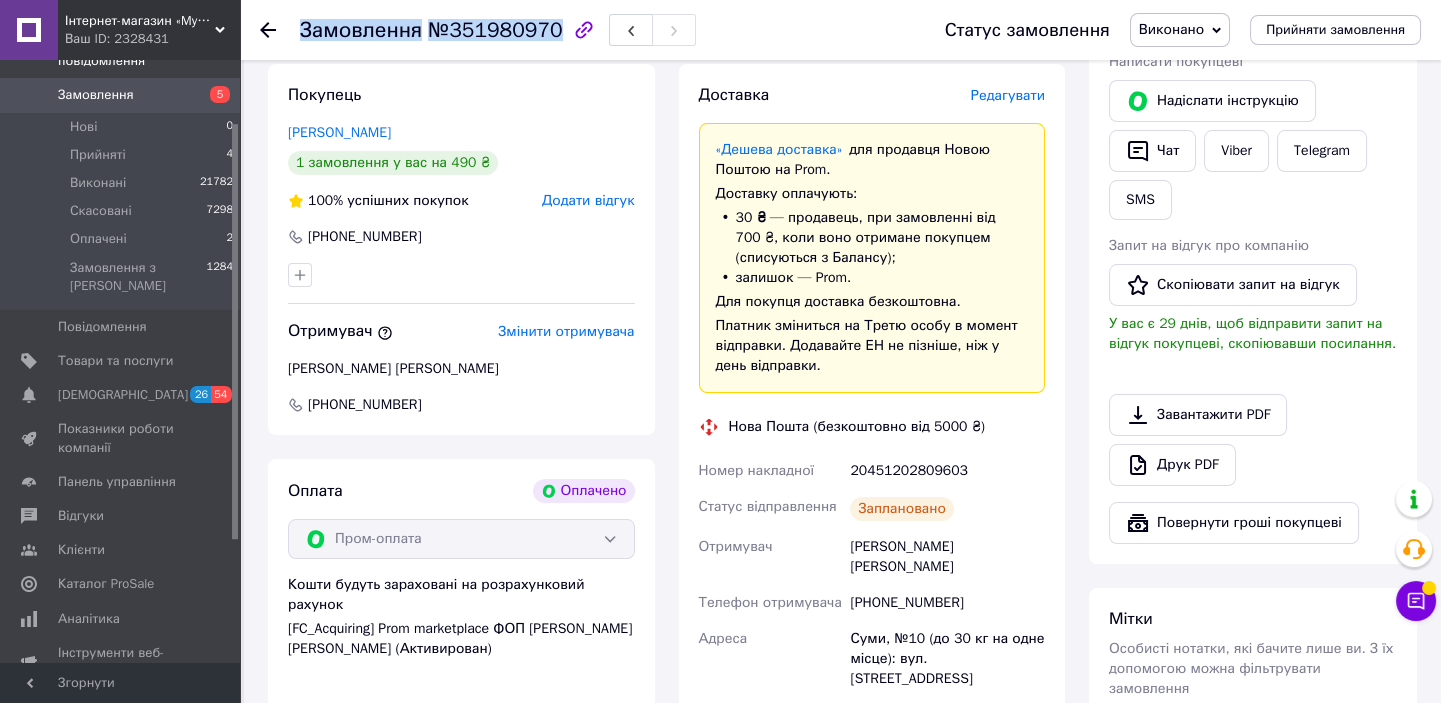 click on "Замовлення №351980970 Статус замовлення Виконано Прийнято Скасовано Оплачено Прийняти замовлення" at bounding box center (840, 30) 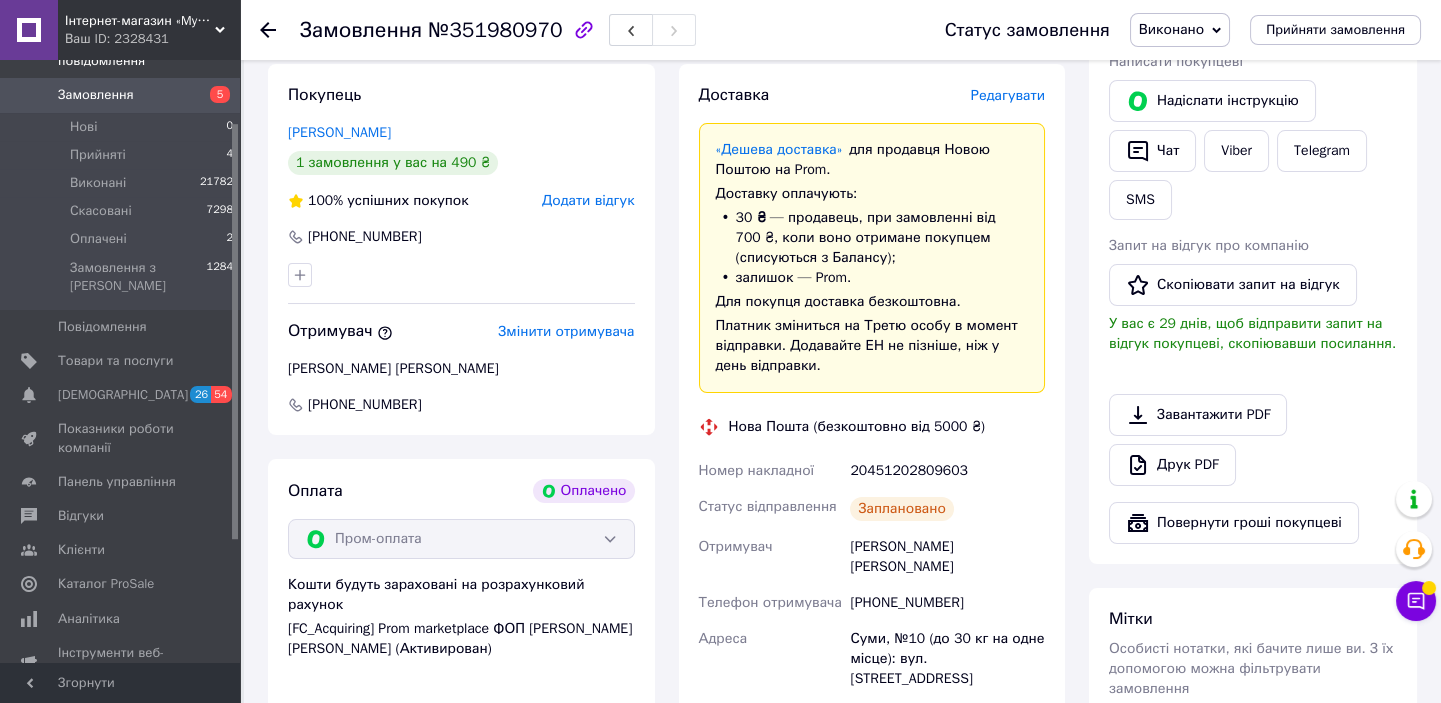 drag, startPoint x: 304, startPoint y: 29, endPoint x: 550, endPoint y: 32, distance: 246.0183 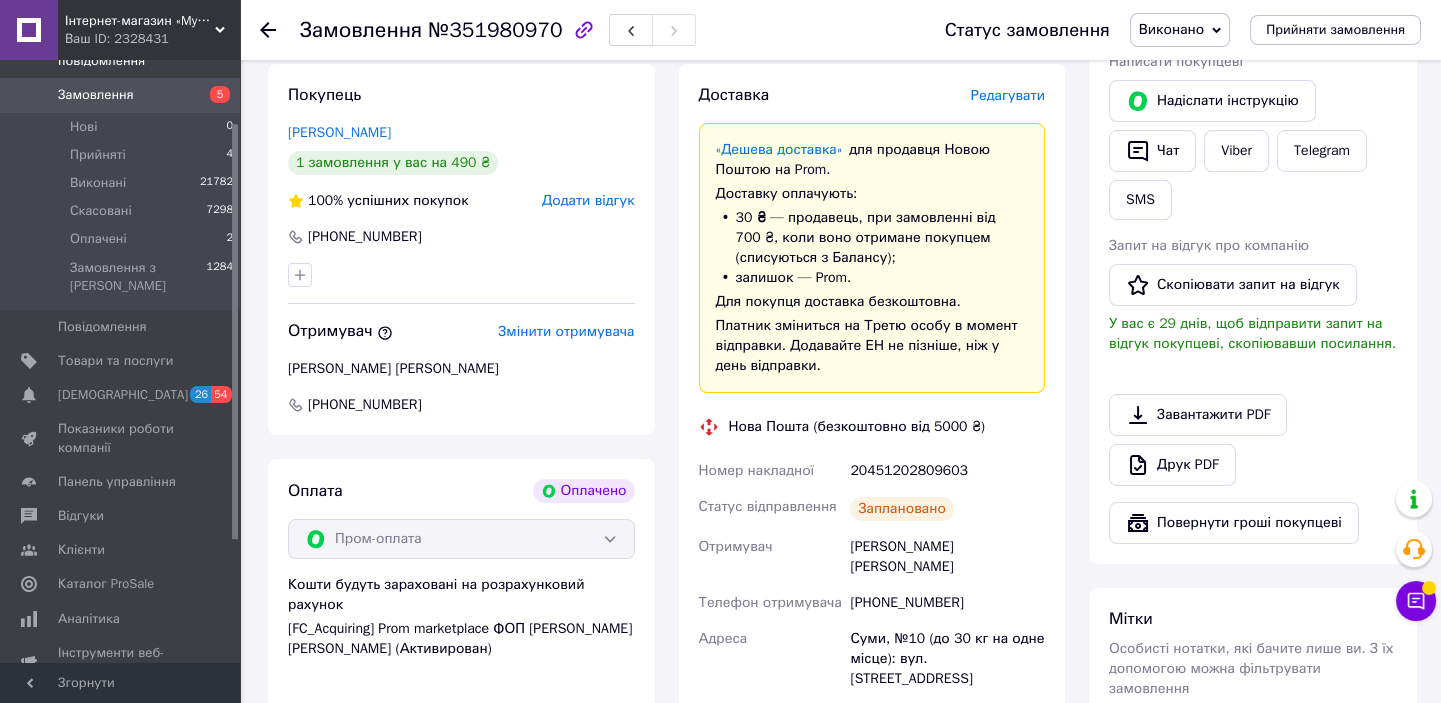 click on "Замовлення №351980970" at bounding box center (498, 30) 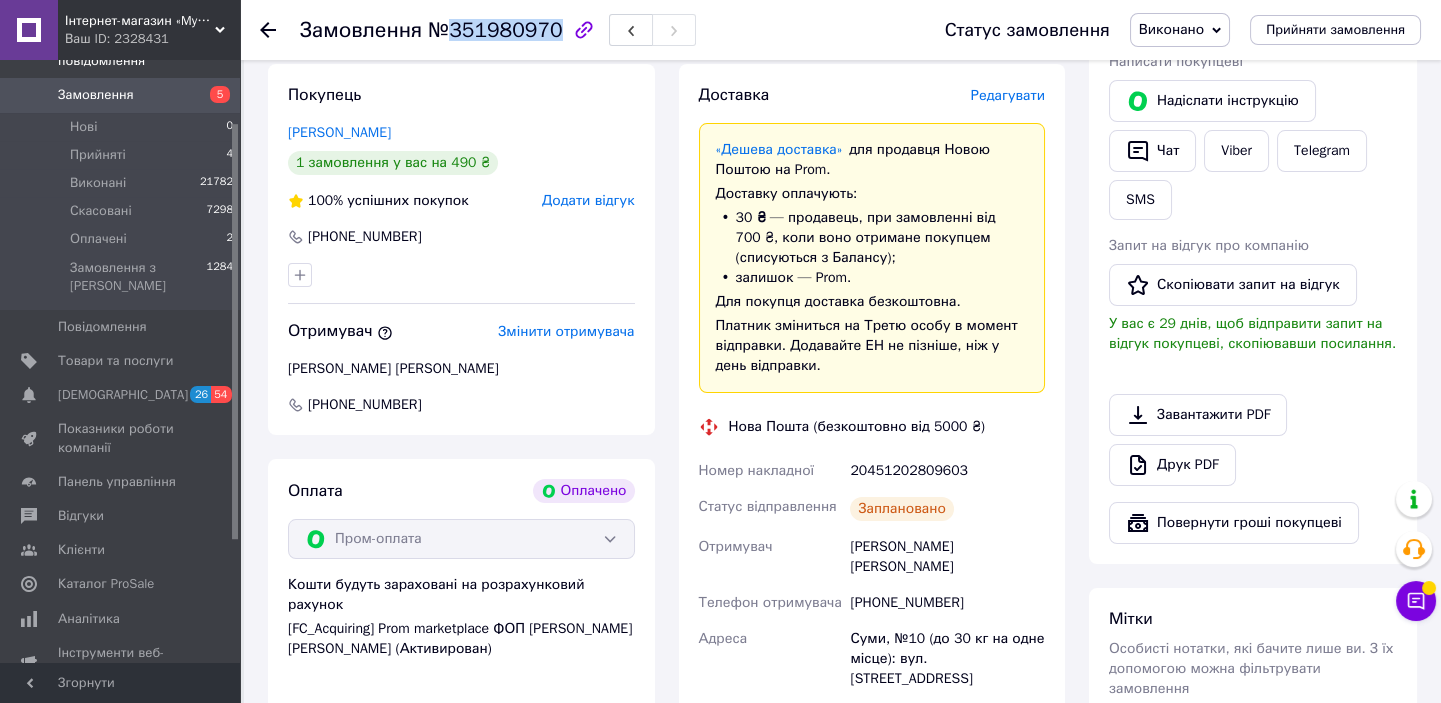 click on "№351980970" at bounding box center (495, 30) 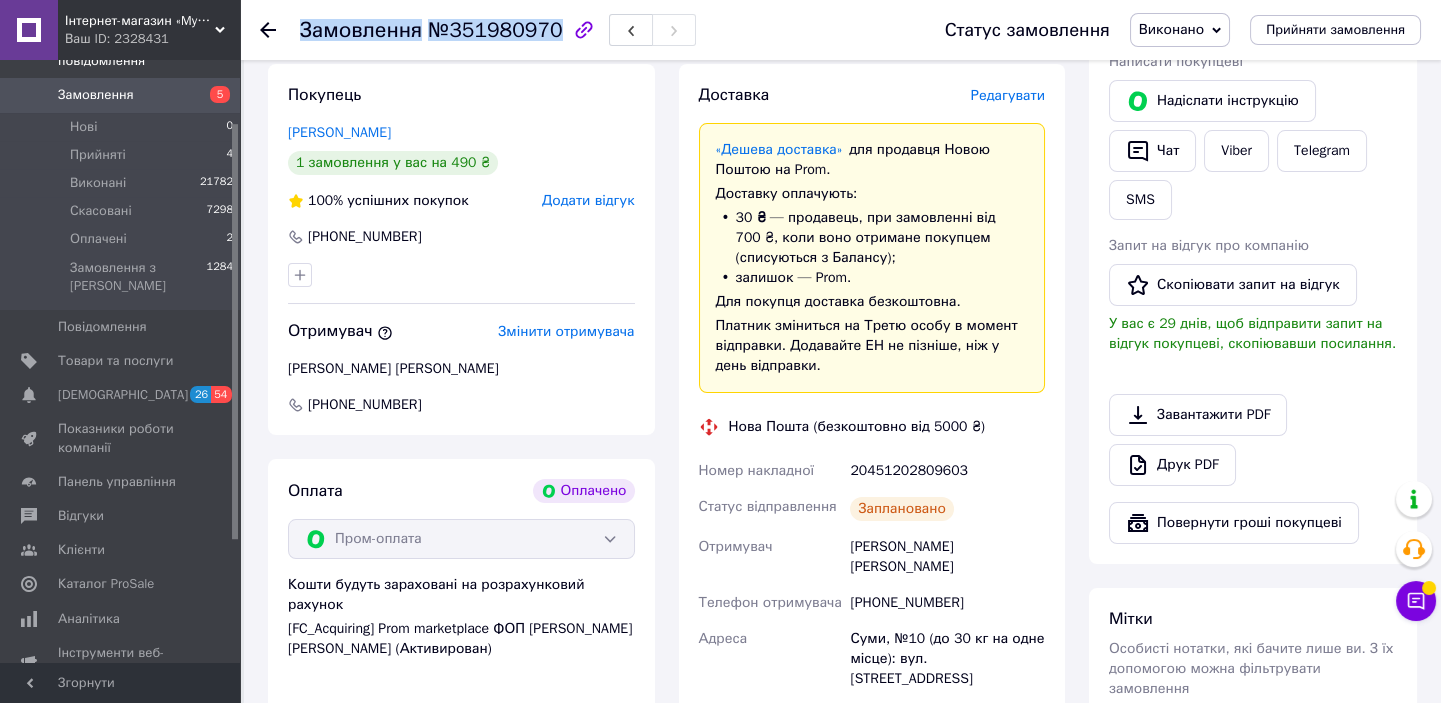 copy on "Замовлення №351980970" 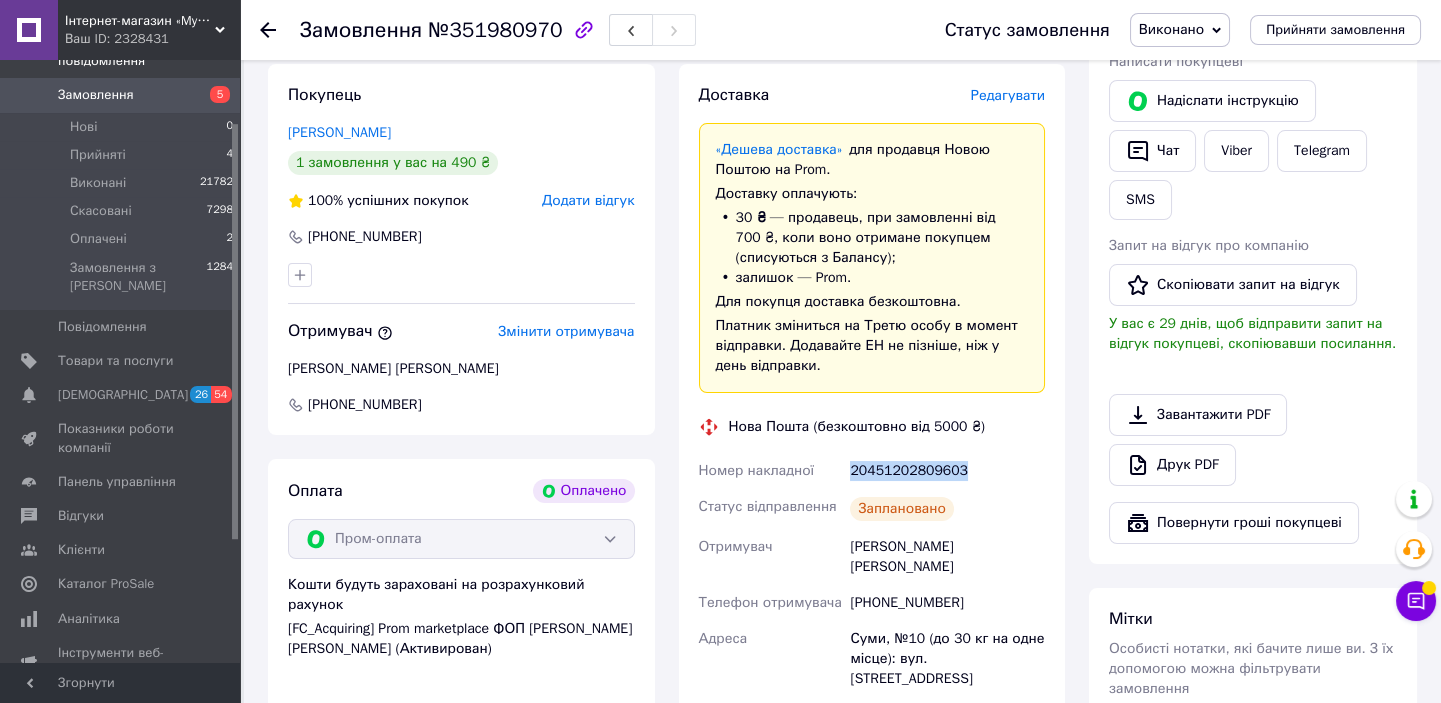 drag, startPoint x: 985, startPoint y: 466, endPoint x: 824, endPoint y: 455, distance: 161.37534 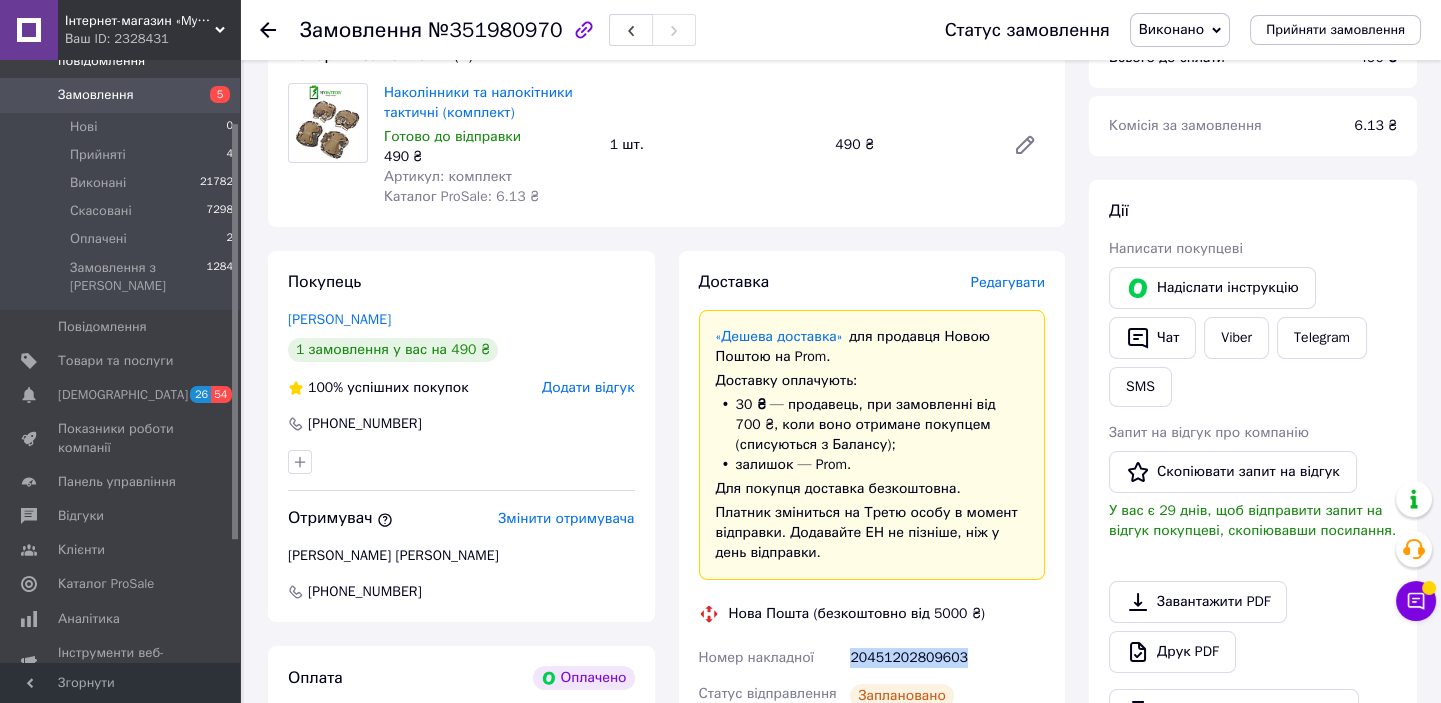 scroll, scrollTop: 33, scrollLeft: 0, axis: vertical 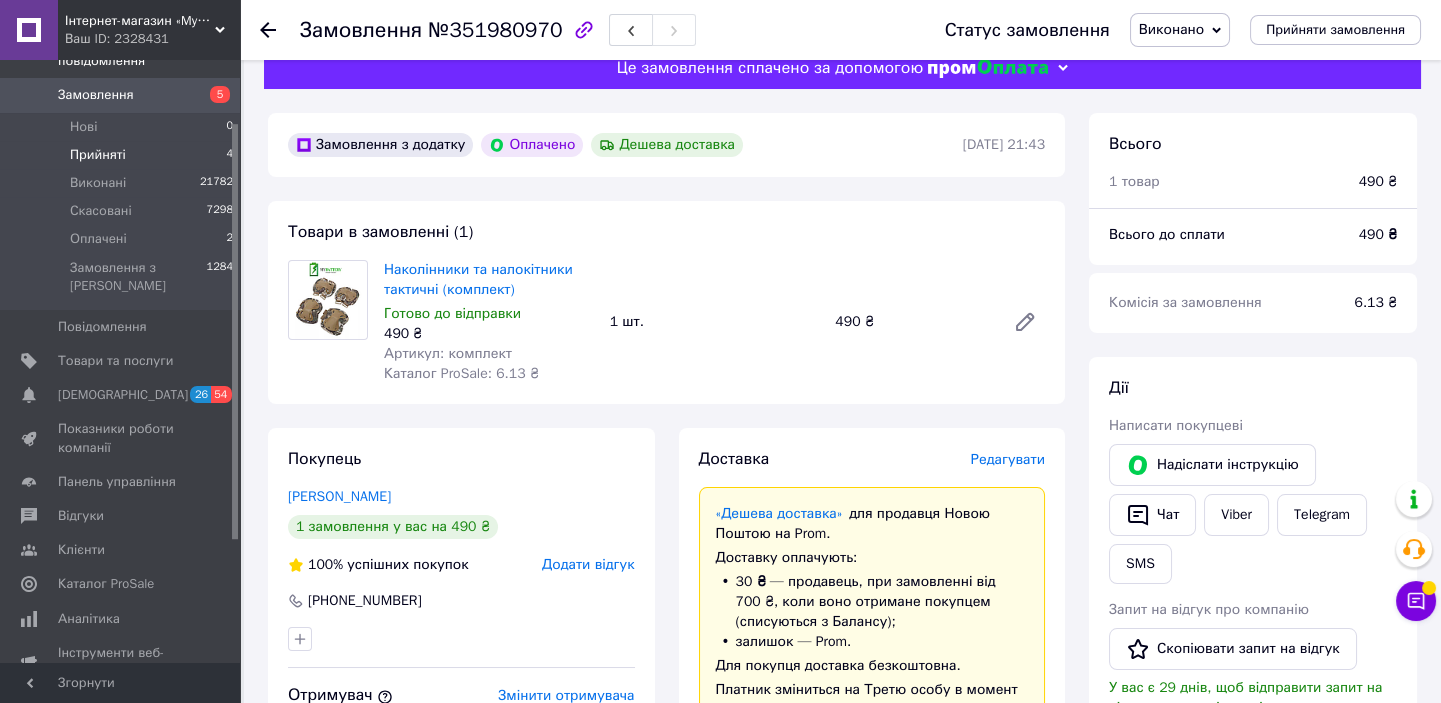 click on "Прийняті 4" at bounding box center [122, 155] 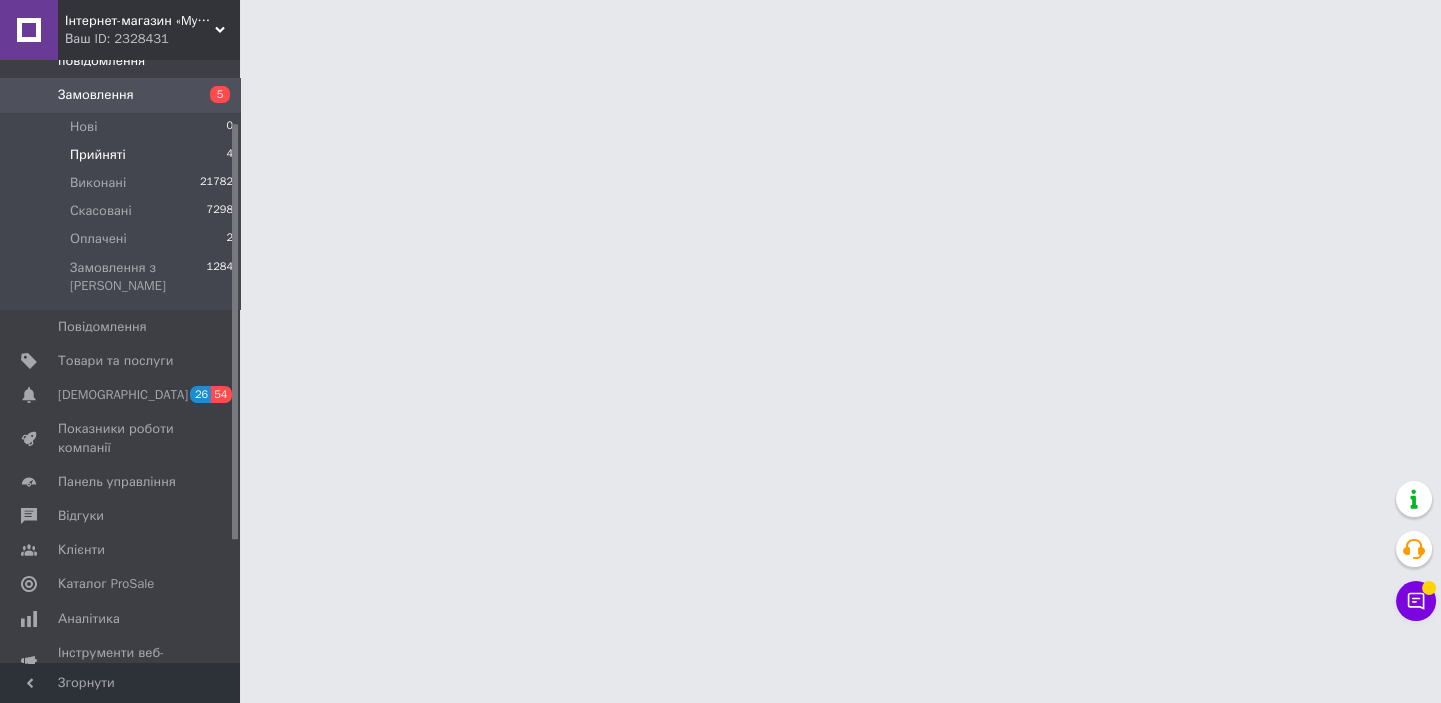 scroll, scrollTop: 0, scrollLeft: 0, axis: both 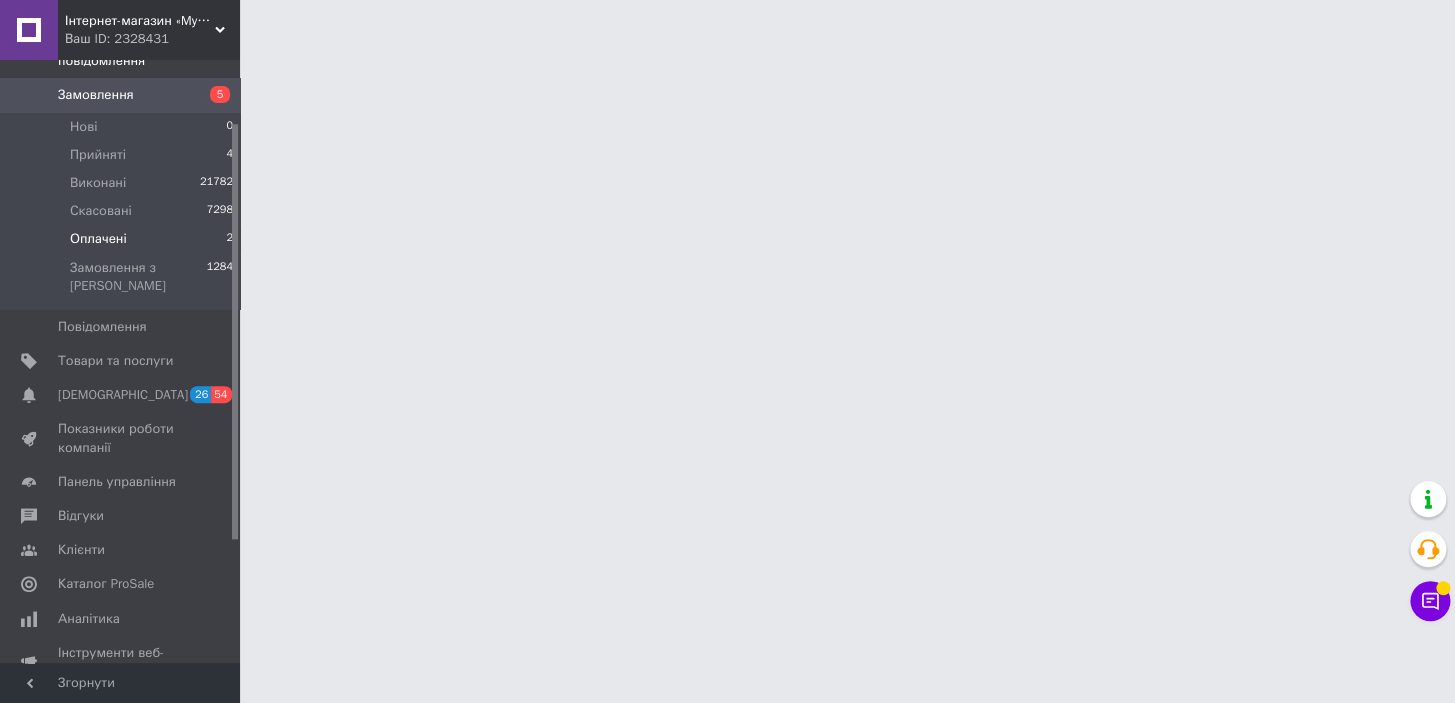 click on "Оплачені 2" at bounding box center (122, 239) 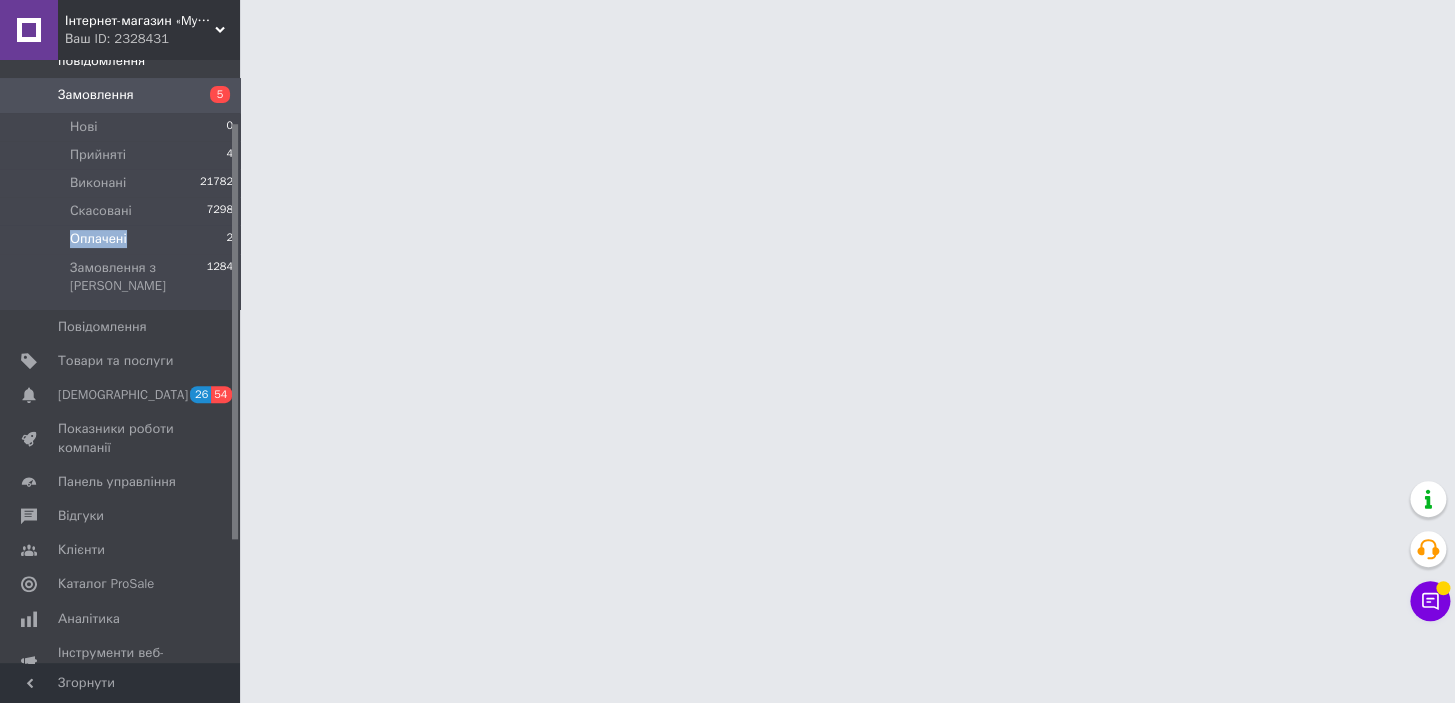 click on "Оплачені" at bounding box center (98, 239) 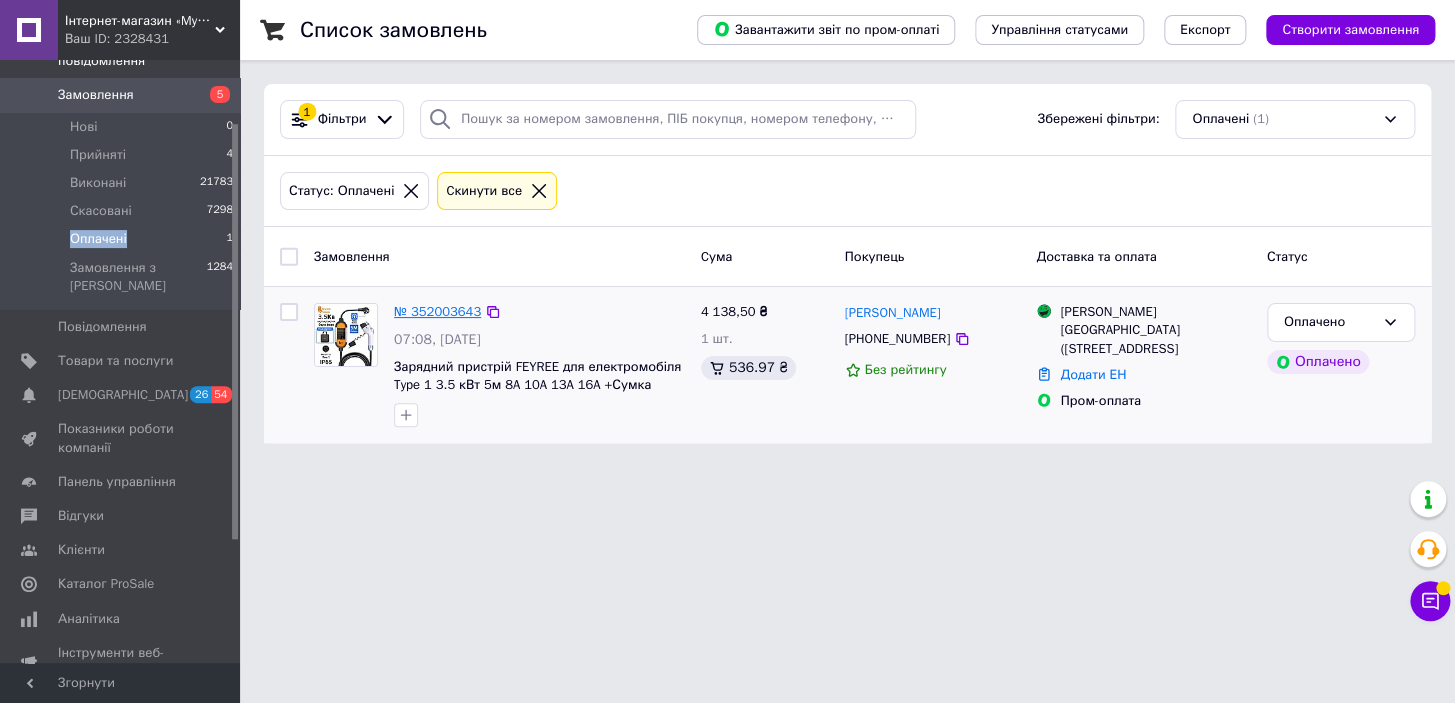 click on "№ 352003643" at bounding box center [437, 311] 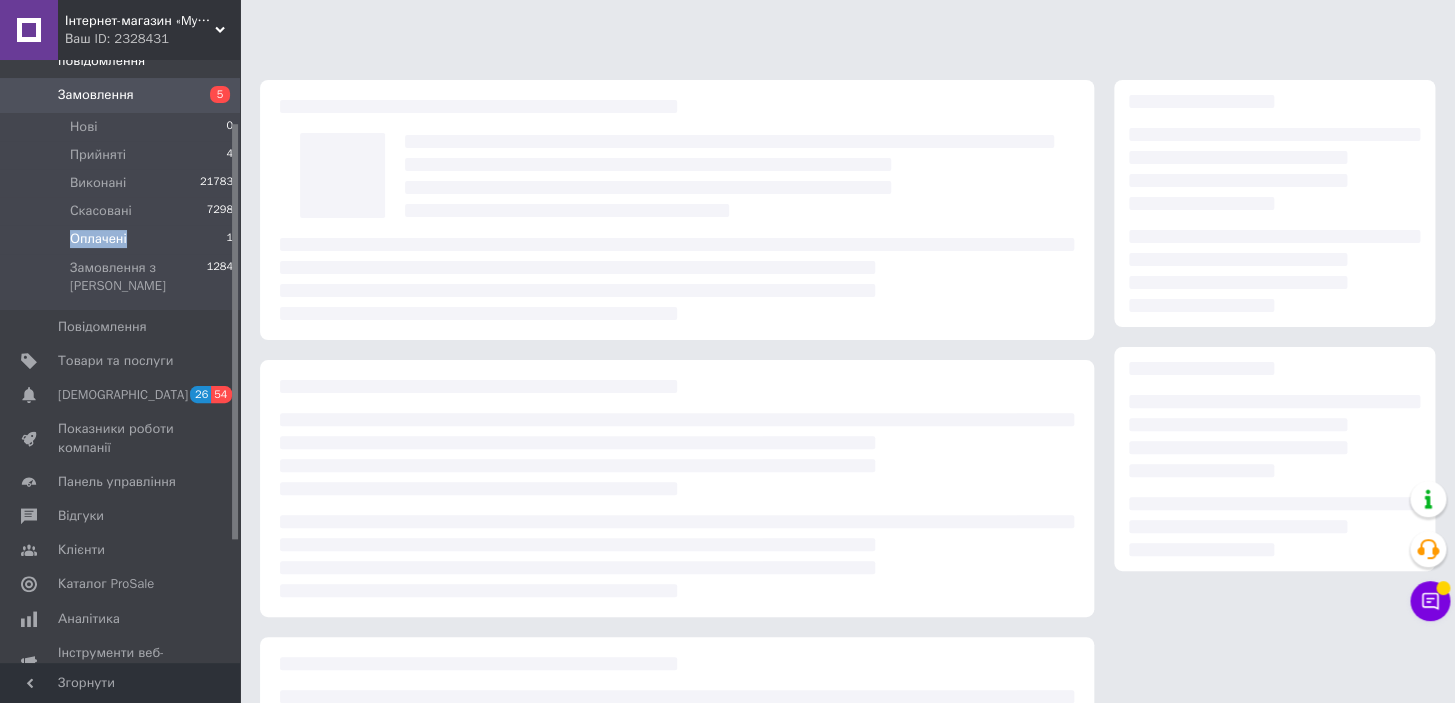 click at bounding box center (677, 279) 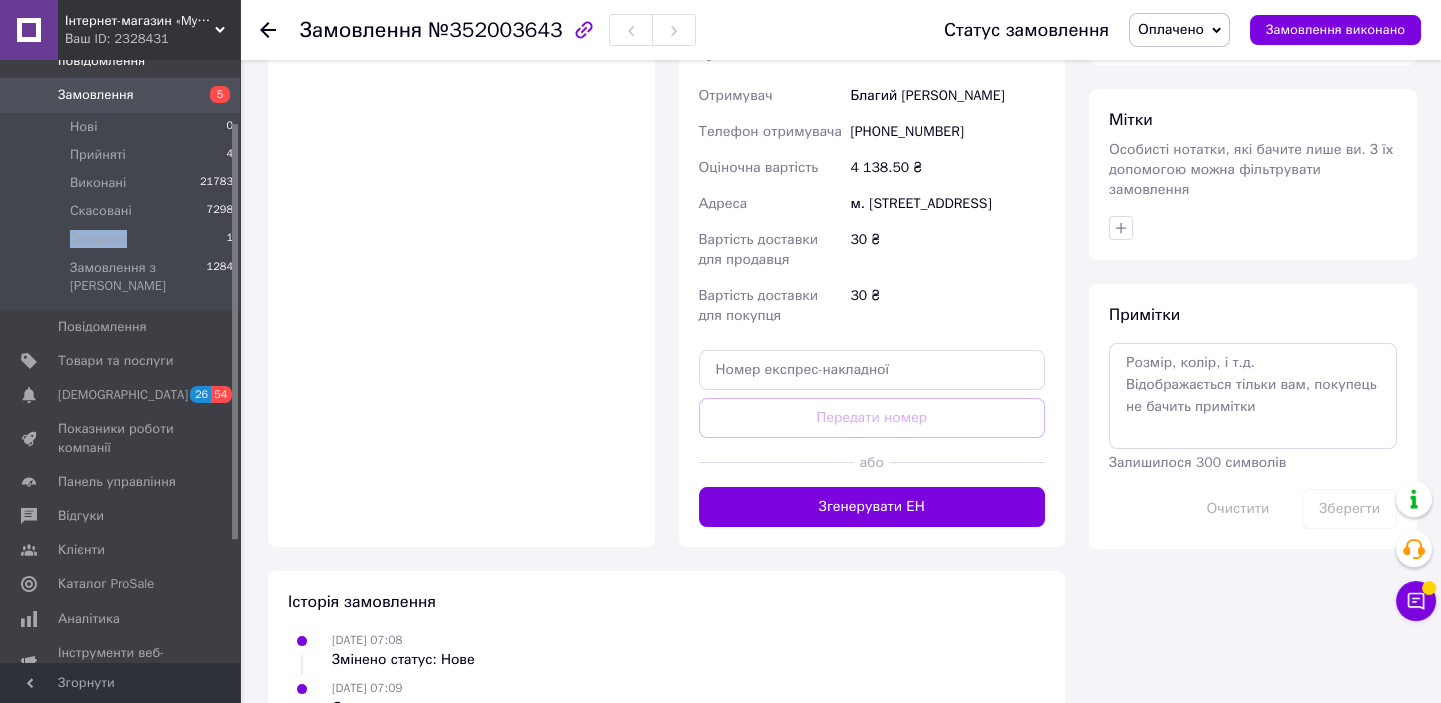 scroll, scrollTop: 1039, scrollLeft: 0, axis: vertical 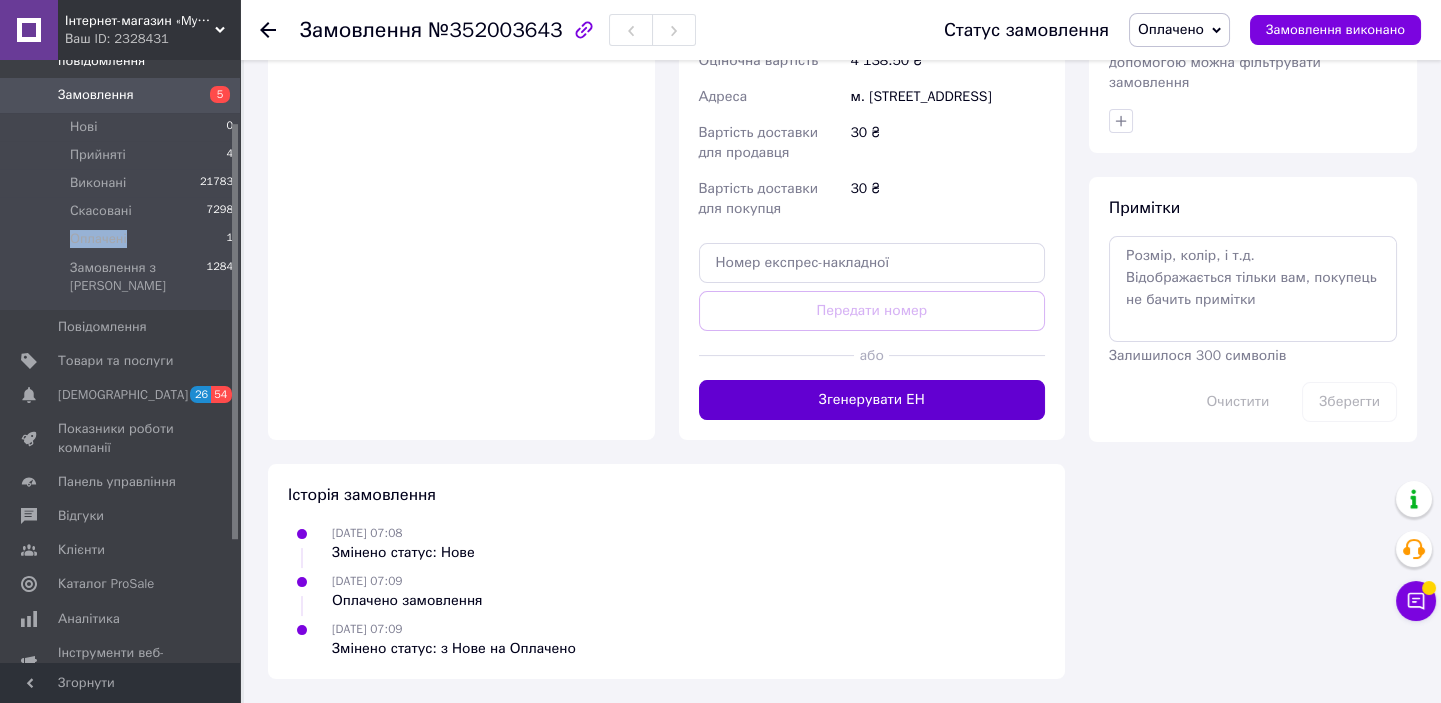 click on "Згенерувати ЕН" at bounding box center (872, 400) 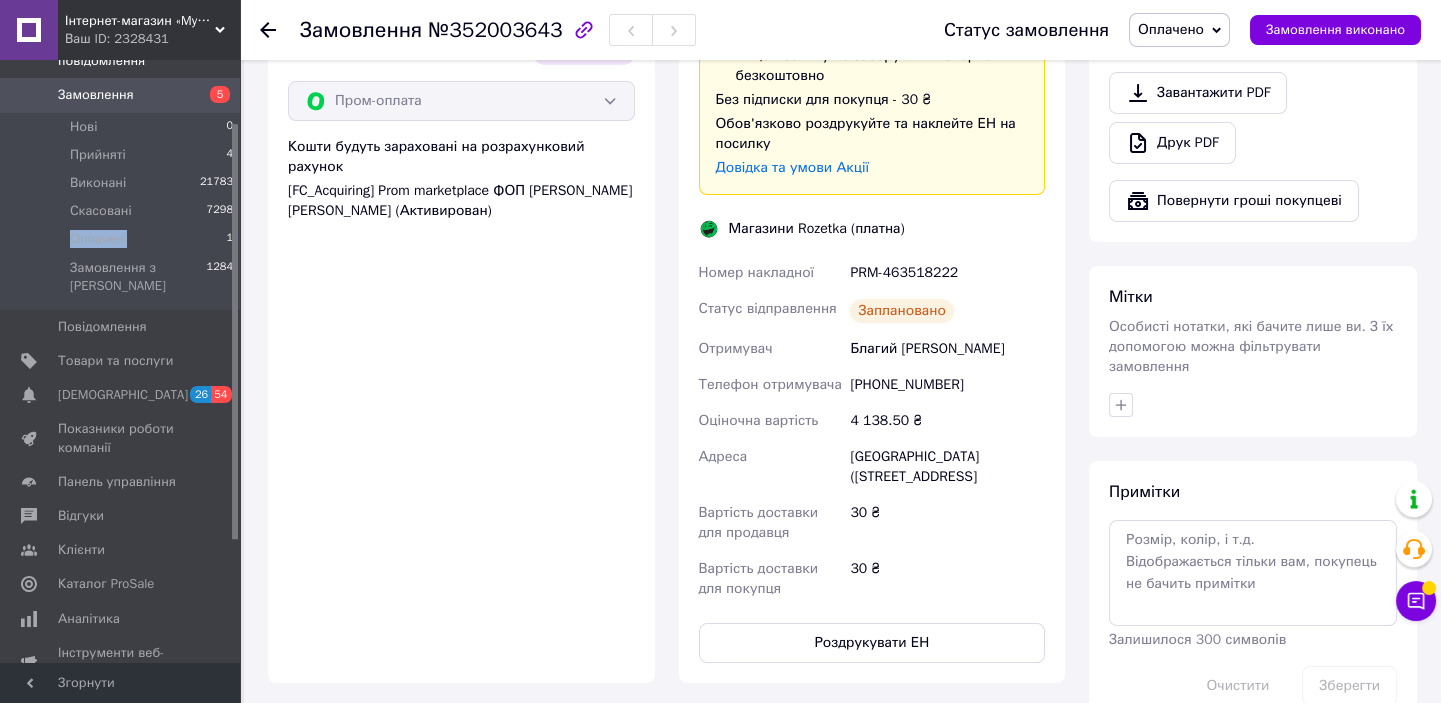 scroll, scrollTop: 678, scrollLeft: 0, axis: vertical 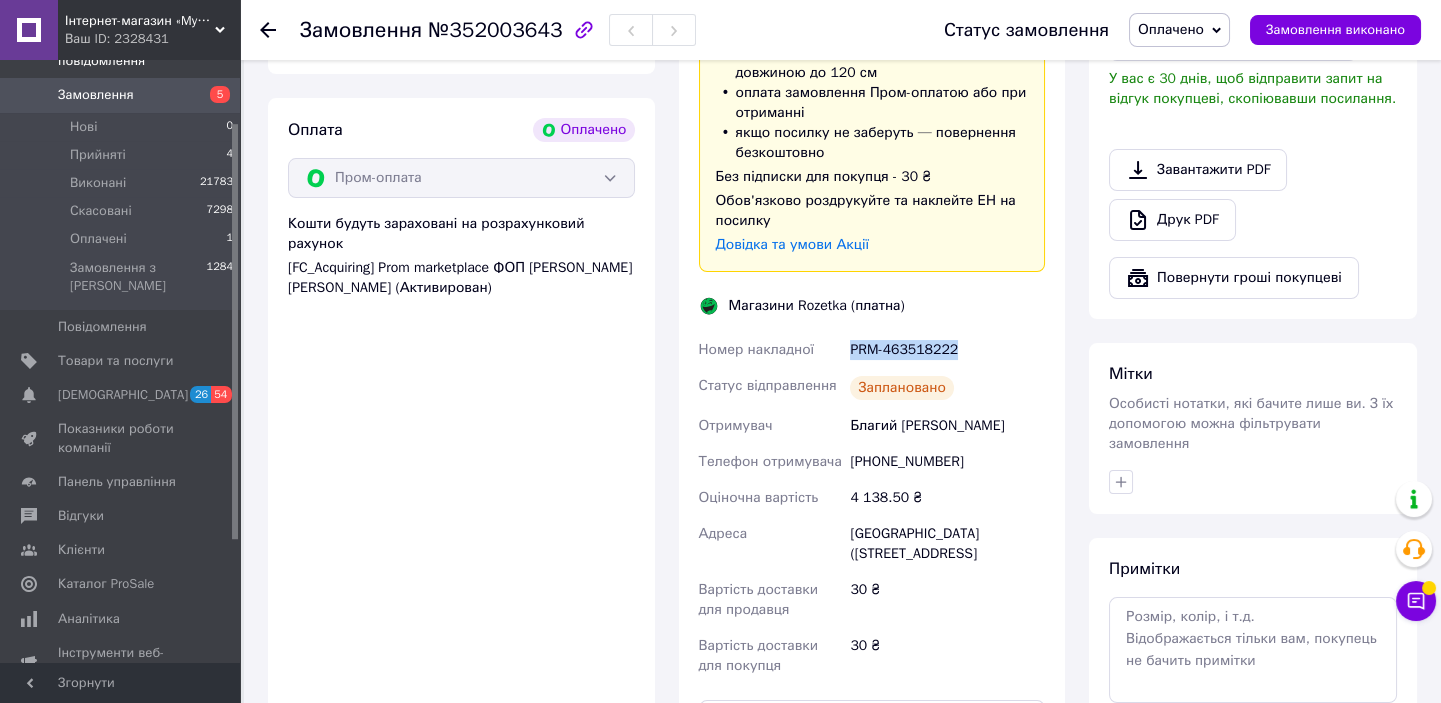 drag, startPoint x: 968, startPoint y: 328, endPoint x: 888, endPoint y: 312, distance: 81.58431 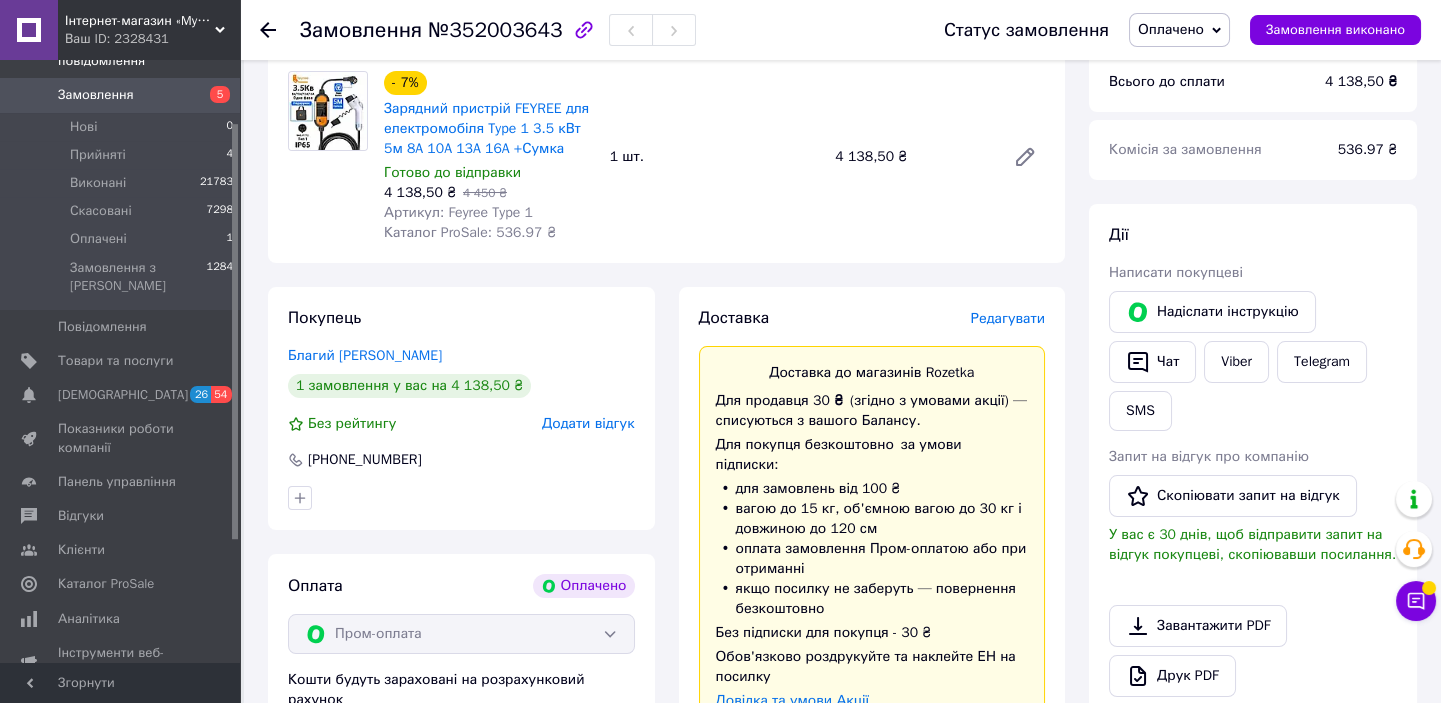 scroll, scrollTop: 0, scrollLeft: 0, axis: both 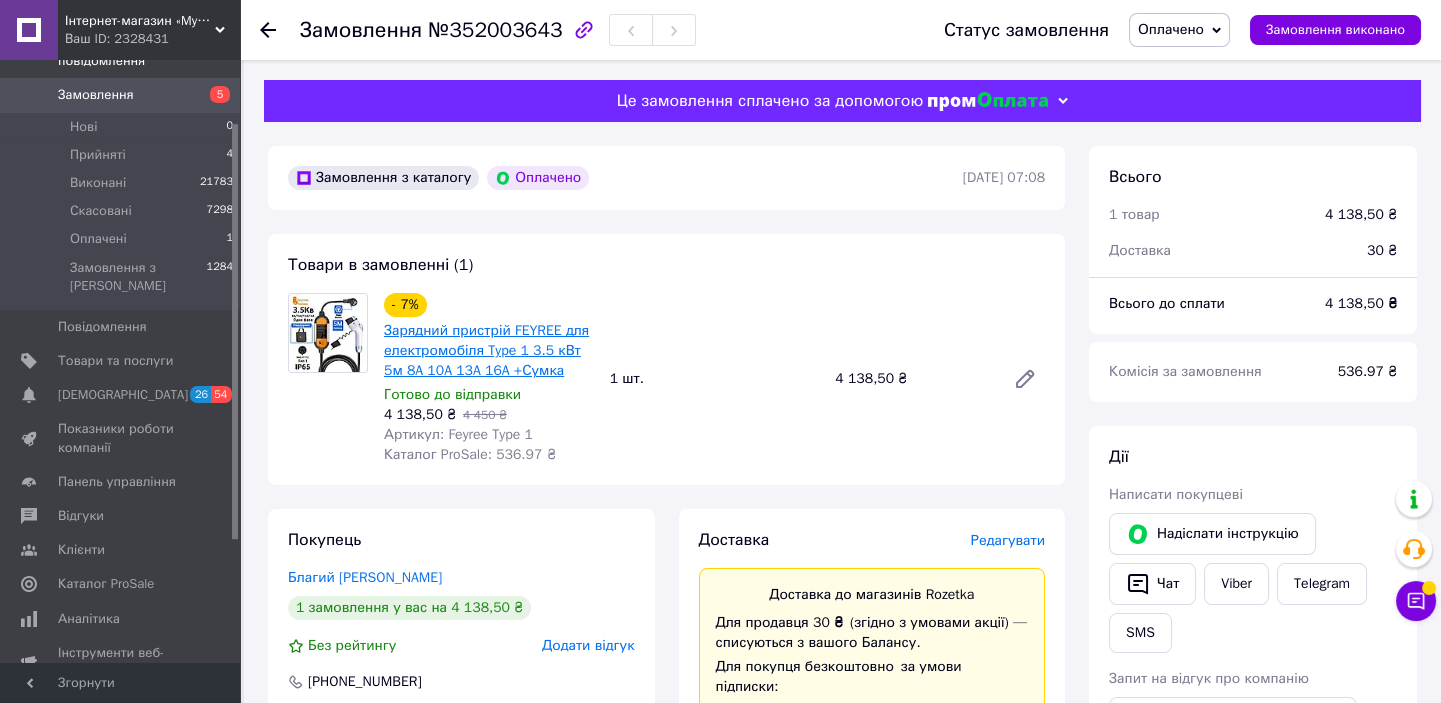 click on "Зарядний пристрій FEYREE для електромобіля Type 1 3.5 кВт 5м 8A 10A 13A 16A  +Сумка" at bounding box center (486, 350) 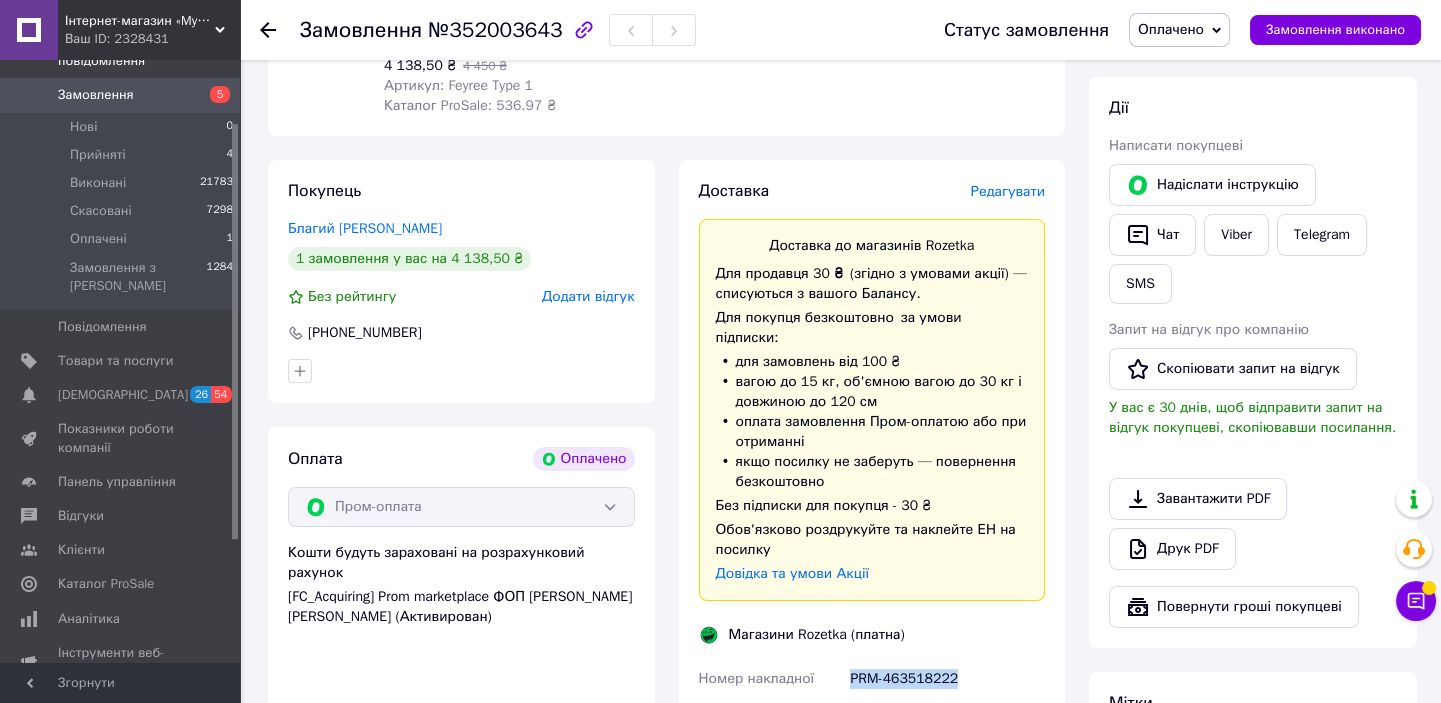scroll, scrollTop: 545, scrollLeft: 0, axis: vertical 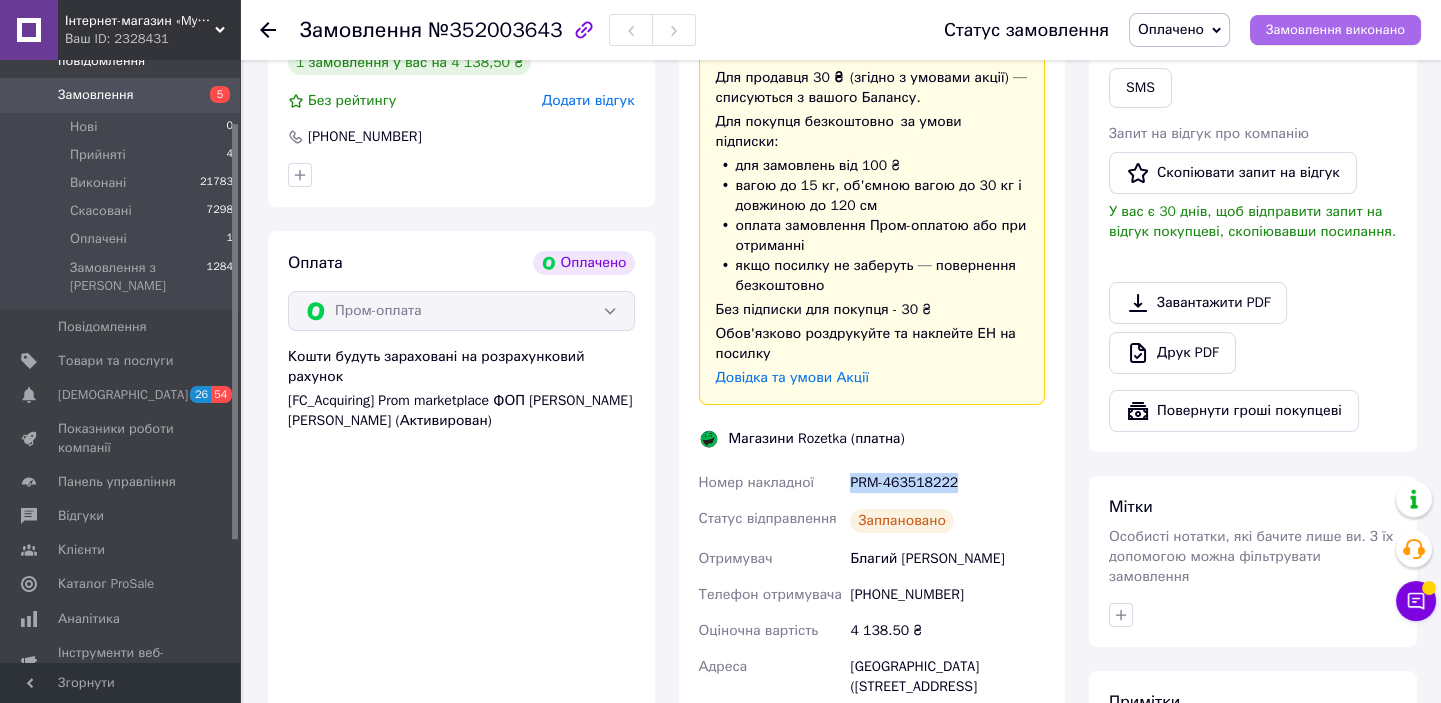 click on "Замовлення виконано" at bounding box center (1335, 30) 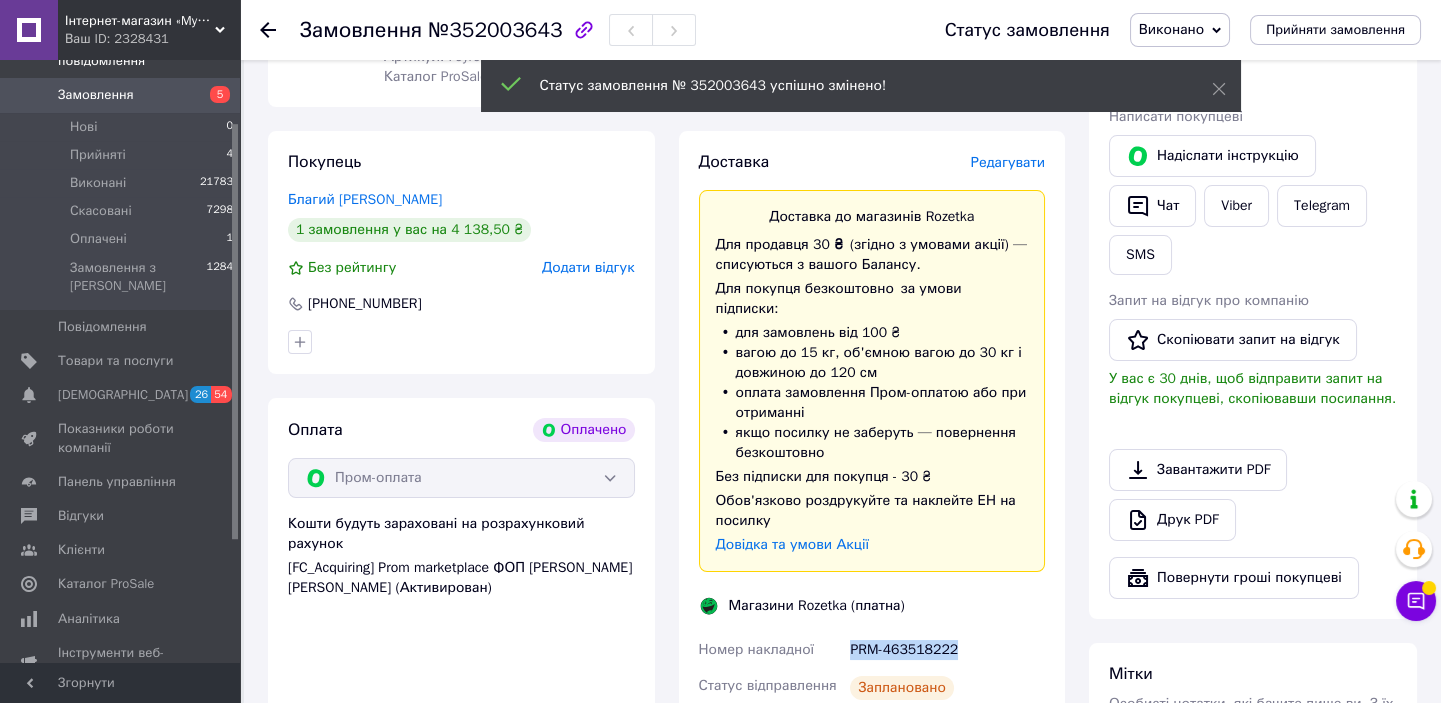 scroll, scrollTop: 190, scrollLeft: 0, axis: vertical 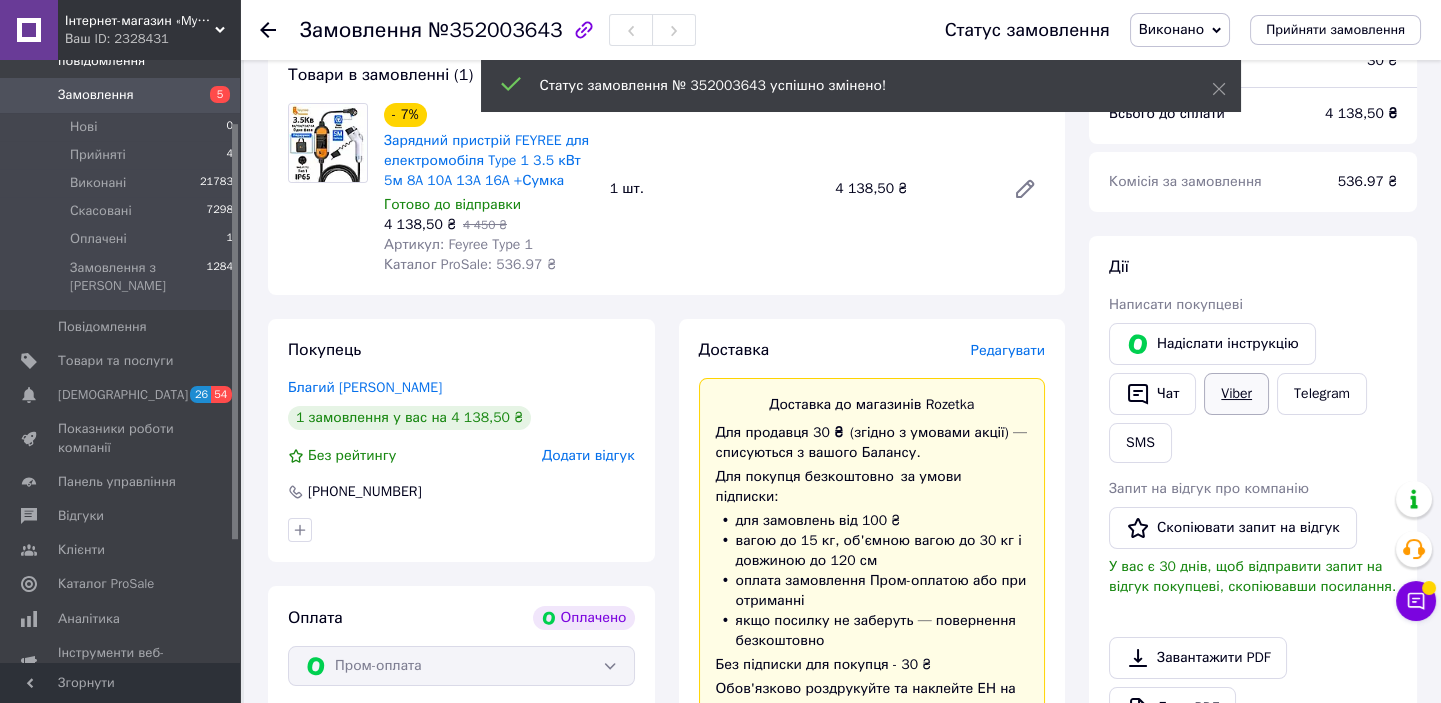 click on "Viber" at bounding box center (1236, 394) 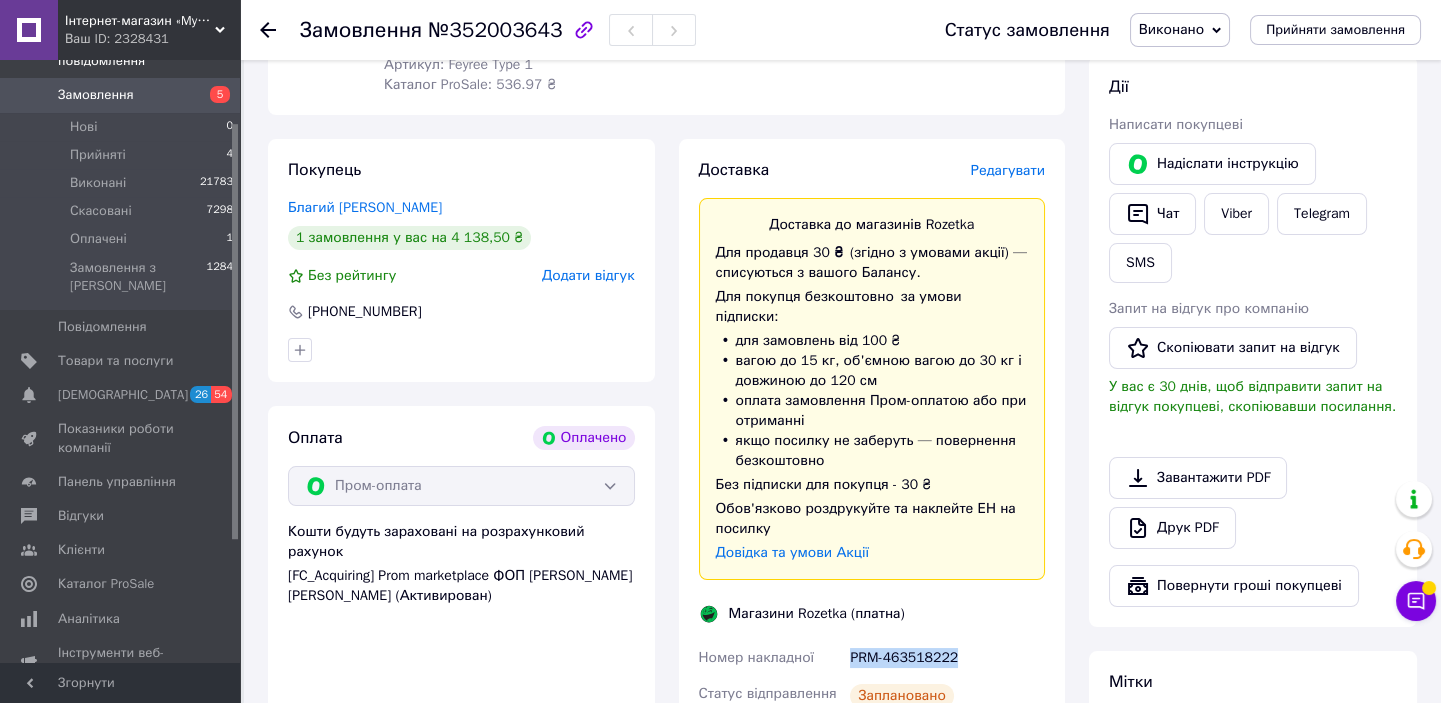 scroll, scrollTop: 553, scrollLeft: 0, axis: vertical 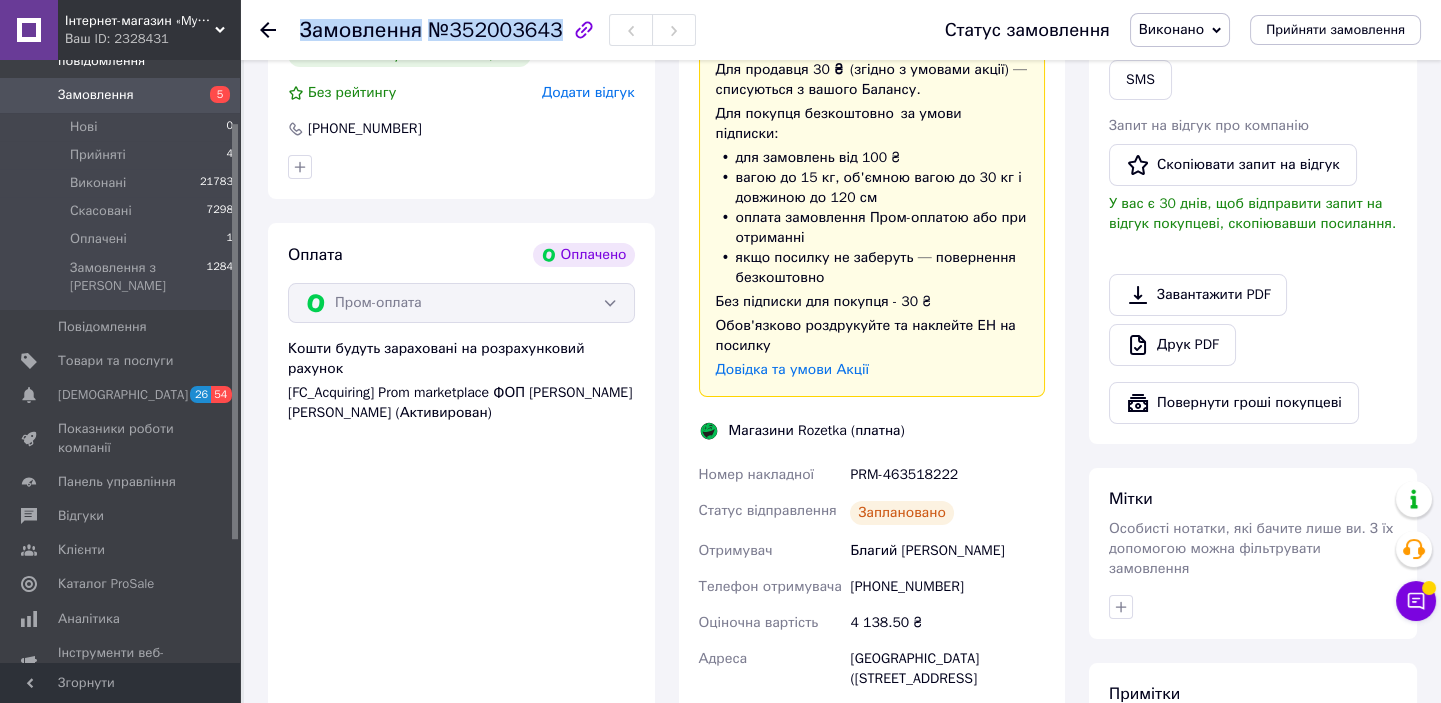 drag, startPoint x: 286, startPoint y: 34, endPoint x: 552, endPoint y: 51, distance: 266.5427 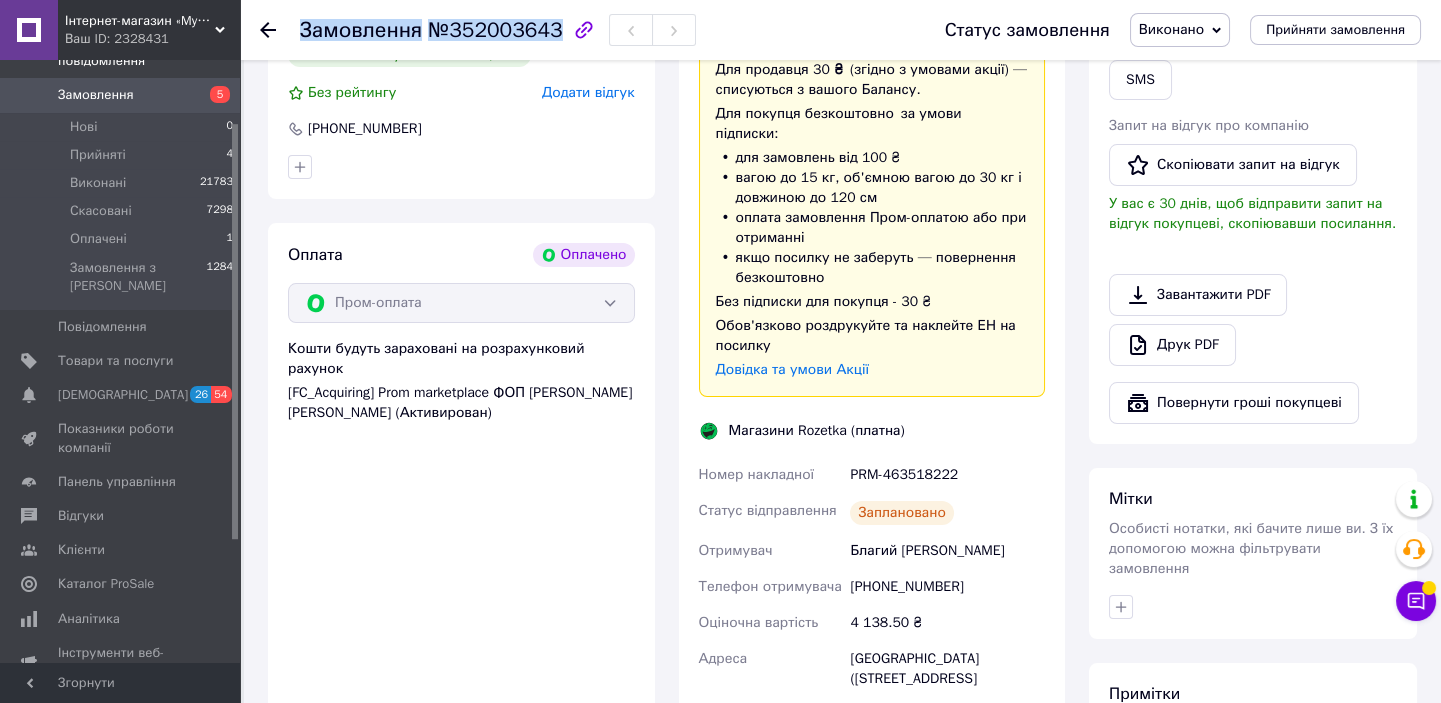 click on "Замовлення №352003643 Статус замовлення Виконано Прийнято Скасовано Оплачено Прийняти замовлення" at bounding box center [840, 30] 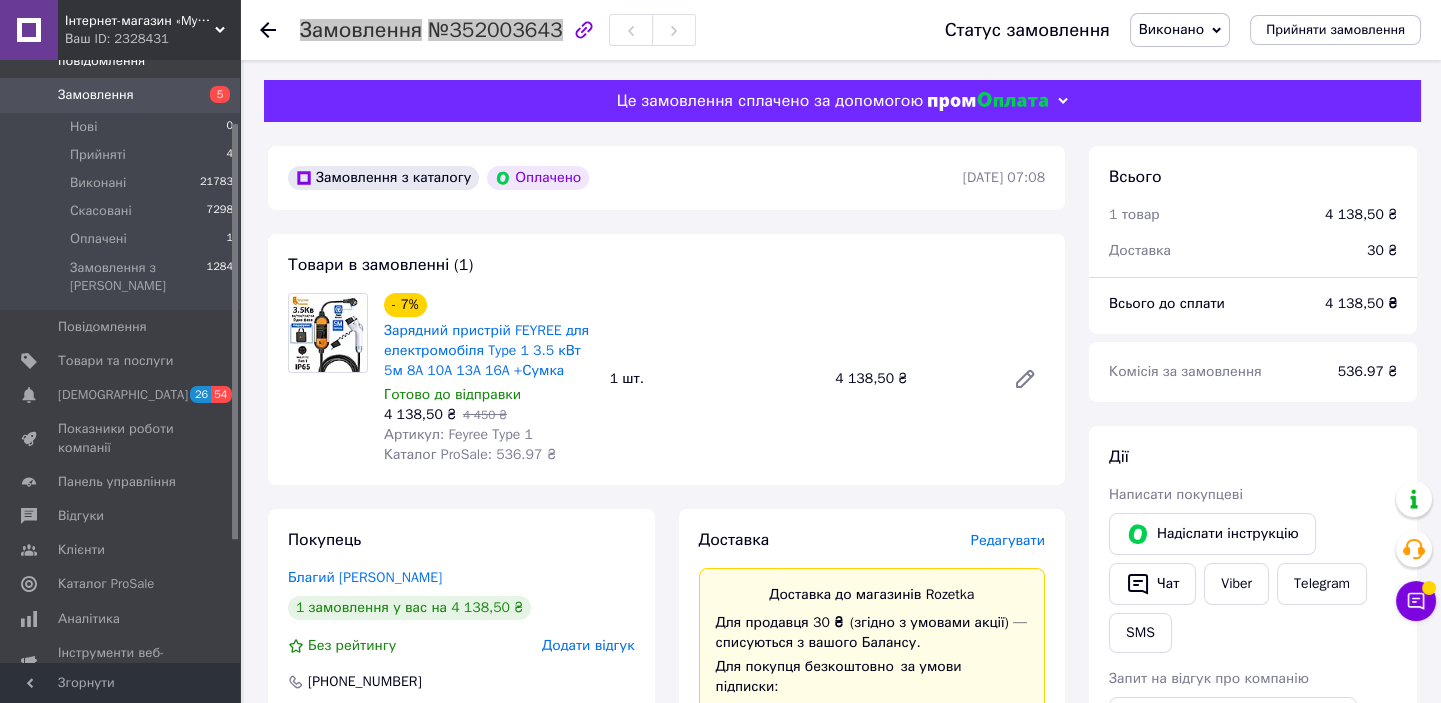 scroll, scrollTop: 0, scrollLeft: 0, axis: both 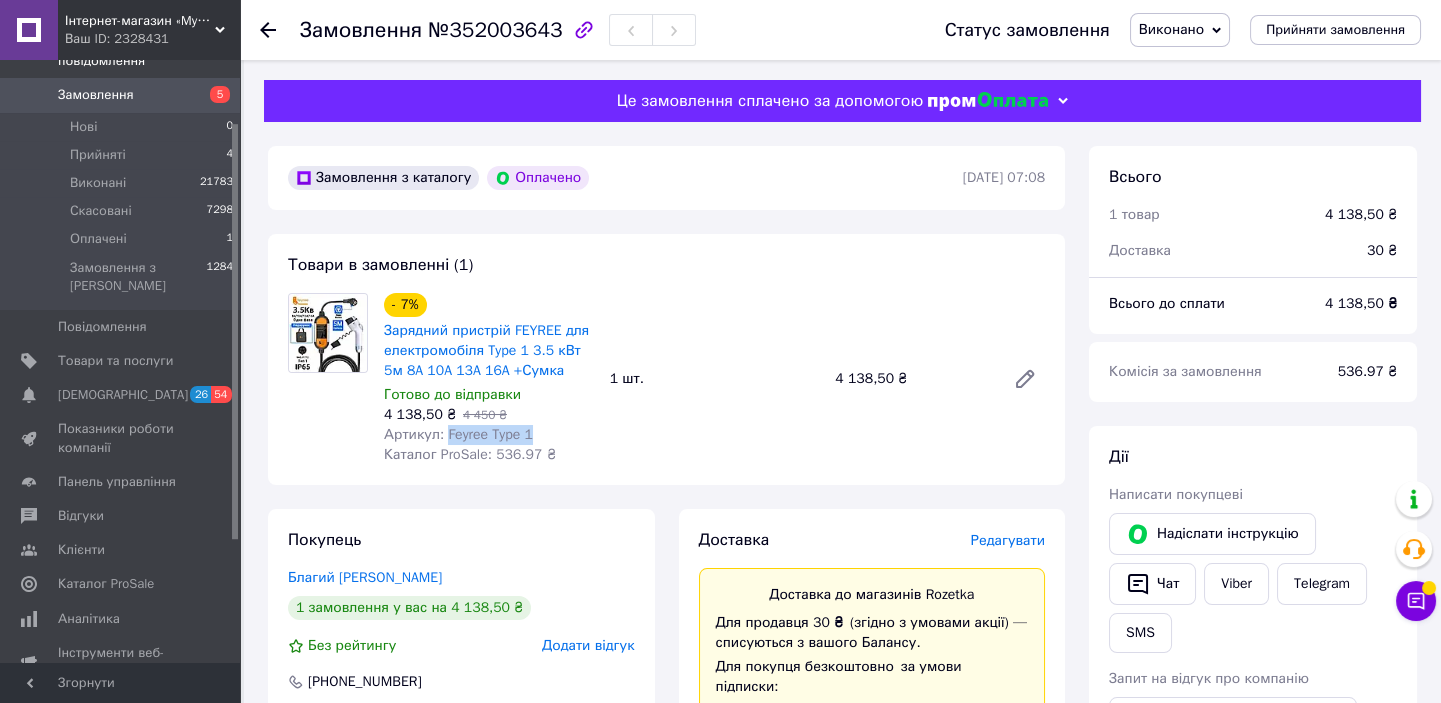 drag, startPoint x: 443, startPoint y: 437, endPoint x: 529, endPoint y: 434, distance: 86.05231 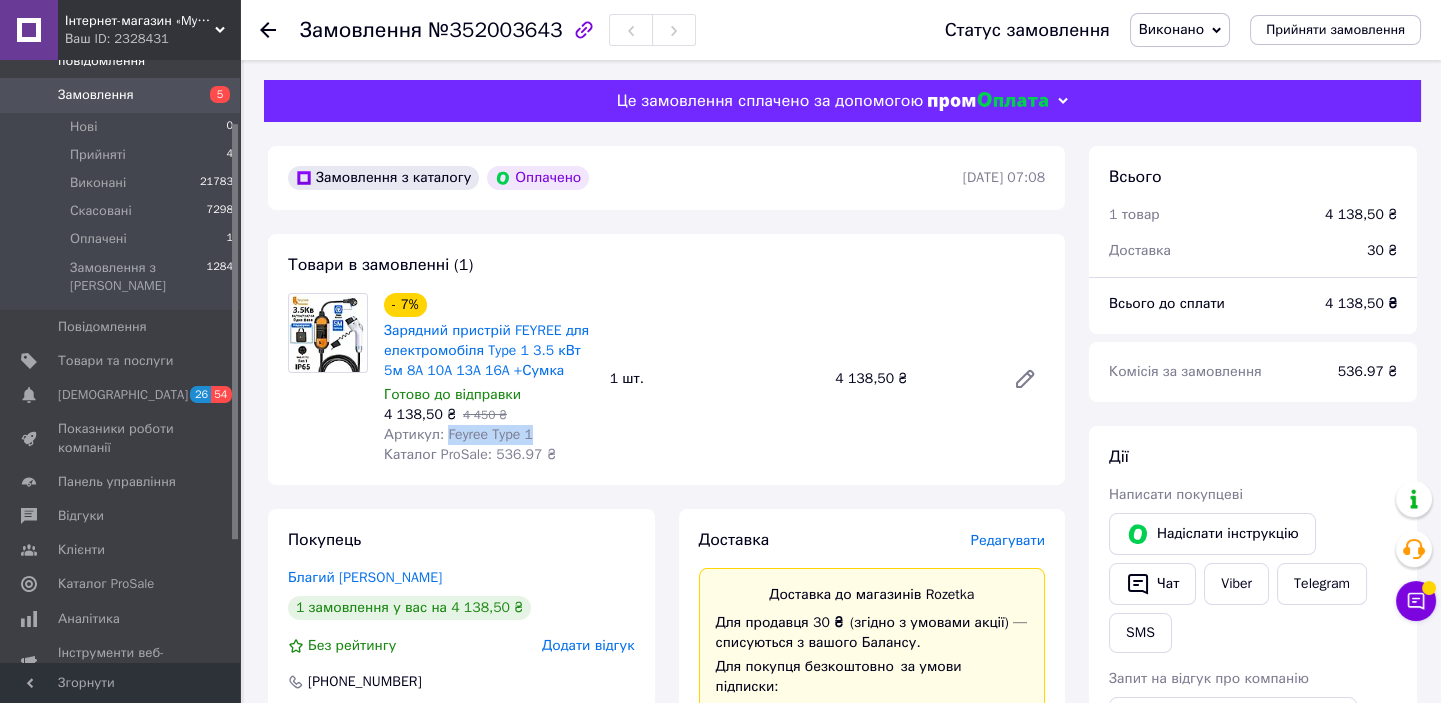 click on "Артикул: Feyree Type 1" at bounding box center (489, 435) 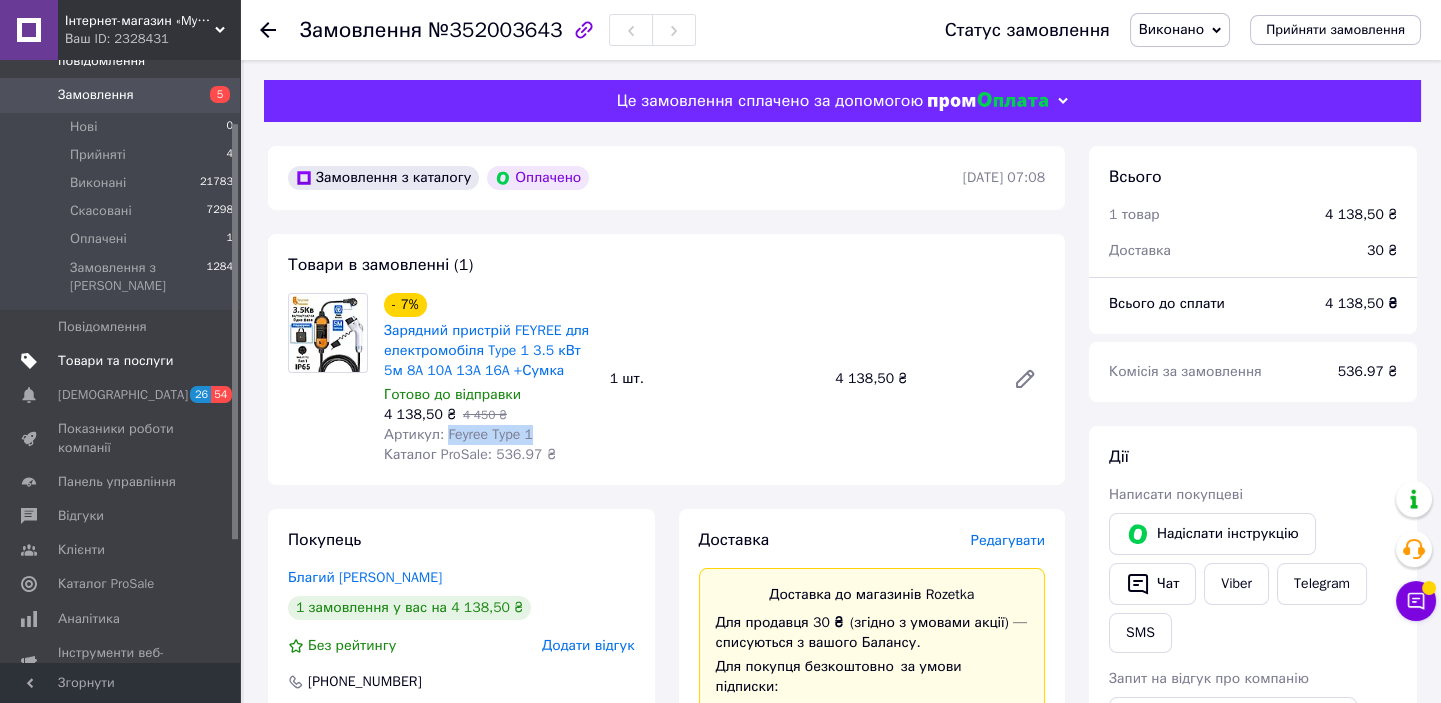 click on "Товари та послуги" at bounding box center [115, 361] 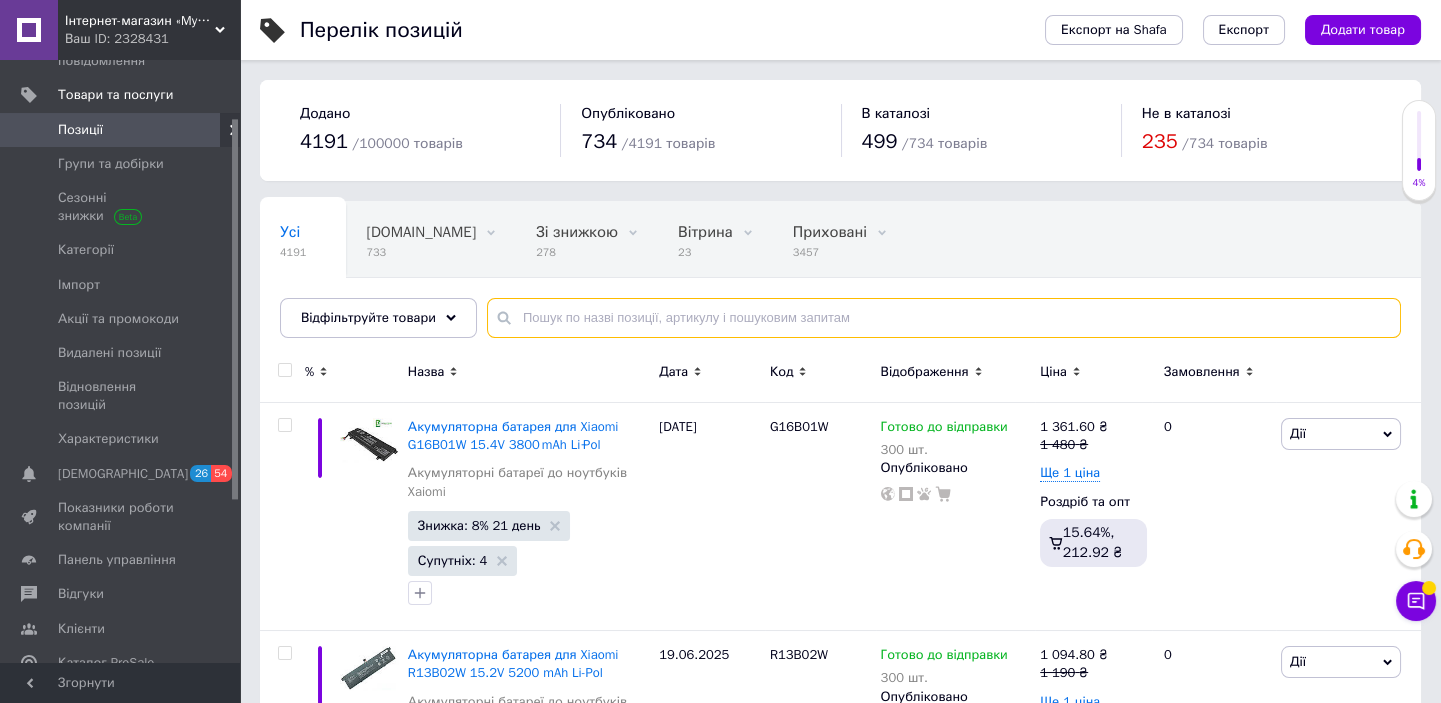 click at bounding box center (944, 318) 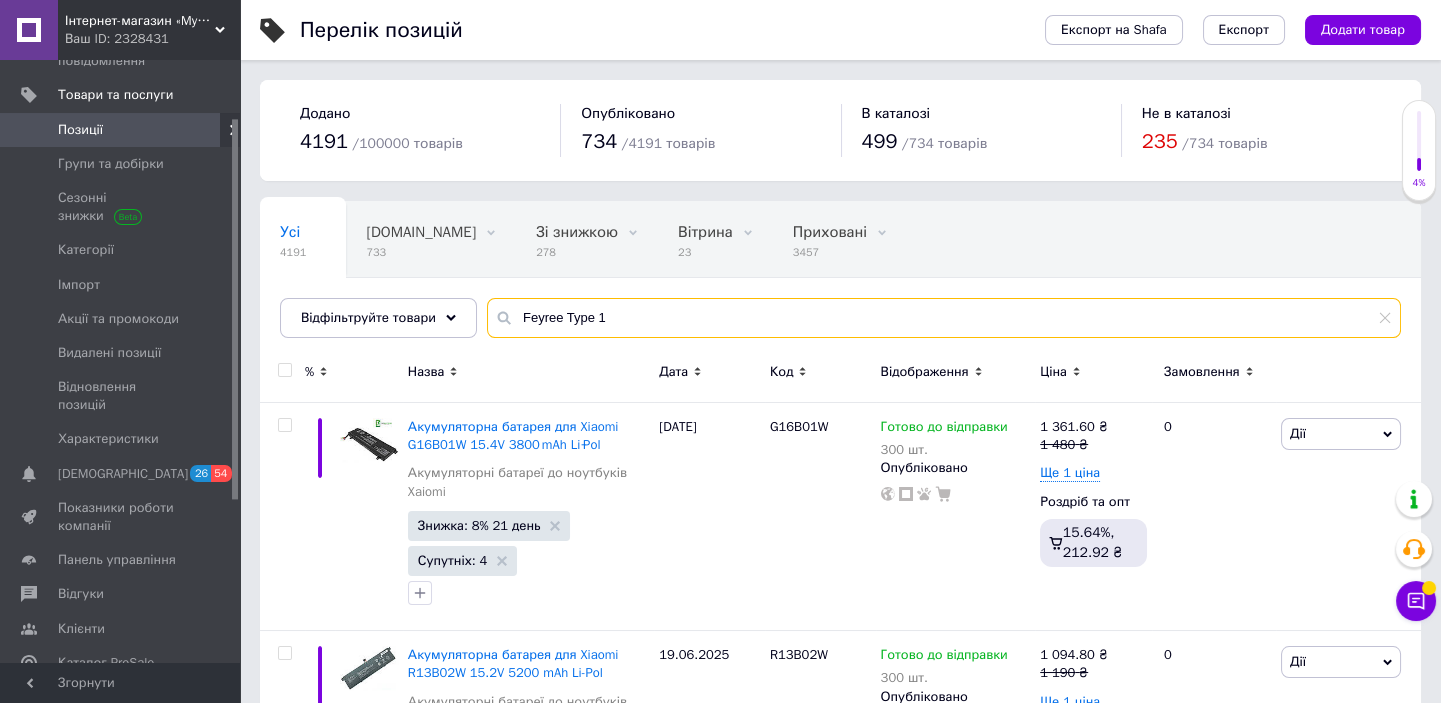 type on "Feyree Type 1" 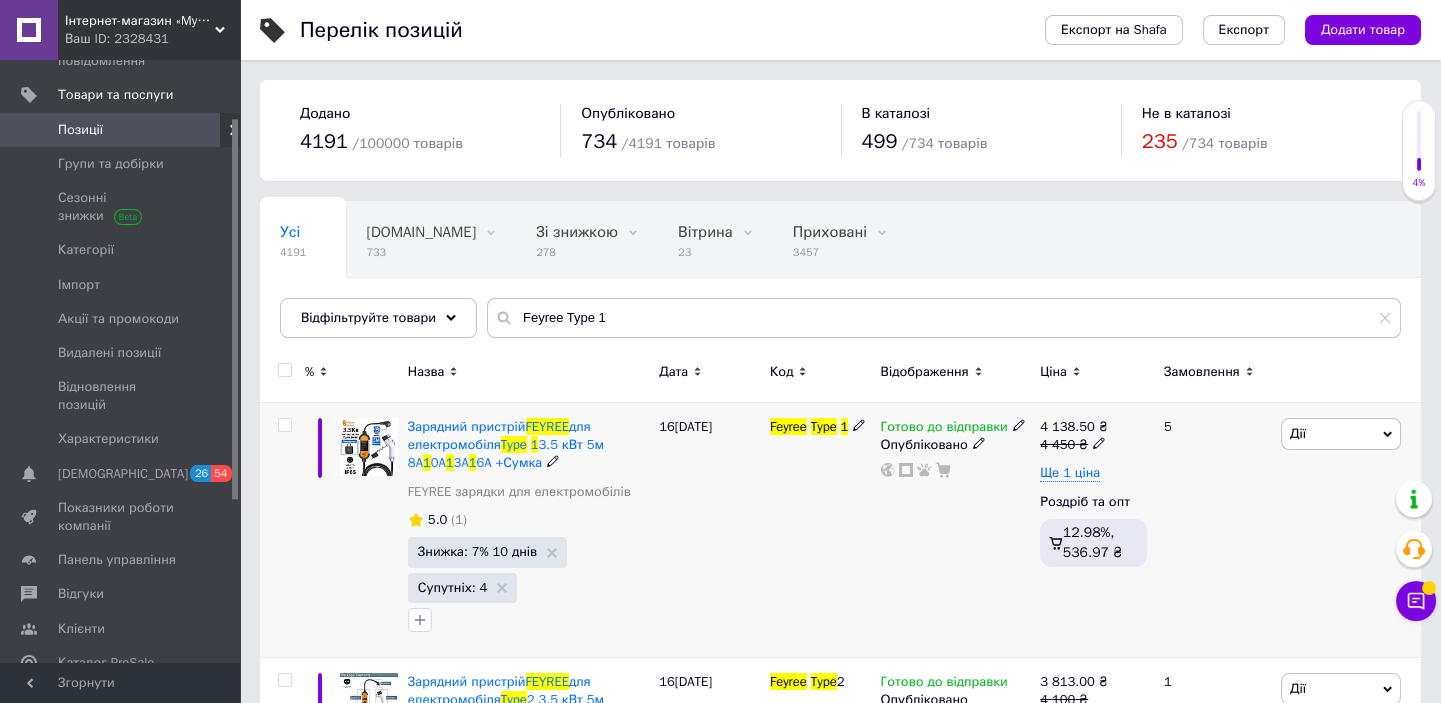 click on "Дії" at bounding box center [1341, 434] 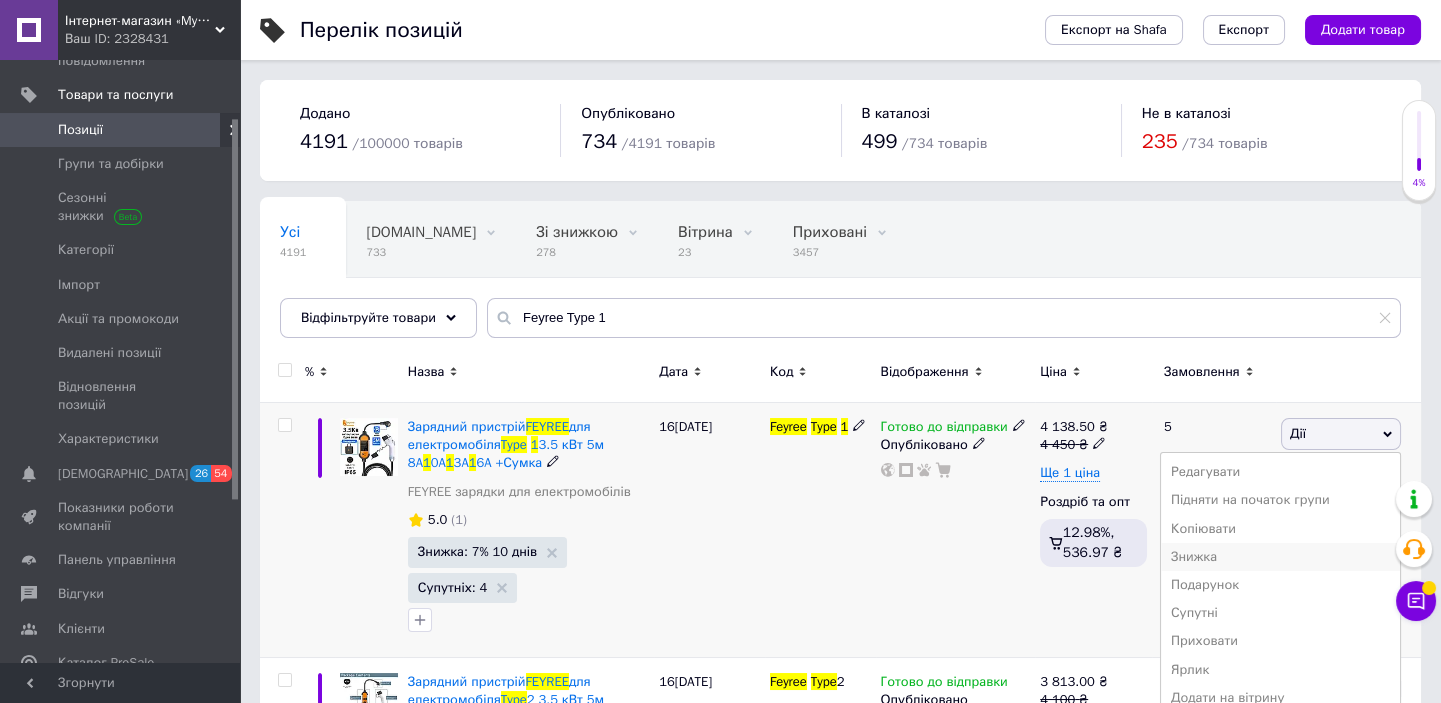 click on "Знижка" at bounding box center (1280, 557) 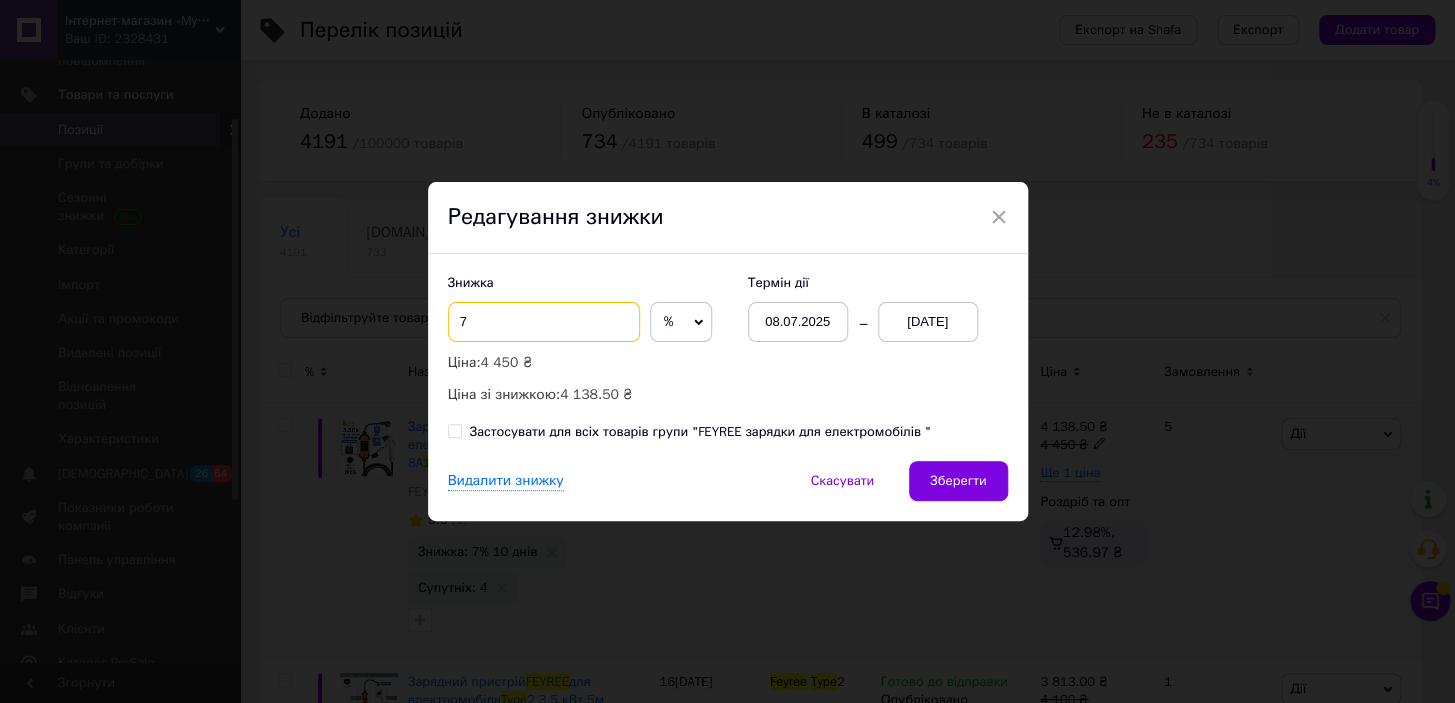 click on "7" at bounding box center (544, 322) 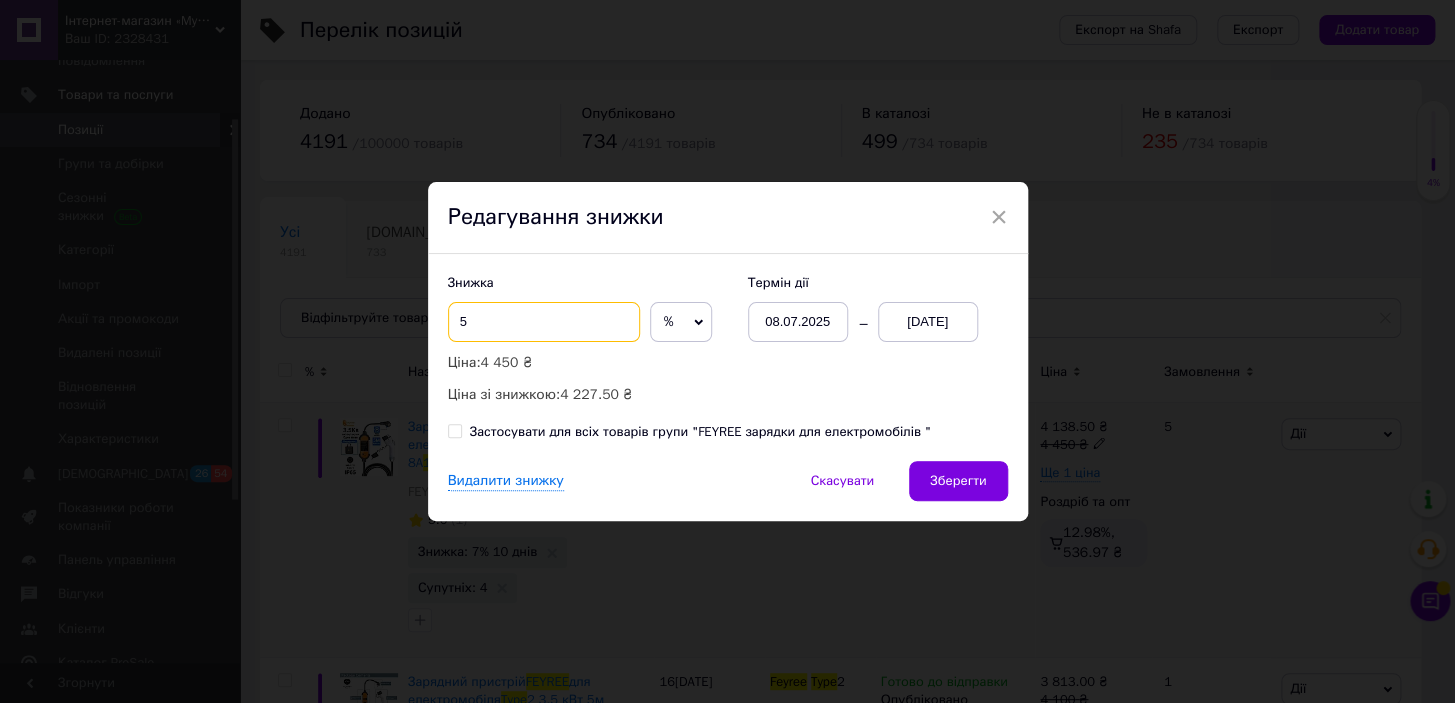 type on "5" 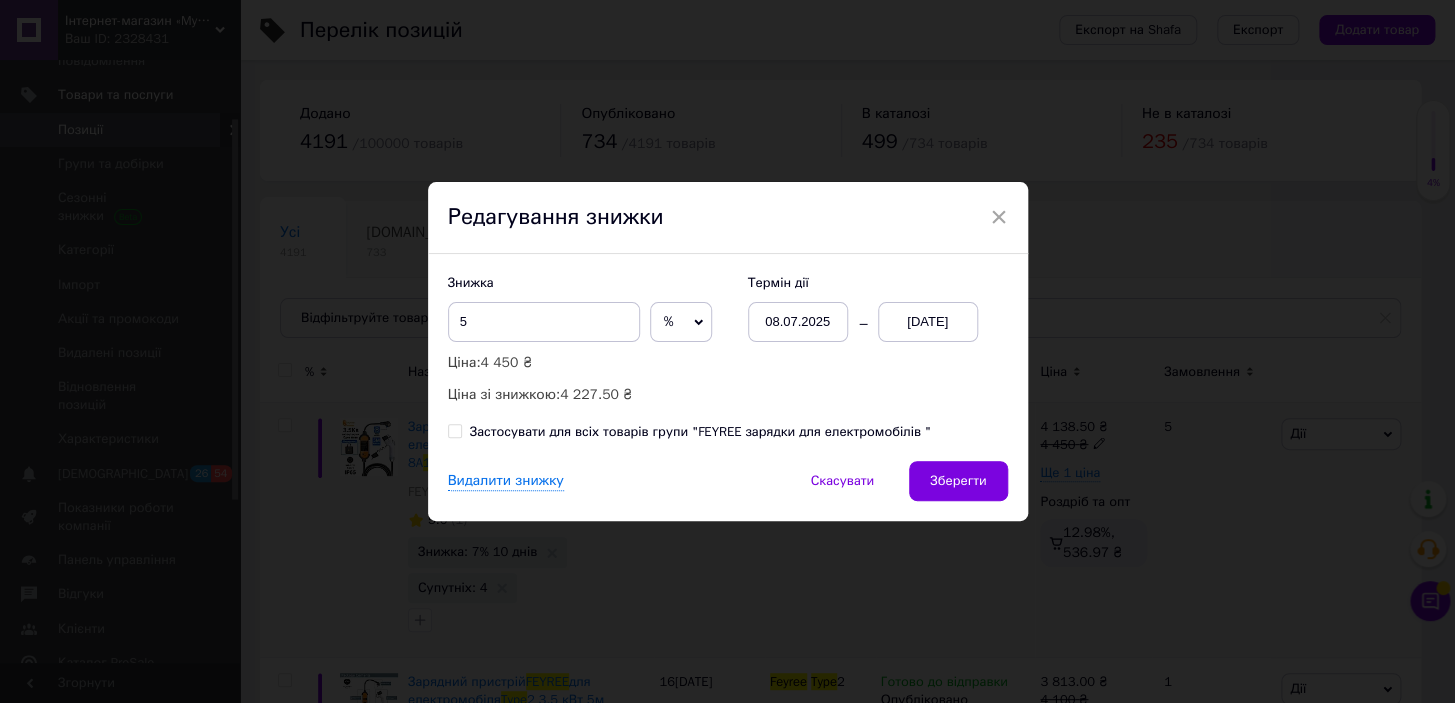 click on "20.07.2025" at bounding box center [928, 322] 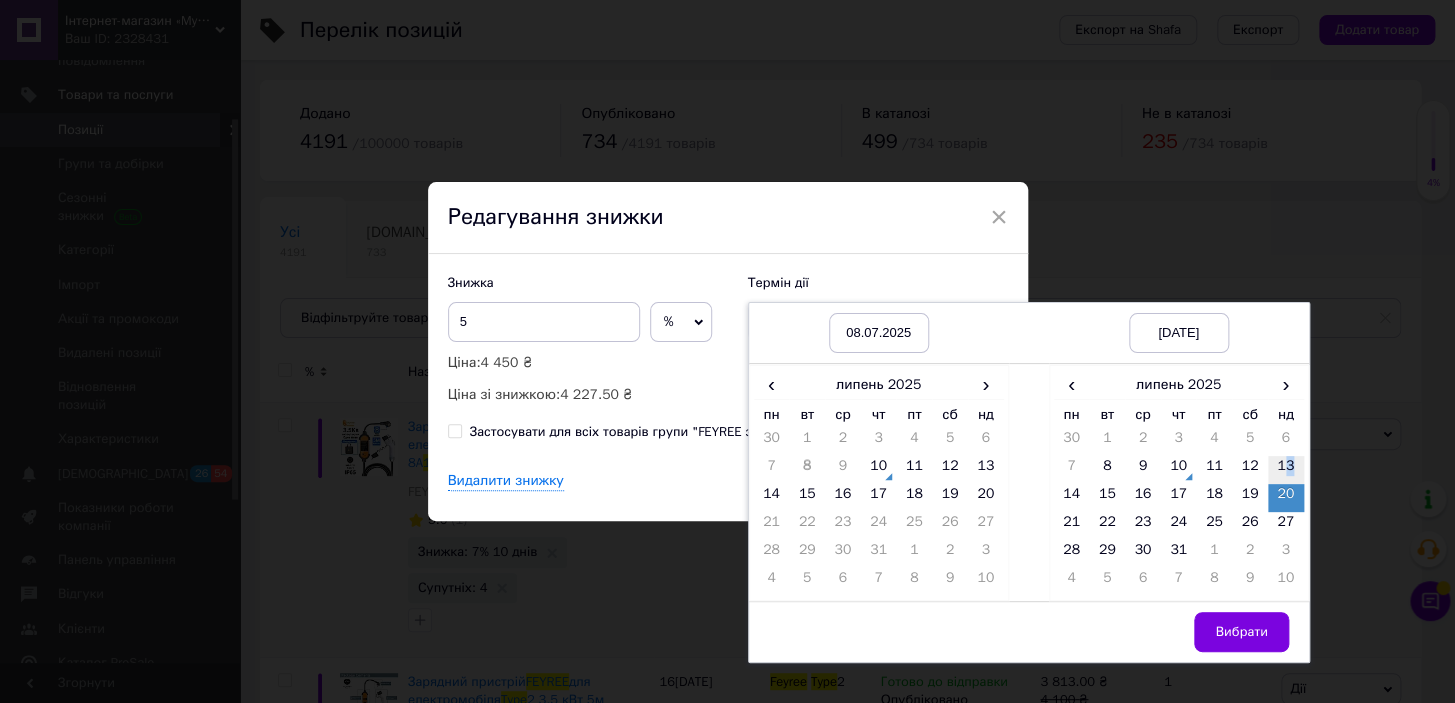 click on "13" at bounding box center (1286, 470) 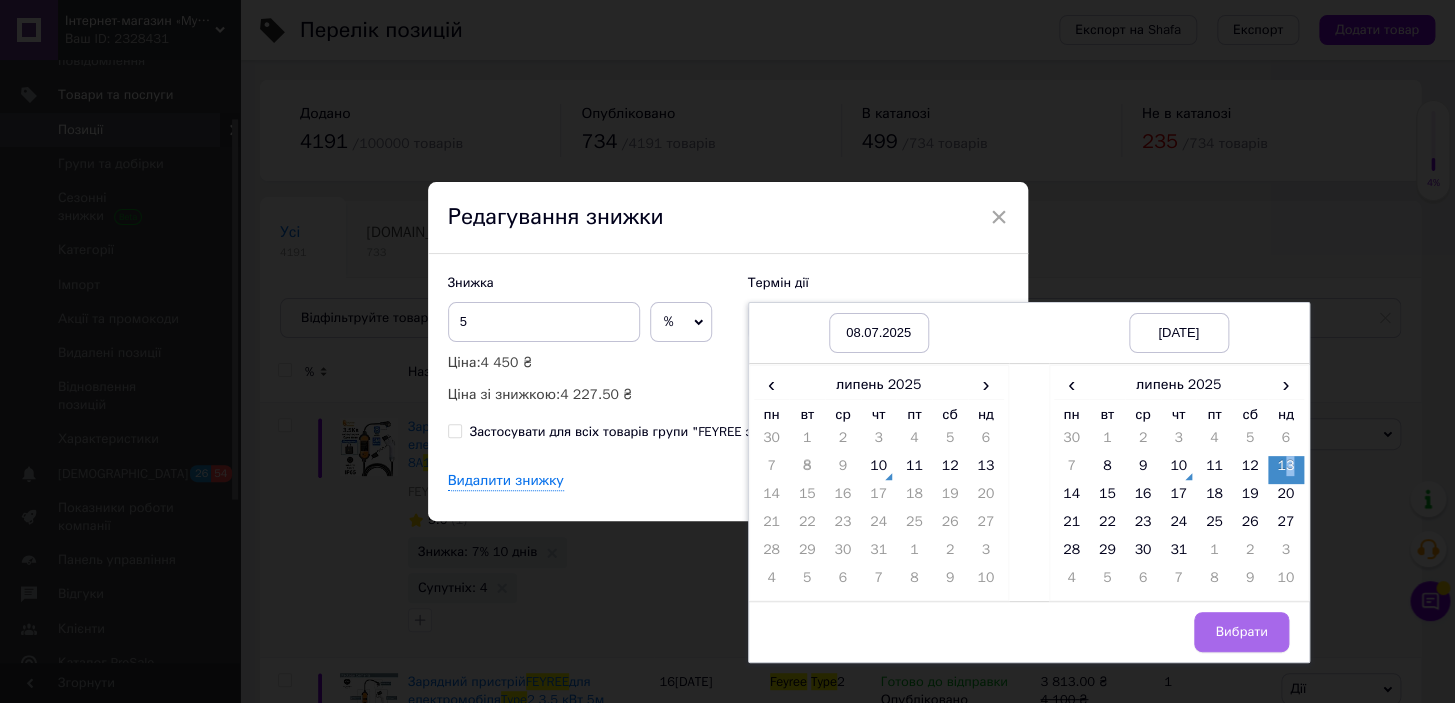 click on "Вибрати" at bounding box center [1241, 632] 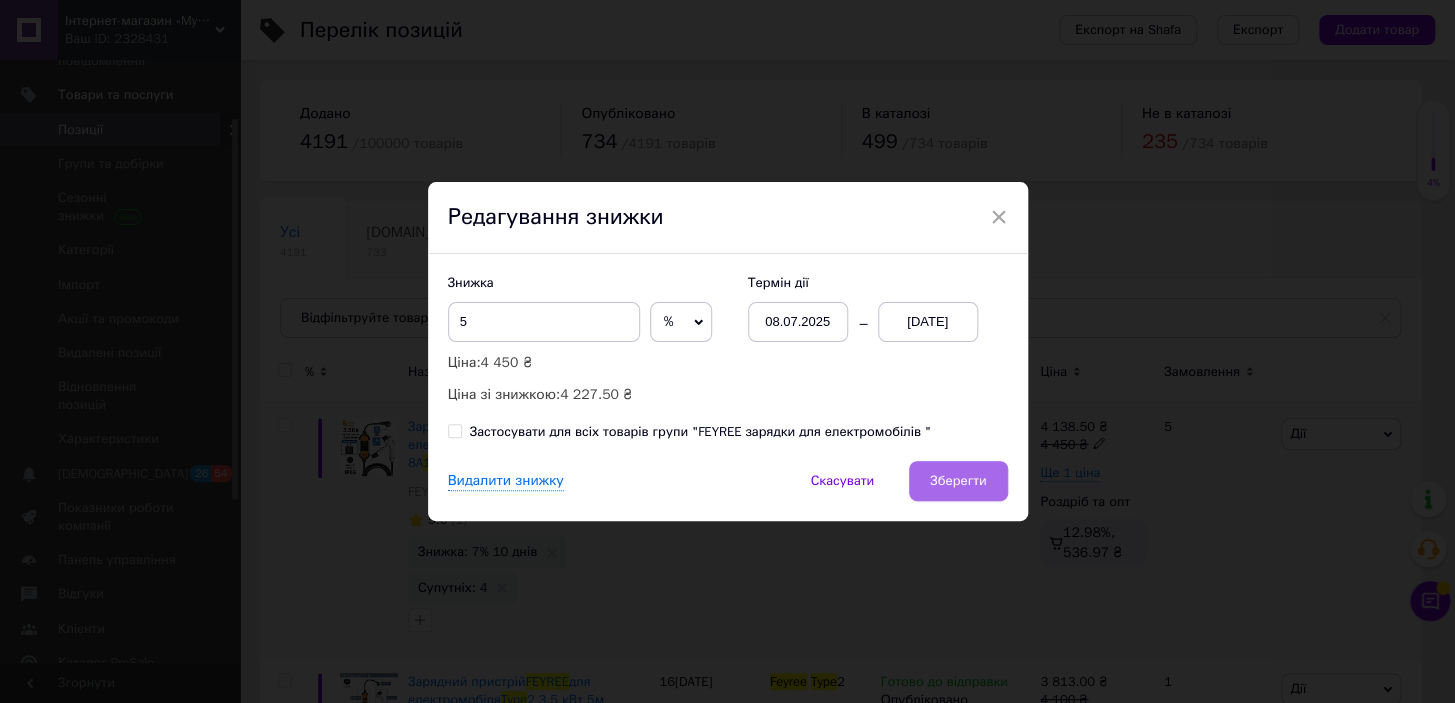 click on "Зберегти" at bounding box center (958, 481) 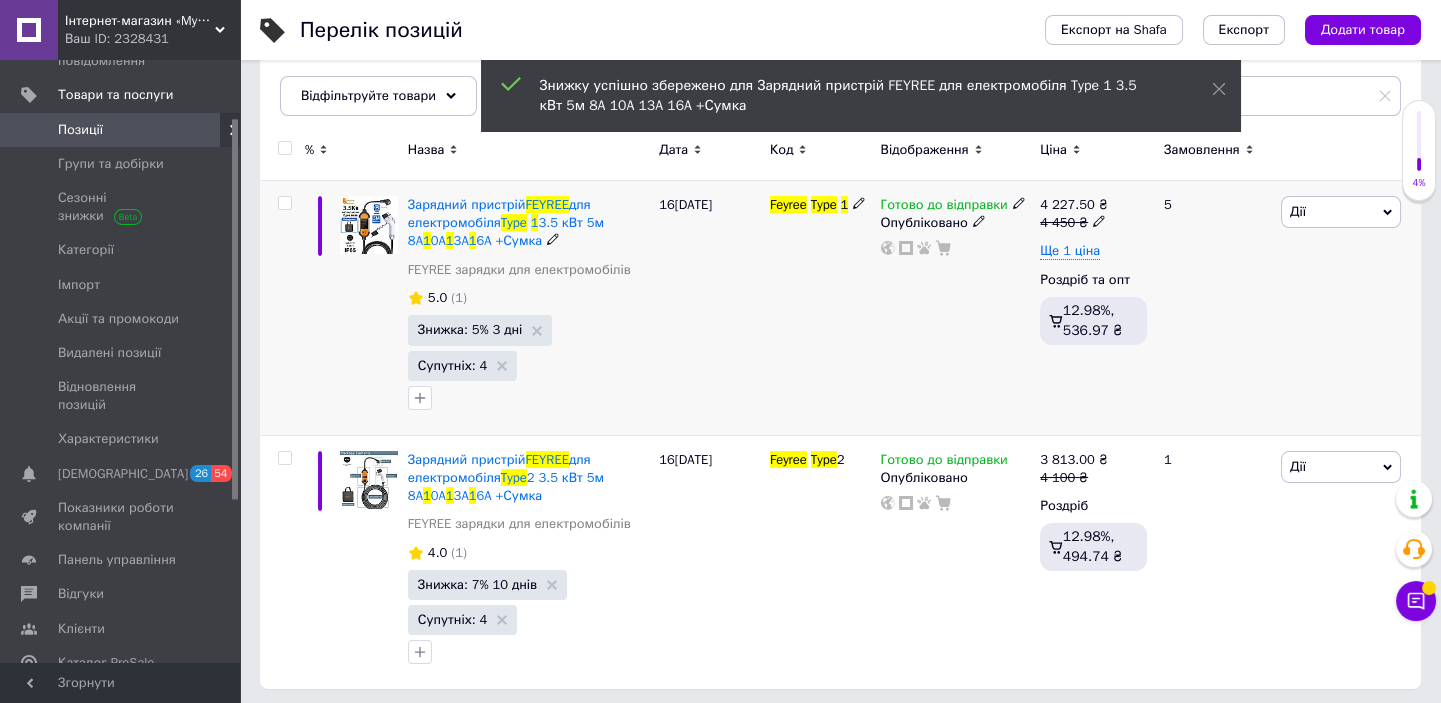 scroll, scrollTop: 228, scrollLeft: 0, axis: vertical 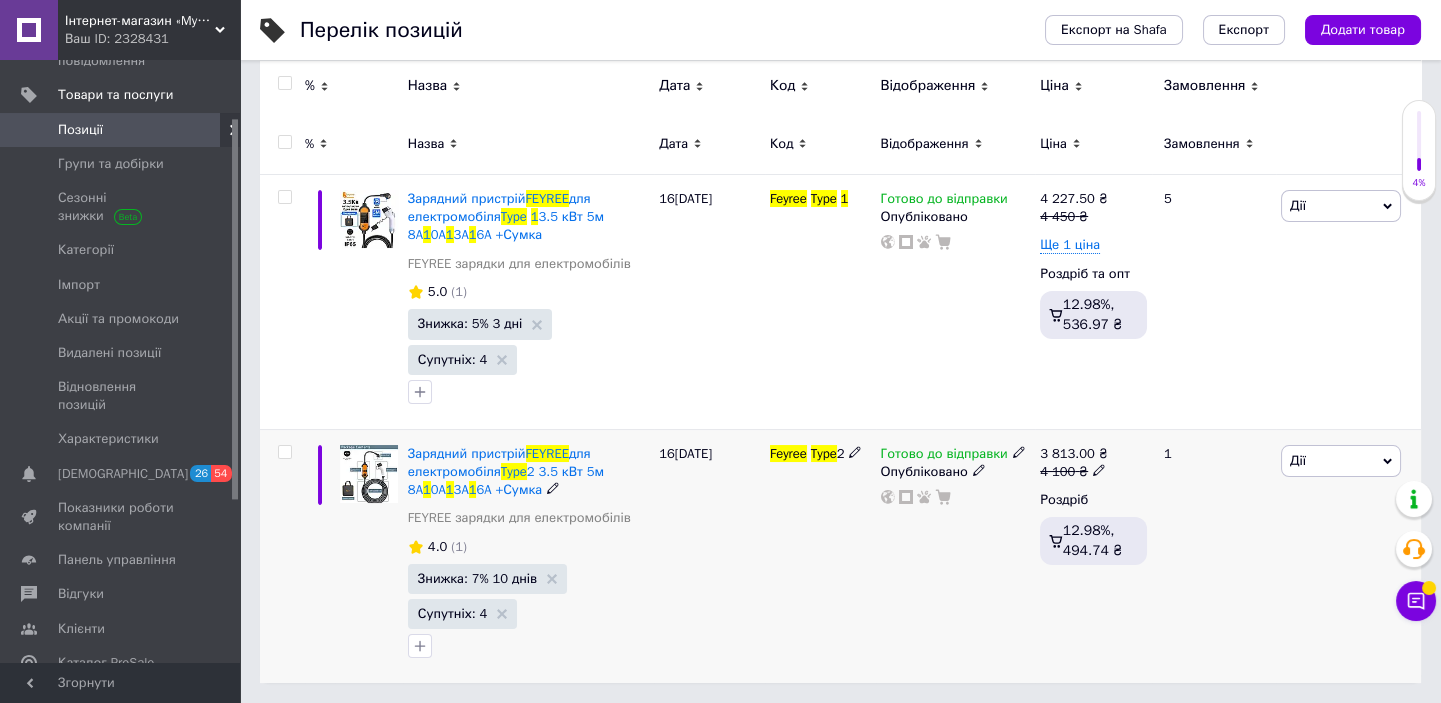 click on "Дії" at bounding box center (1298, 460) 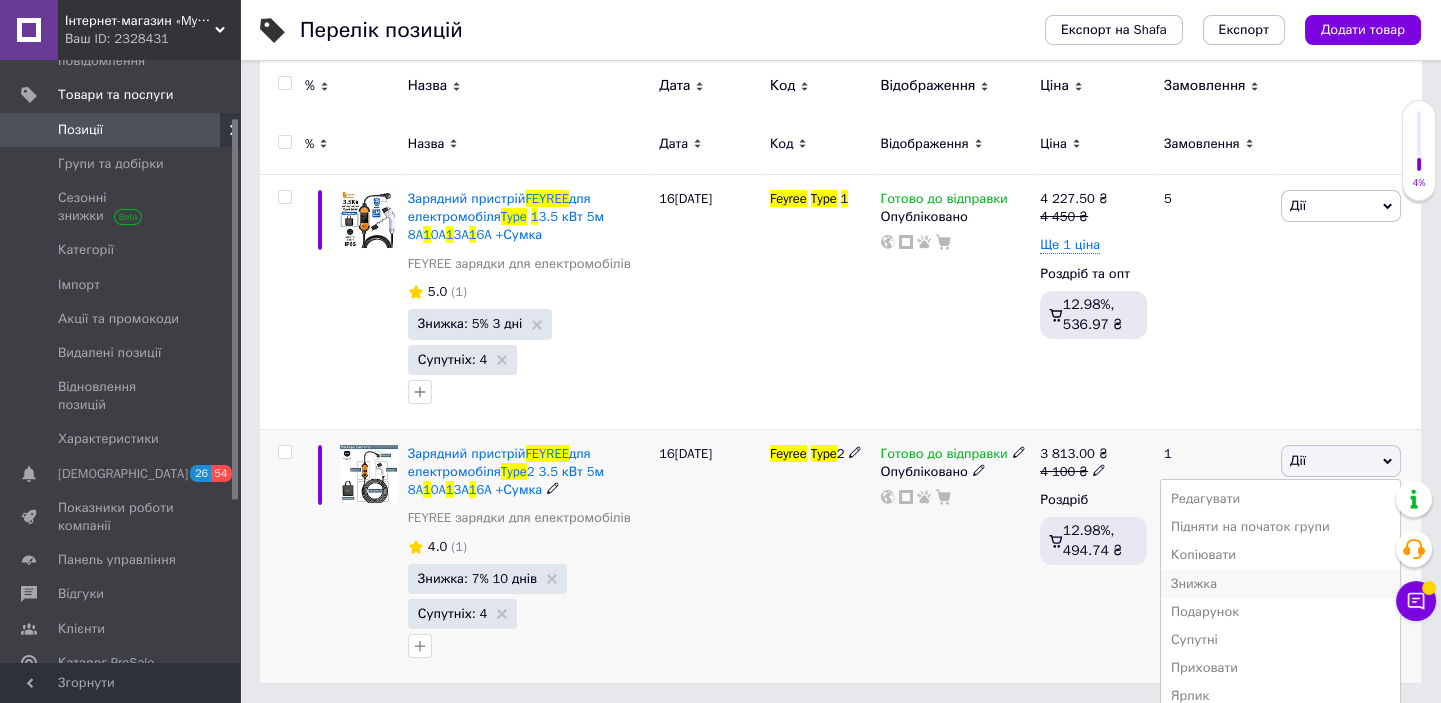 click on "Знижка" at bounding box center (1280, 584) 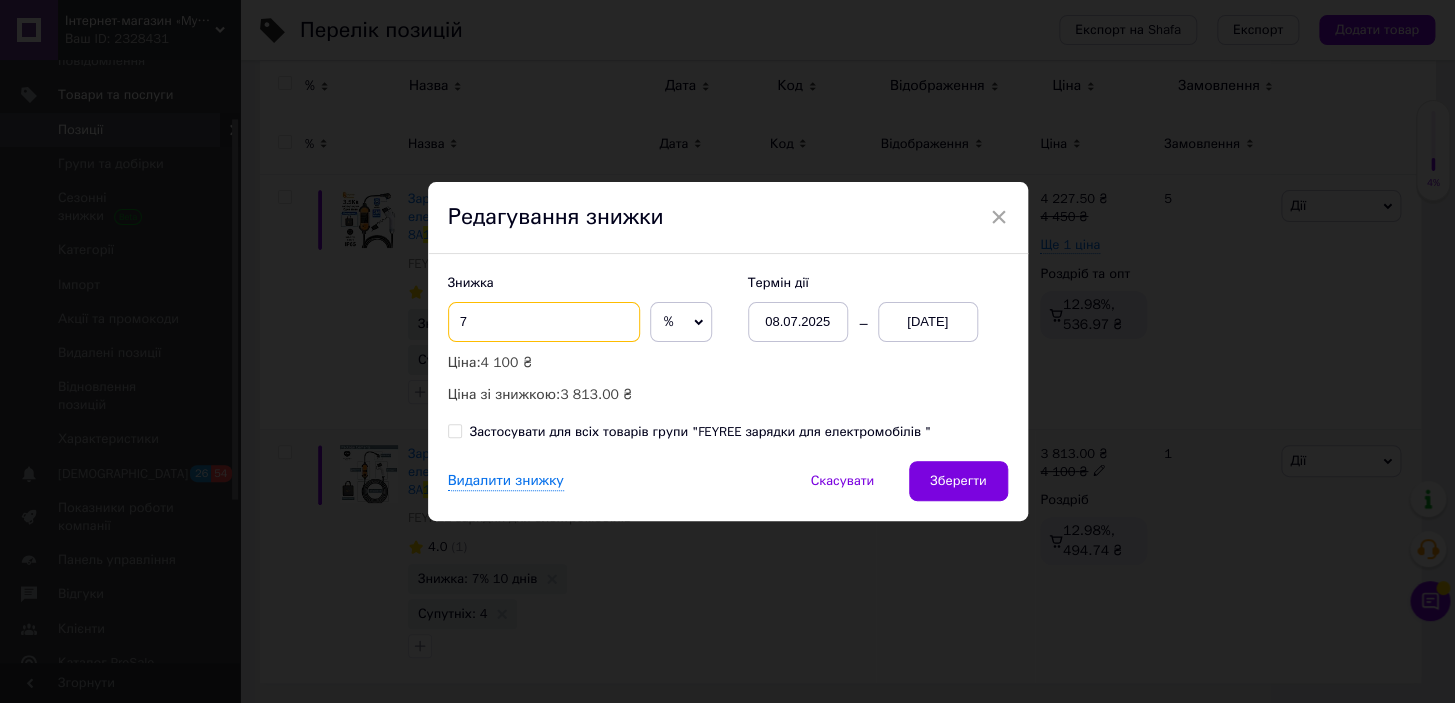 click on "7" at bounding box center [544, 322] 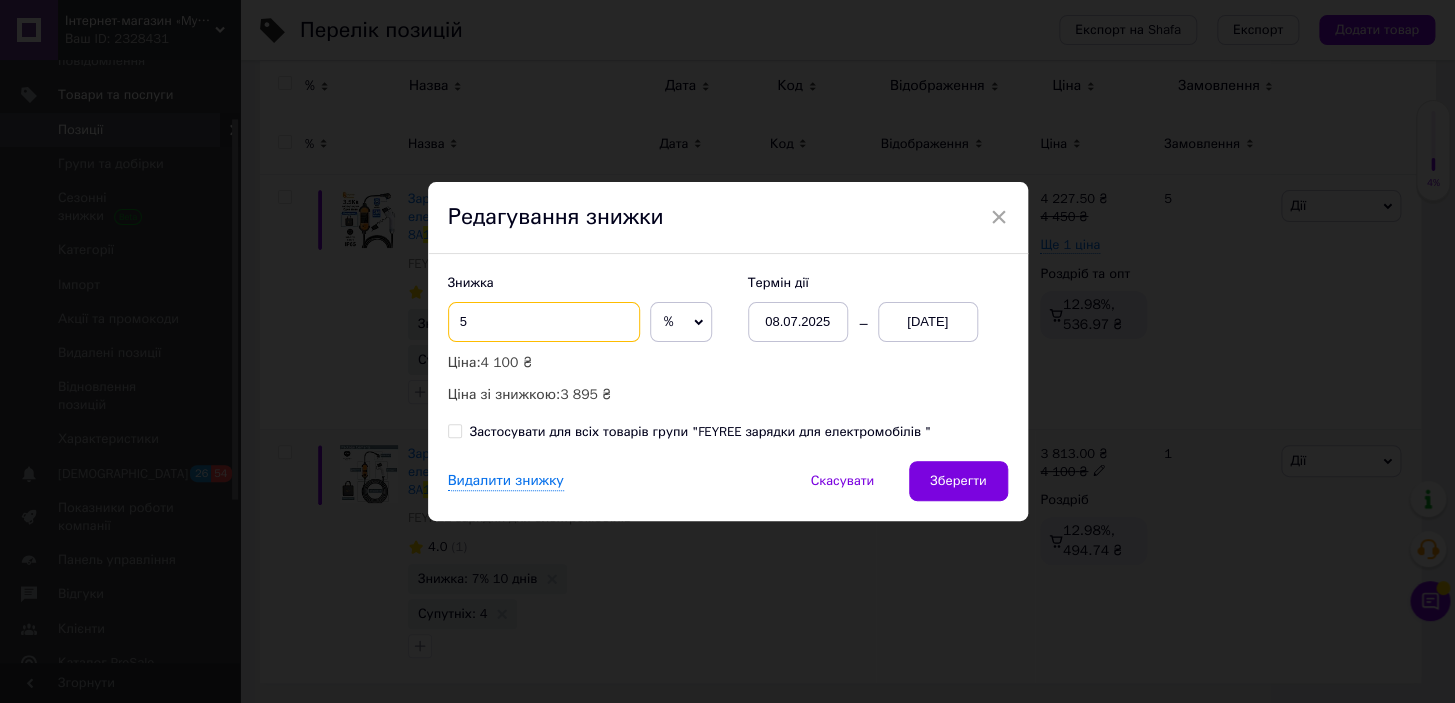 type on "5" 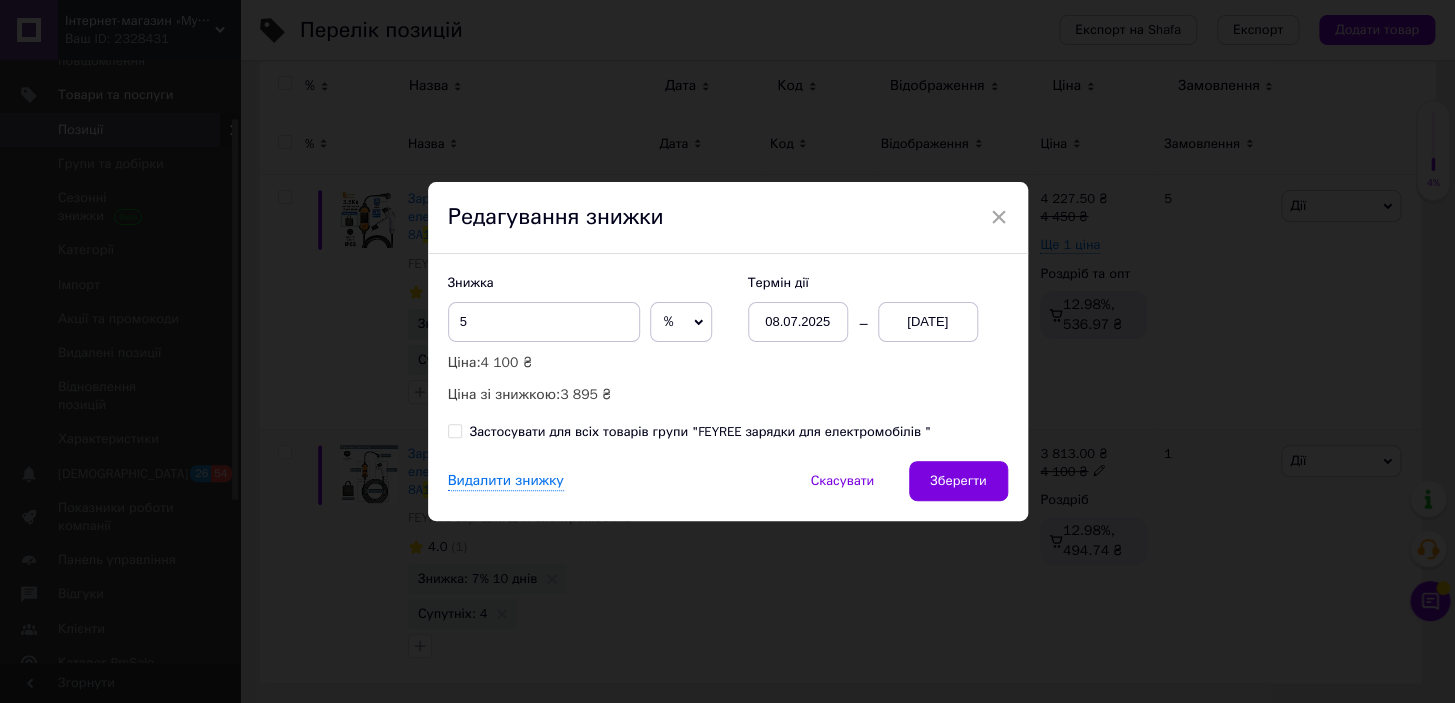 click on "20.07.2025" at bounding box center [928, 322] 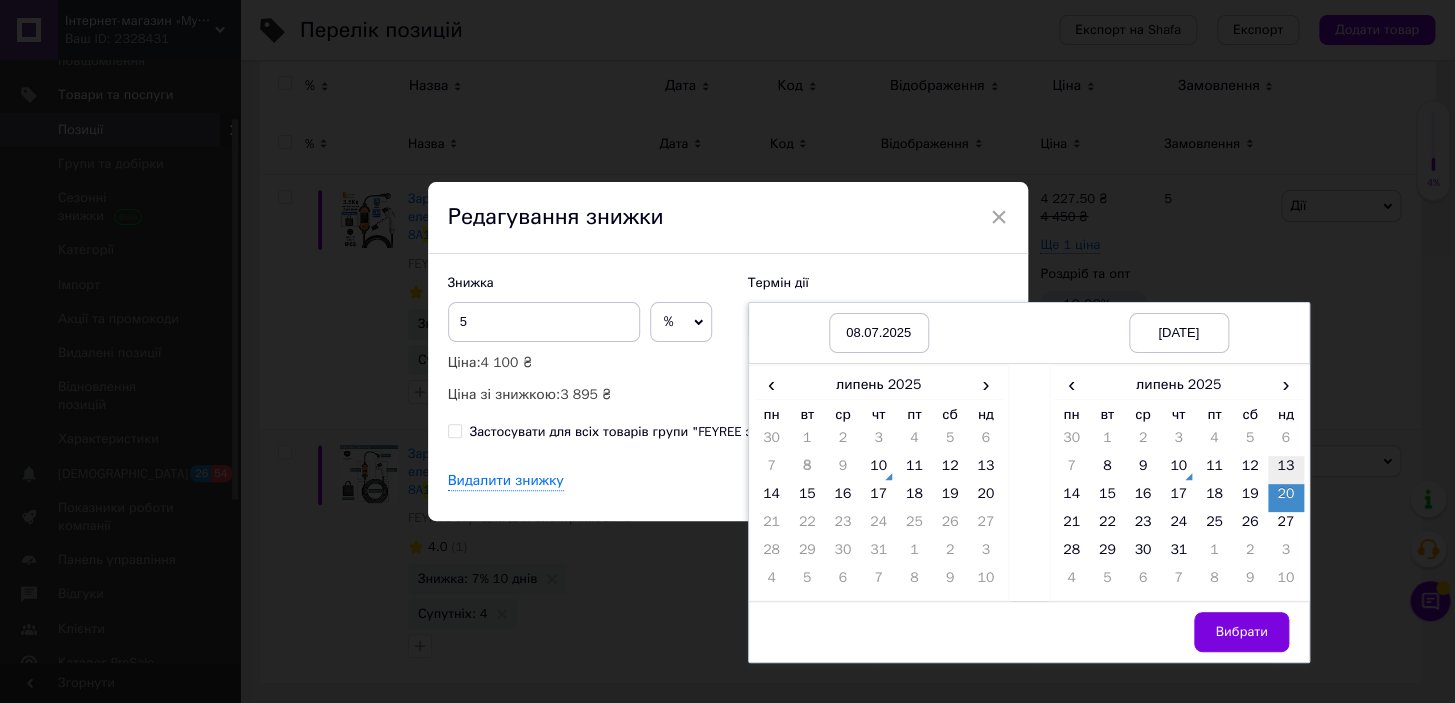 click on "13" at bounding box center [1286, 470] 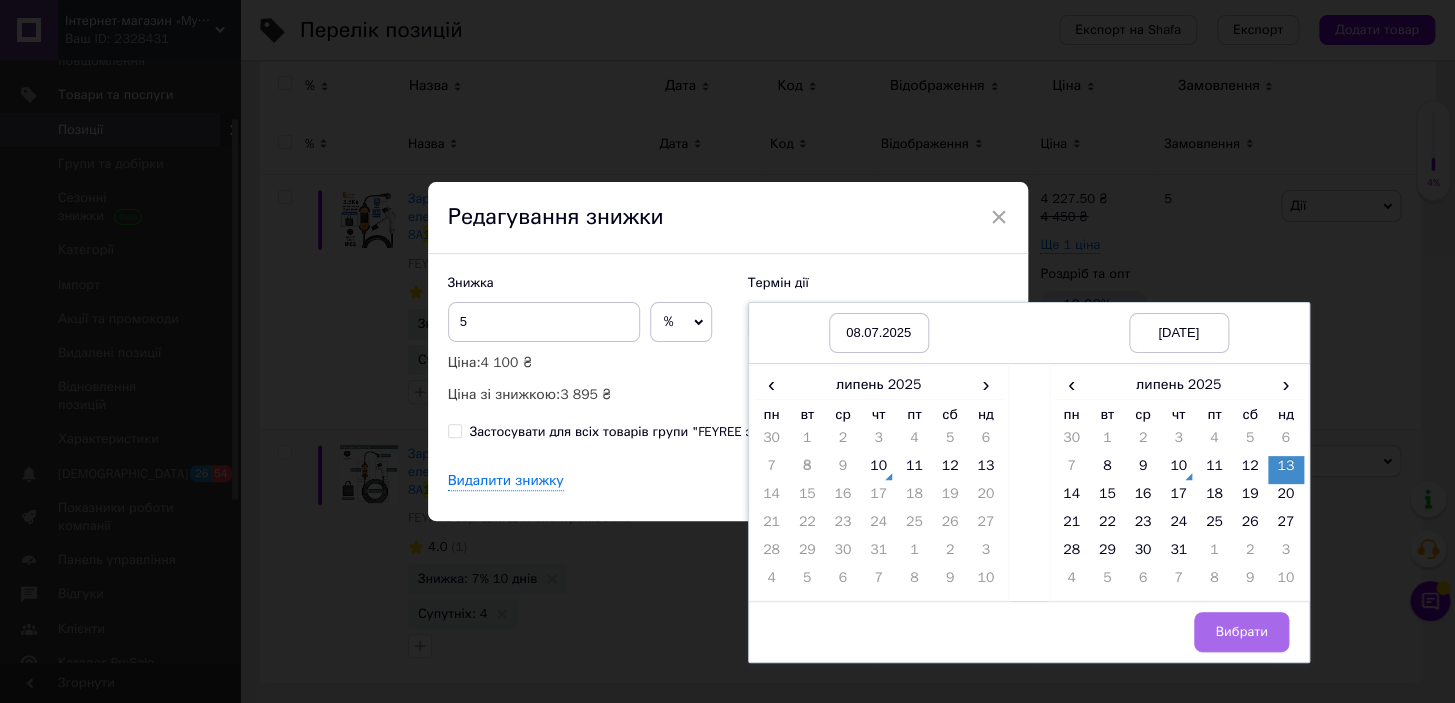 click on "Вибрати" at bounding box center (1241, 632) 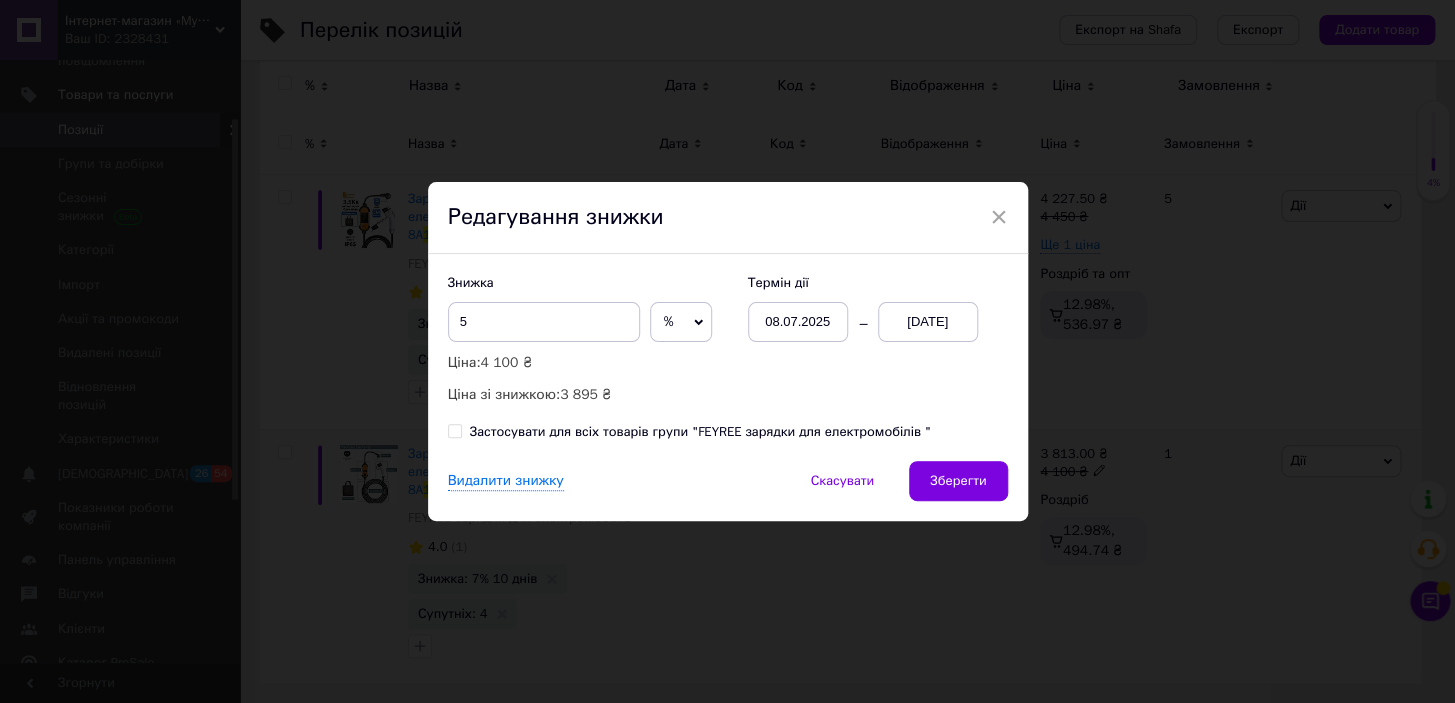 drag, startPoint x: 948, startPoint y: 460, endPoint x: 933, endPoint y: 489, distance: 32.649654 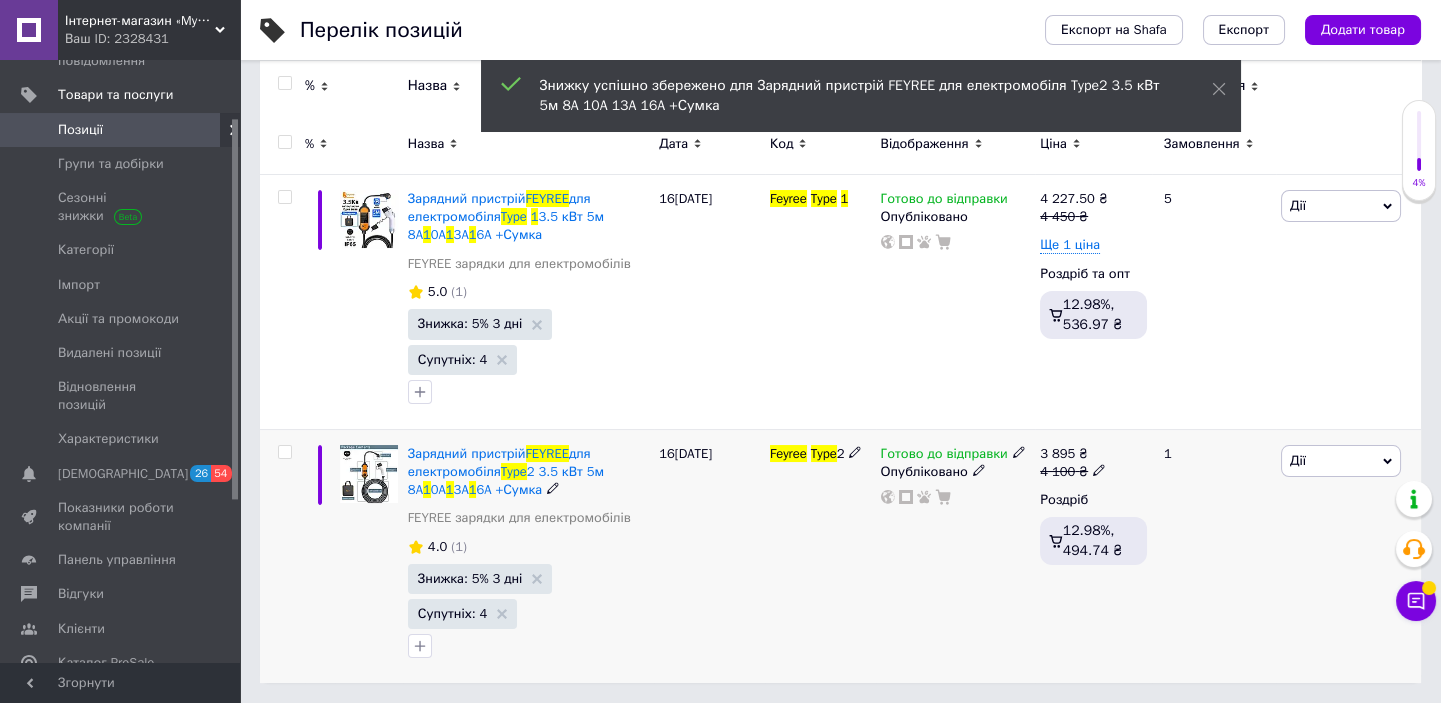 click on "Дії" at bounding box center [1341, 461] 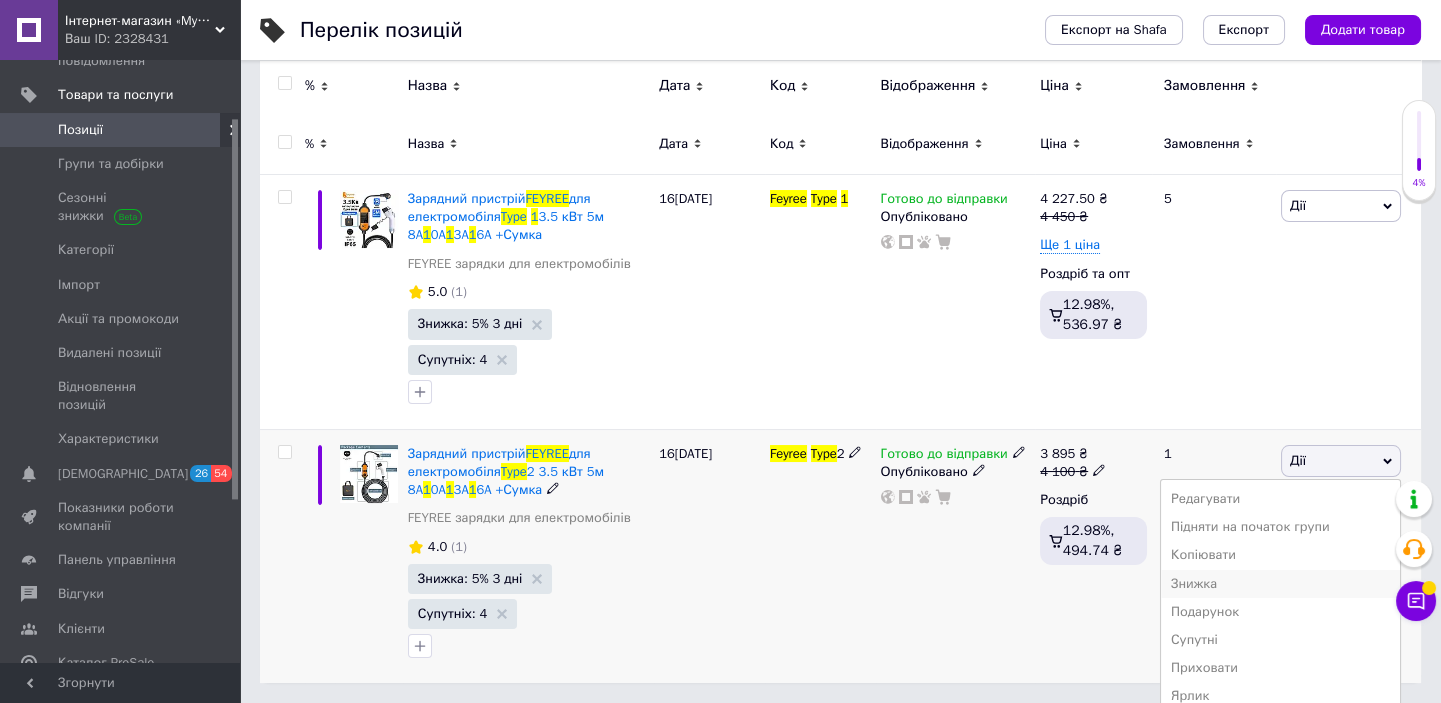 click on "Знижка" at bounding box center [1280, 584] 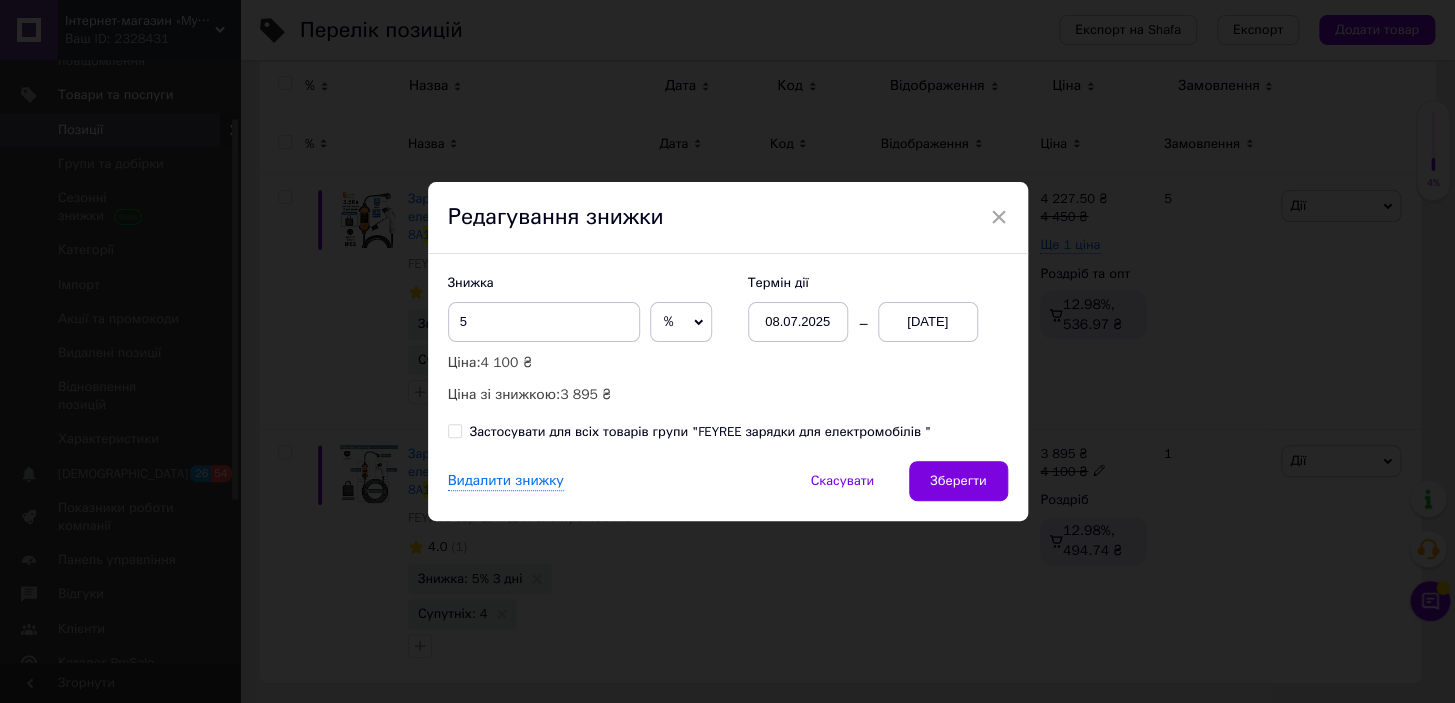 click on "13.07.2025" at bounding box center [928, 322] 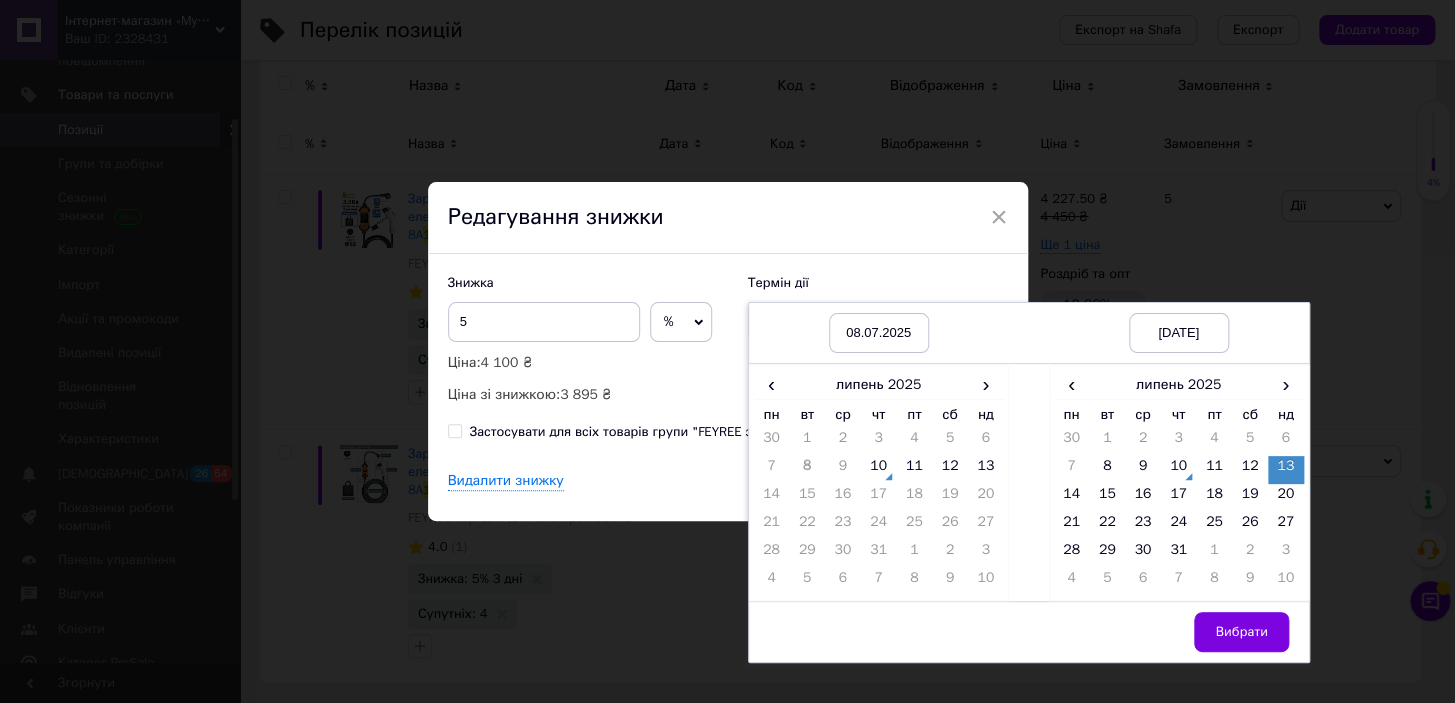 click on "08.07.2025 13.07.2025 ‹ липень 2025 › пн вт ср чт пт сб нд 30 1 2 3 4 5 6 7 8 9 10 11 12 13 14 15 16 17 18 19 20 21 22 23 24 25 26 27 28 29 30 31 1 2 3 4 5 6 7 8 9 10 ‹ липень 2025 › пн вт ср чт пт сб нд 30 1 2 3 4 5 6 7 8 9 10 11 12 13 14 15 16 17 18 19 20 21 22 23 24 25 26 27 28 29 30 31 1 2 3 4 5 6 7 8 9 10 Вибрати" at bounding box center [1029, 482] 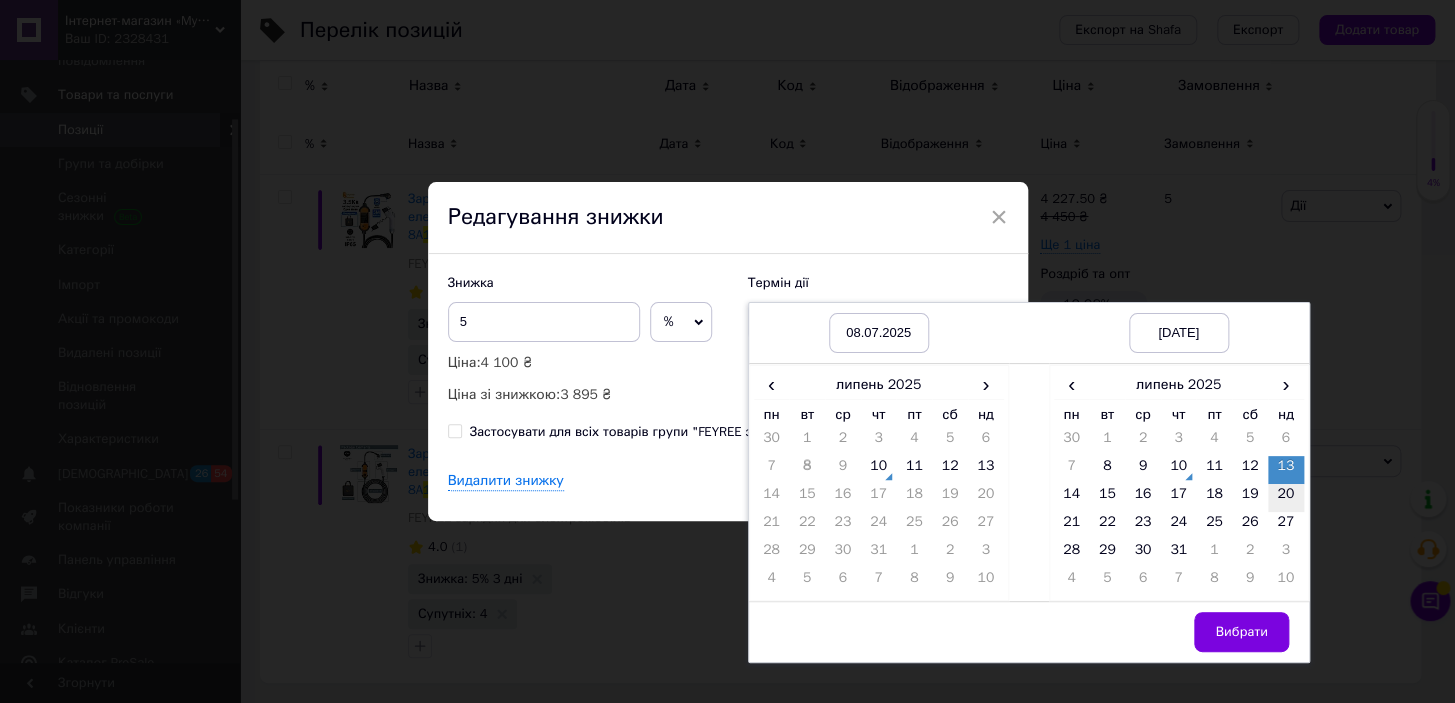 click on "13" at bounding box center [1286, 470] 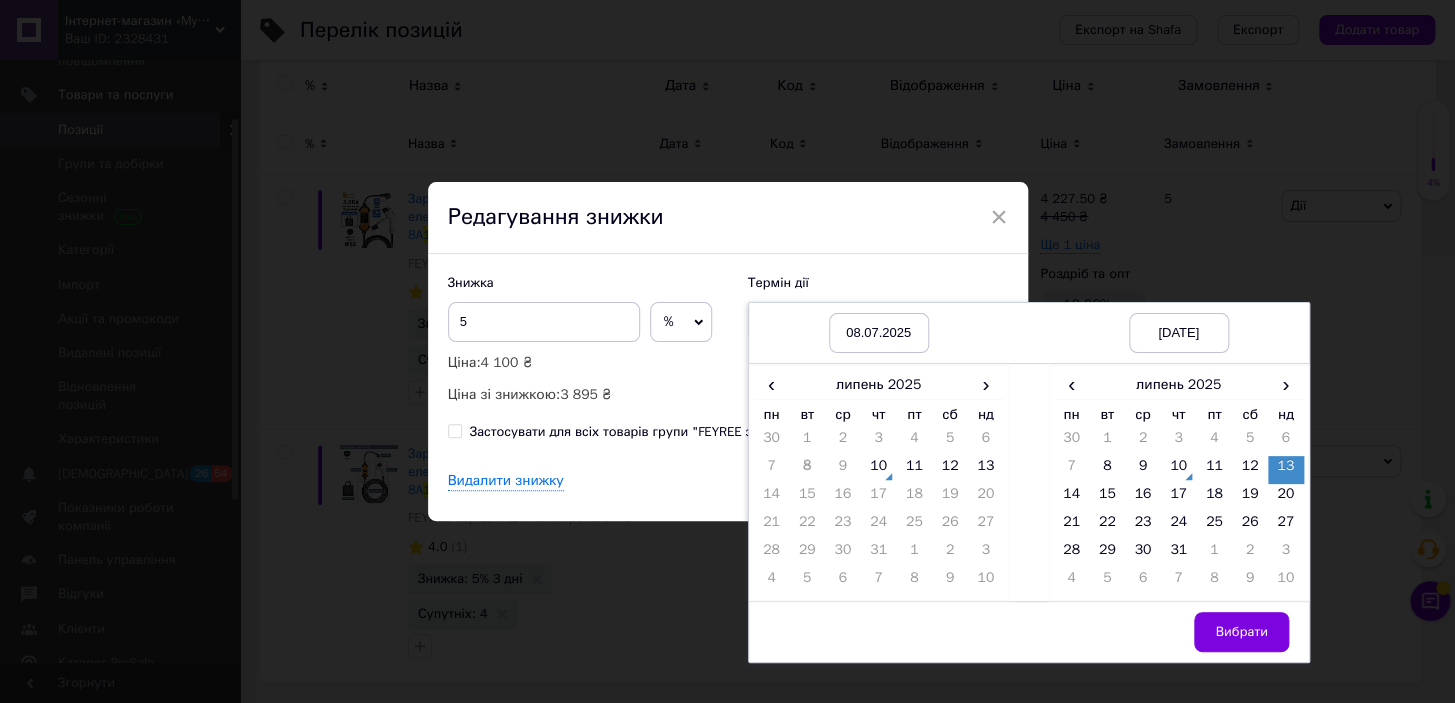 click on "Вибрати" at bounding box center [1241, 632] 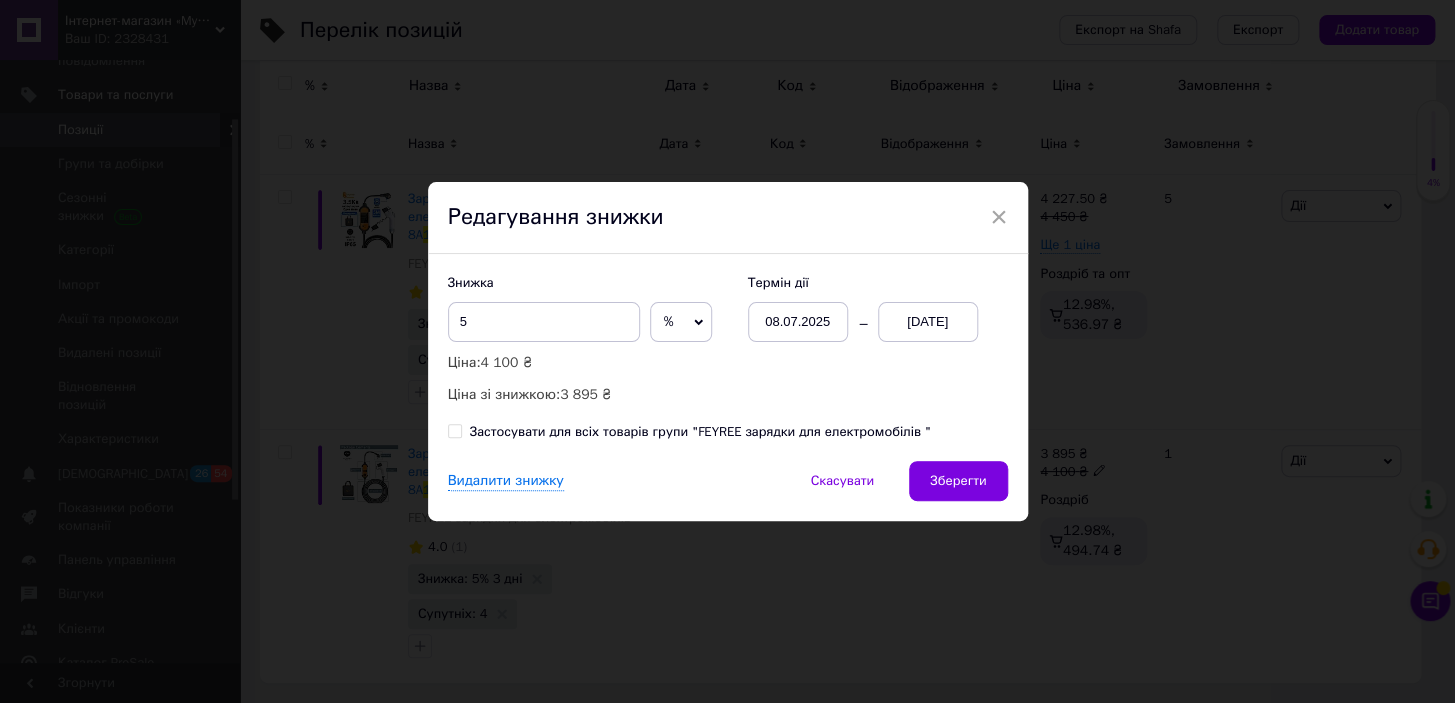 click on "Зберегти" at bounding box center [958, 481] 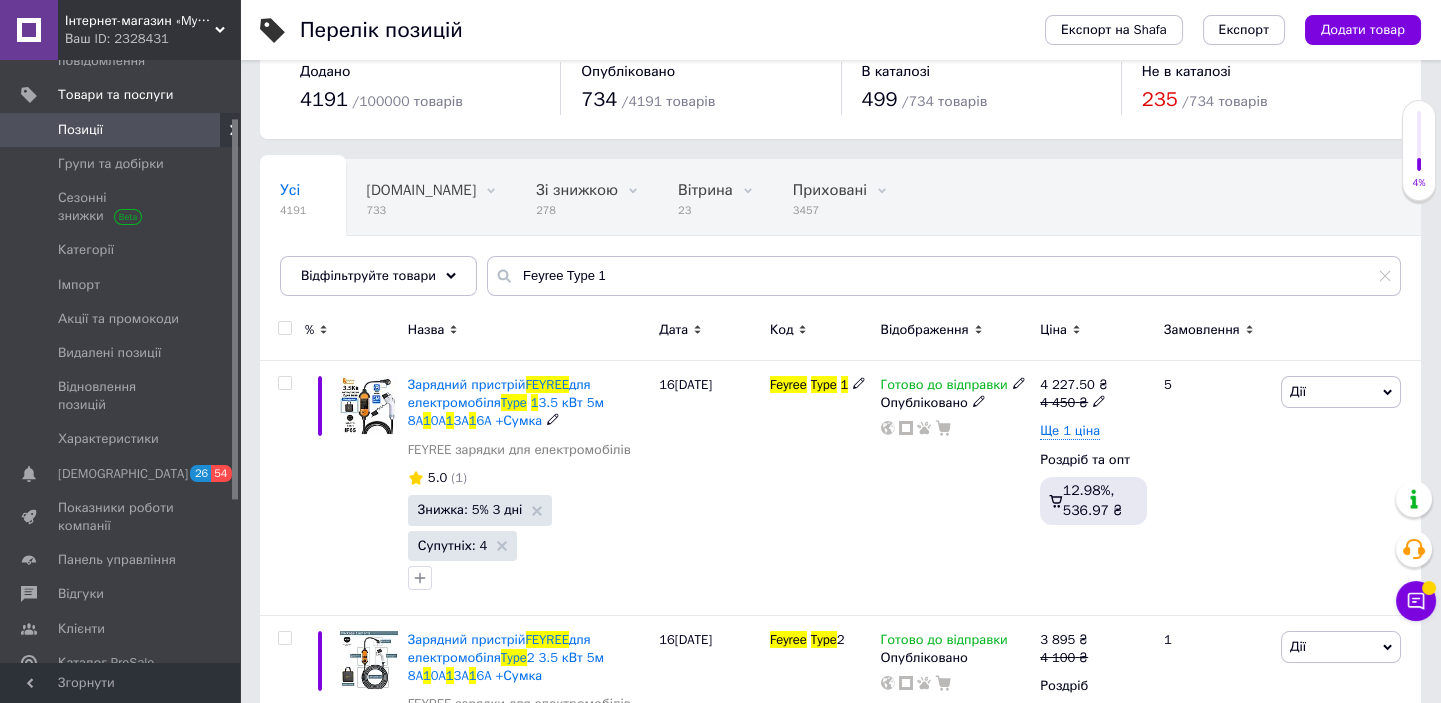 scroll, scrollTop: 0, scrollLeft: 0, axis: both 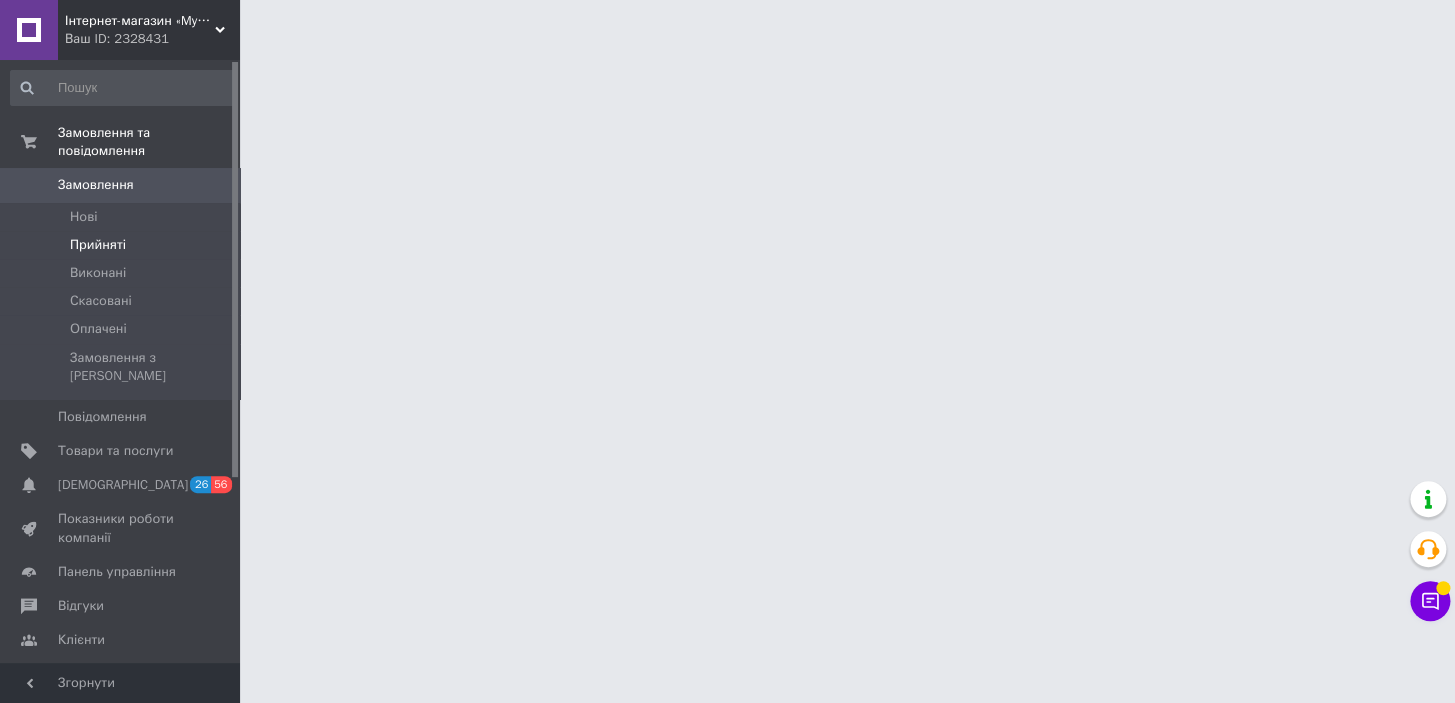 click on "Прийняті" at bounding box center (122, 245) 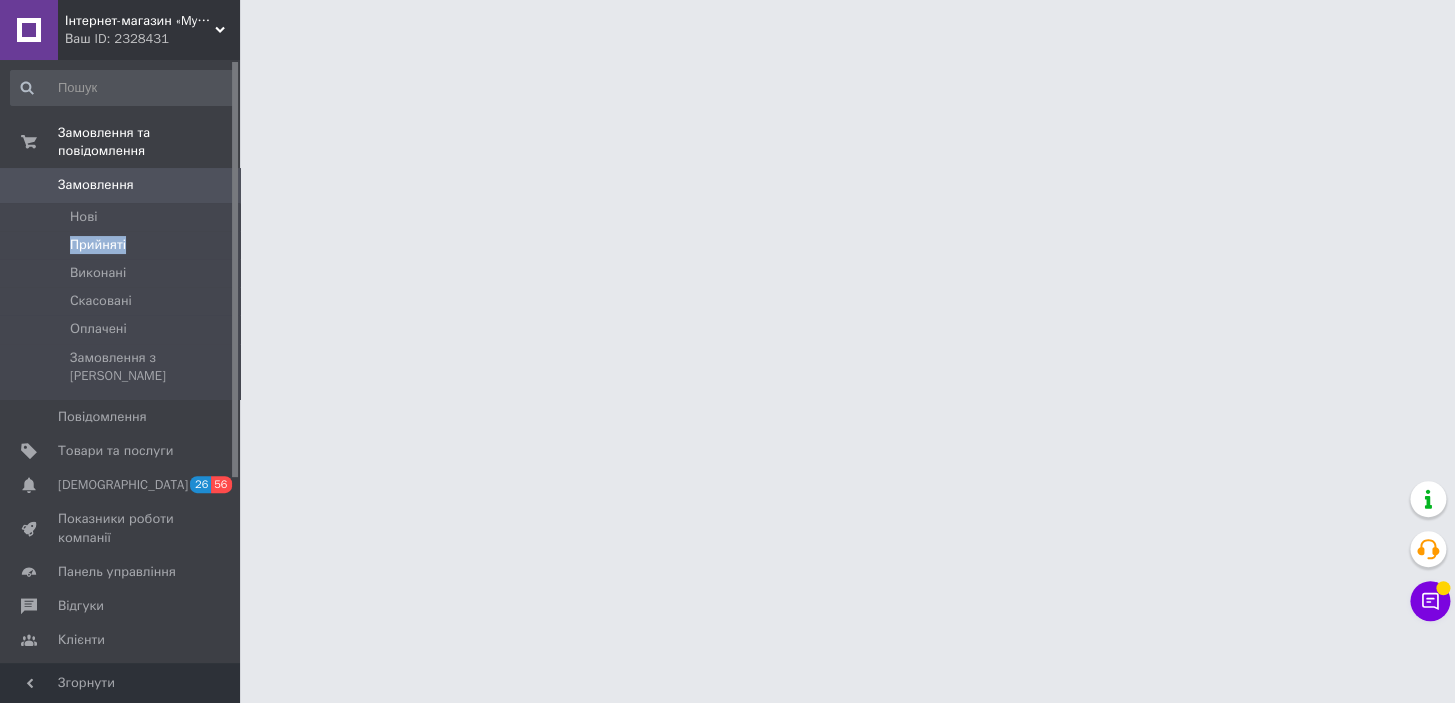 click on "Прийняті" at bounding box center [122, 245] 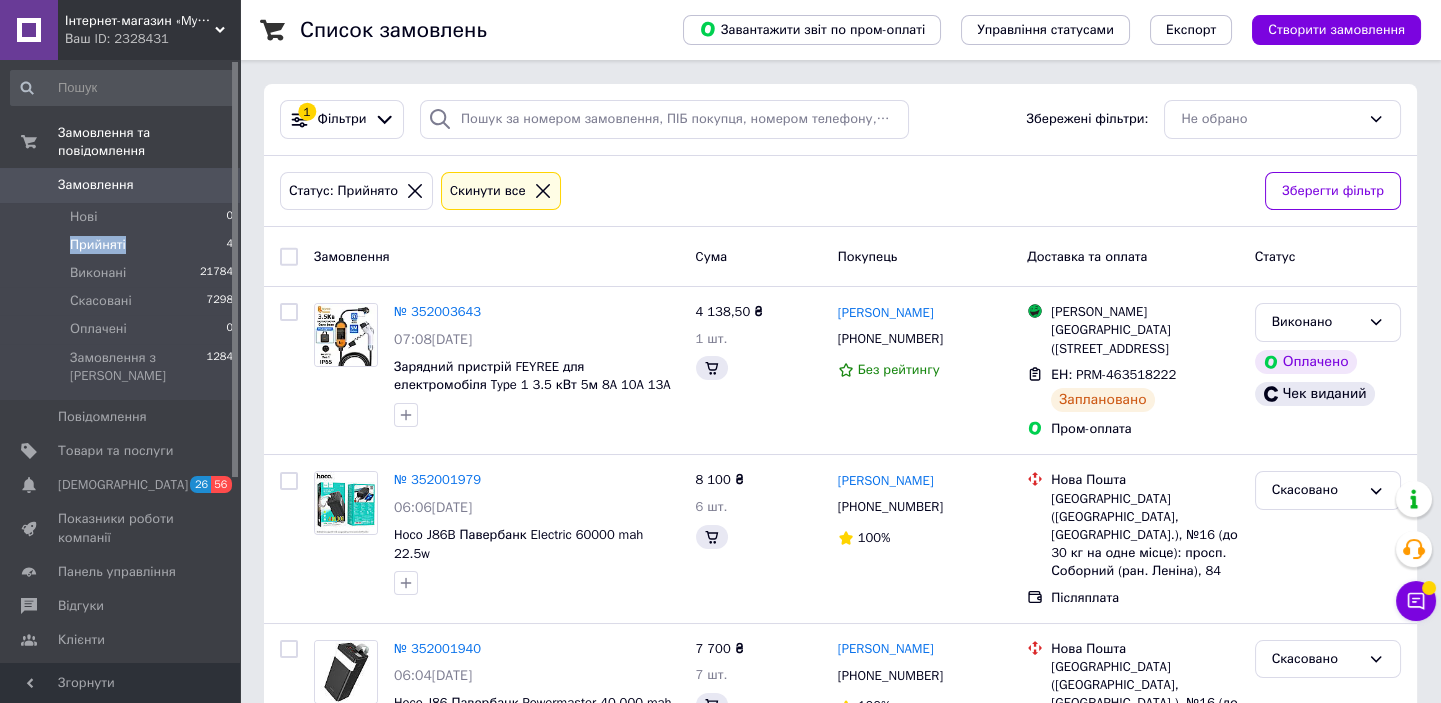 click on "Прийняті" at bounding box center (98, 245) 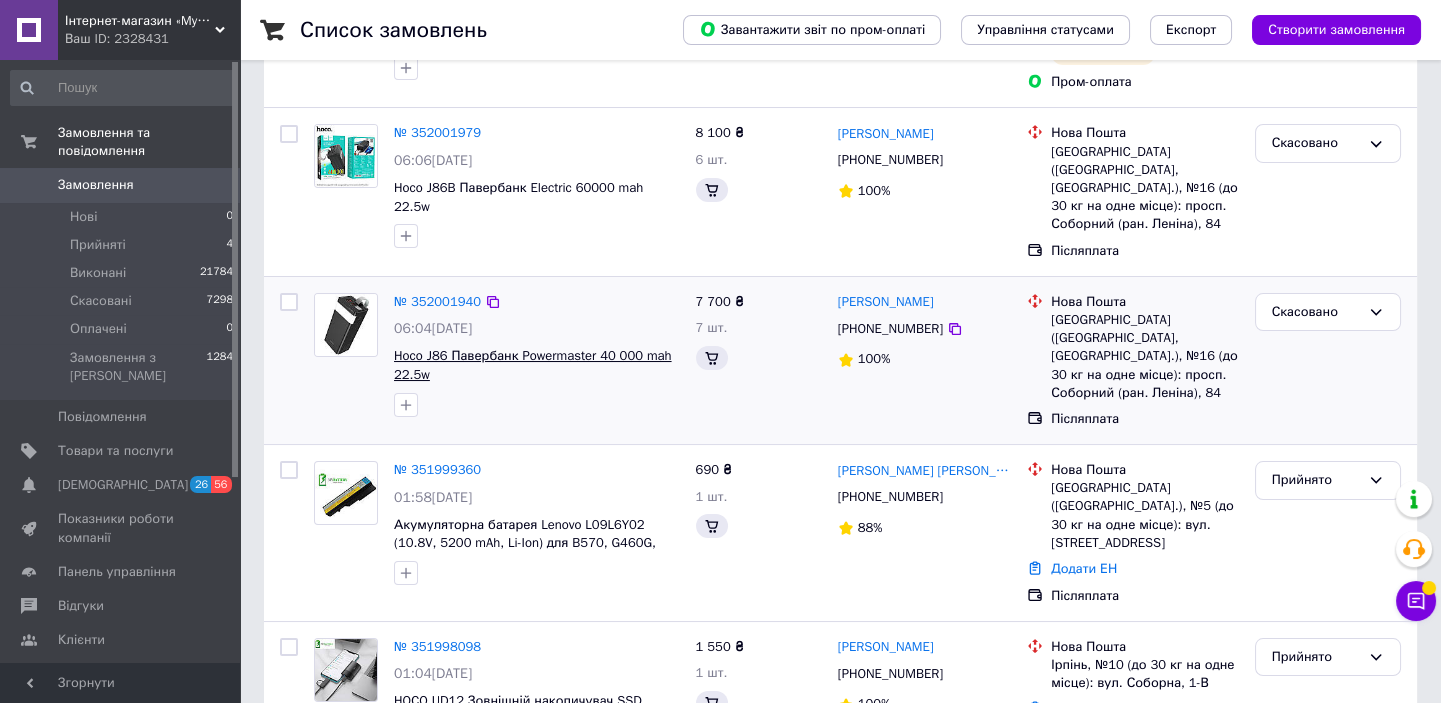 scroll, scrollTop: 363, scrollLeft: 0, axis: vertical 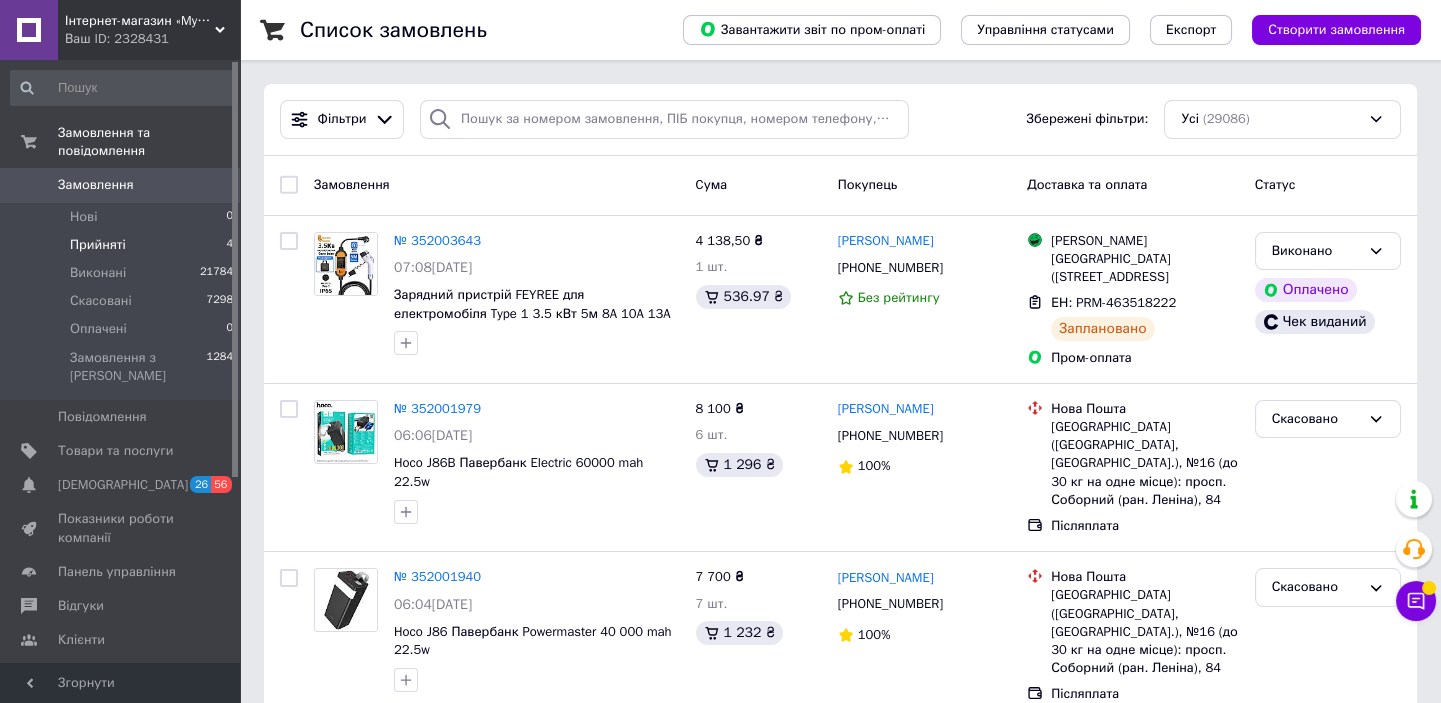 click on "Прийняті 4" at bounding box center [122, 245] 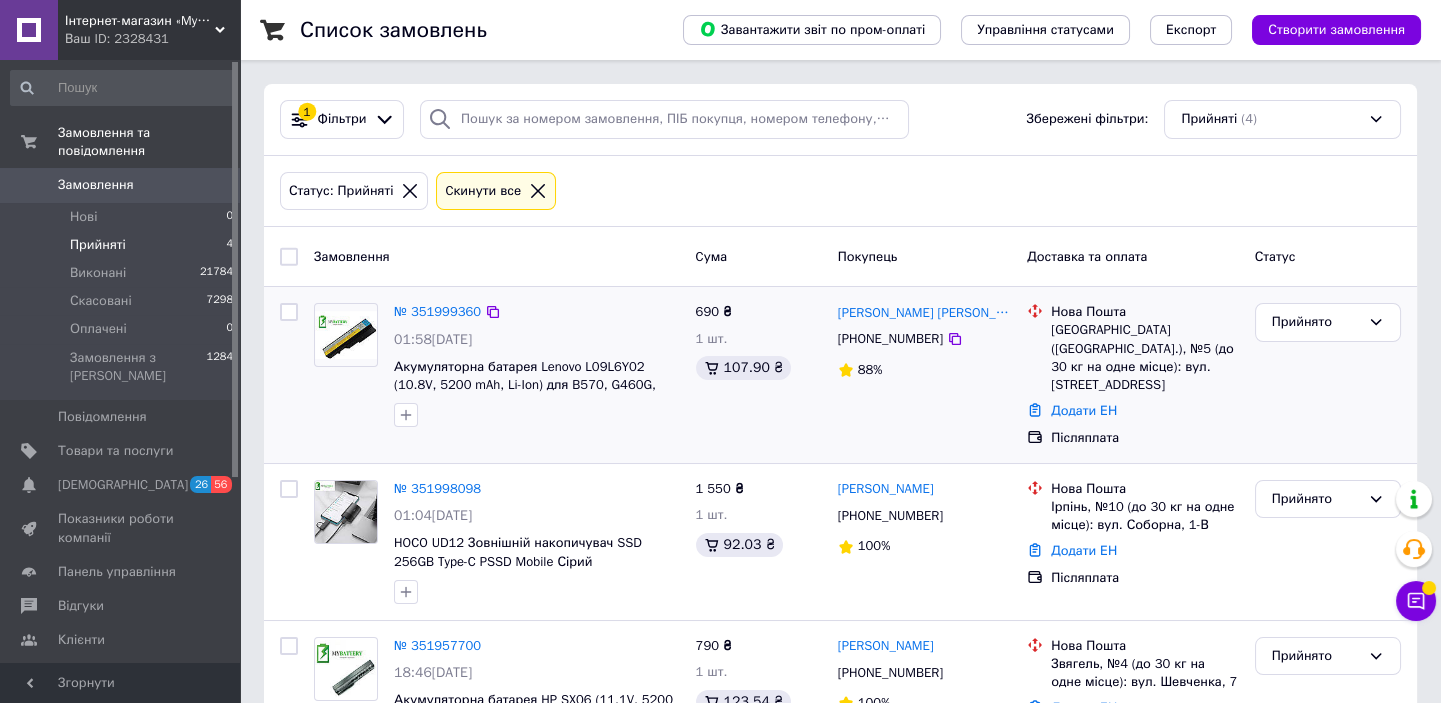 click on "№ 351999360" at bounding box center [437, 312] 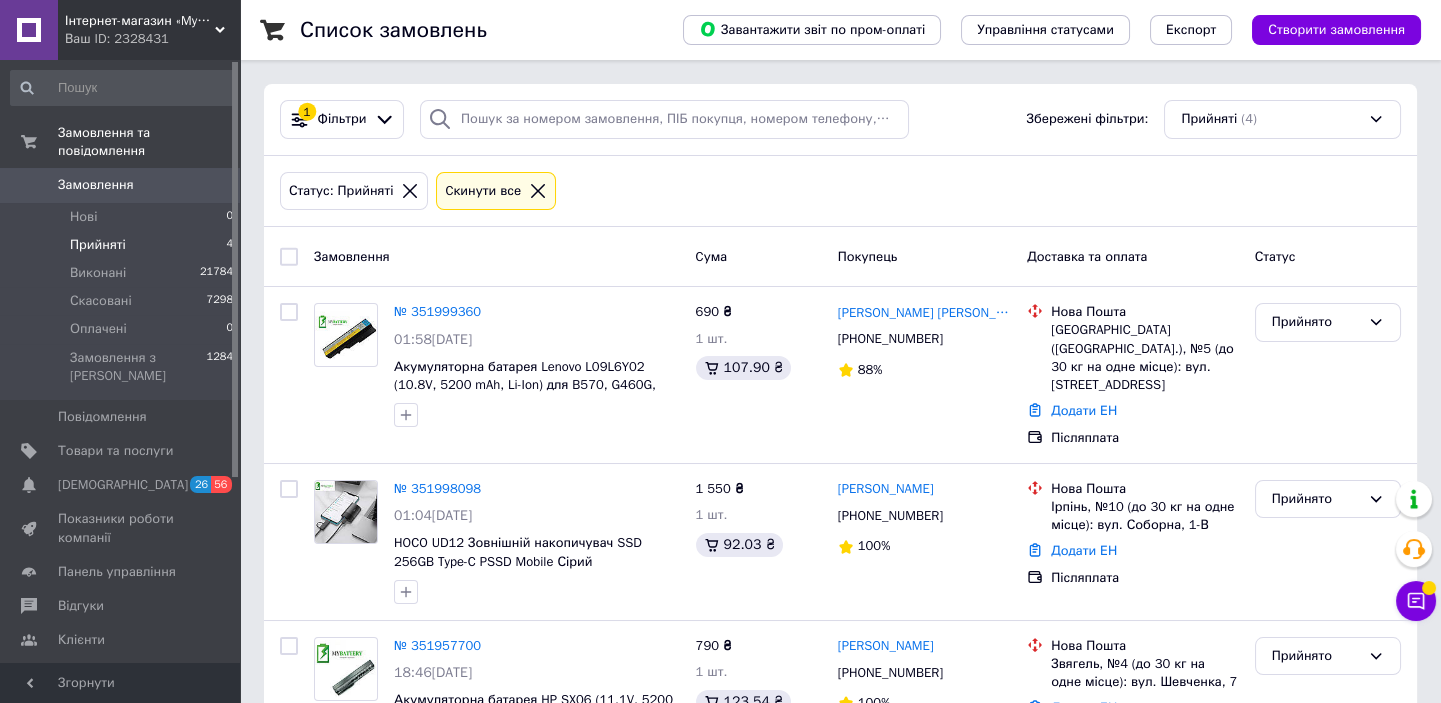 click on "№ 351999360" at bounding box center (437, 311) 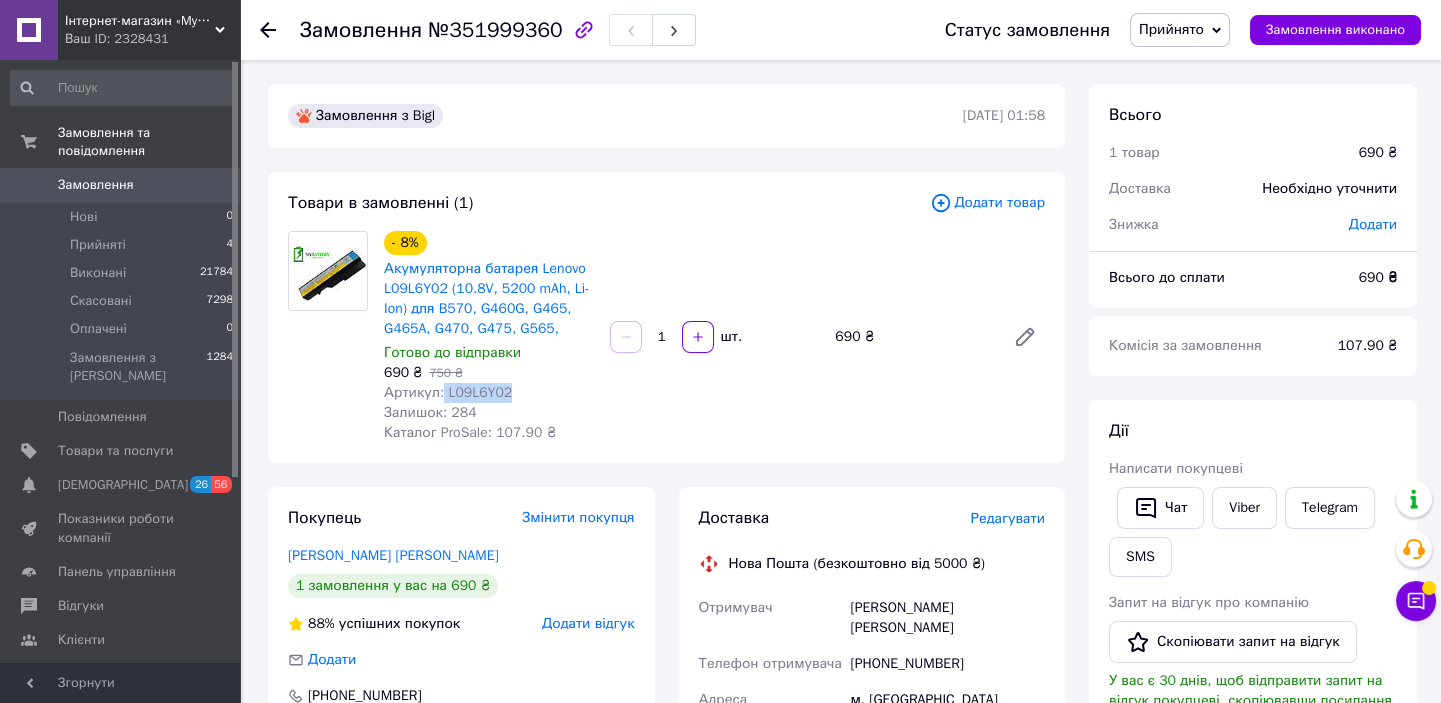 drag, startPoint x: 444, startPoint y: 393, endPoint x: 512, endPoint y: 390, distance: 68.06615 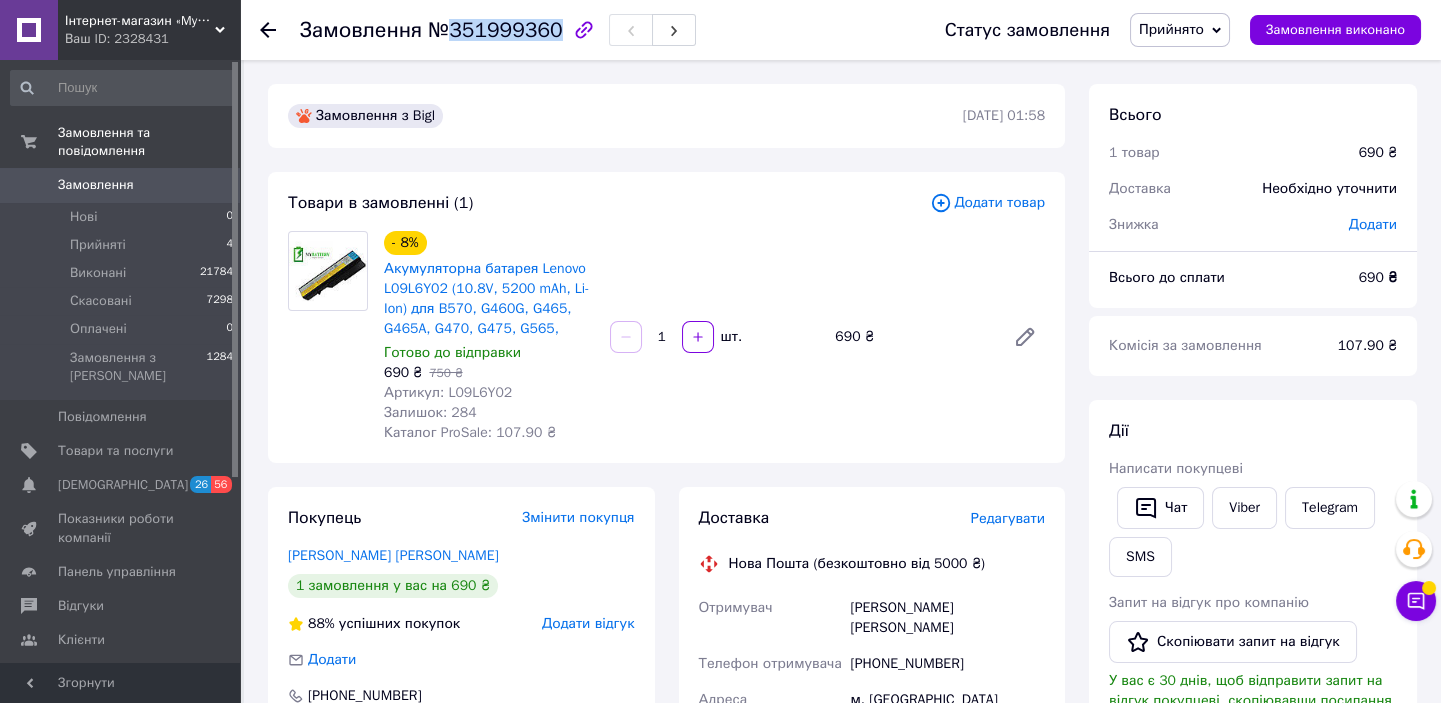 drag, startPoint x: 449, startPoint y: 27, endPoint x: 543, endPoint y: 34, distance: 94.26028 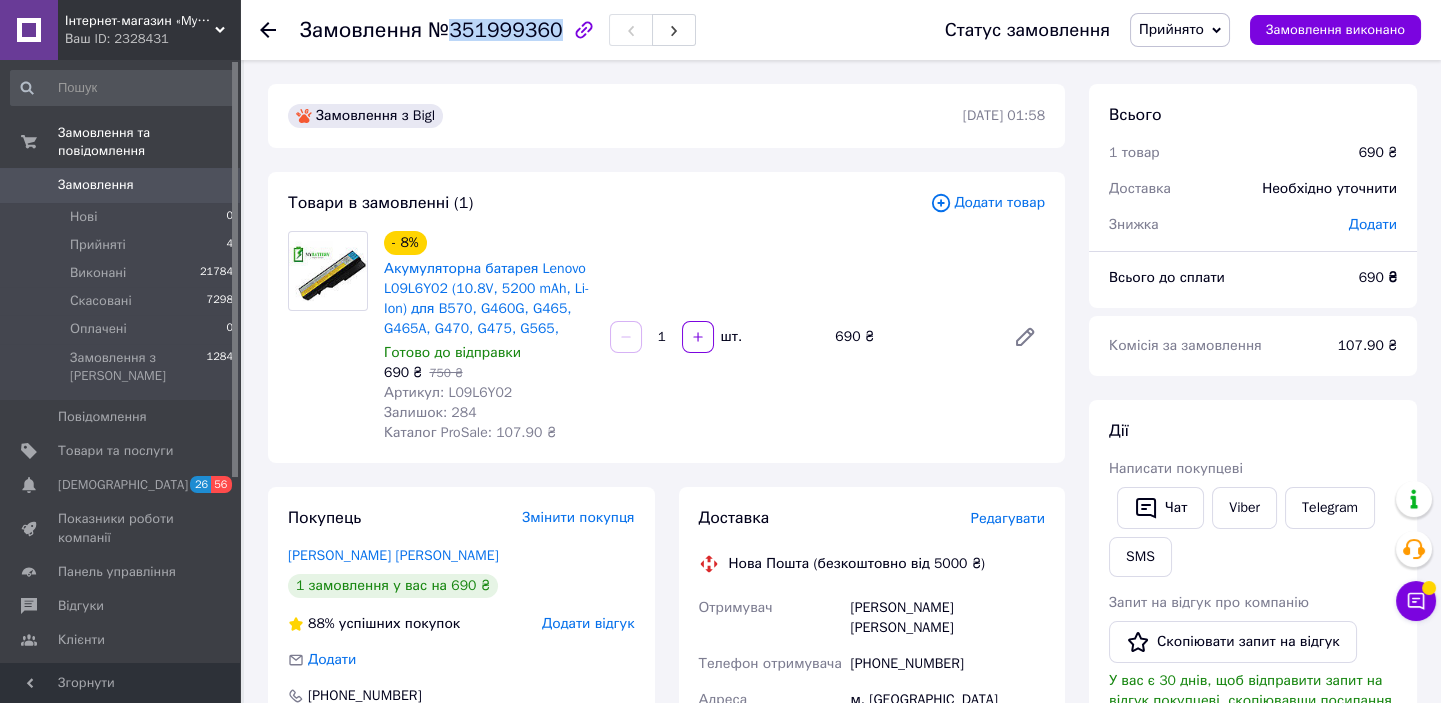 click on "№351999360" at bounding box center [495, 30] 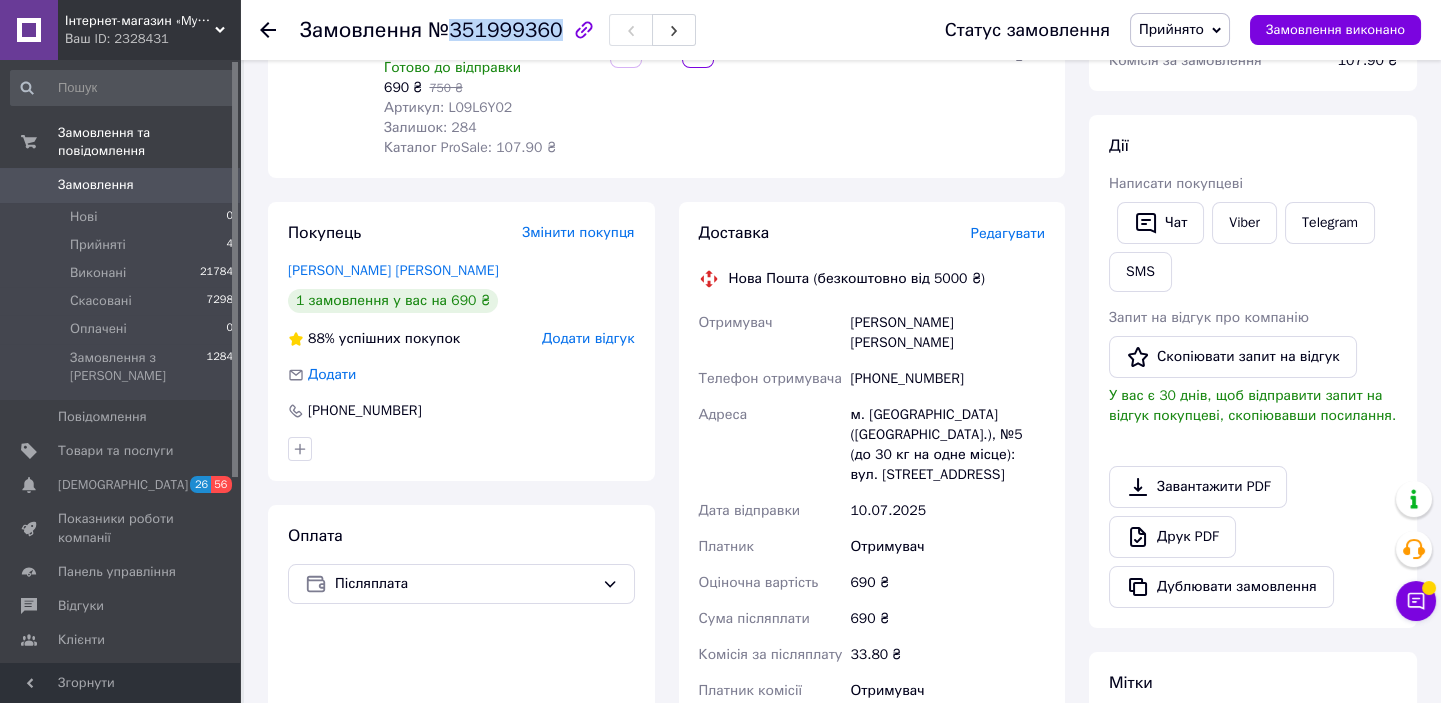 scroll, scrollTop: 454, scrollLeft: 0, axis: vertical 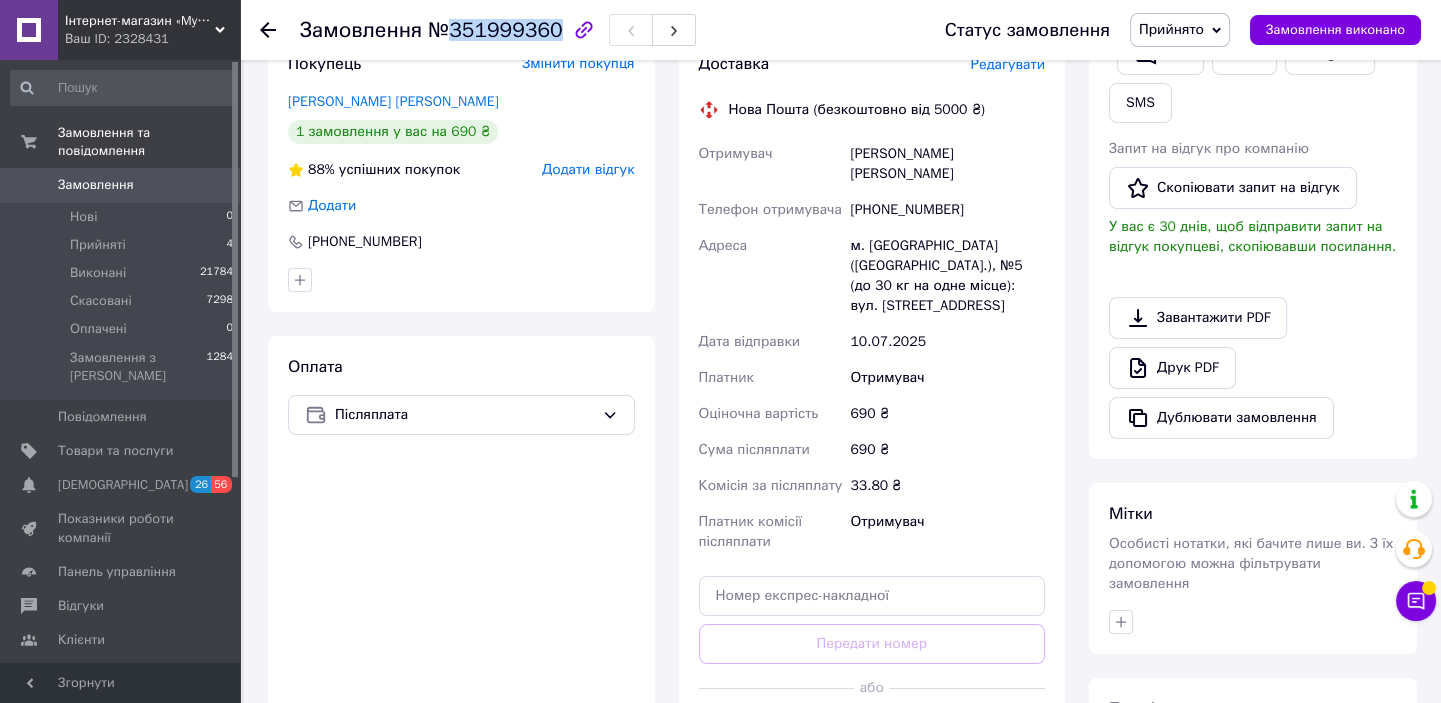 click on "Згенерувати ЕН" at bounding box center [872, 733] 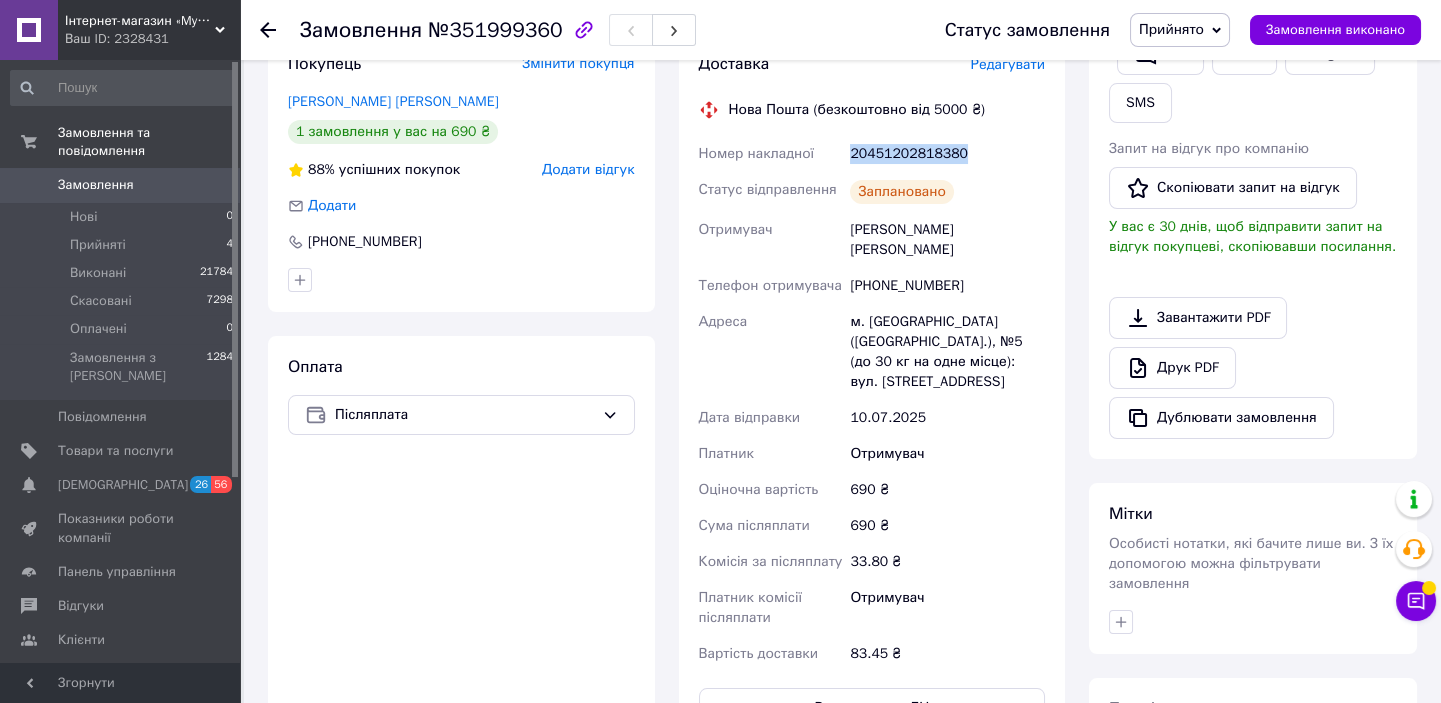 drag, startPoint x: 974, startPoint y: 149, endPoint x: 851, endPoint y: 159, distance: 123.40584 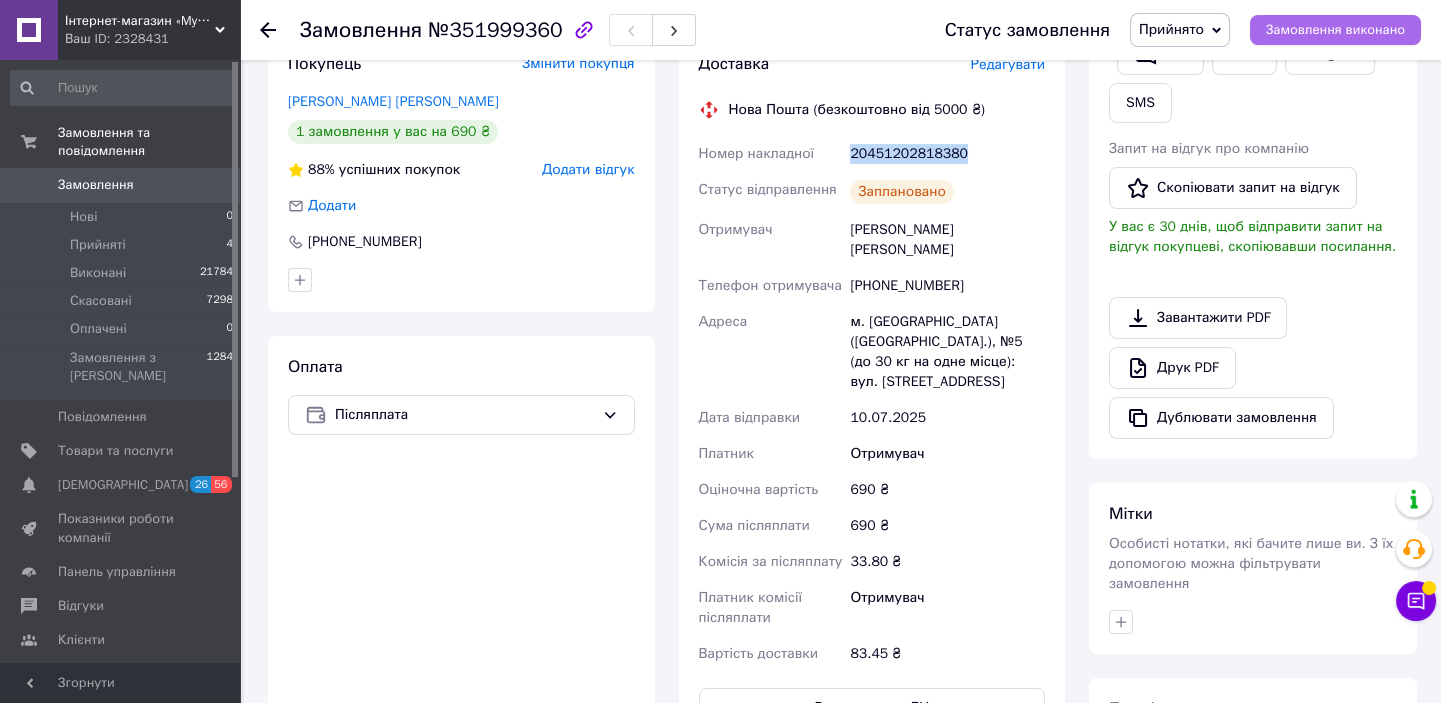 click on "Замовлення виконано" at bounding box center [1335, 30] 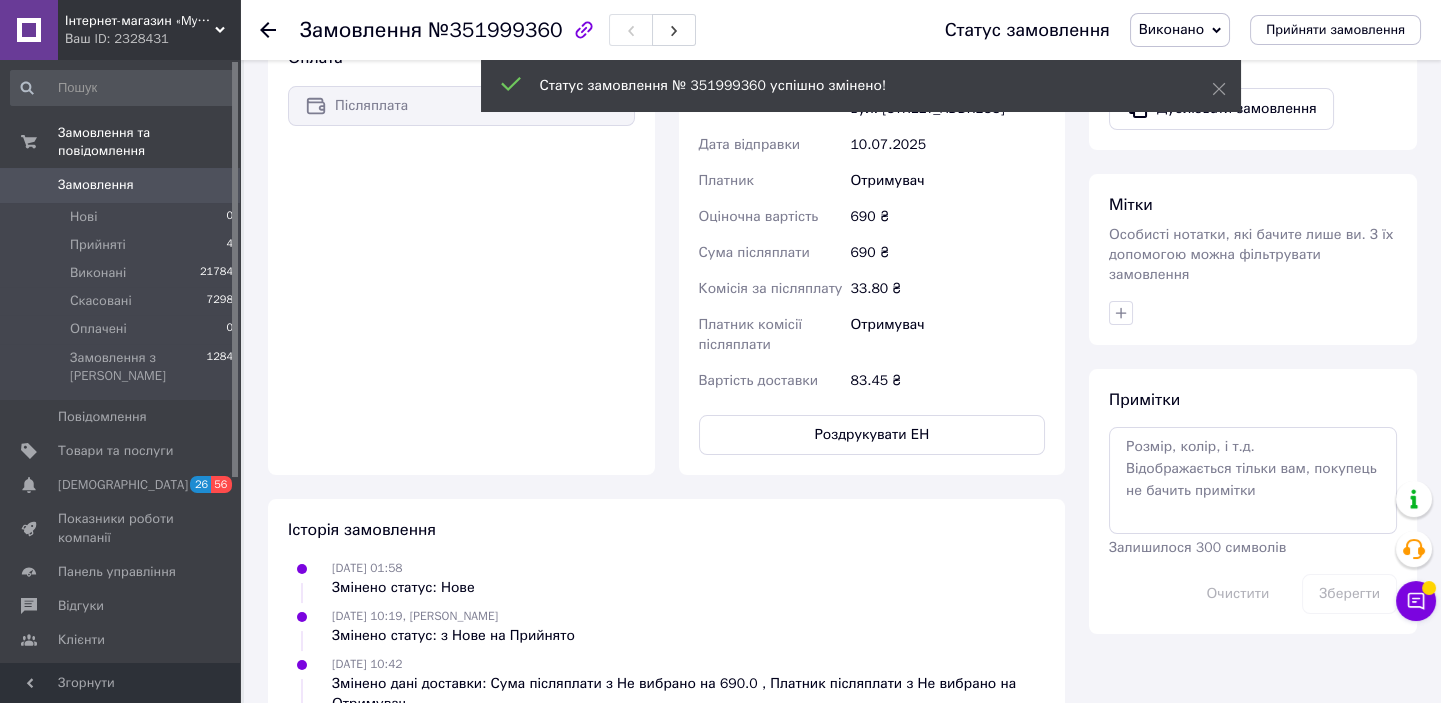 scroll, scrollTop: 363, scrollLeft: 0, axis: vertical 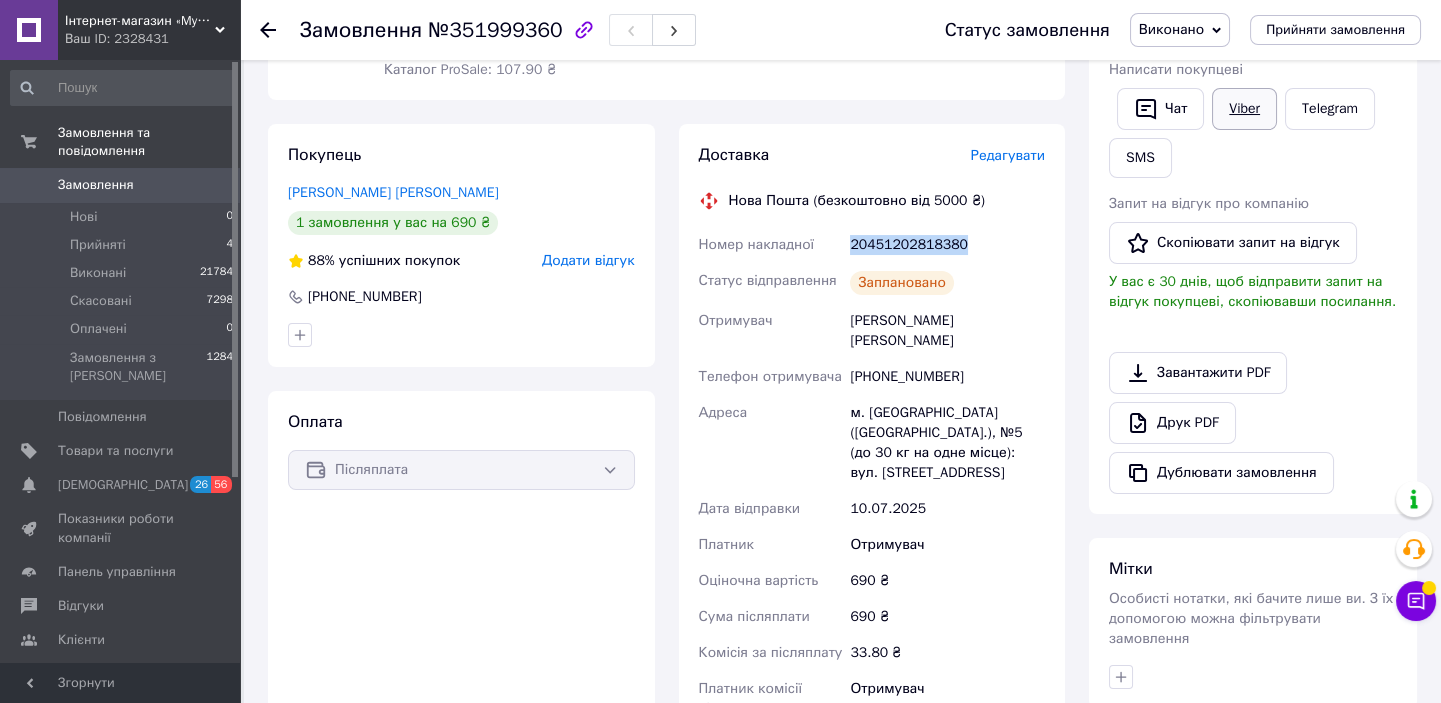 click on "Viber" at bounding box center (1244, 109) 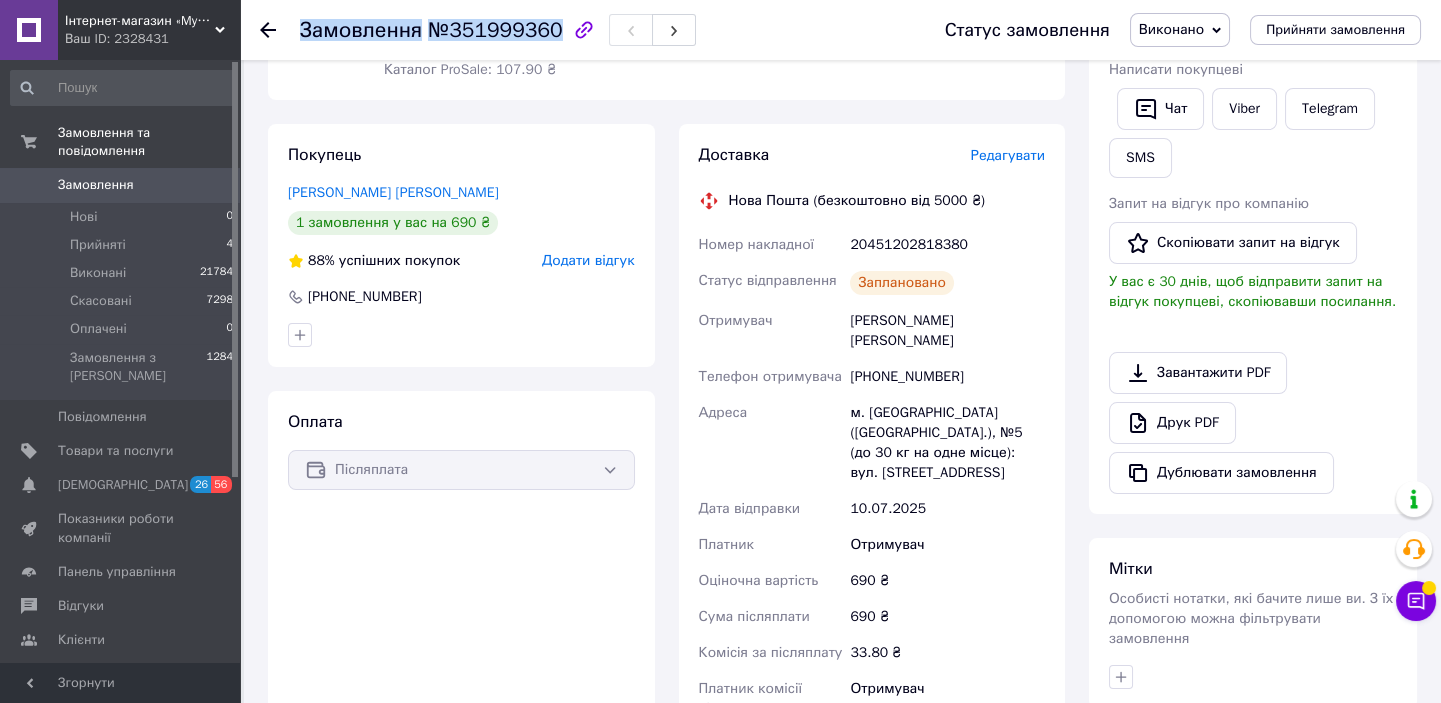 drag, startPoint x: 299, startPoint y: 29, endPoint x: 545, endPoint y: 36, distance: 246.09958 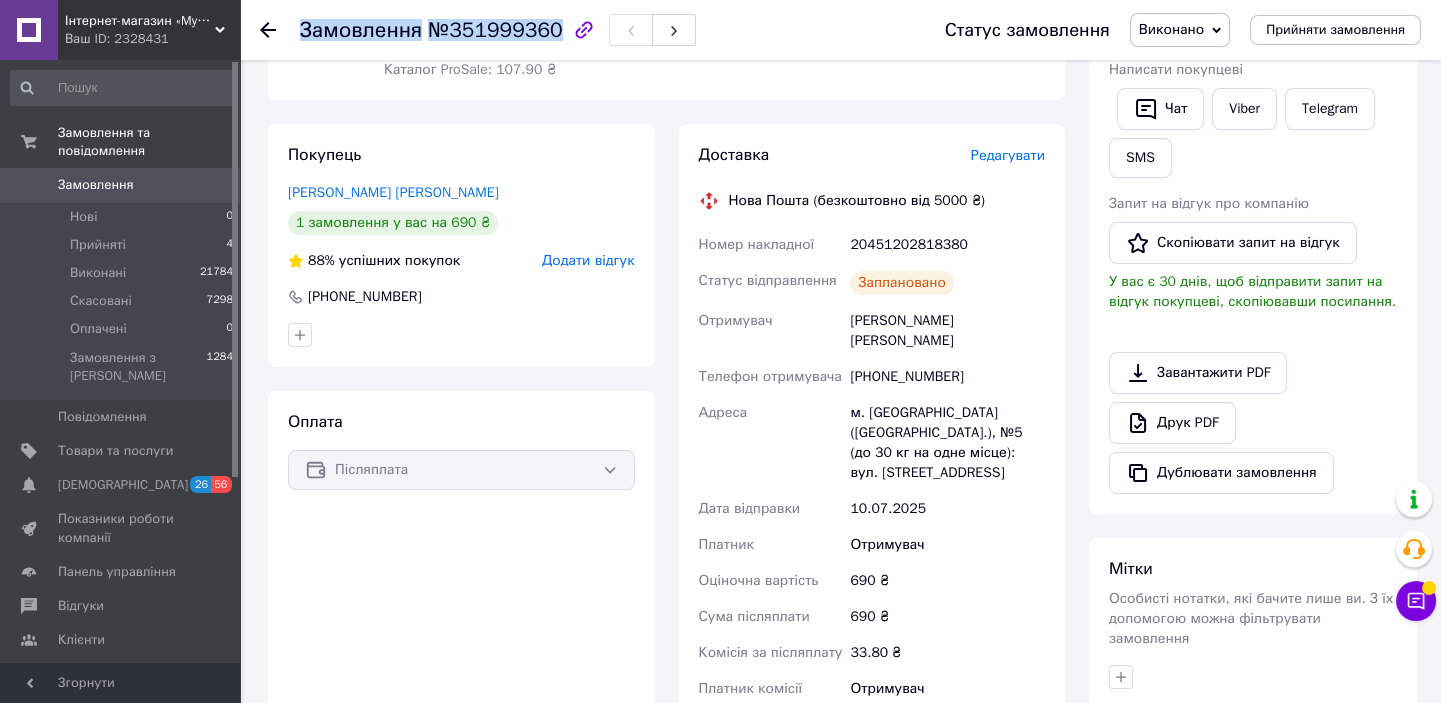 click on "Замовлення №351999360 Статус замовлення Виконано Прийнято Скасовано Оплачено Прийняти замовлення" at bounding box center [840, 30] 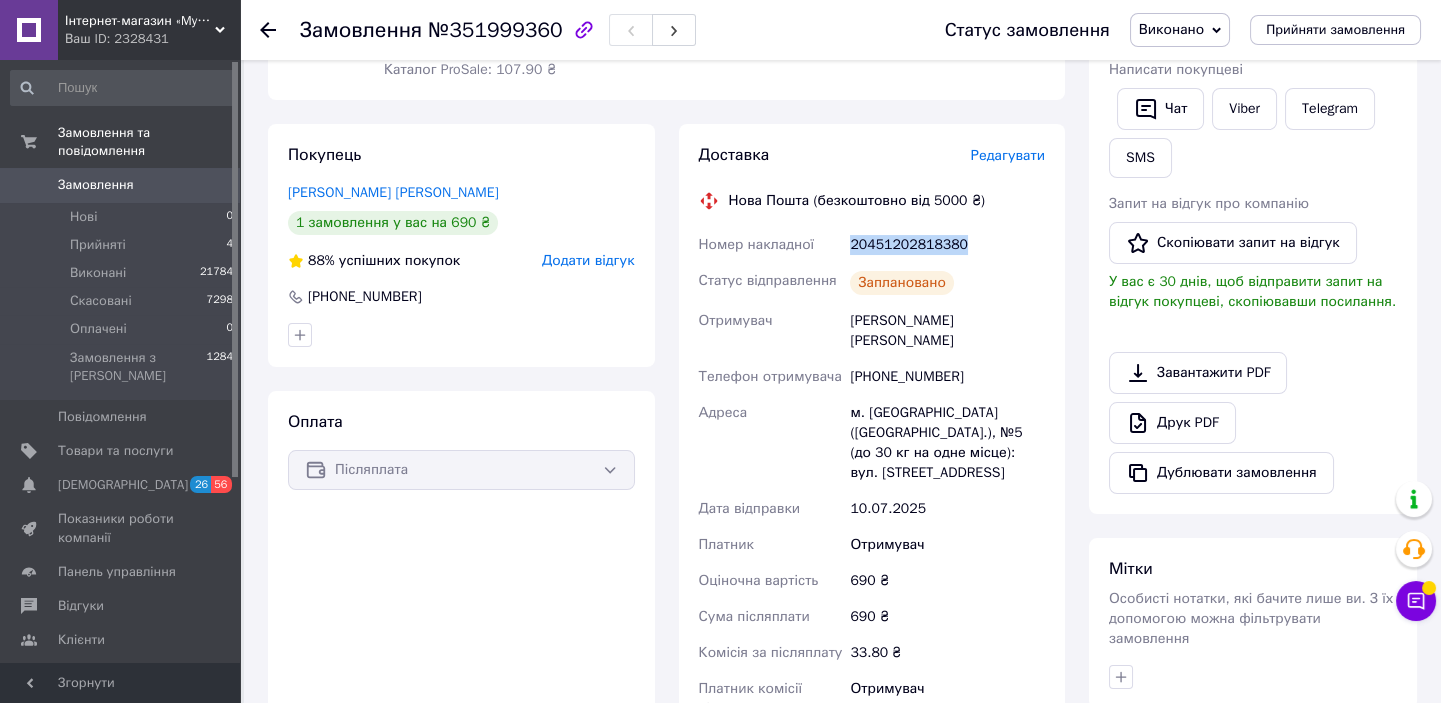 drag, startPoint x: 919, startPoint y: 239, endPoint x: 846, endPoint y: 230, distance: 73.552704 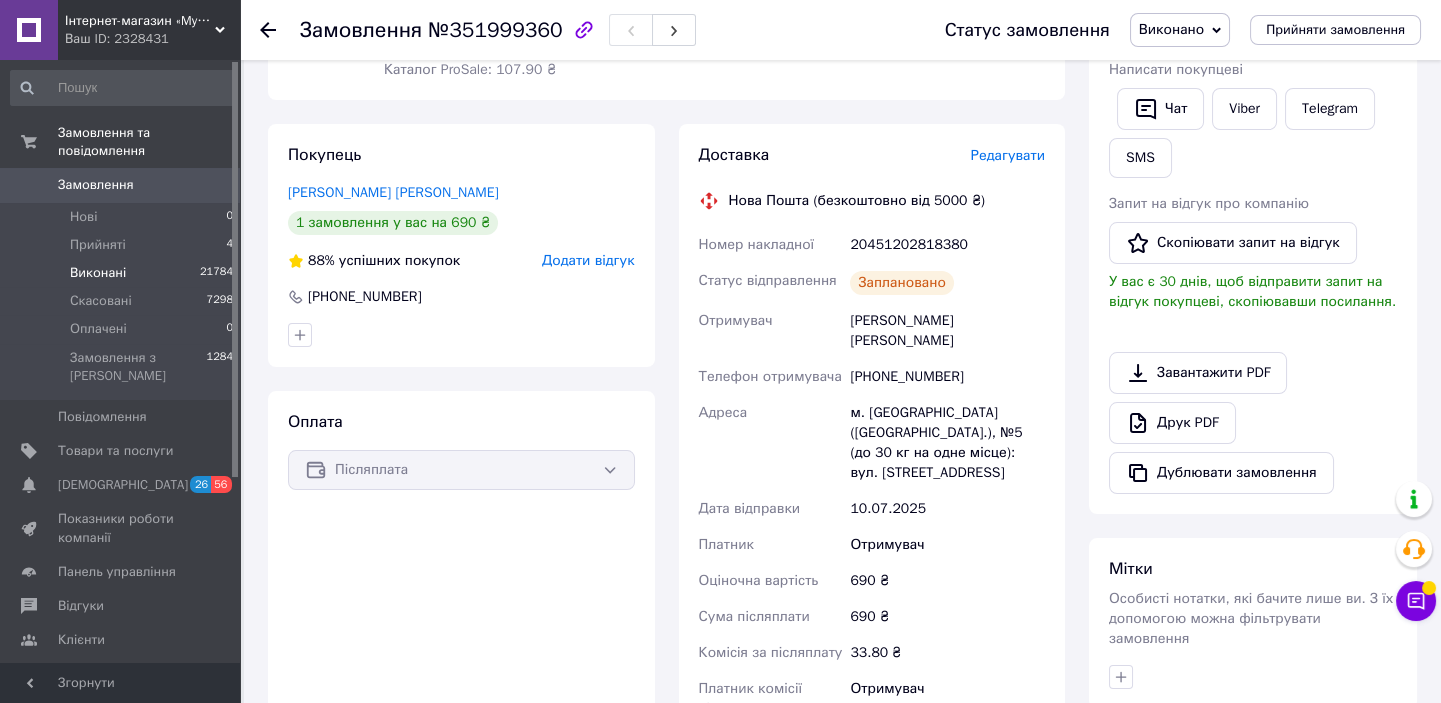 click on "Виконані 21784" at bounding box center (122, 273) 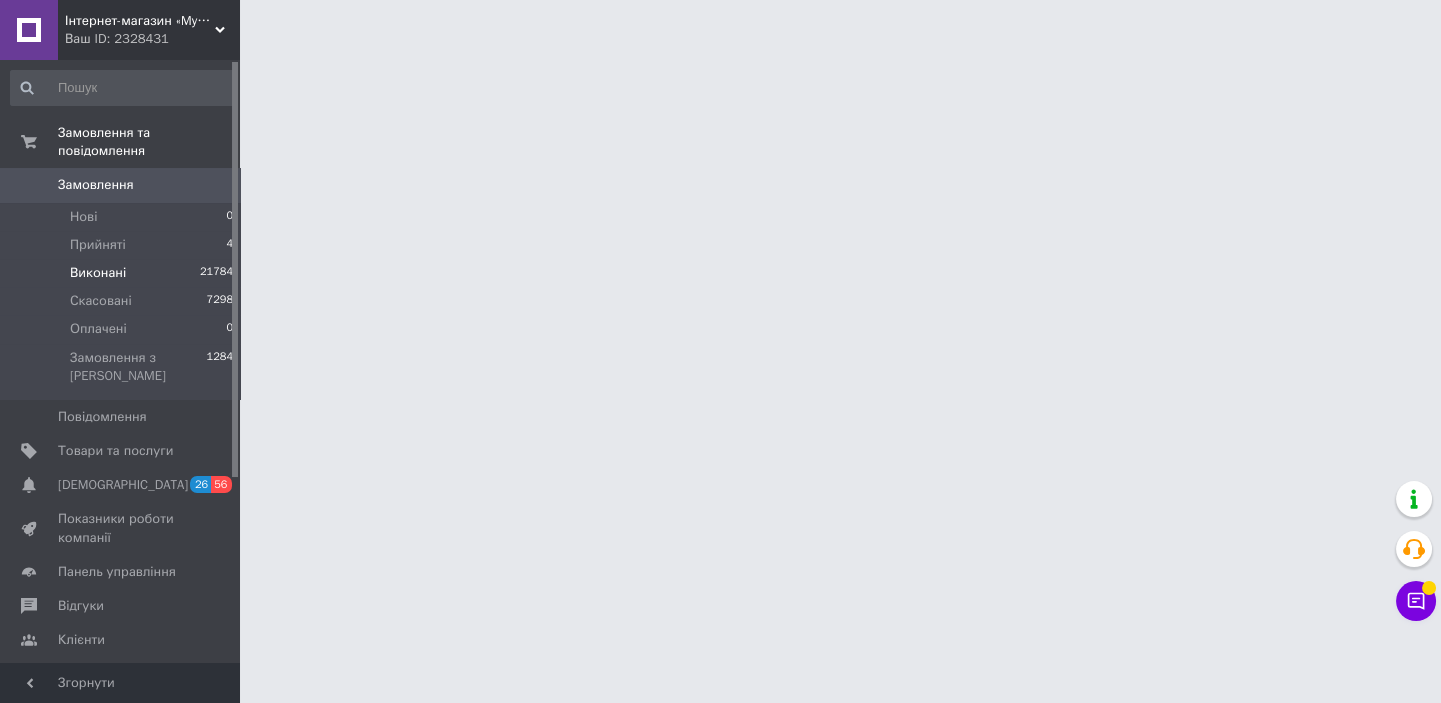 scroll, scrollTop: 0, scrollLeft: 0, axis: both 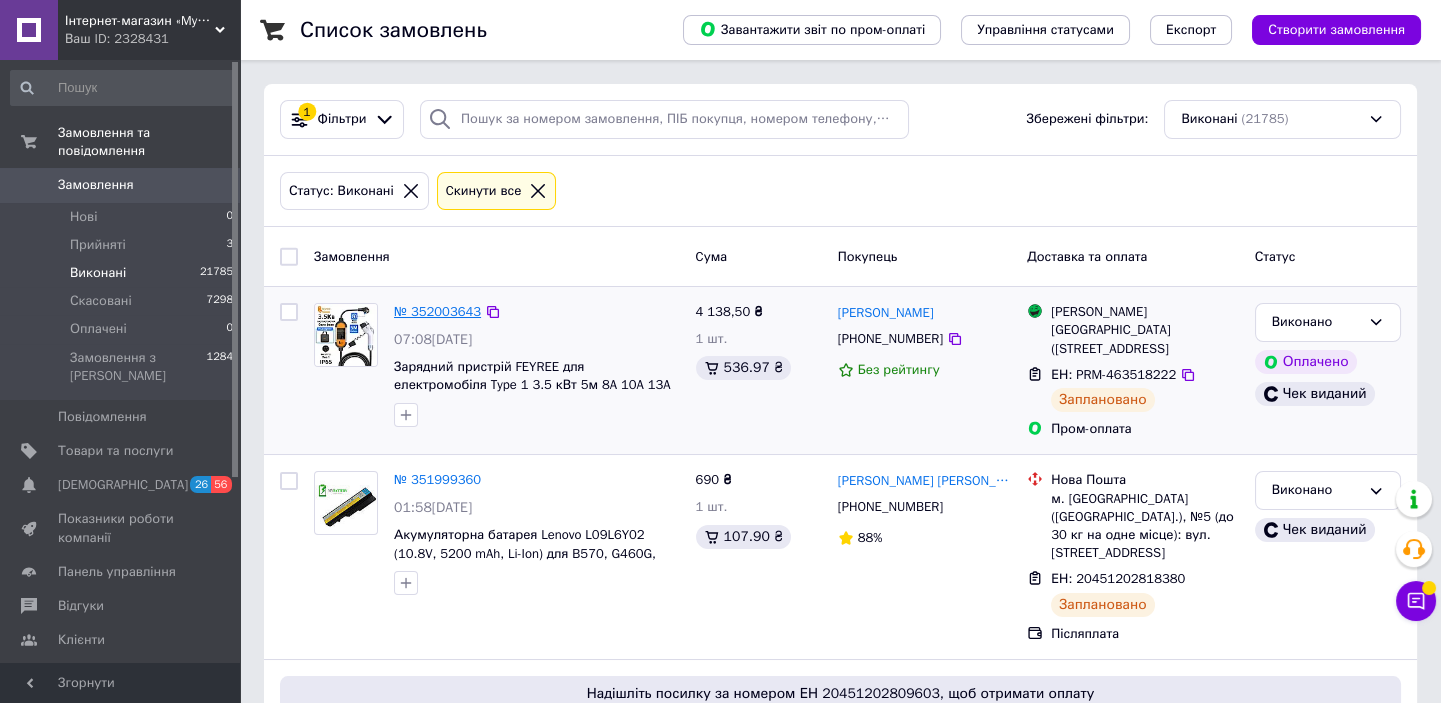click on "№ 352003643" at bounding box center [437, 311] 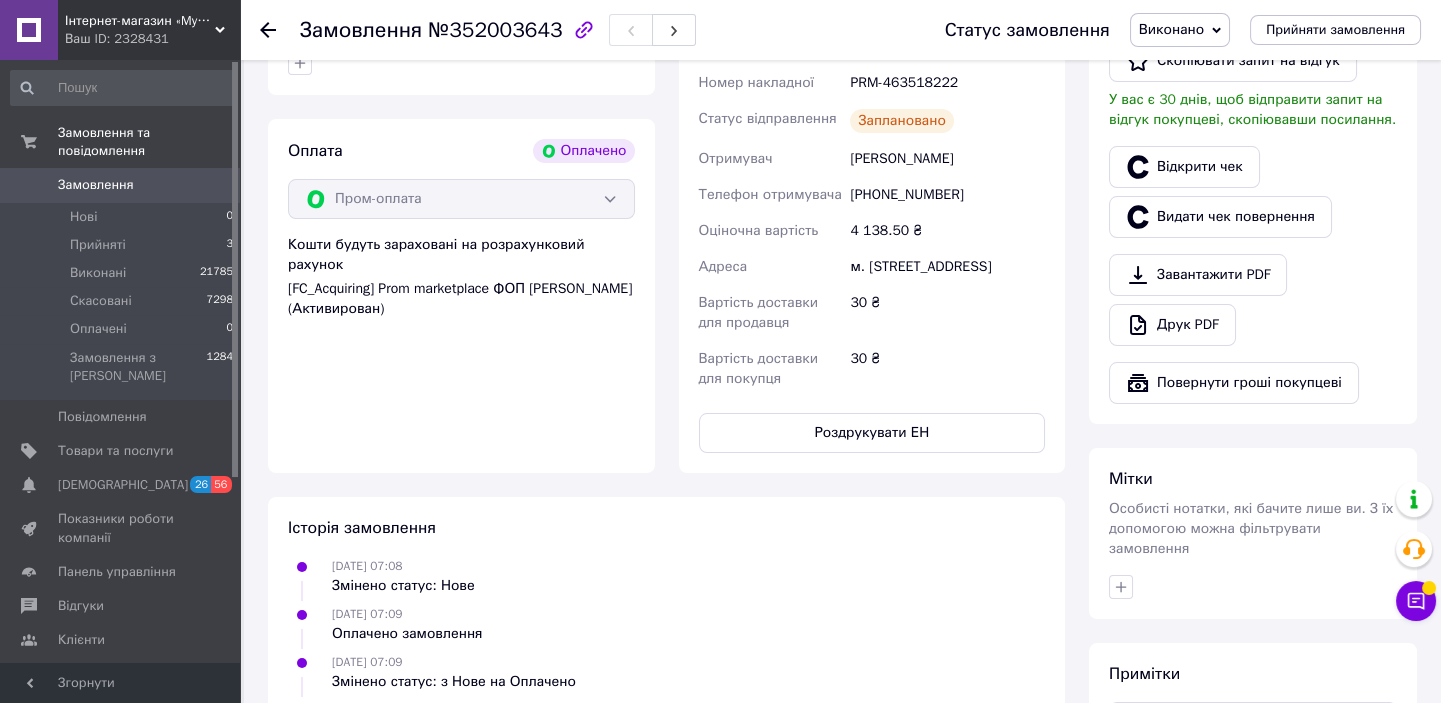 scroll, scrollTop: 730, scrollLeft: 0, axis: vertical 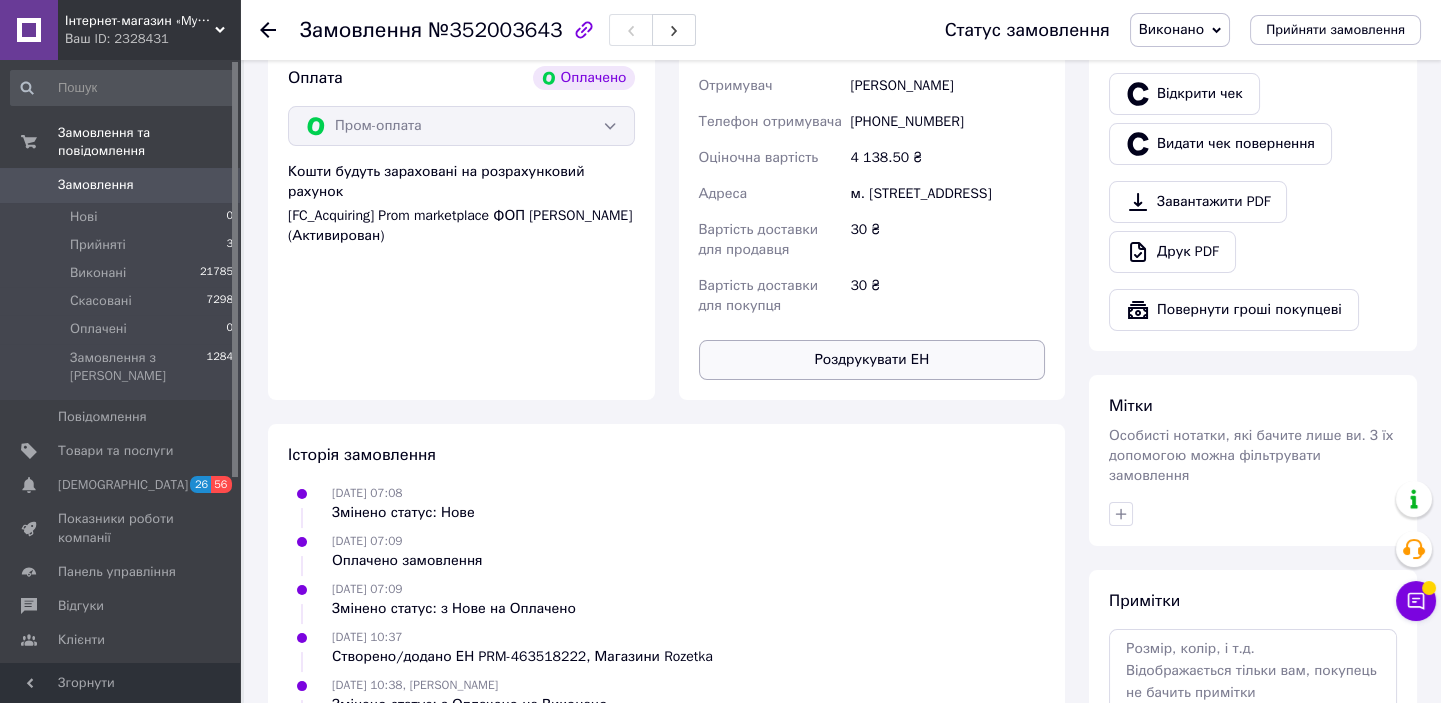 click on "Роздрукувати ЕН" at bounding box center (872, 360) 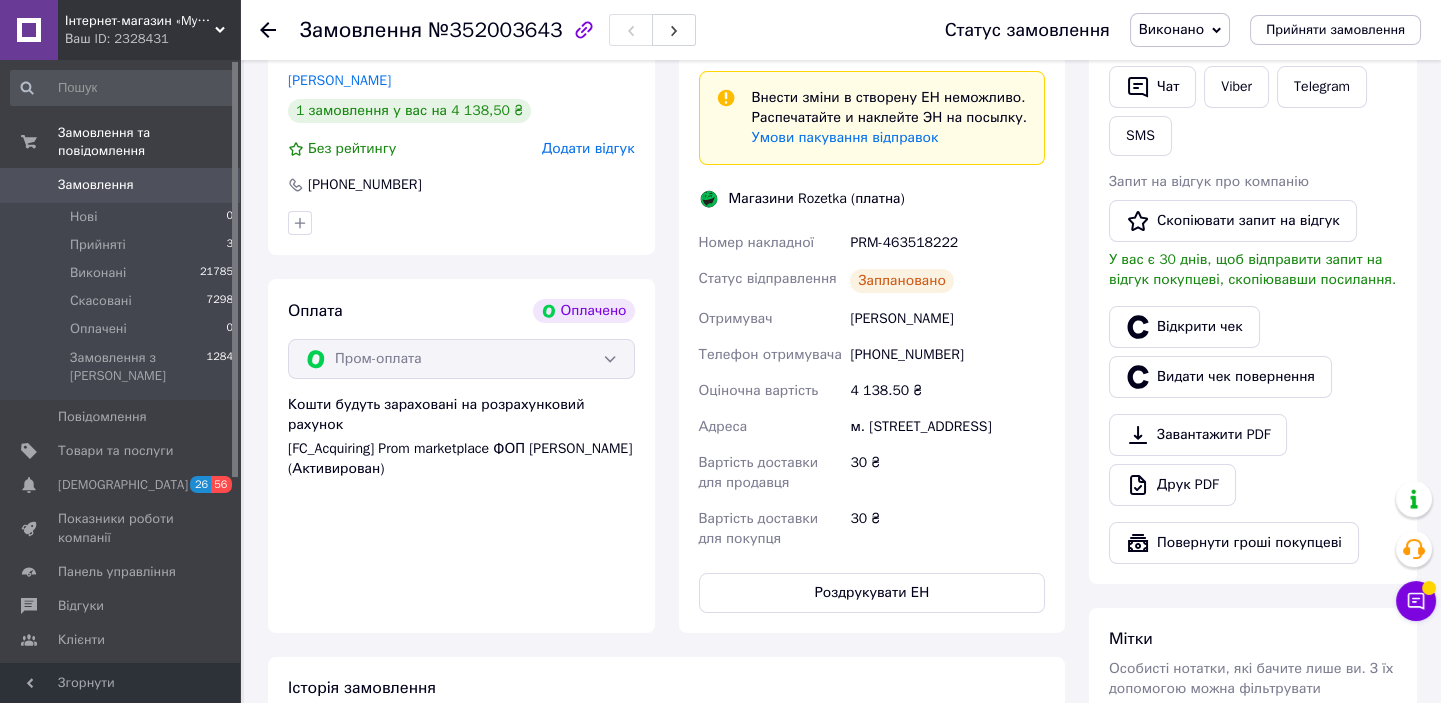 scroll, scrollTop: 366, scrollLeft: 0, axis: vertical 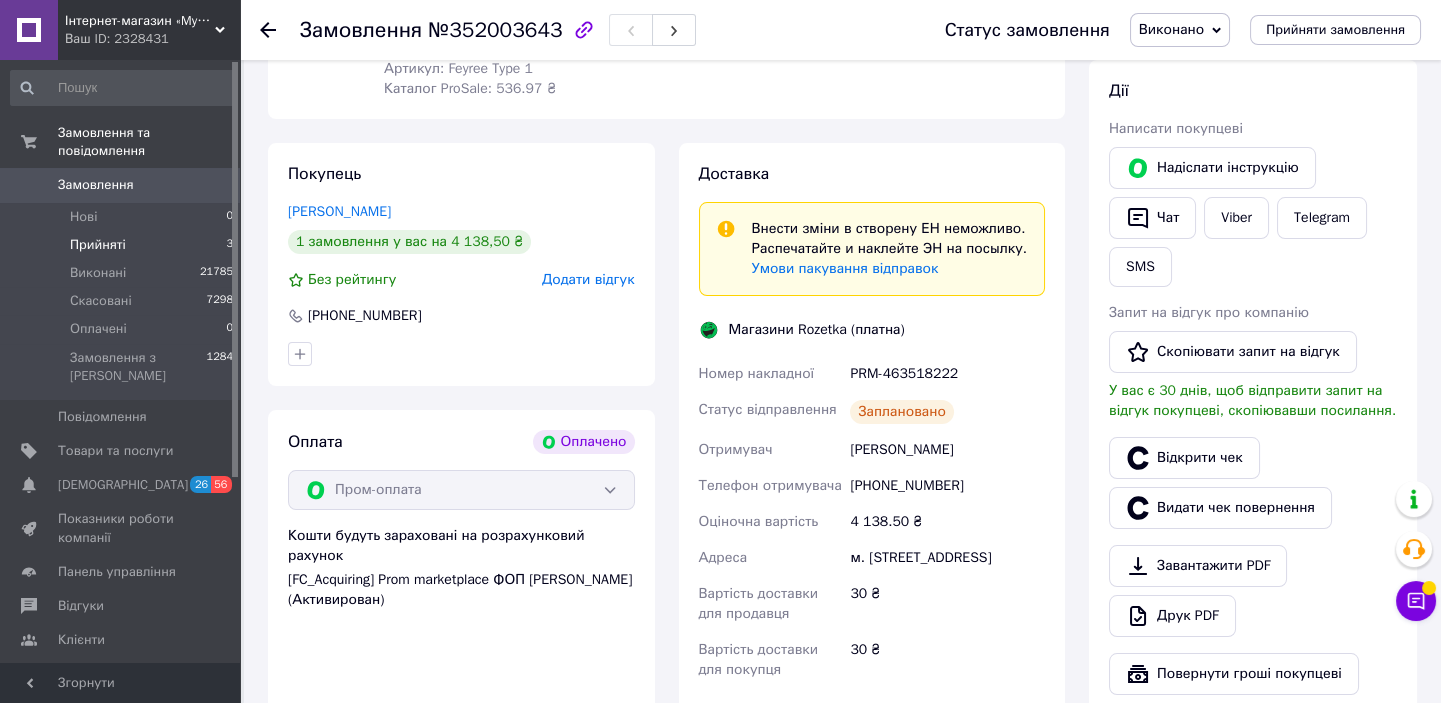 click on "Прийняті 3" at bounding box center [122, 245] 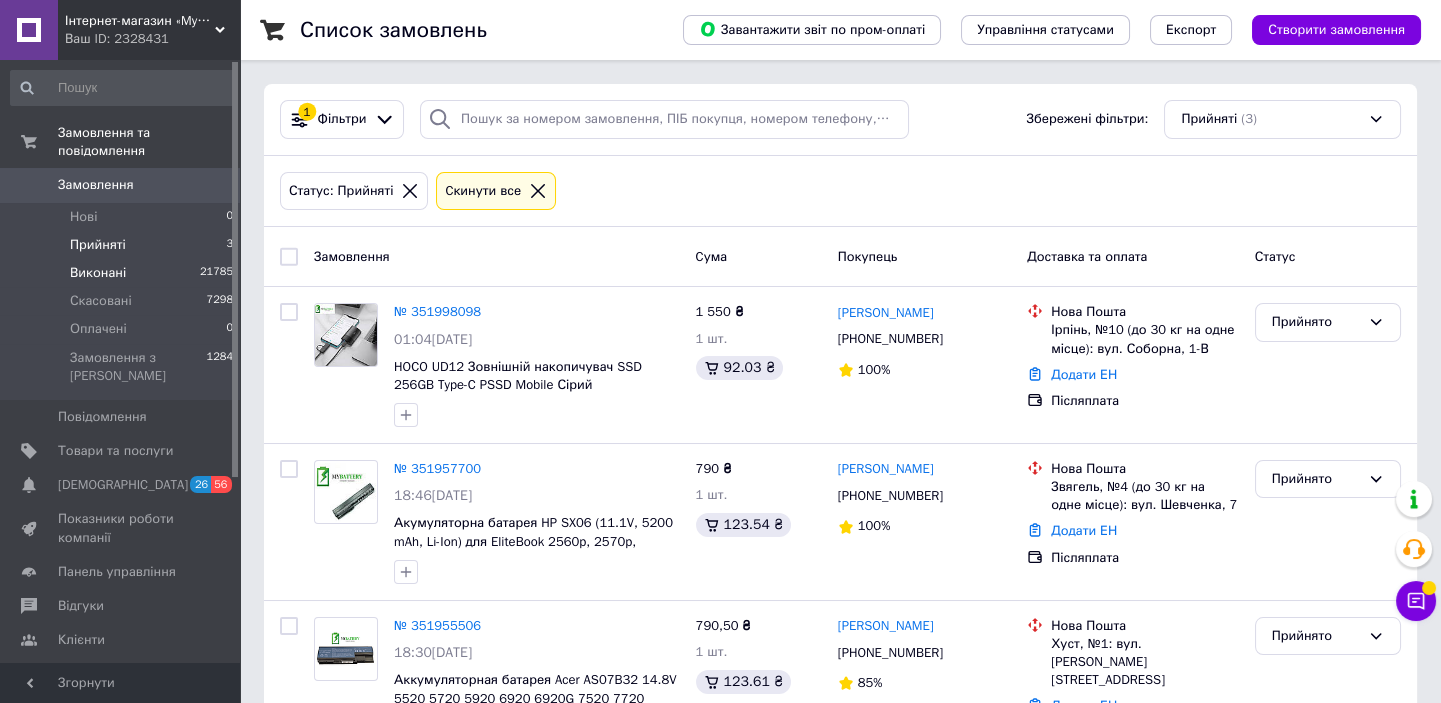 click on "Виконані 21785" at bounding box center [122, 273] 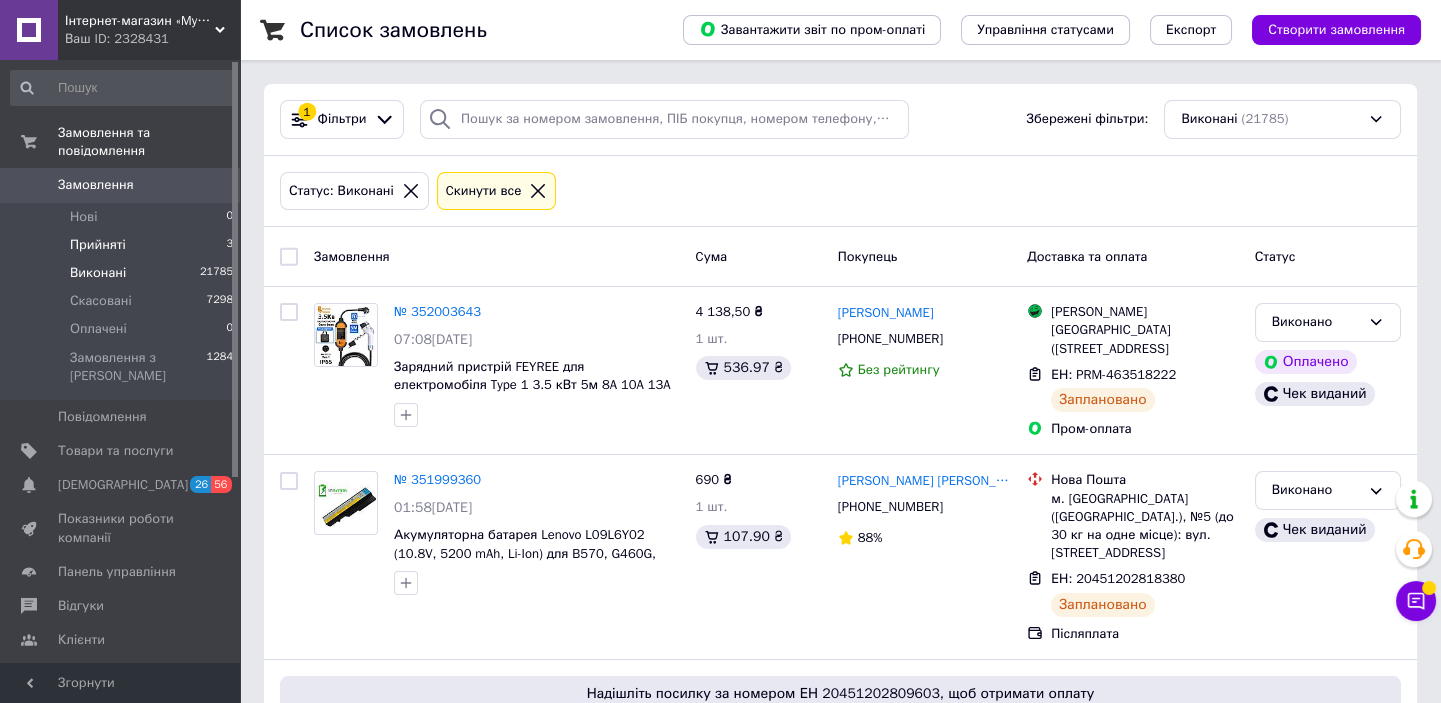 click on "Прийняті 3" at bounding box center (122, 245) 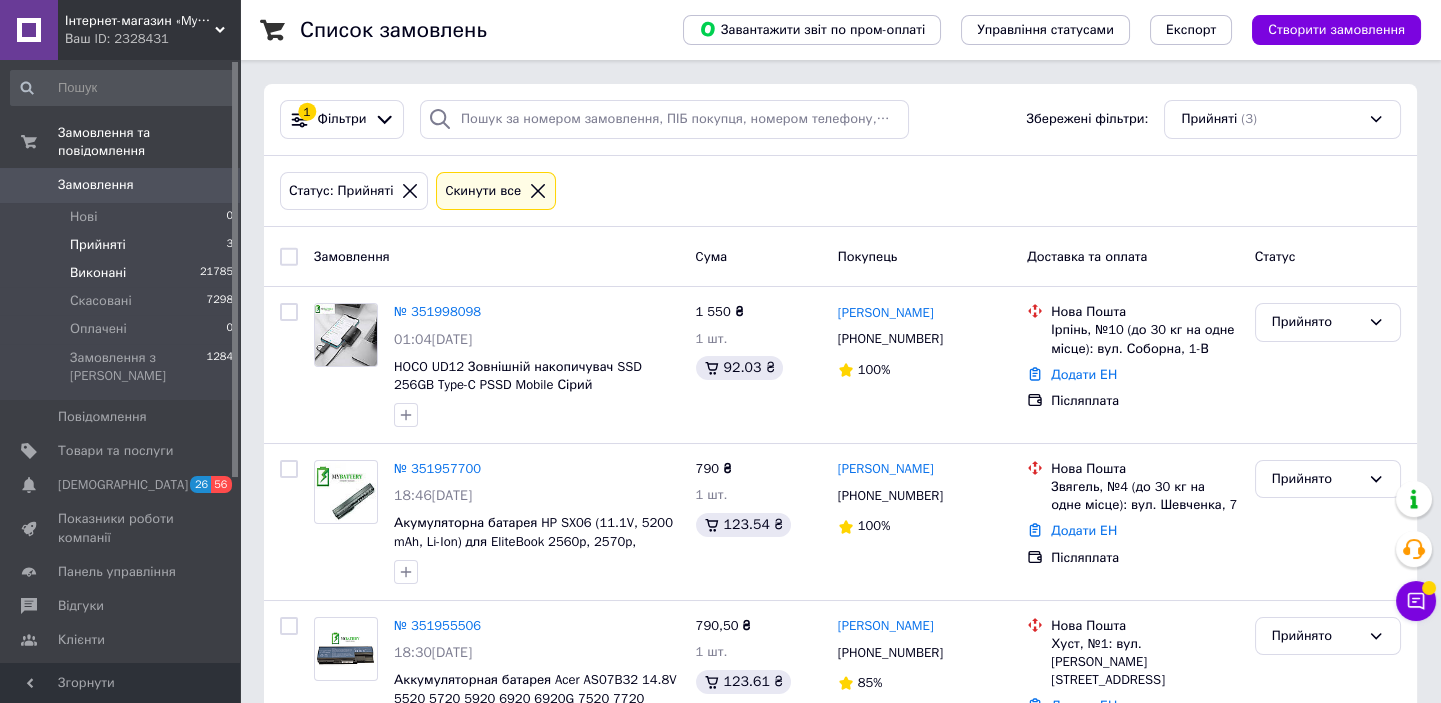 click on "Виконані 21785" at bounding box center [122, 273] 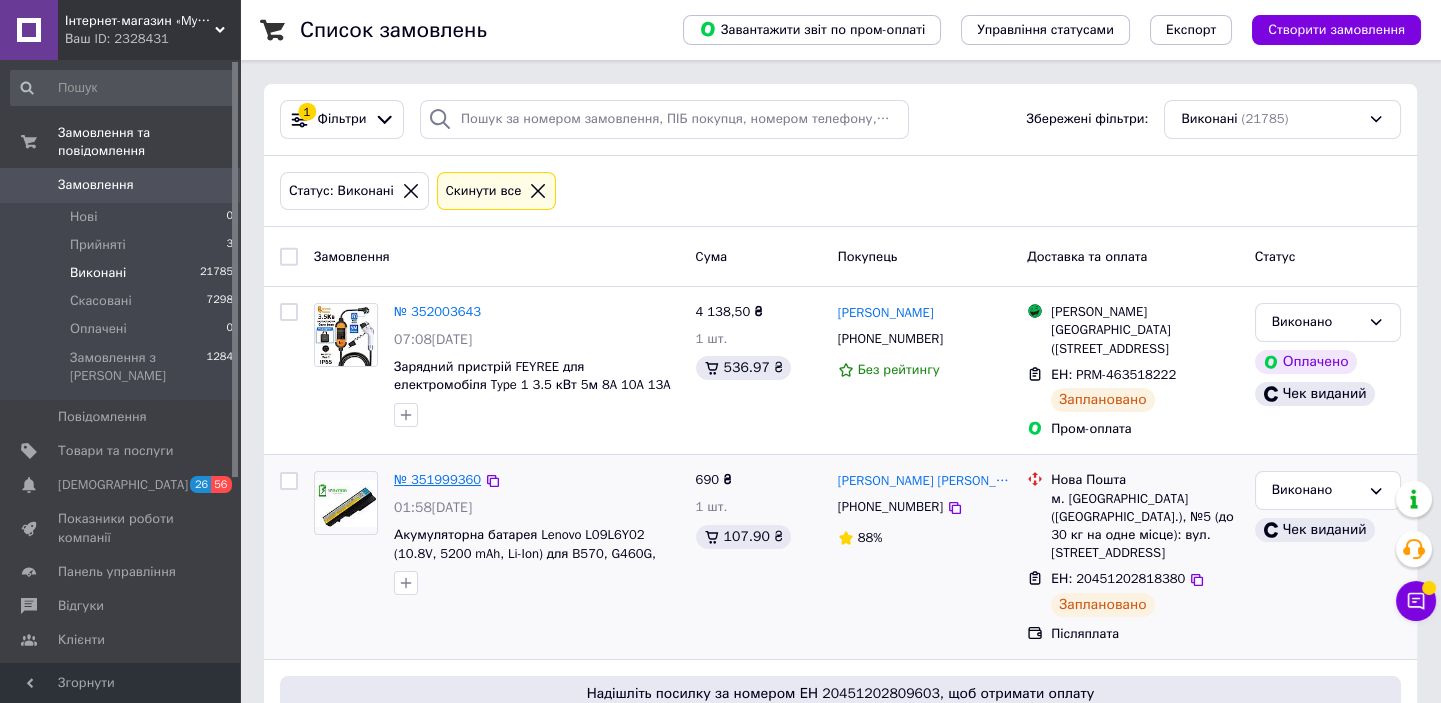 click on "№ 351999360" at bounding box center (437, 479) 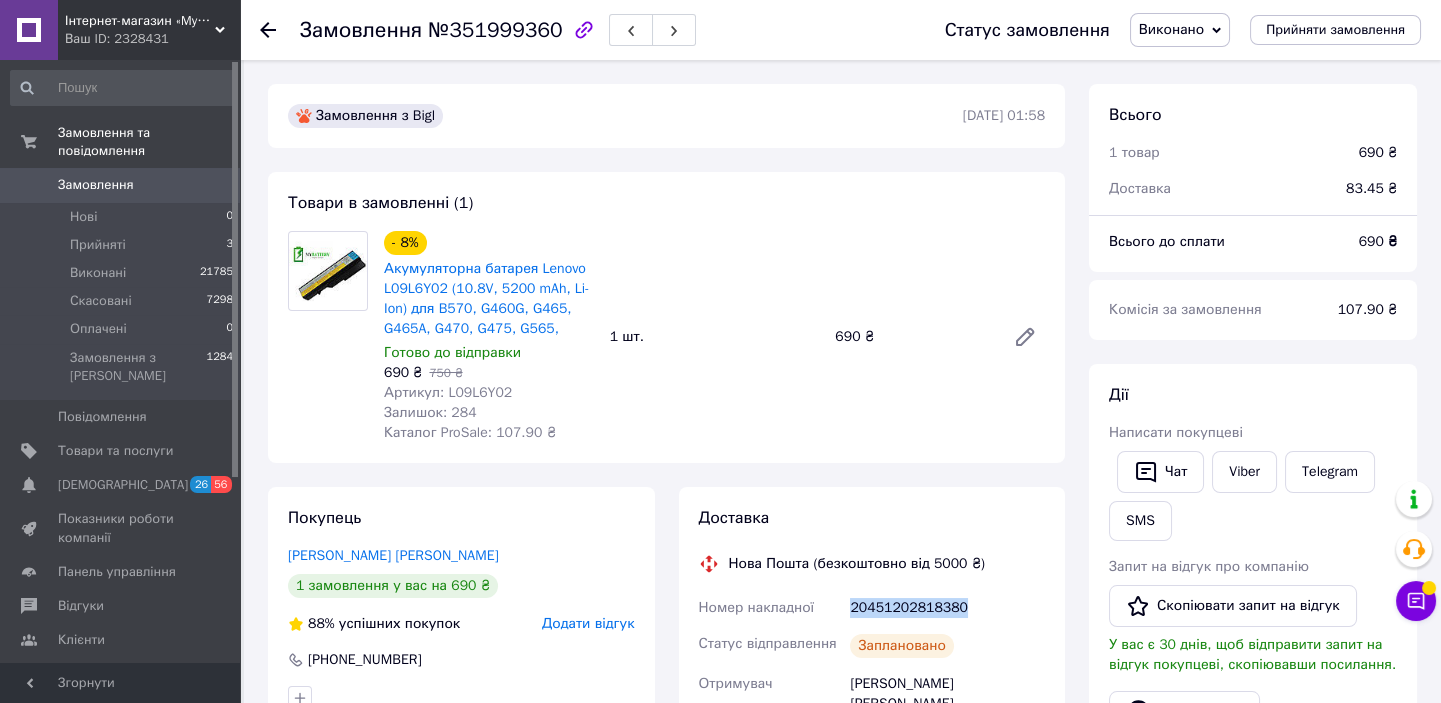 drag, startPoint x: 965, startPoint y: 598, endPoint x: 833, endPoint y: 536, distance: 145.83553 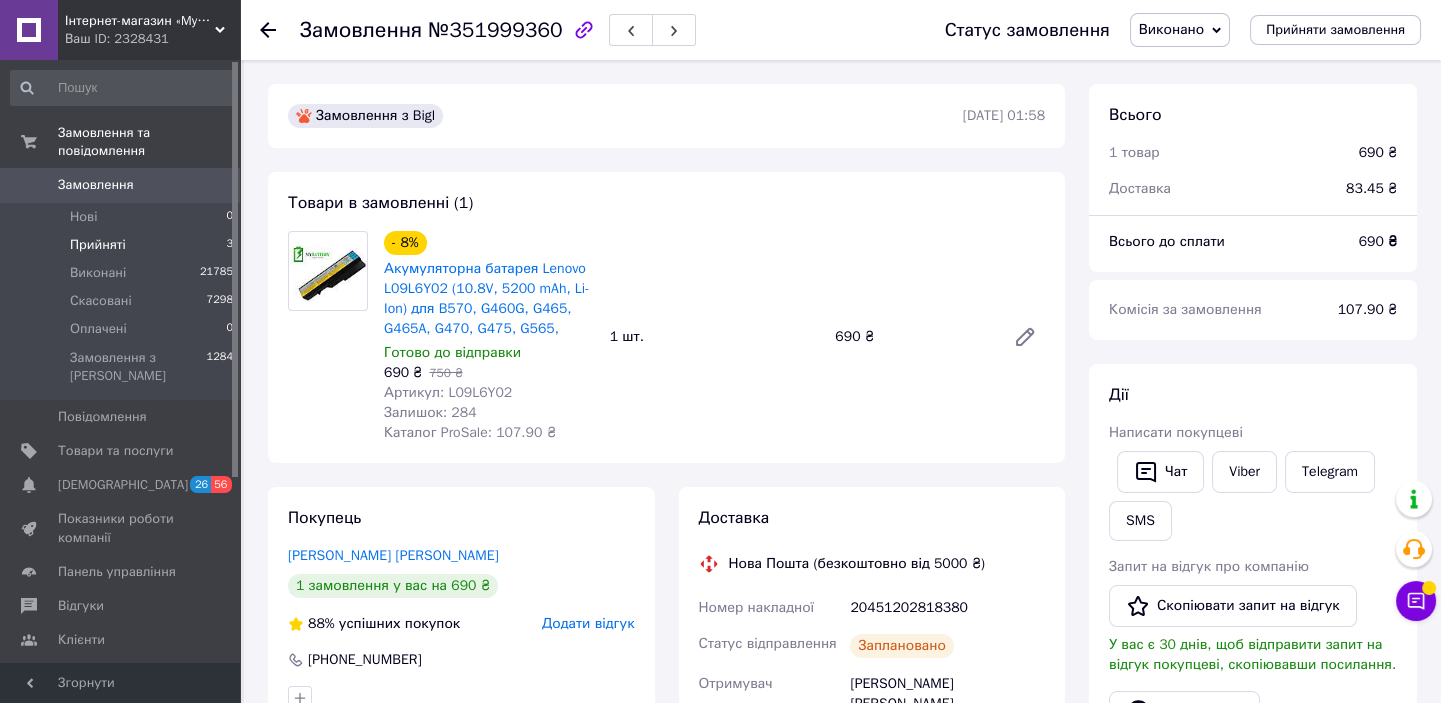 click on "Прийняті 3" at bounding box center (122, 245) 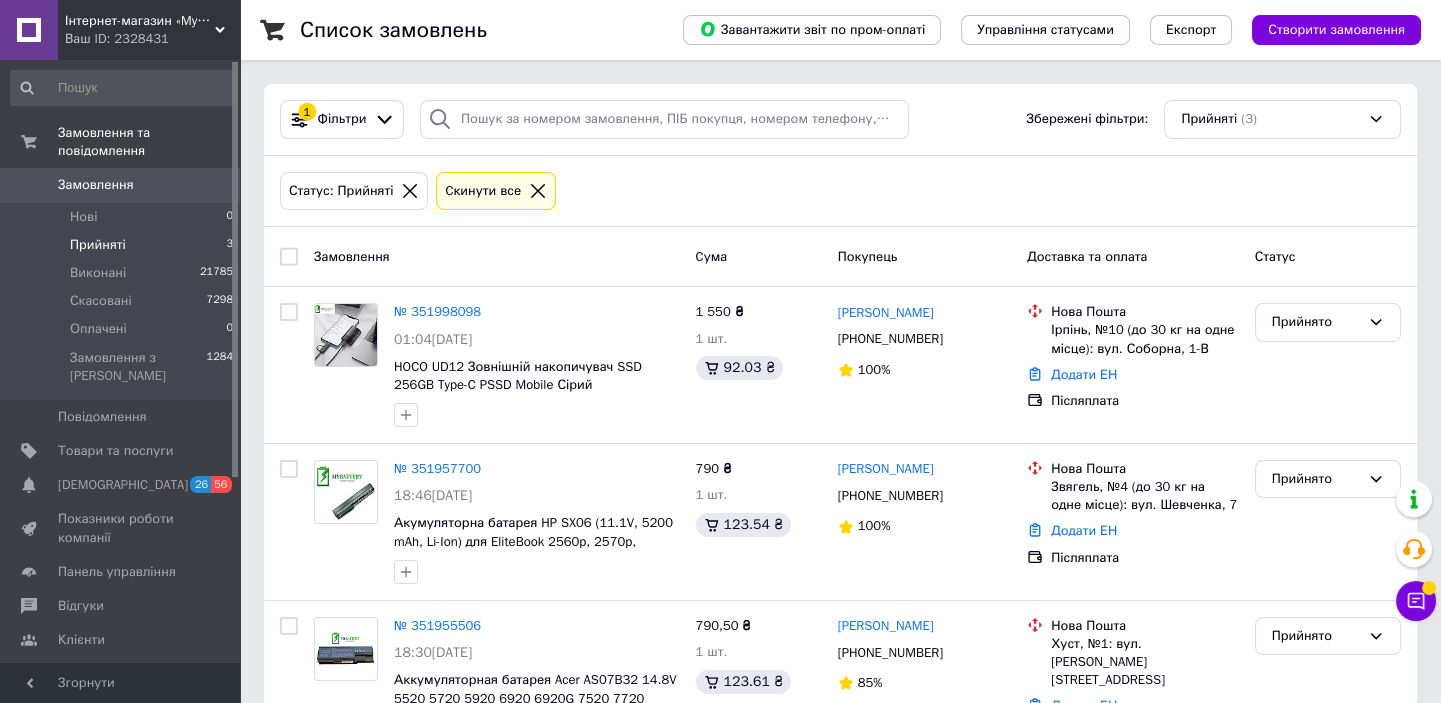 click on "Прийняті 3" at bounding box center (122, 245) 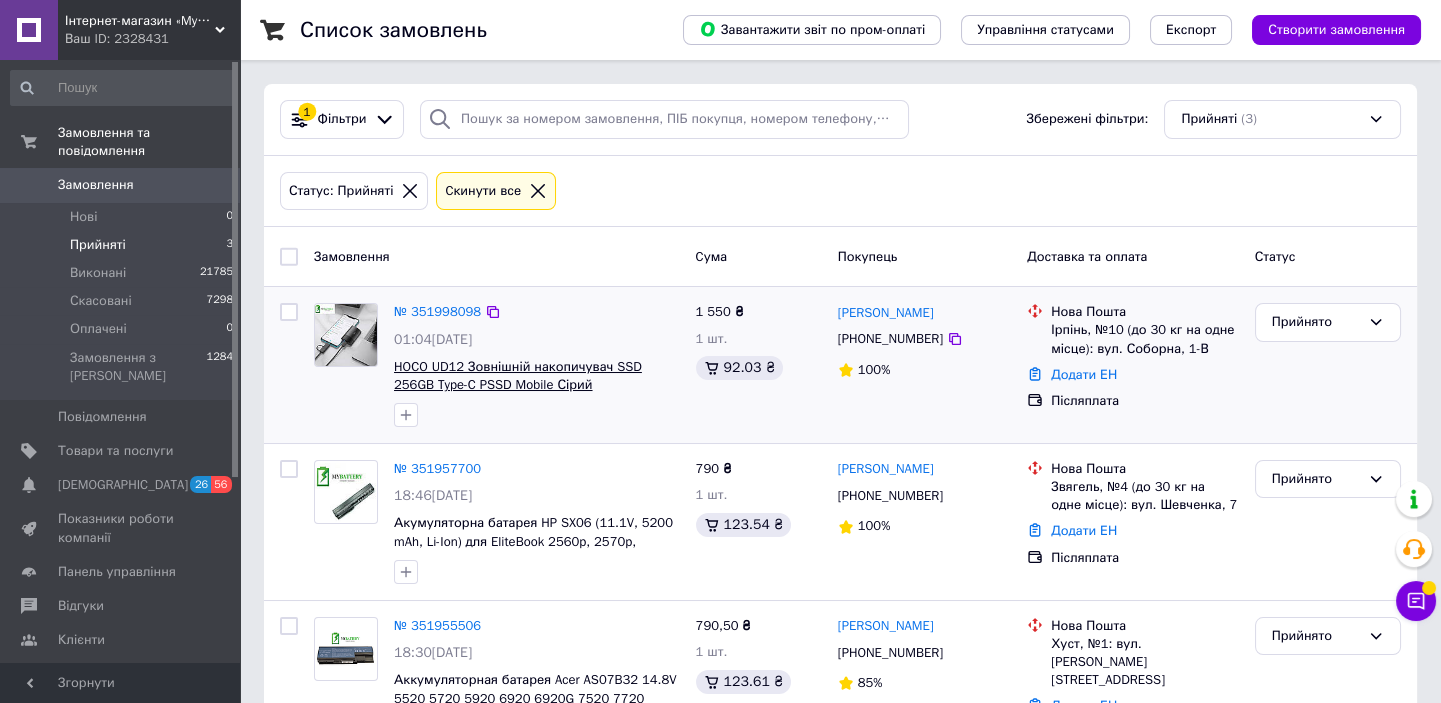 scroll, scrollTop: 76, scrollLeft: 0, axis: vertical 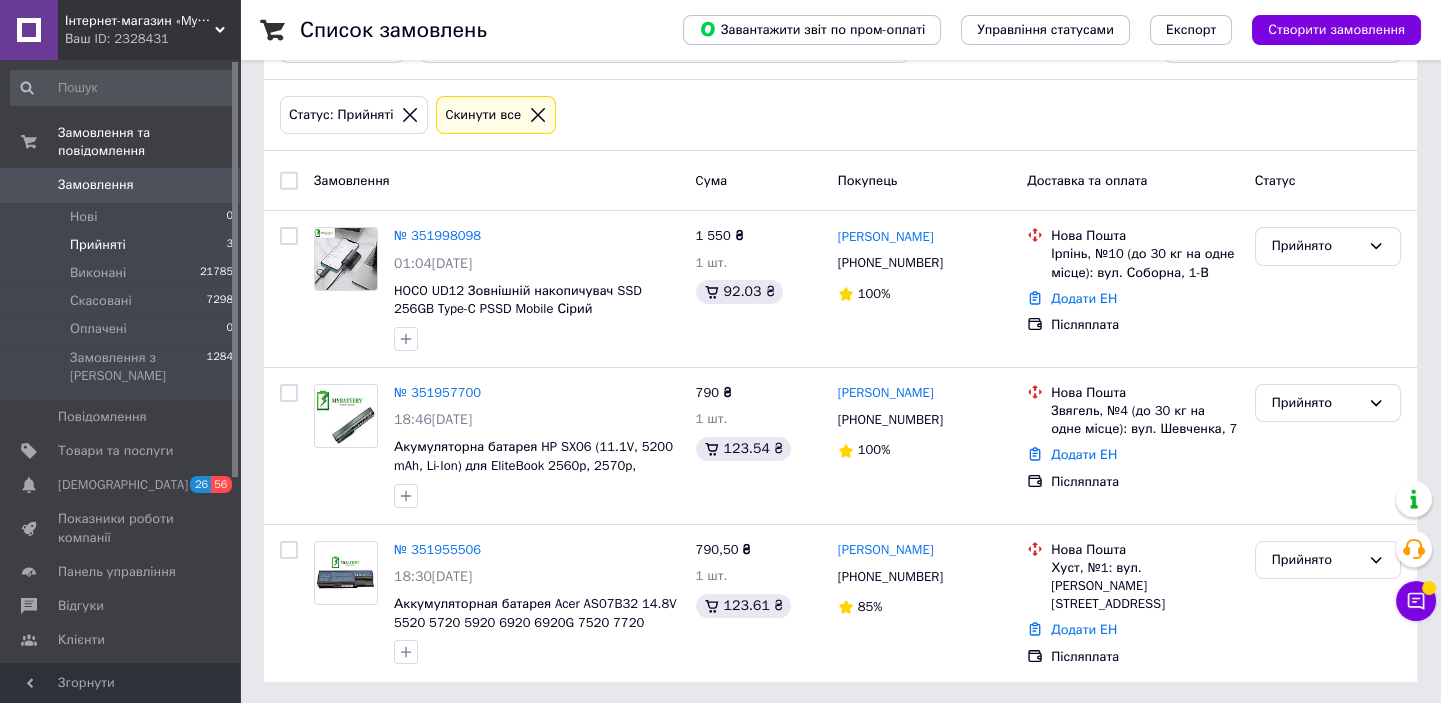 click on "Прийняті" at bounding box center (98, 245) 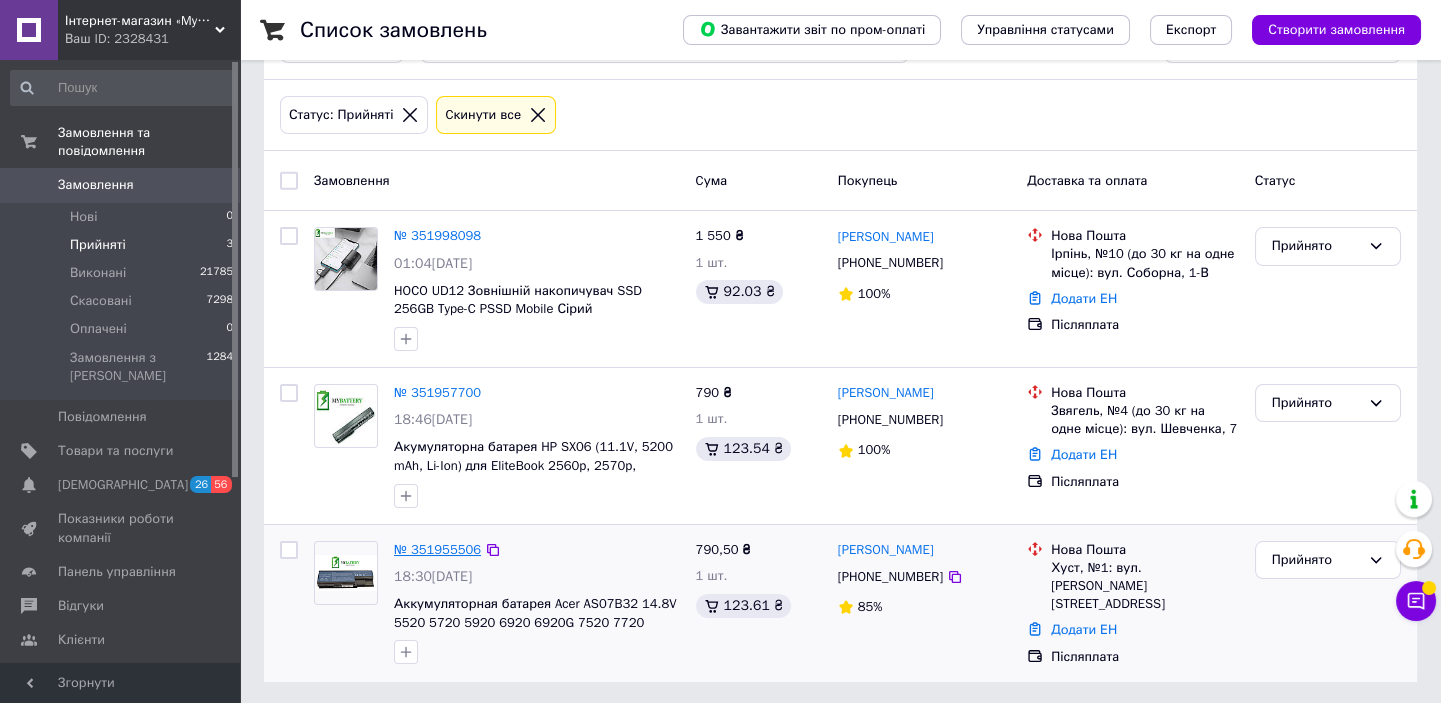 click on "№ 351955506" at bounding box center (437, 549) 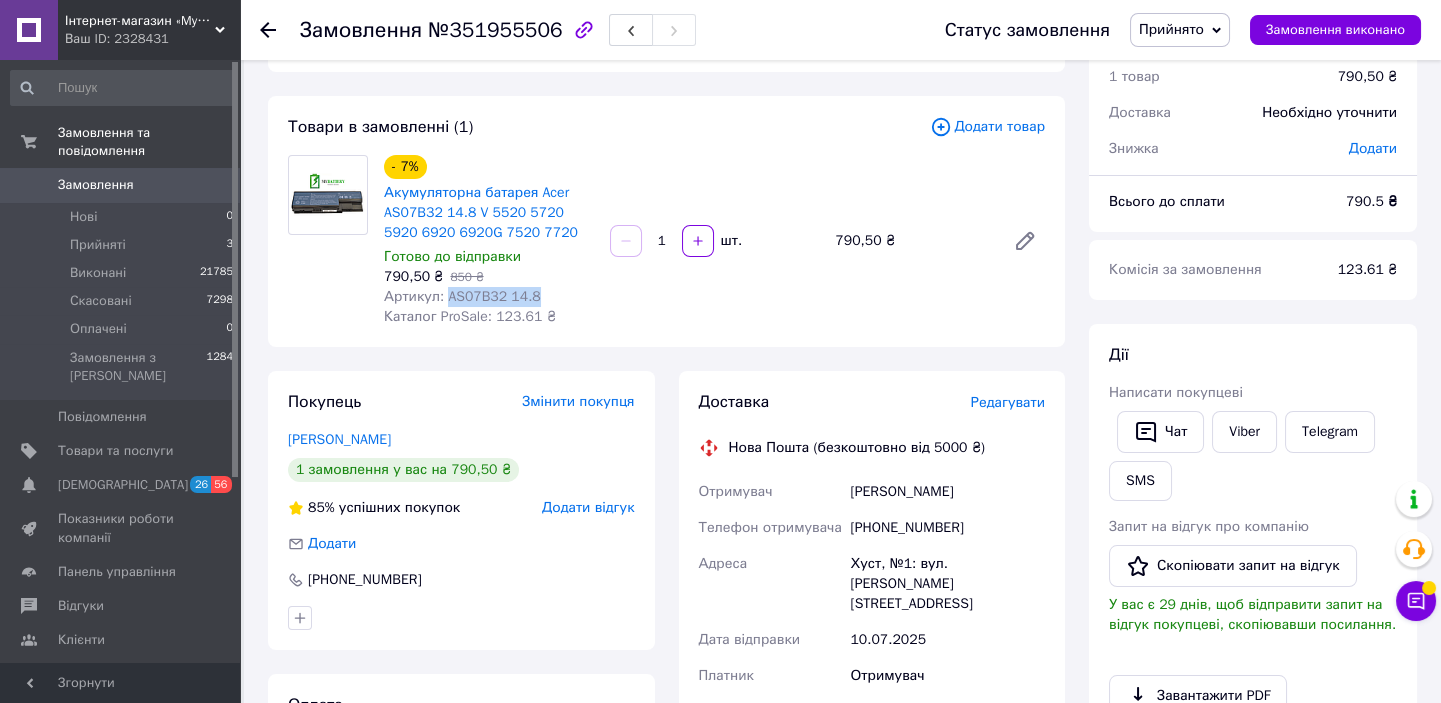 drag, startPoint x: 441, startPoint y: 299, endPoint x: 601, endPoint y: 202, distance: 187.10692 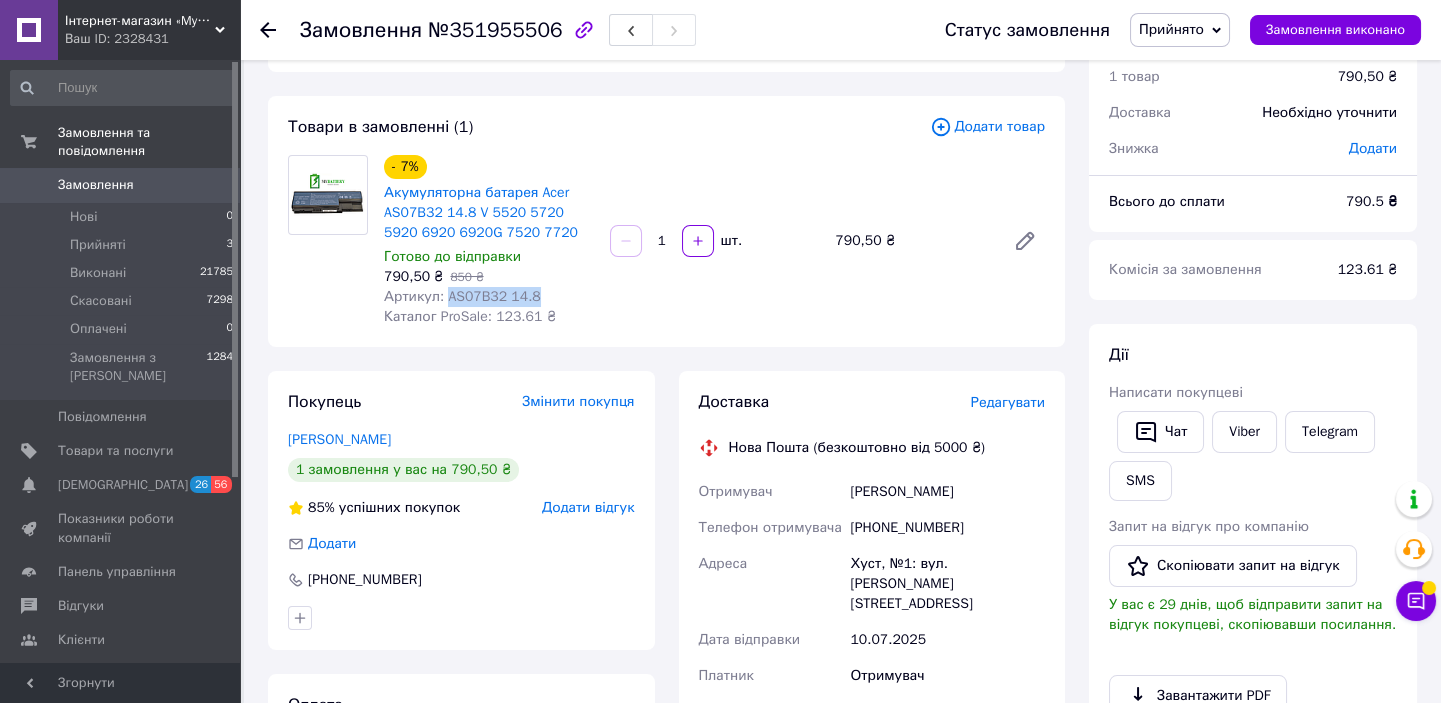 click on "Артикул: AS07B32 14.8" at bounding box center [462, 296] 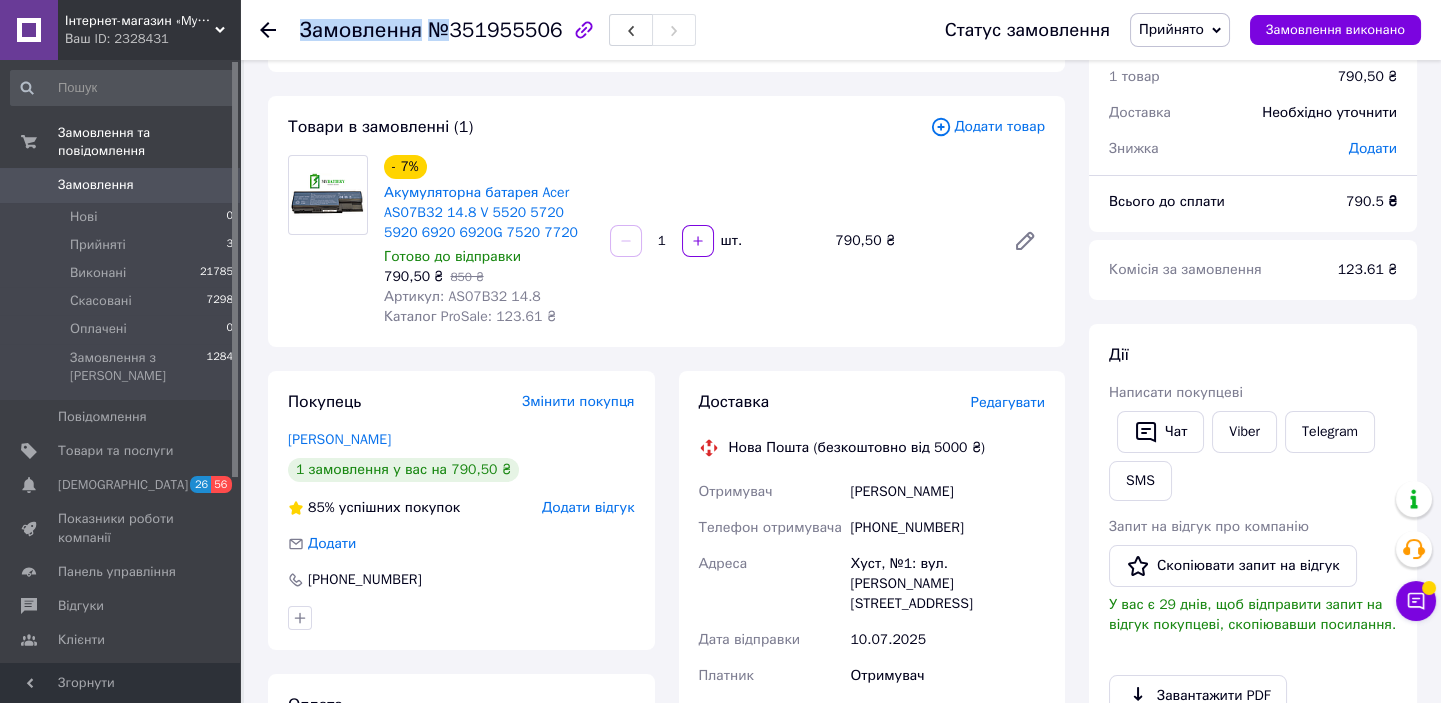 drag, startPoint x: 448, startPoint y: 32, endPoint x: 544, endPoint y: 45, distance: 96.87621 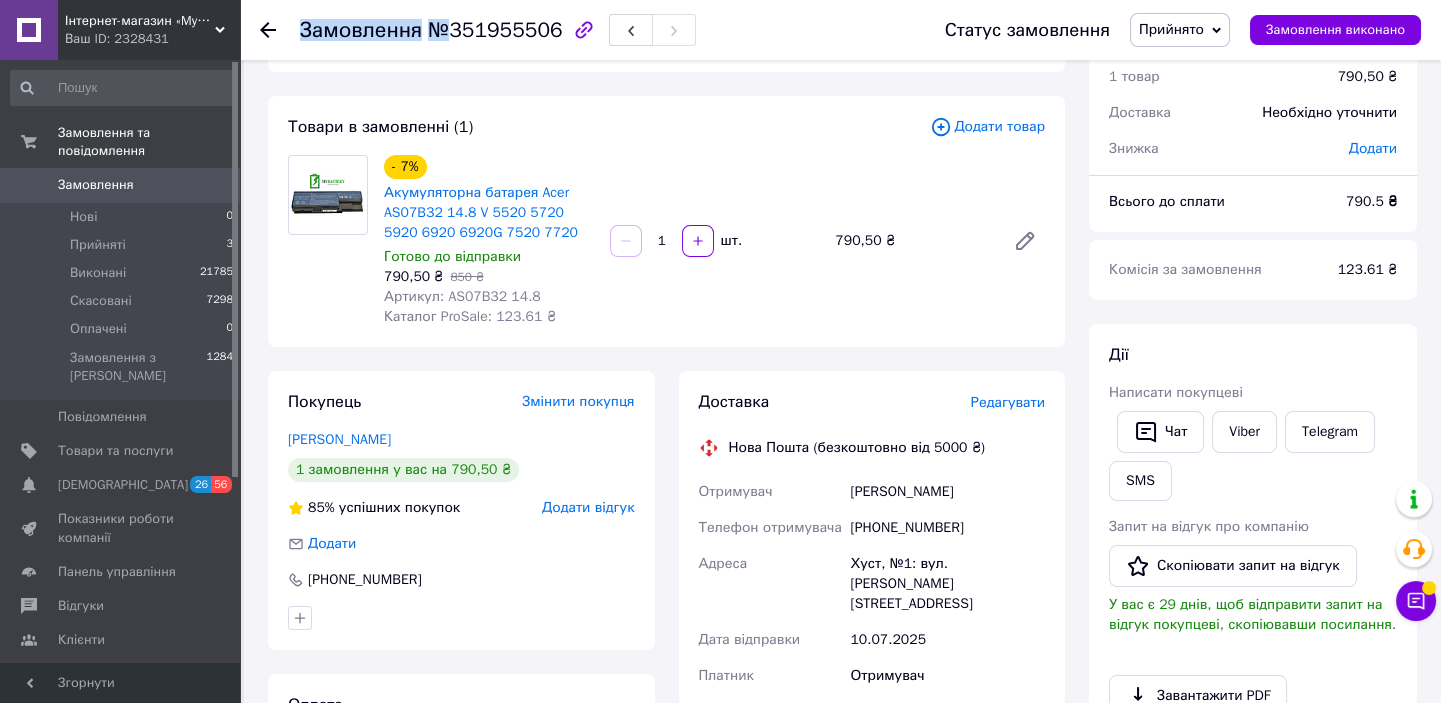 click on "Замовлення №351955506" at bounding box center (498, 30) 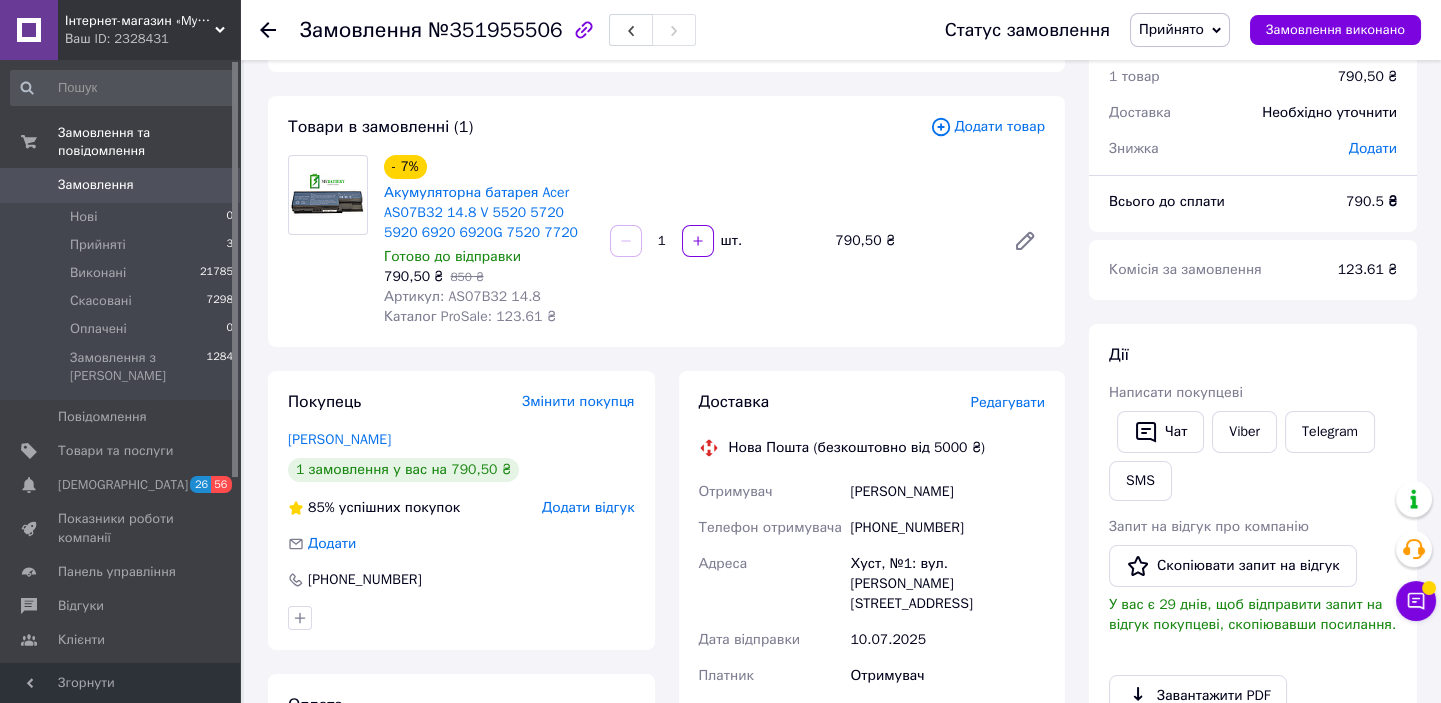 click on "Замовлення №351955506" at bounding box center [498, 30] 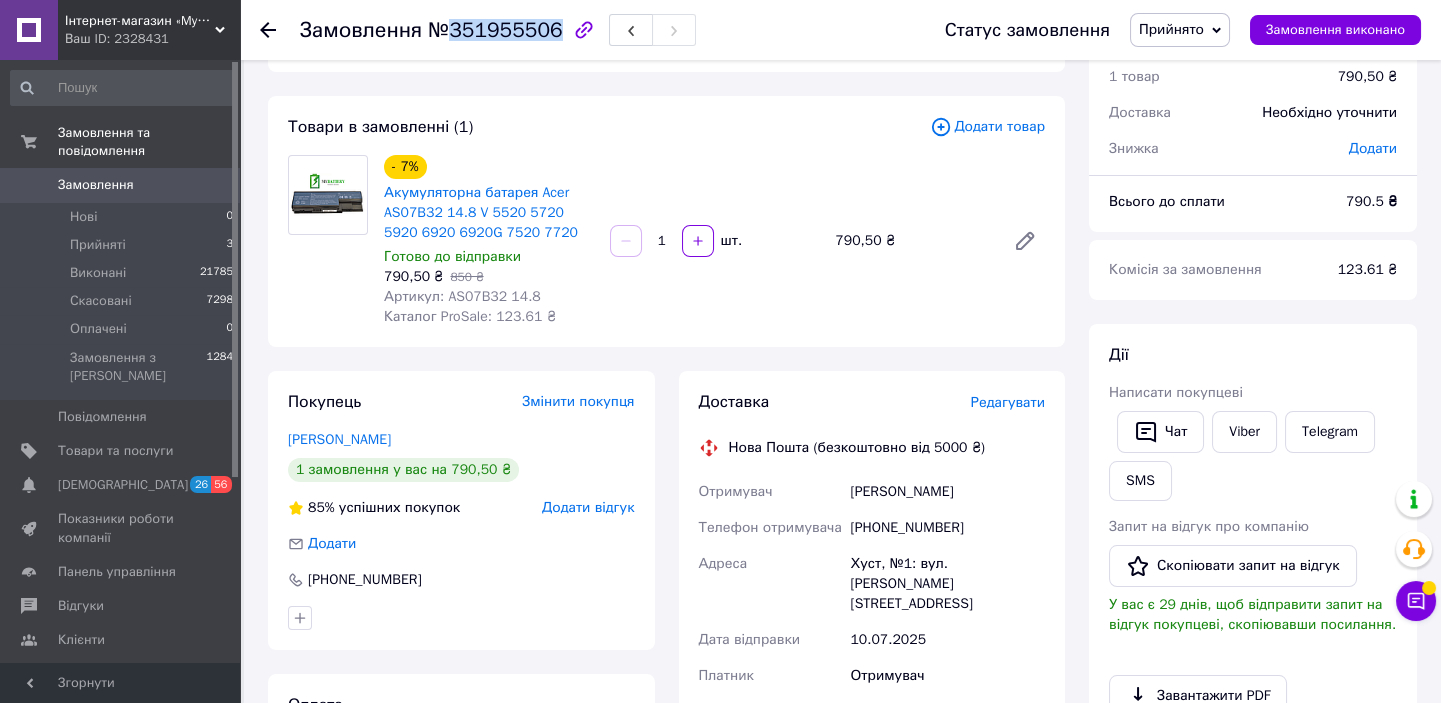 drag, startPoint x: 445, startPoint y: 30, endPoint x: 546, endPoint y: 38, distance: 101.31634 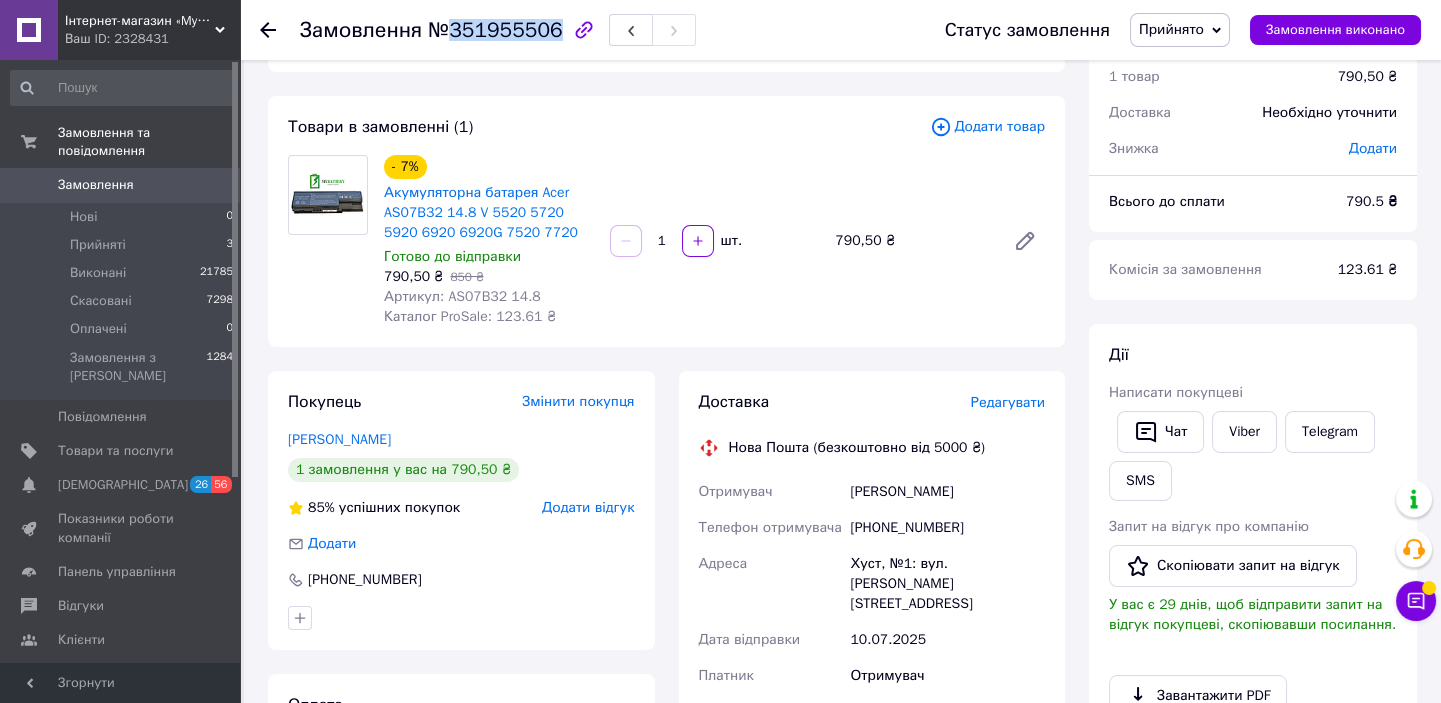 click on "№351955506" at bounding box center [495, 30] 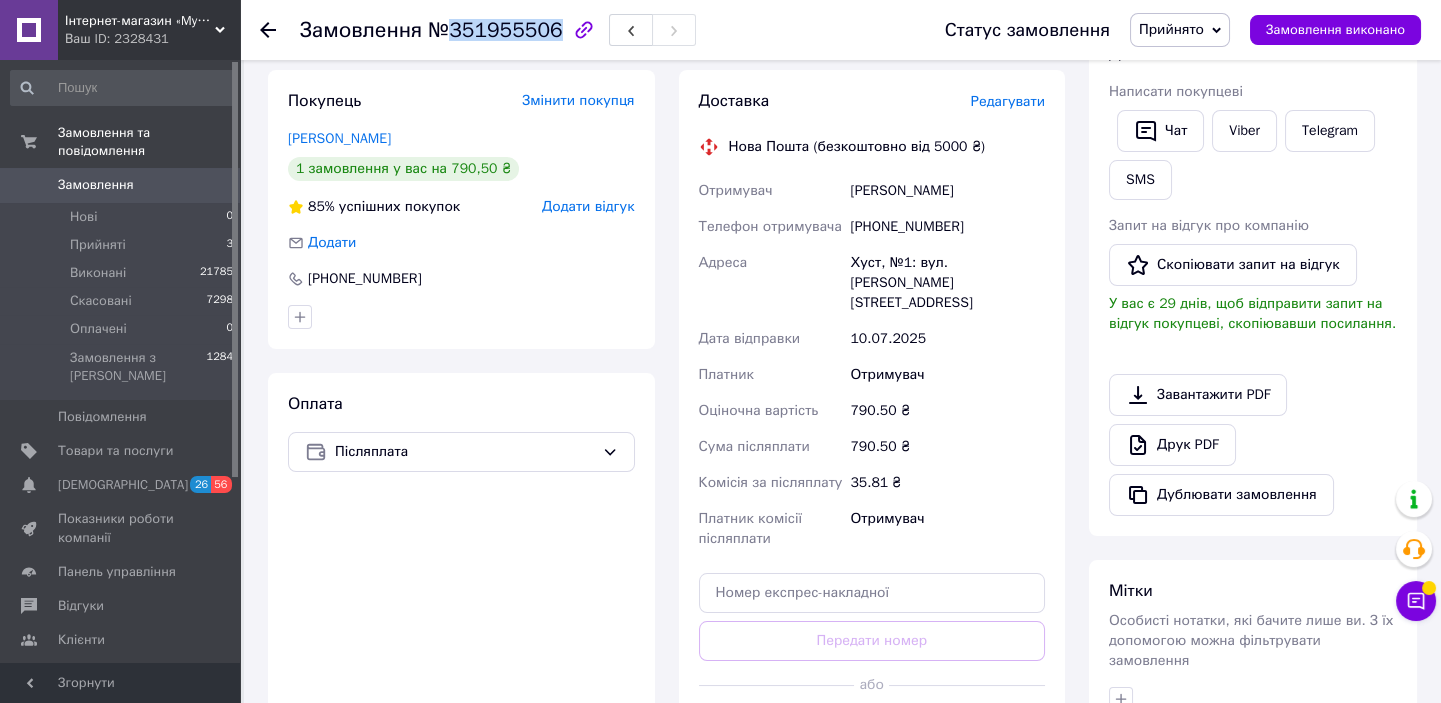 scroll, scrollTop: 530, scrollLeft: 0, axis: vertical 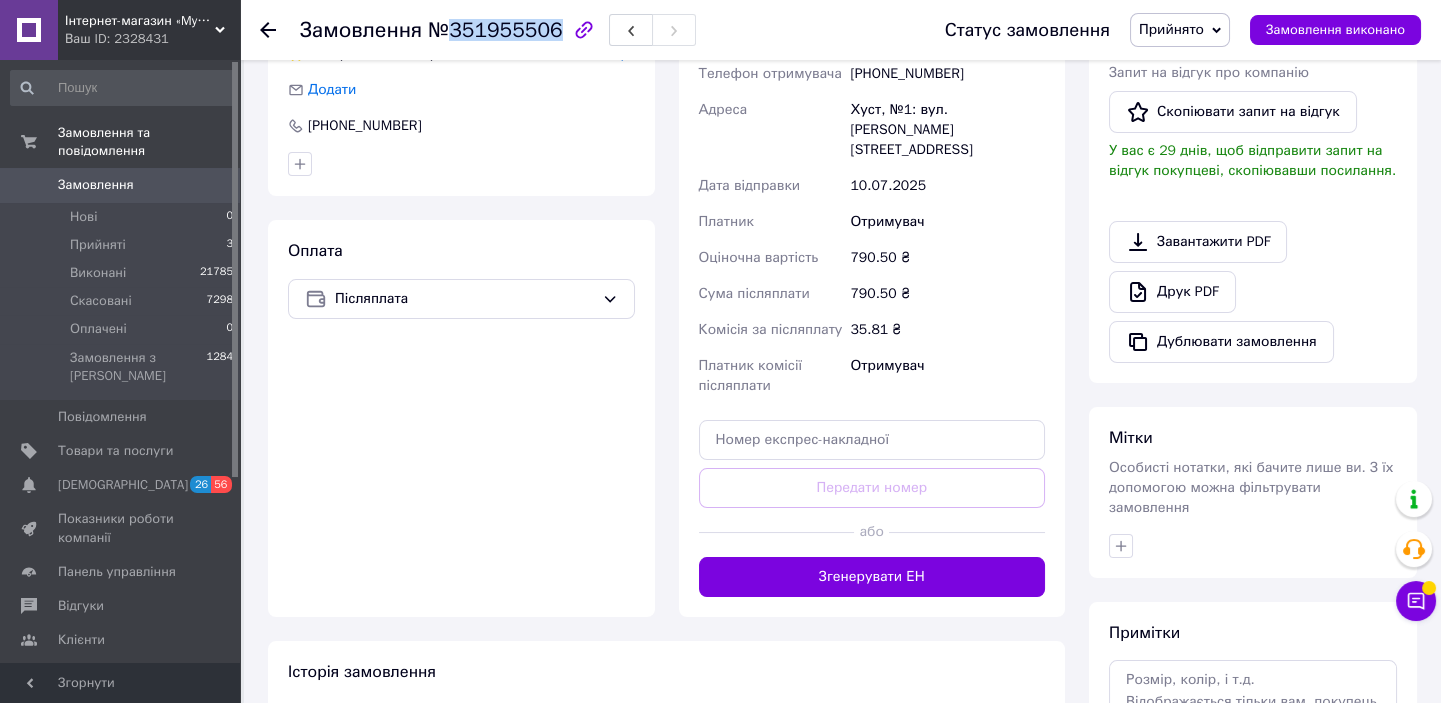drag, startPoint x: 939, startPoint y: 562, endPoint x: 929, endPoint y: 543, distance: 21.470911 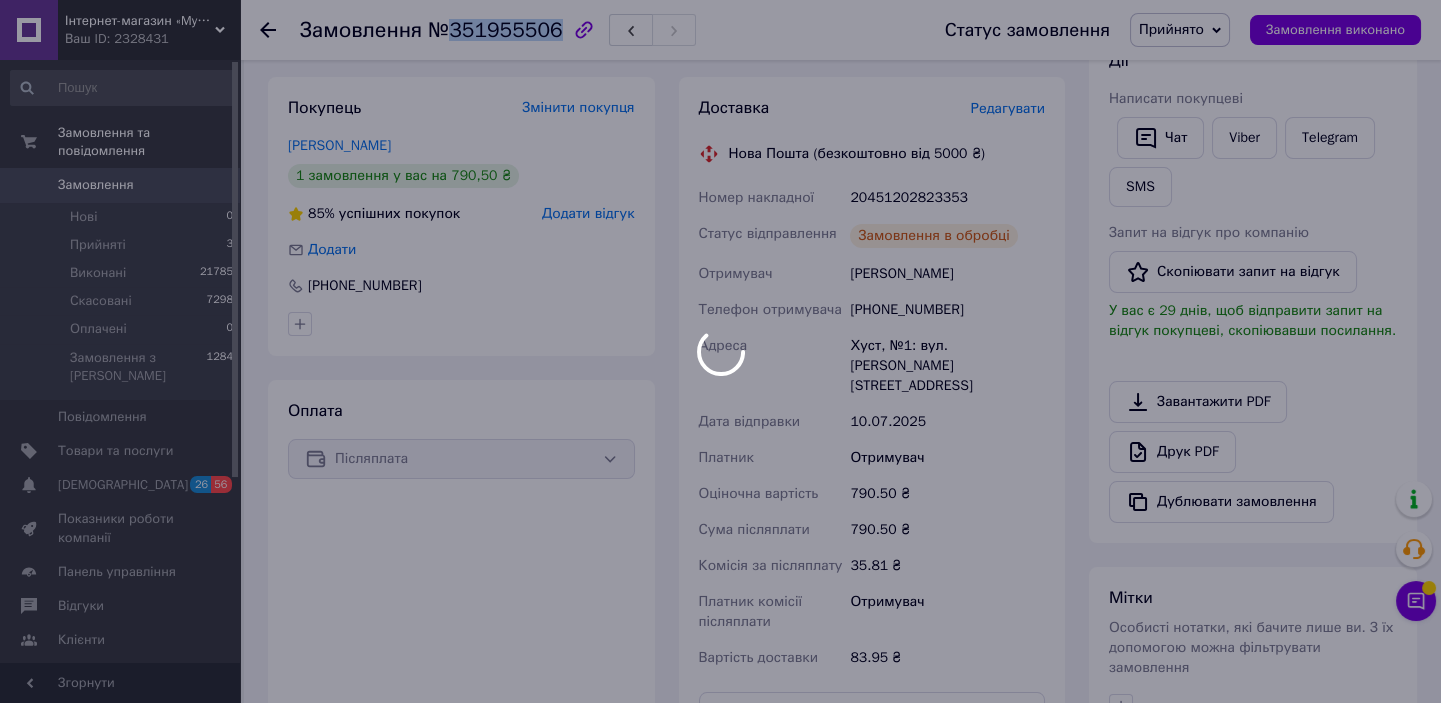 scroll, scrollTop: 349, scrollLeft: 0, axis: vertical 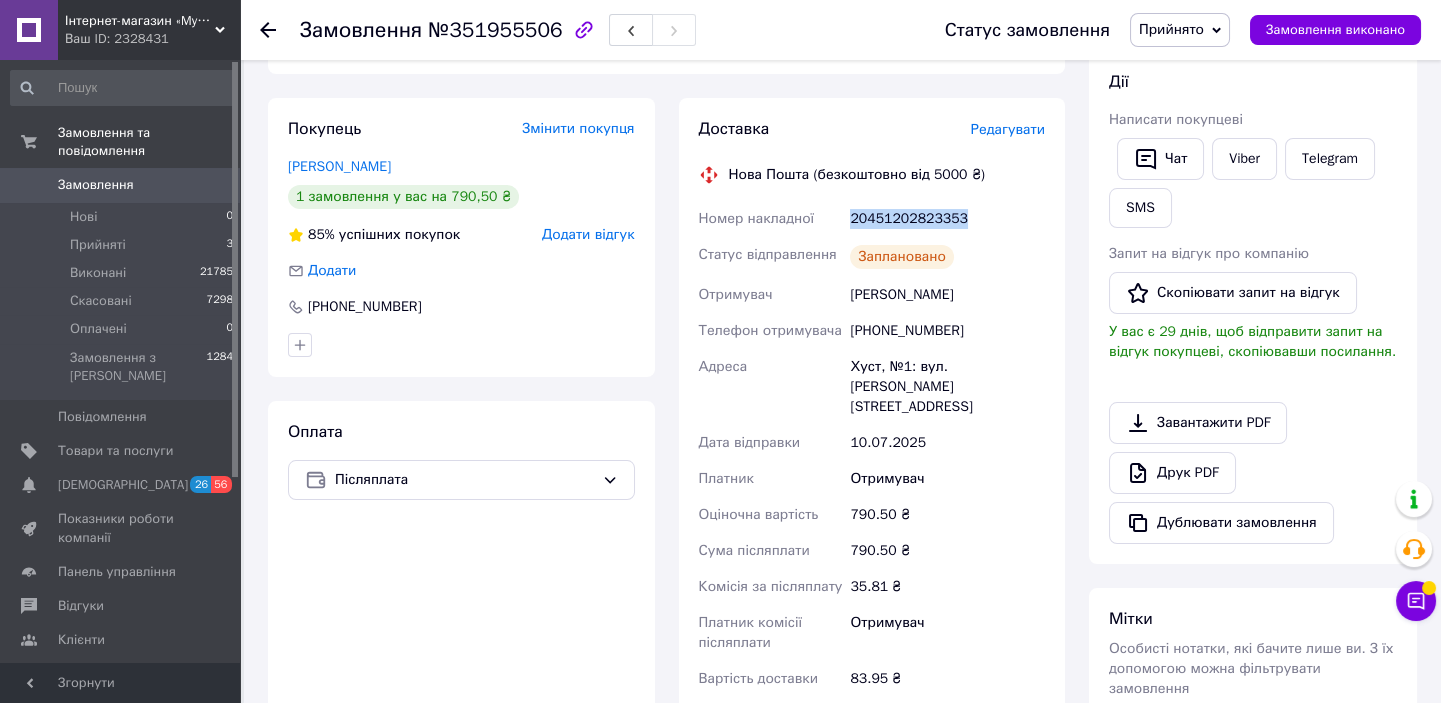 drag, startPoint x: 969, startPoint y: 227, endPoint x: 832, endPoint y: 210, distance: 138.05072 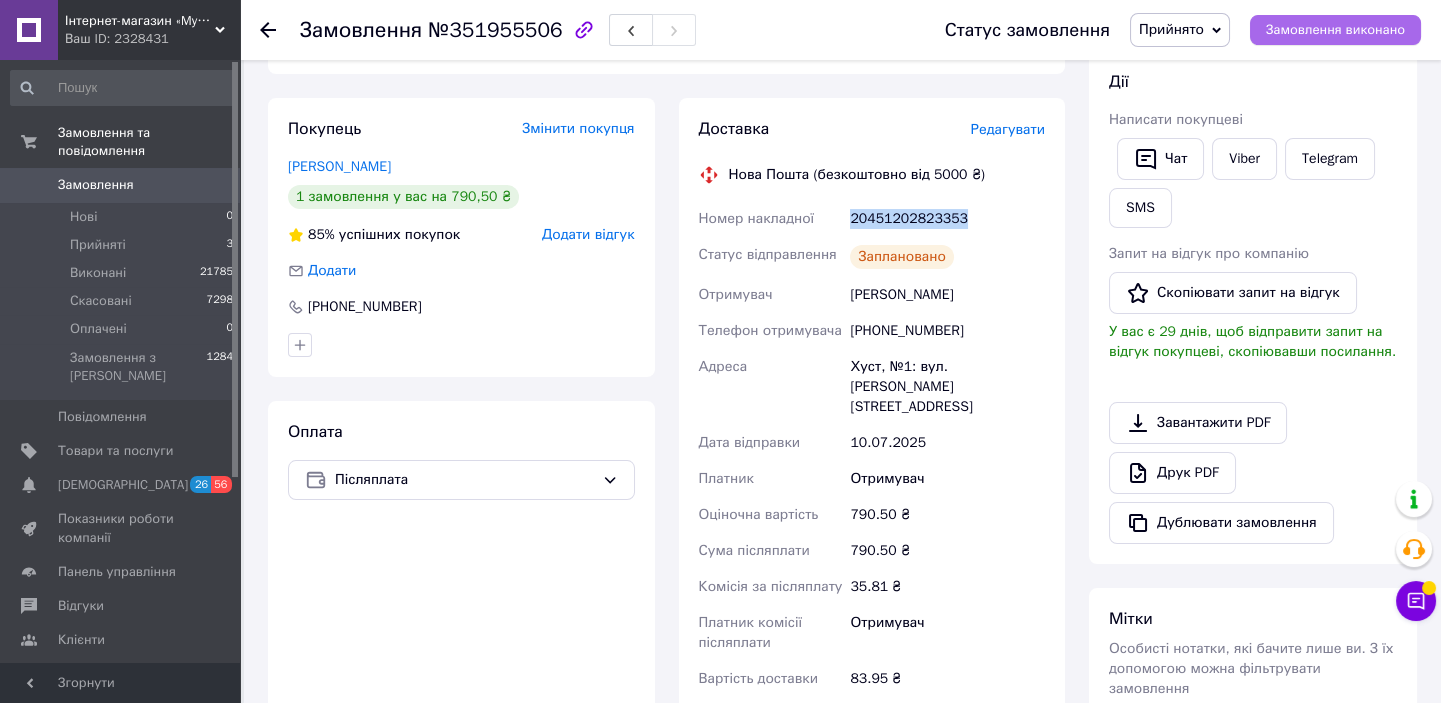 click on "Замовлення виконано" at bounding box center (1335, 30) 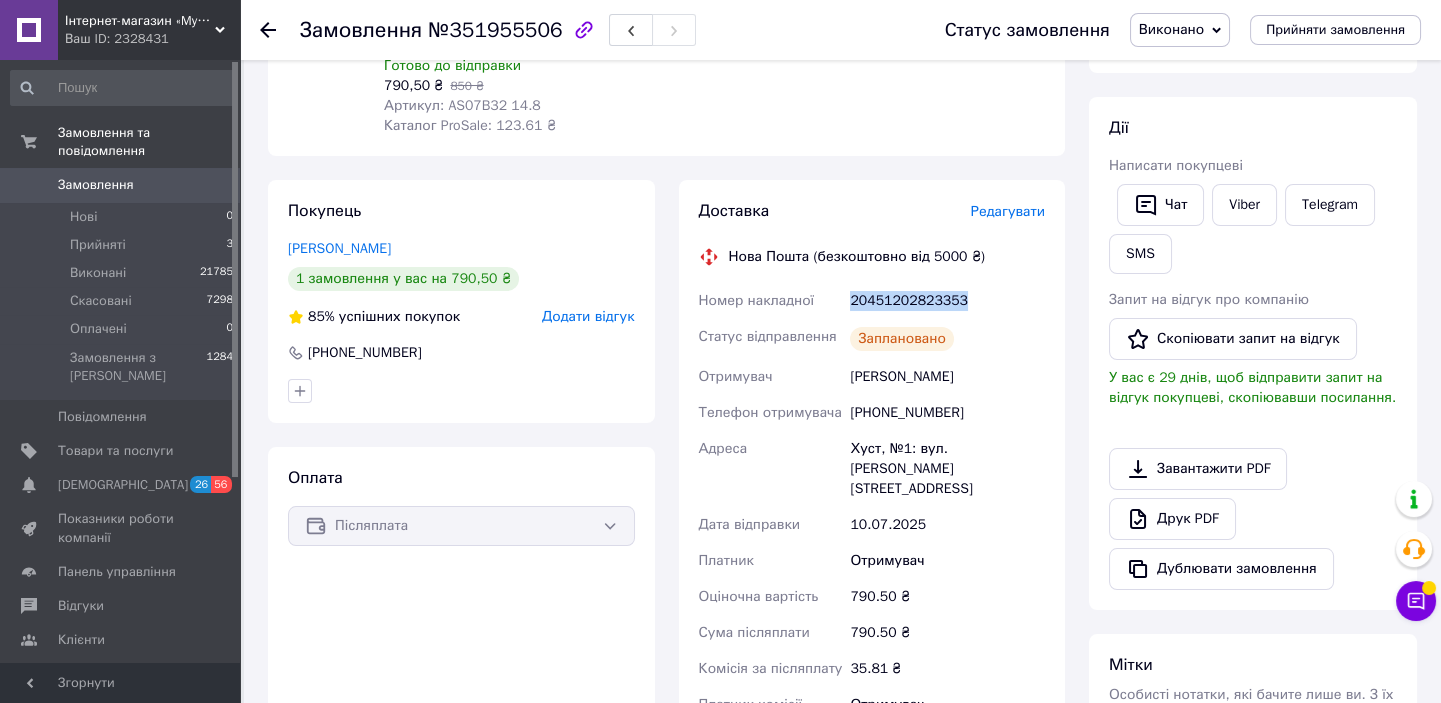 scroll, scrollTop: 167, scrollLeft: 0, axis: vertical 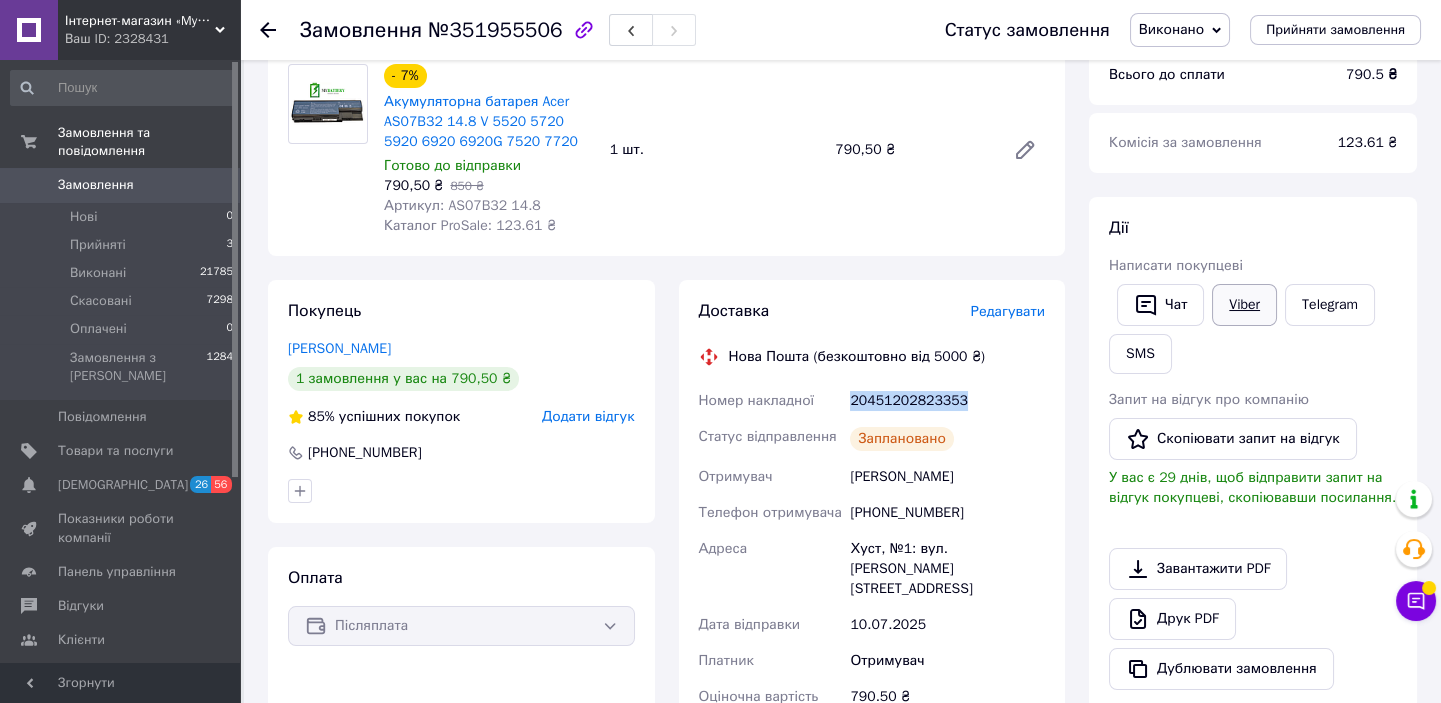 click on "Viber" at bounding box center (1244, 305) 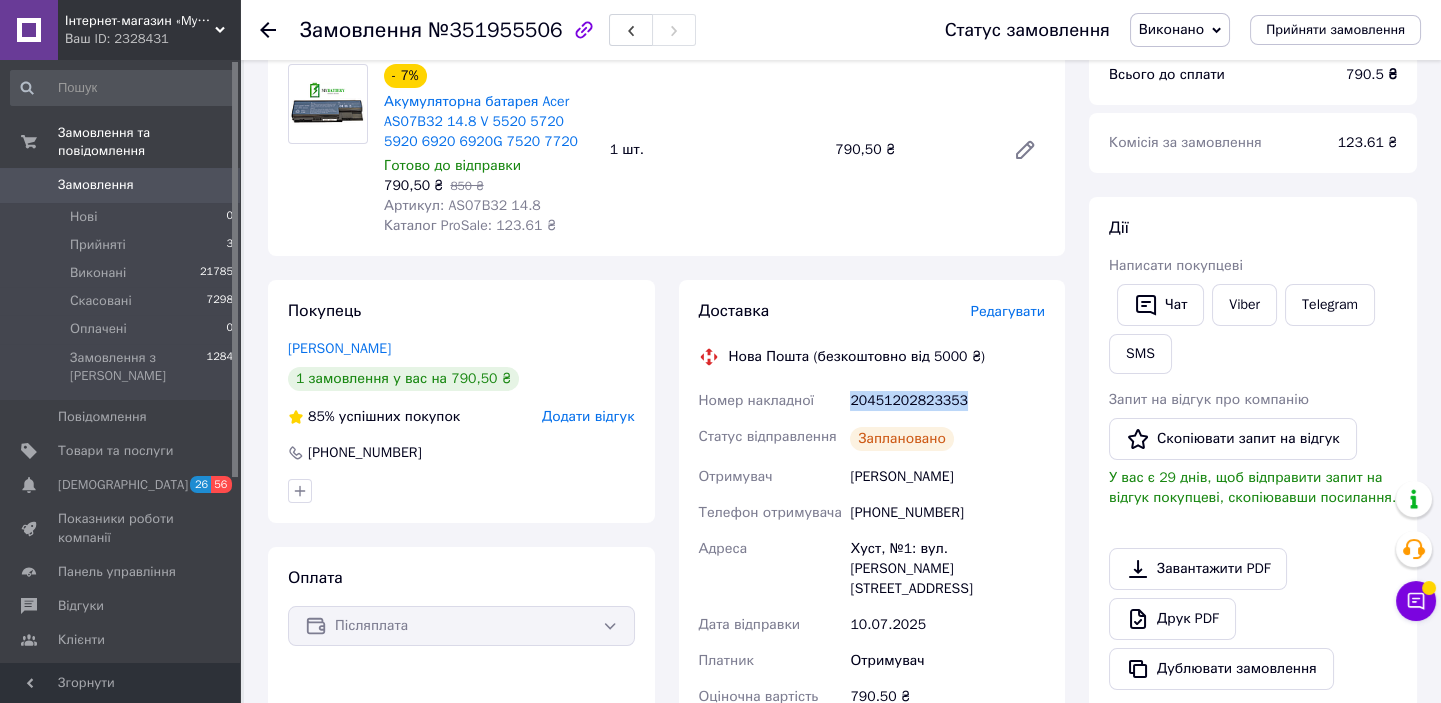 copy on "Номер накладної 20451202823353" 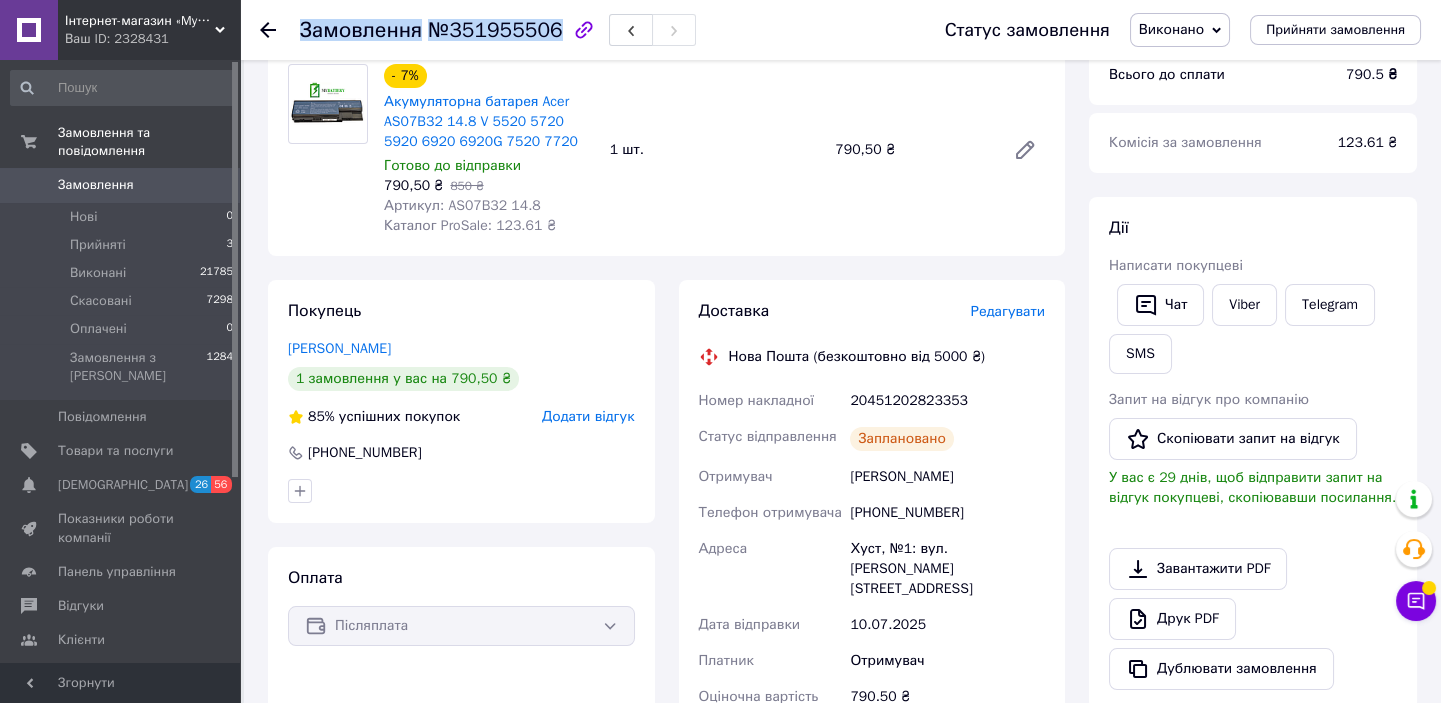 drag, startPoint x: 333, startPoint y: 29, endPoint x: 546, endPoint y: 32, distance: 213.02112 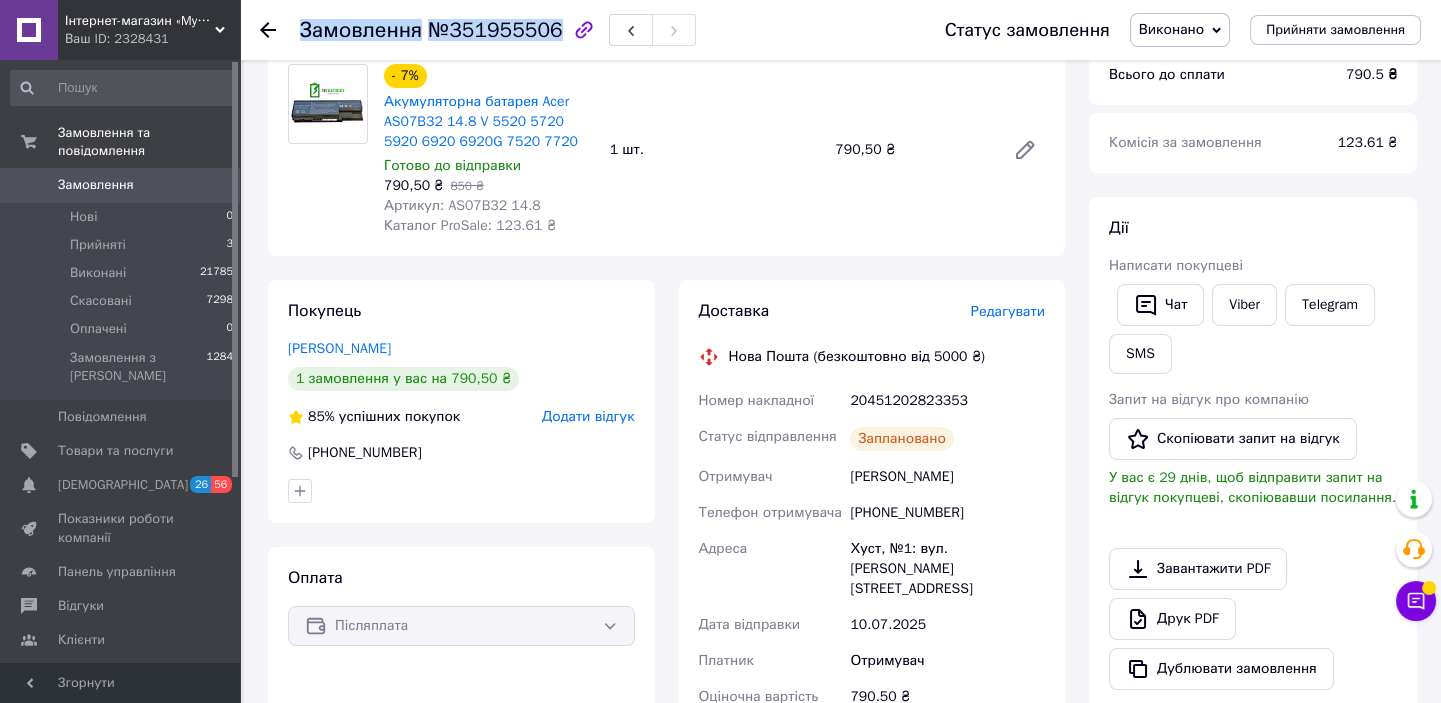 click on "Замовлення №351955506 Статус замовлення Виконано Прийнято Скасовано Оплачено Прийняти замовлення" at bounding box center [840, 30] 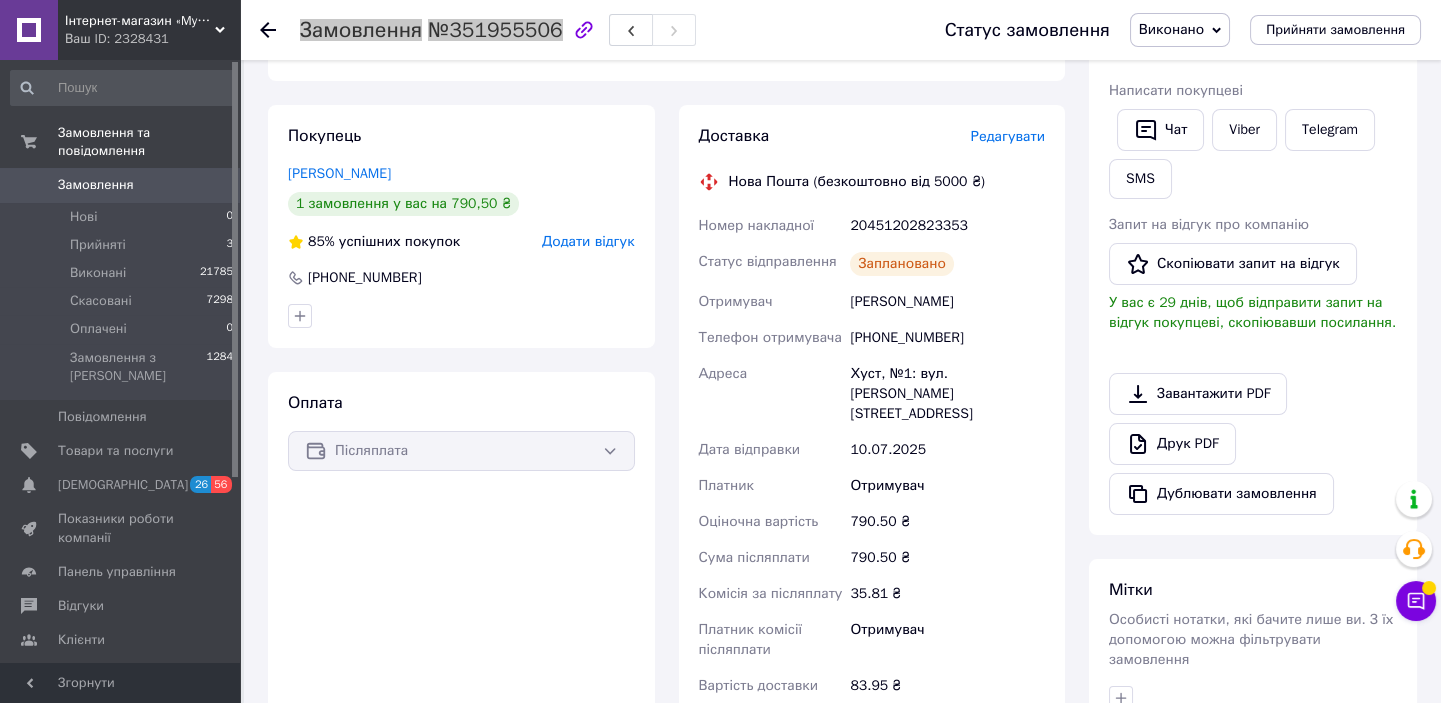 scroll, scrollTop: 167, scrollLeft: 0, axis: vertical 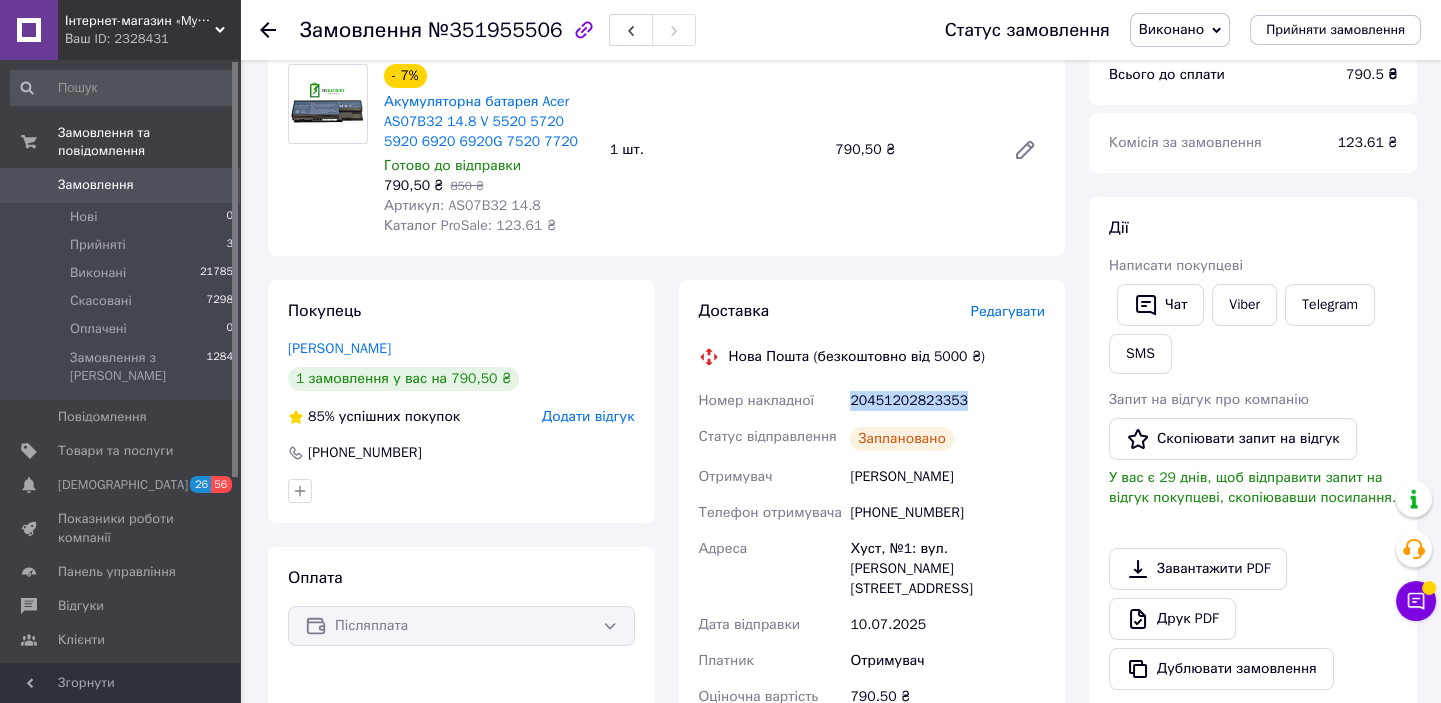 drag, startPoint x: 963, startPoint y: 395, endPoint x: 850, endPoint y: 384, distance: 113.534134 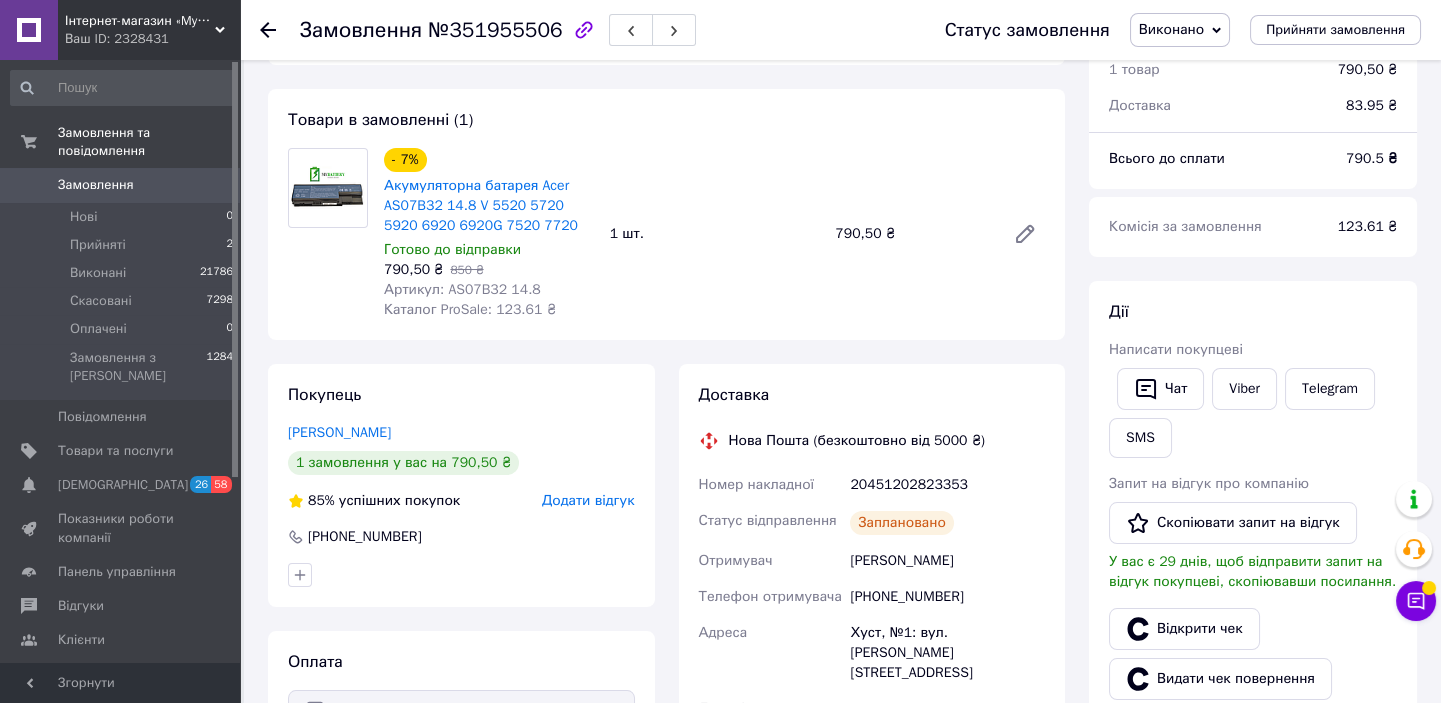 scroll, scrollTop: 0, scrollLeft: 0, axis: both 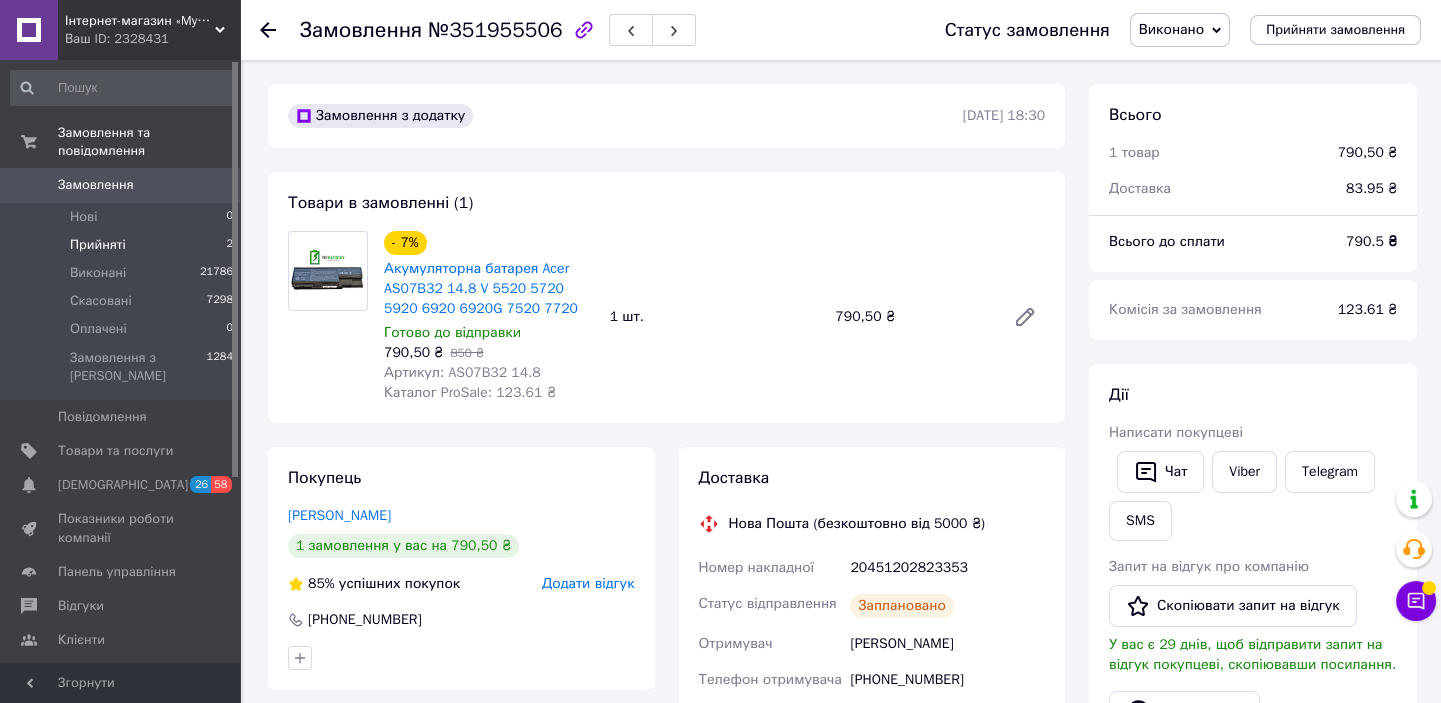 click on "Прийняті 2" at bounding box center (122, 245) 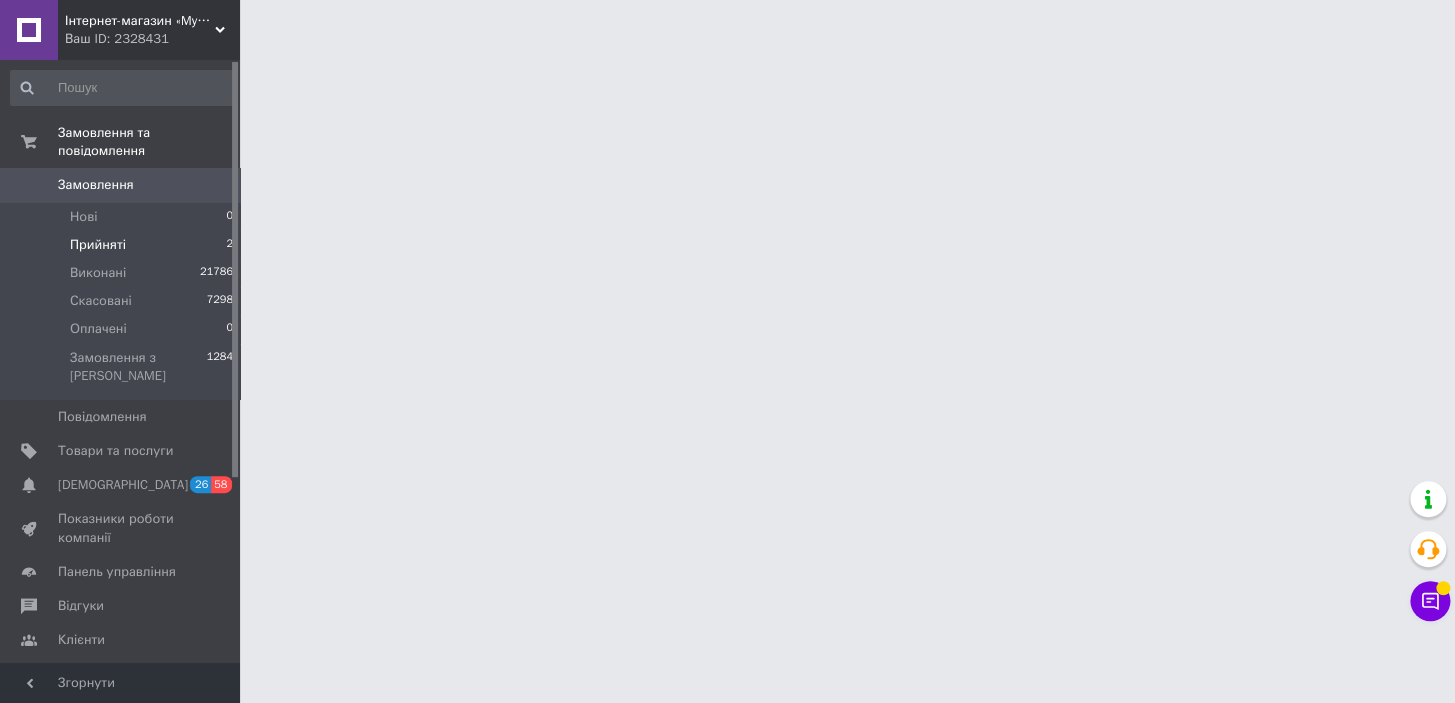 click on "Прийняті 2" at bounding box center [122, 245] 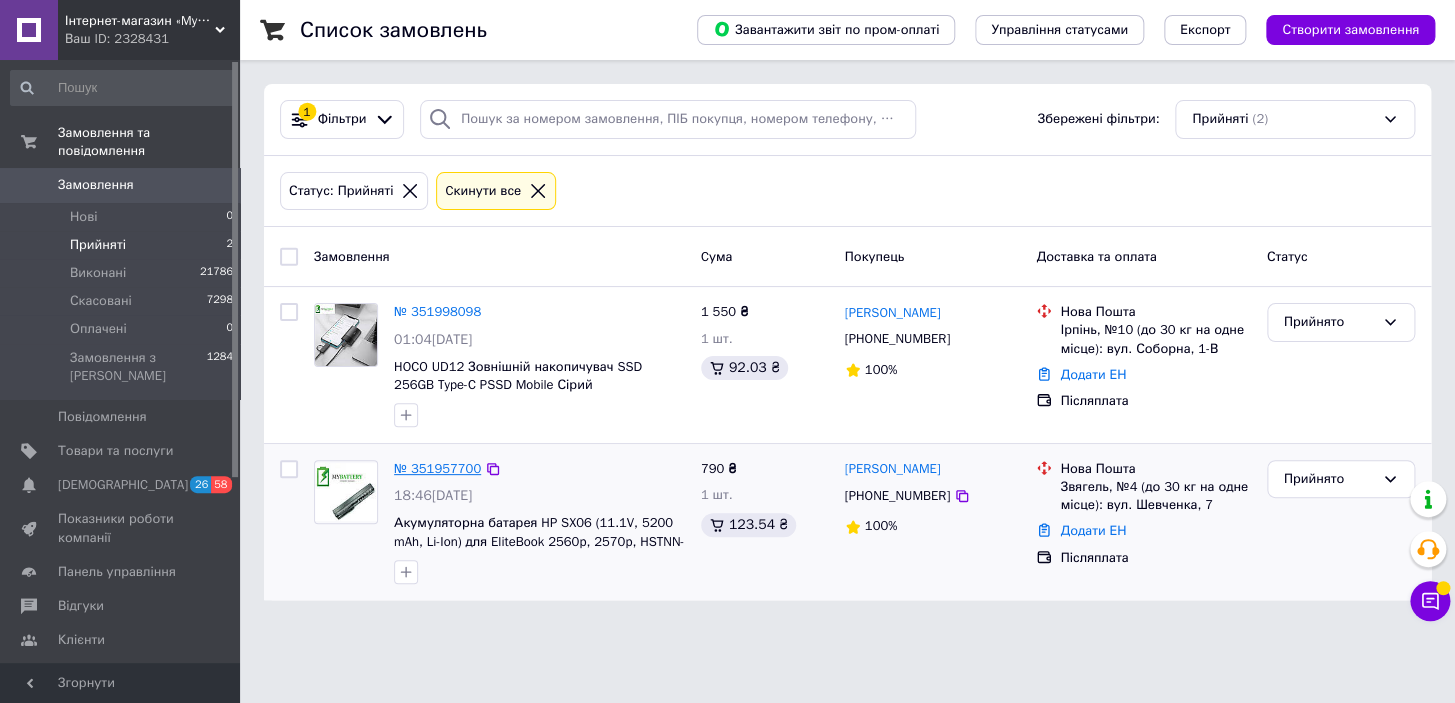 click on "№ 351957700" at bounding box center (437, 468) 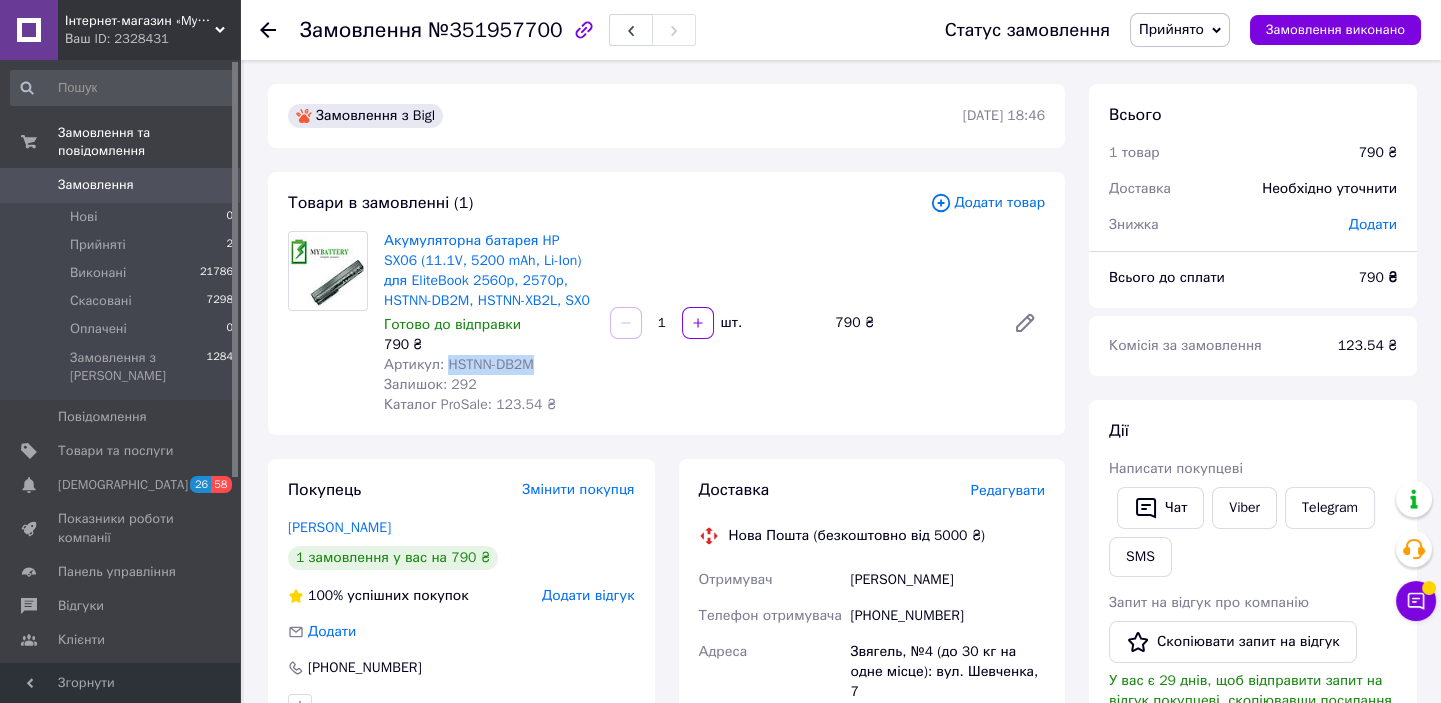 drag, startPoint x: 442, startPoint y: 363, endPoint x: 534, endPoint y: 360, distance: 92.0489 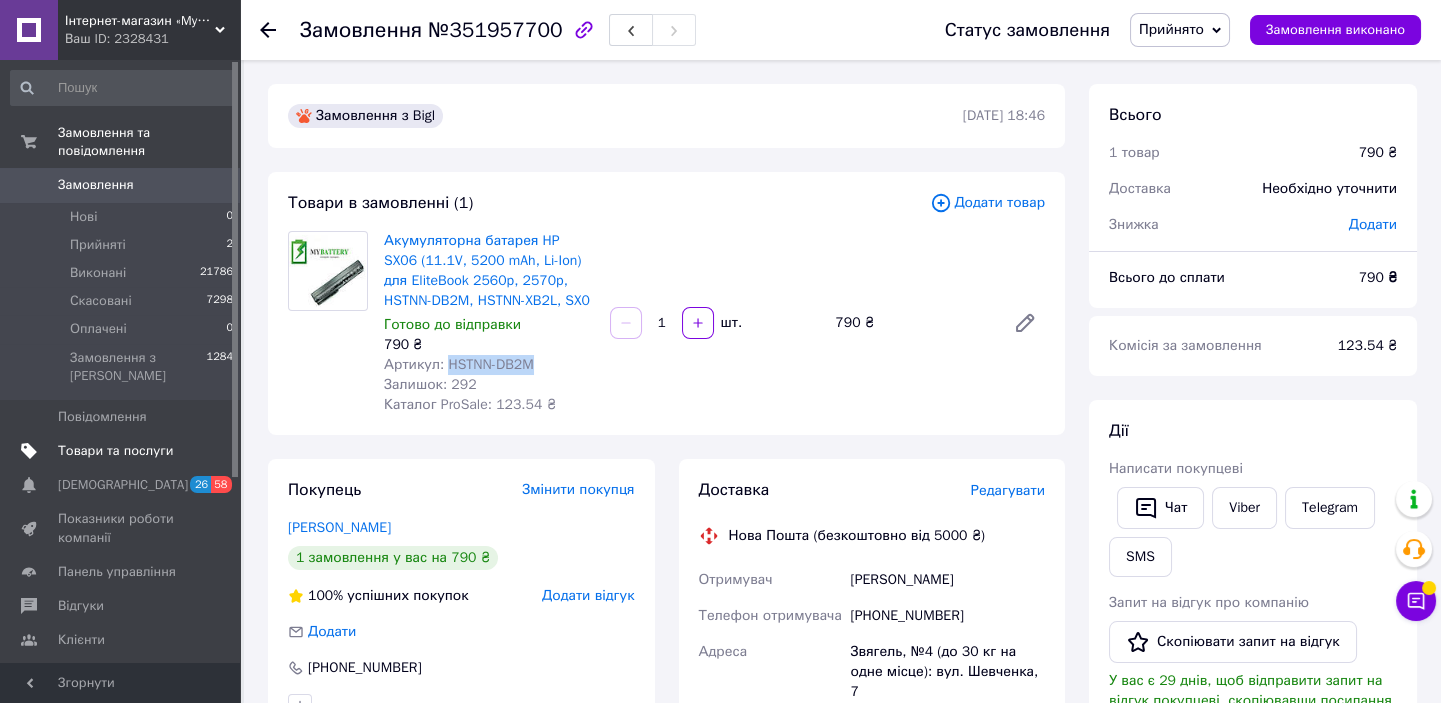 click on "Товари та послуги" at bounding box center [121, 451] 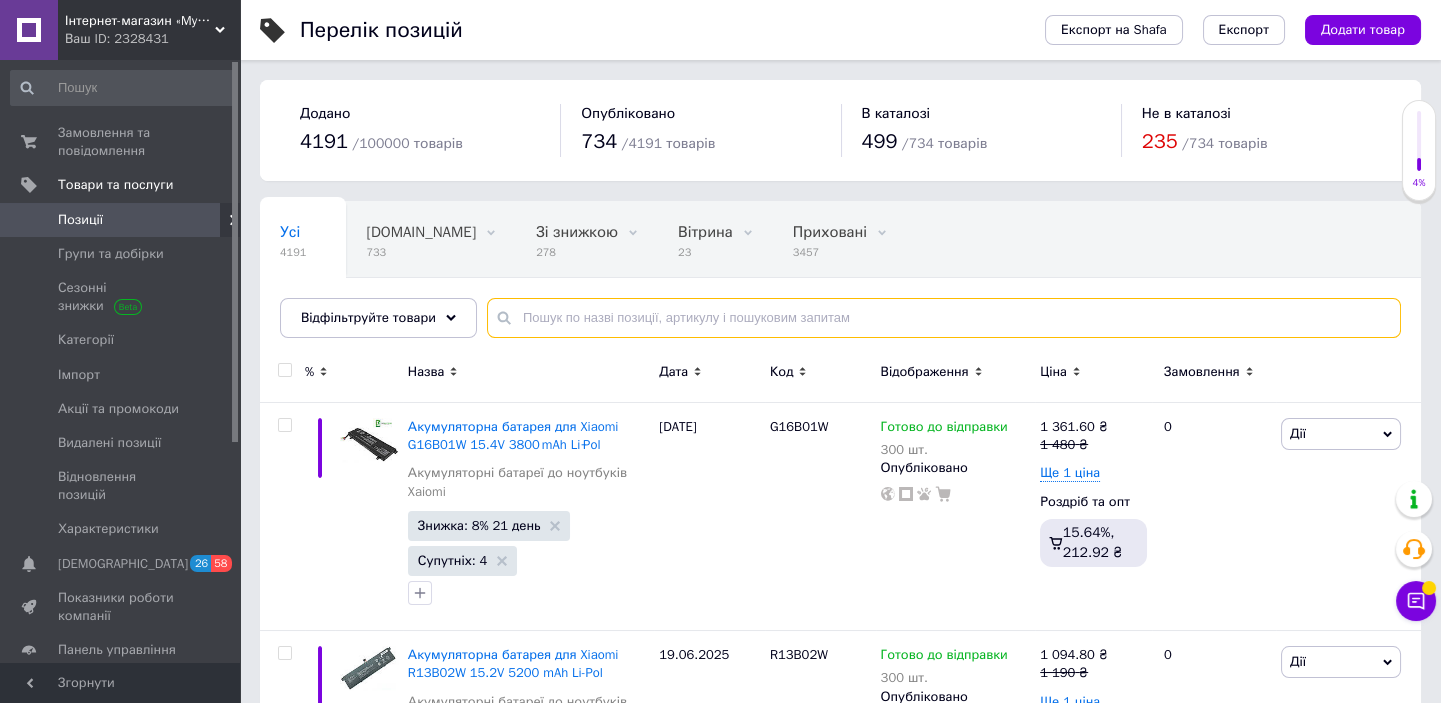 click at bounding box center (944, 318) 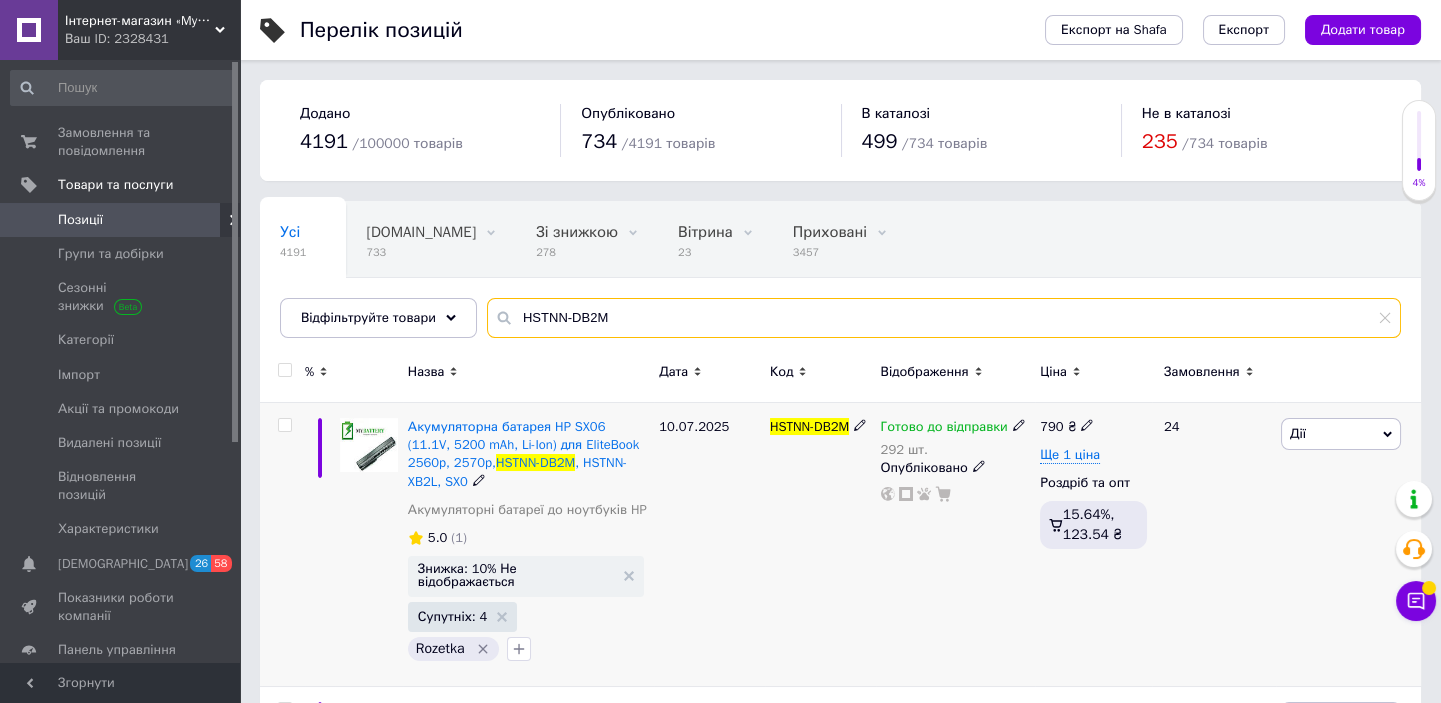 type on "HSTNN-DB2M" 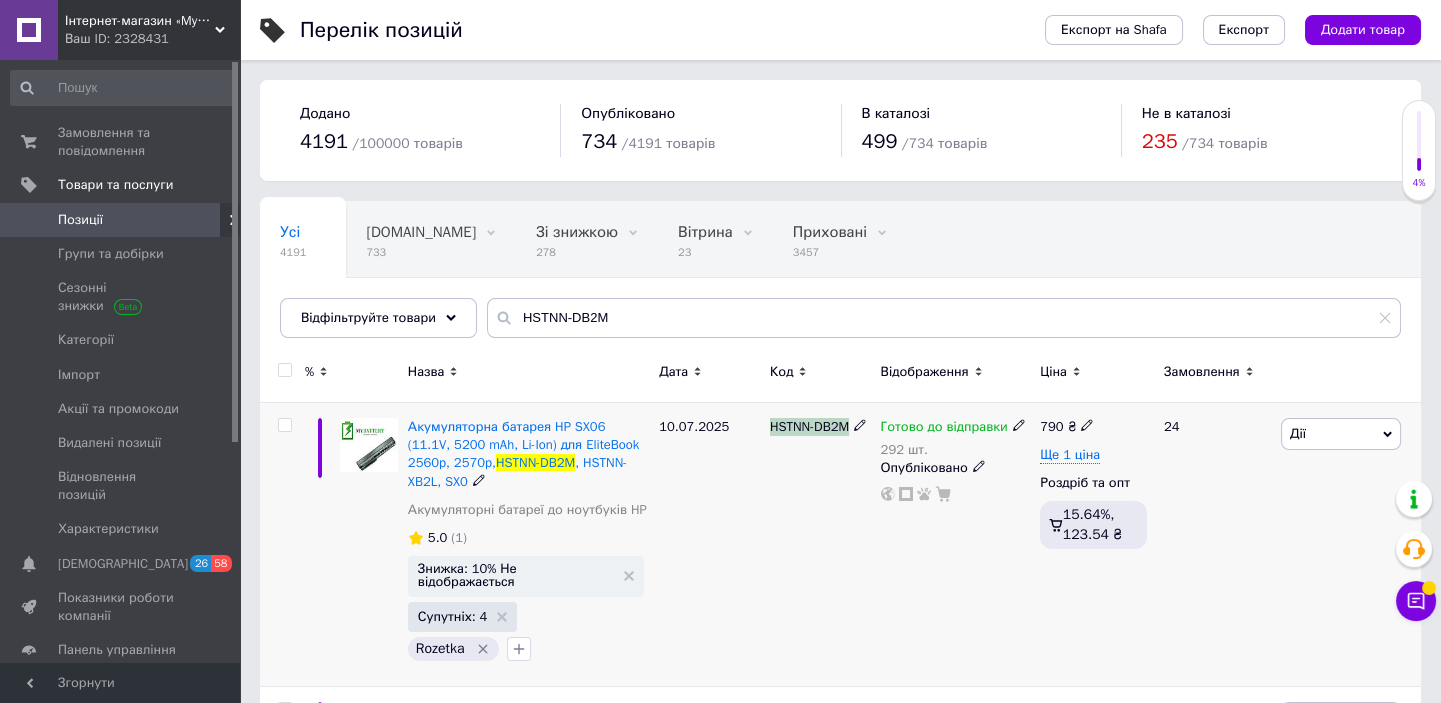 drag, startPoint x: 772, startPoint y: 420, endPoint x: 856, endPoint y: 423, distance: 84.05355 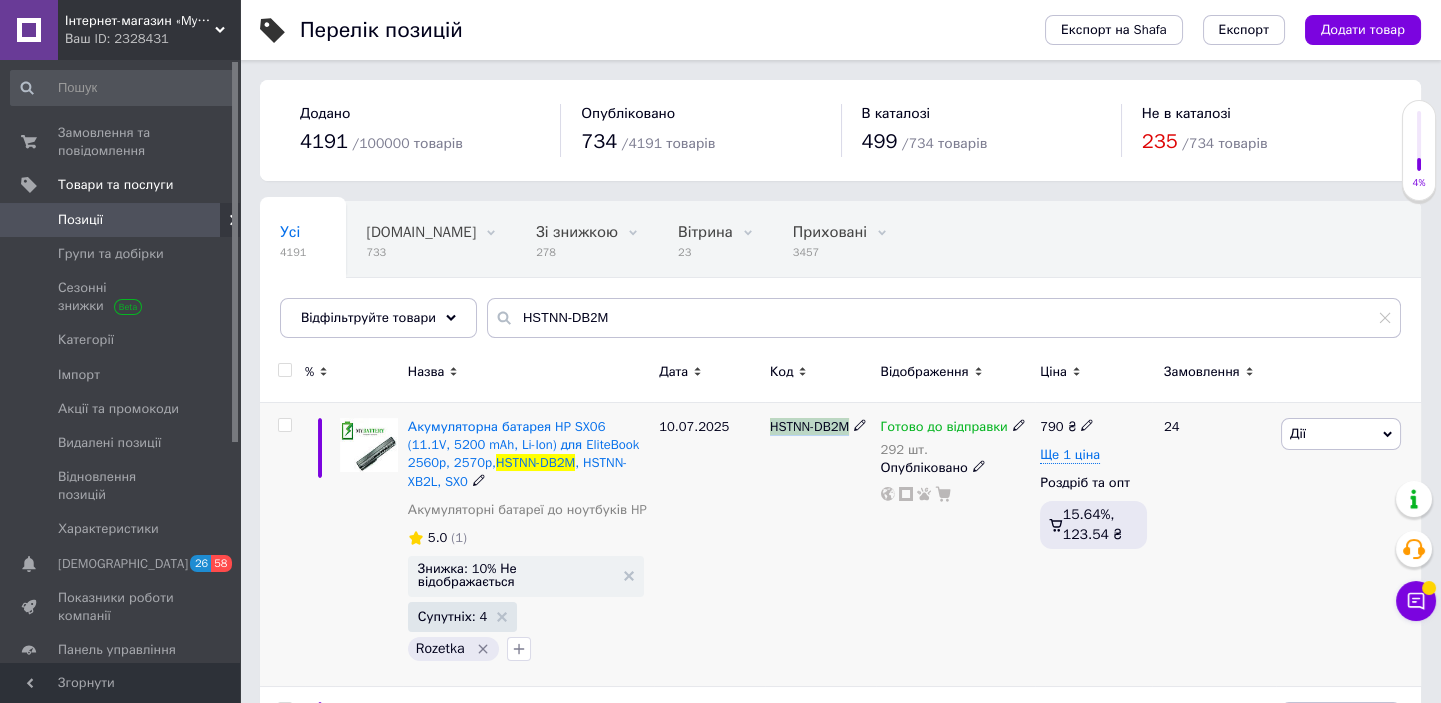 click on "HSTNN-DB2M" at bounding box center (820, 427) 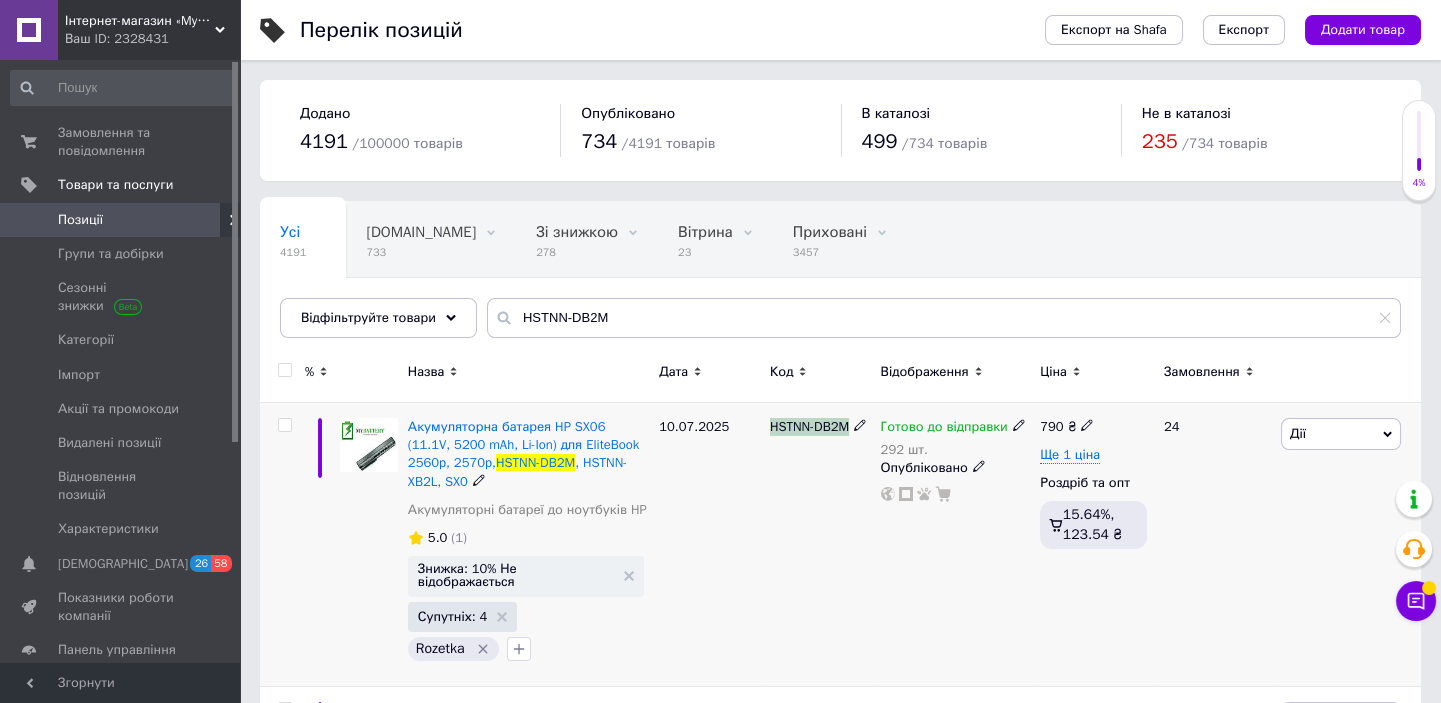 copy on "HSTNN-DB2M" 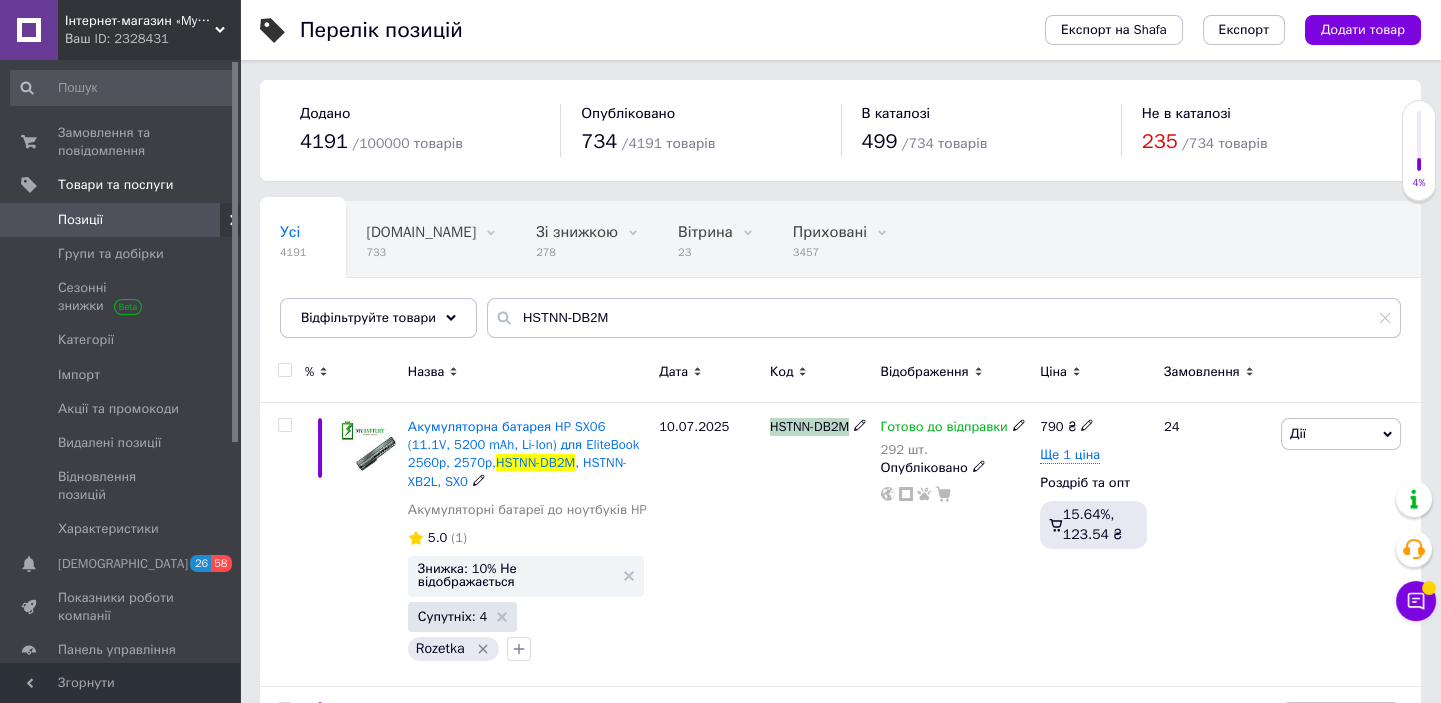 click on "Акумуляторна батарея HP SX06 (11.1V, 5200 mAh, Li-Ion) для EliteBook 2560p, 2570p," at bounding box center (524, 444) 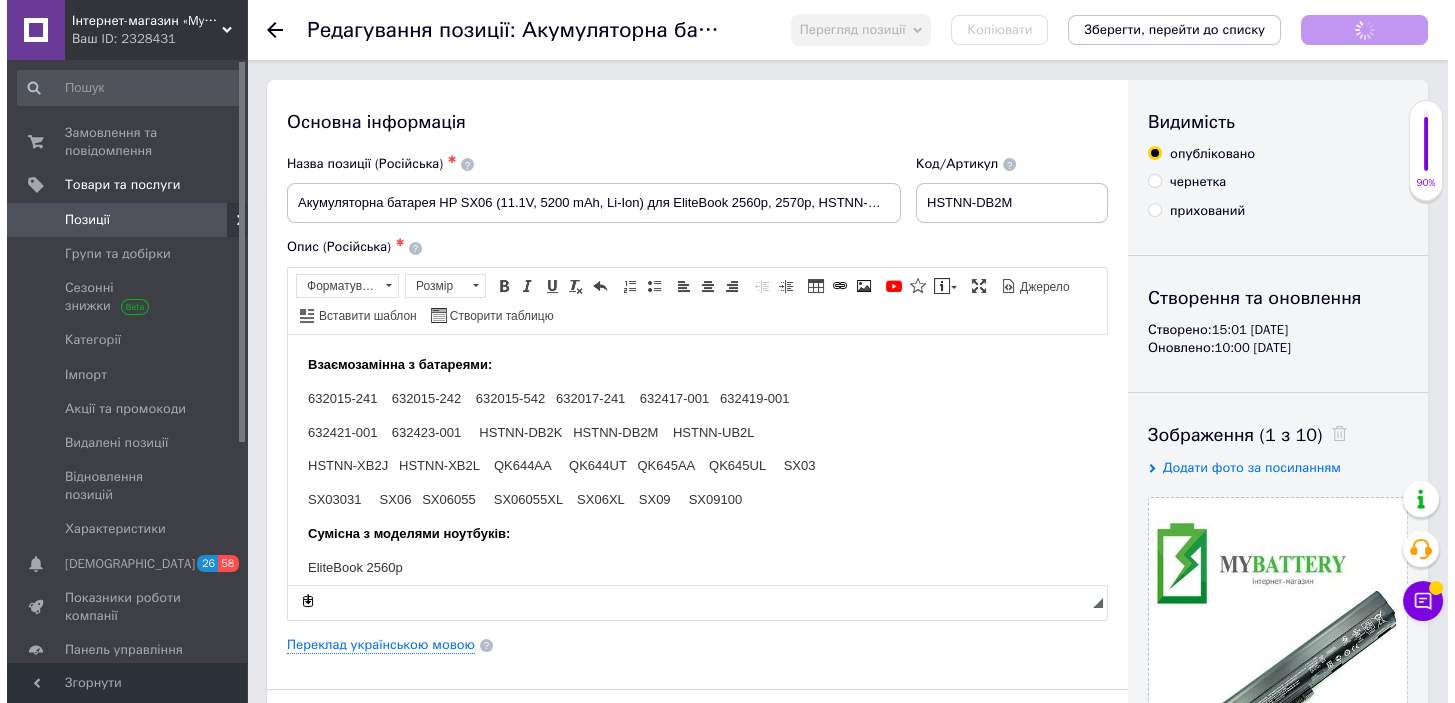 scroll, scrollTop: 0, scrollLeft: 0, axis: both 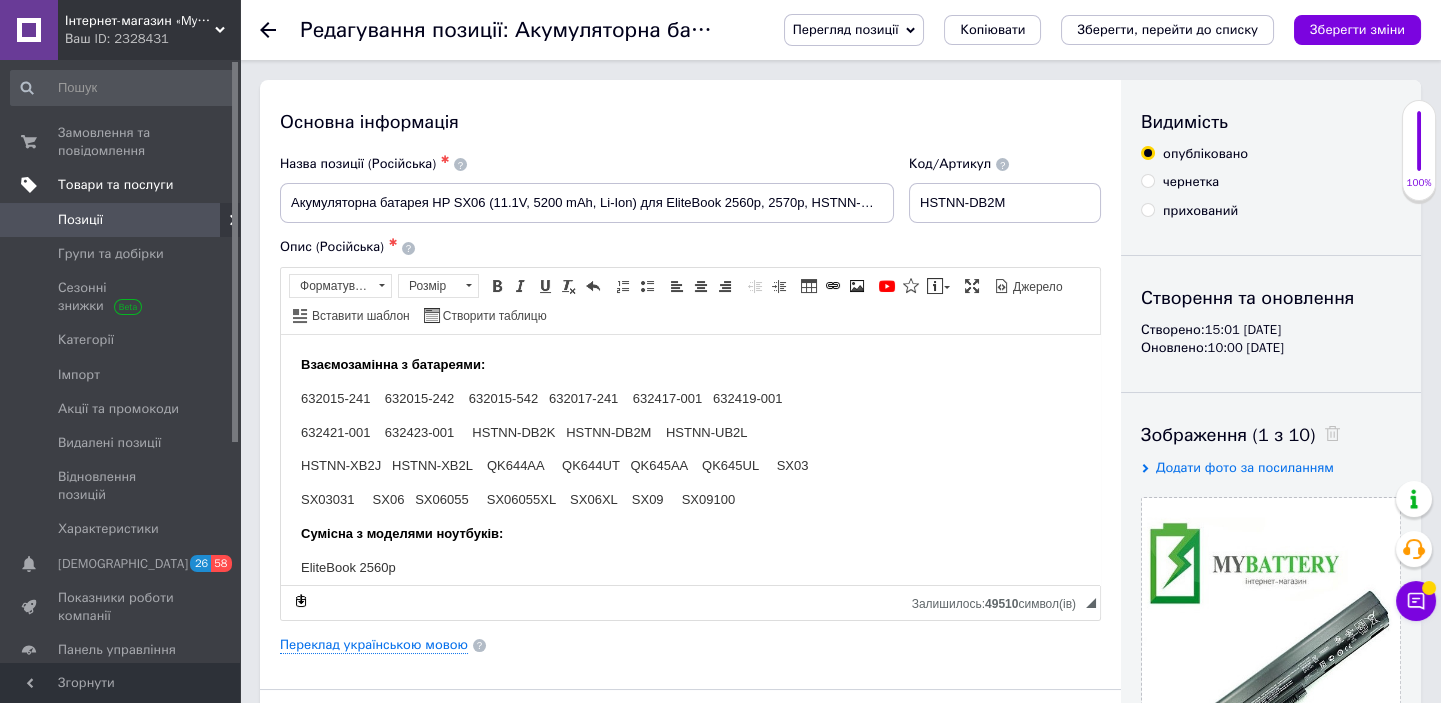 click on "Товари та послуги" at bounding box center (115, 185) 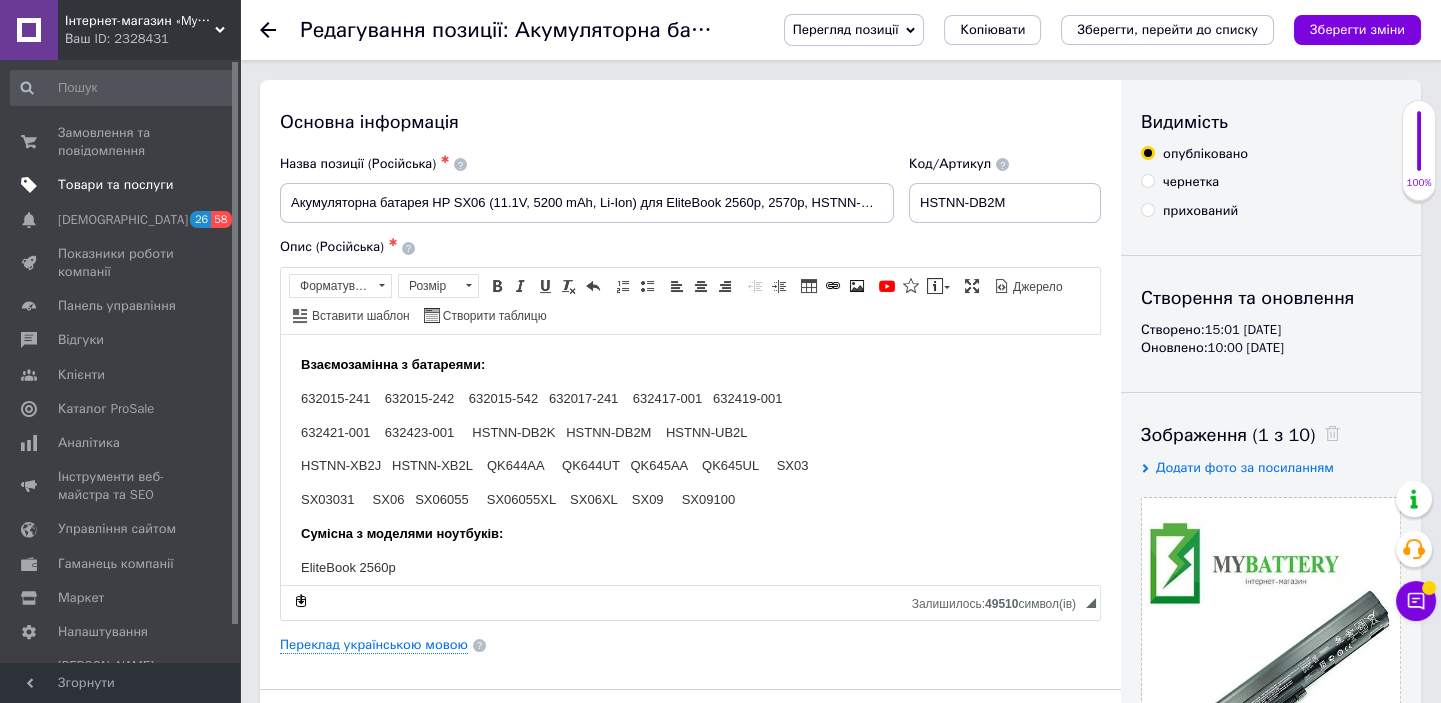 click on "Товари та послуги" at bounding box center (115, 185) 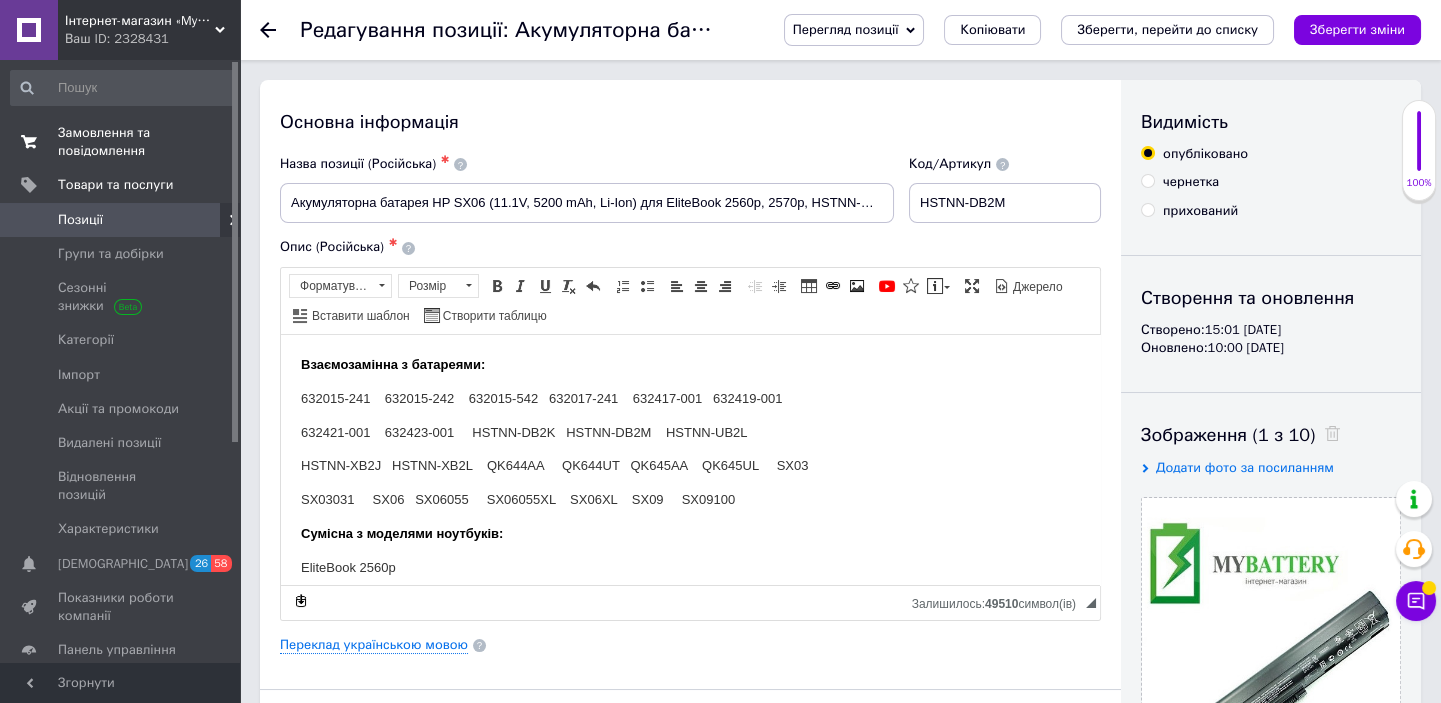 click on "Замовлення та повідомлення" at bounding box center [121, 142] 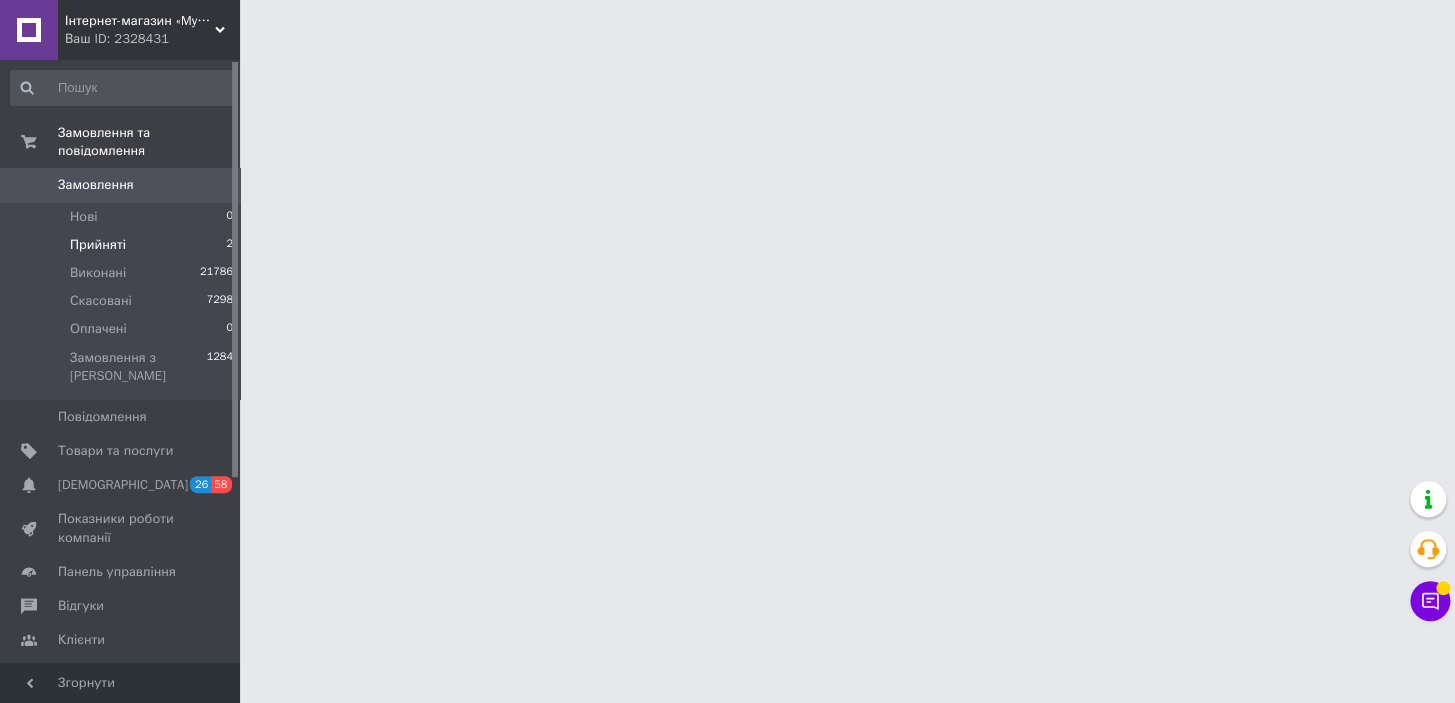 click on "Прийняті 2" at bounding box center (122, 245) 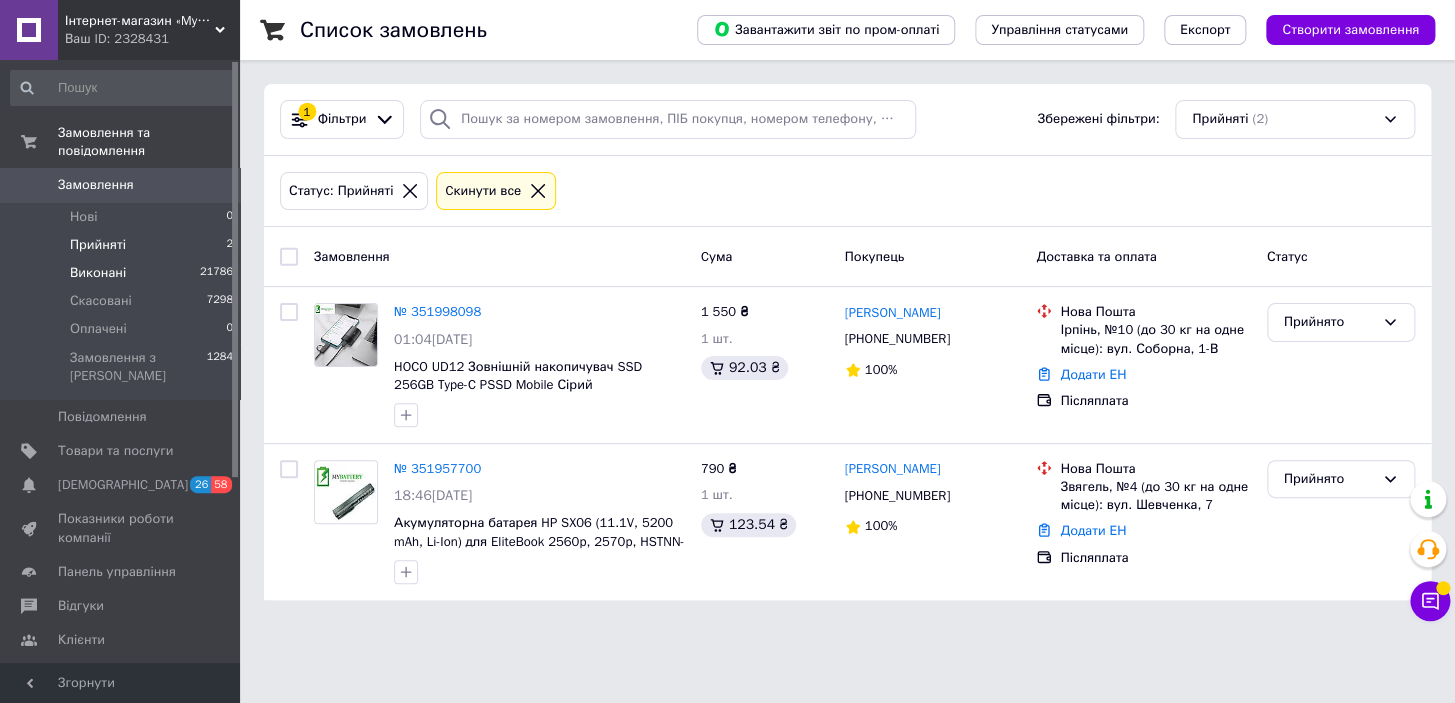 click on "Виконані 21786" at bounding box center [122, 273] 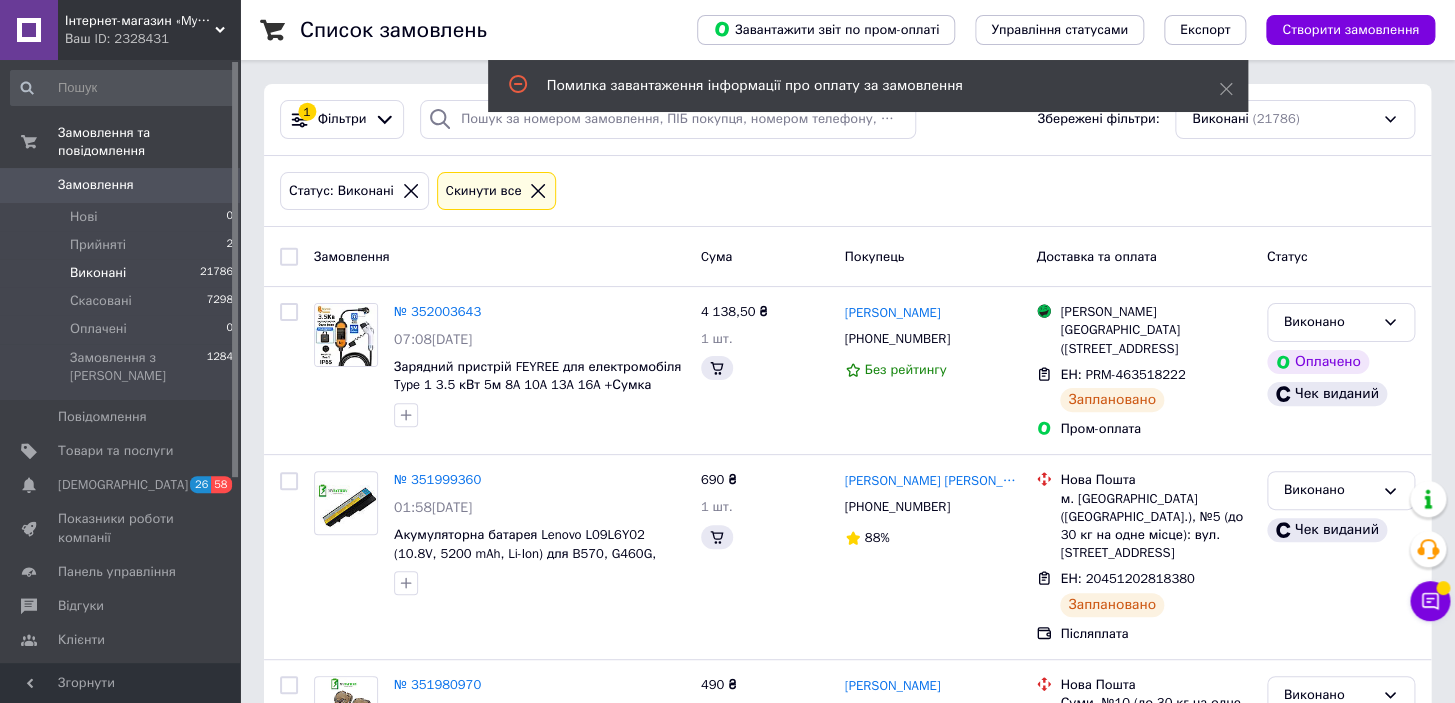 click on "Виконані 21786" at bounding box center [122, 273] 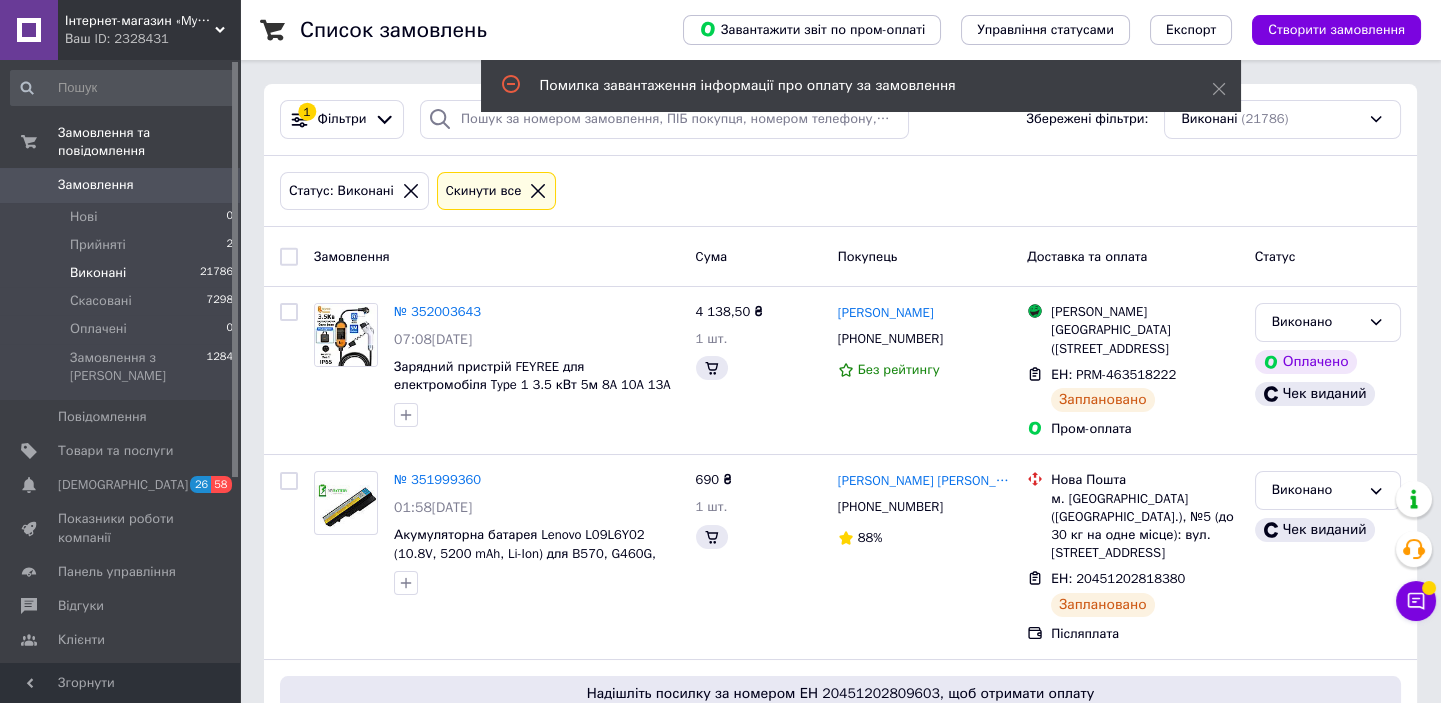 click on "Виконані 21786" at bounding box center [122, 273] 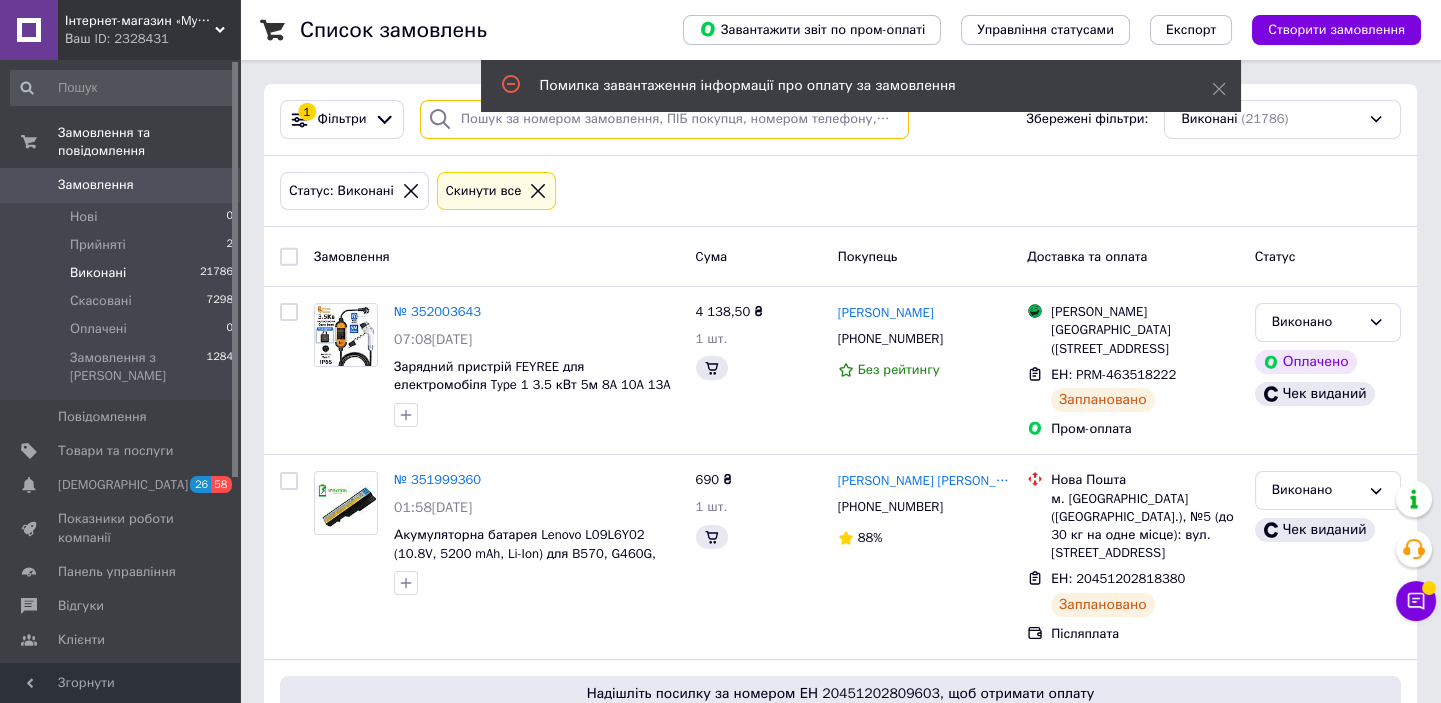 click at bounding box center (664, 119) 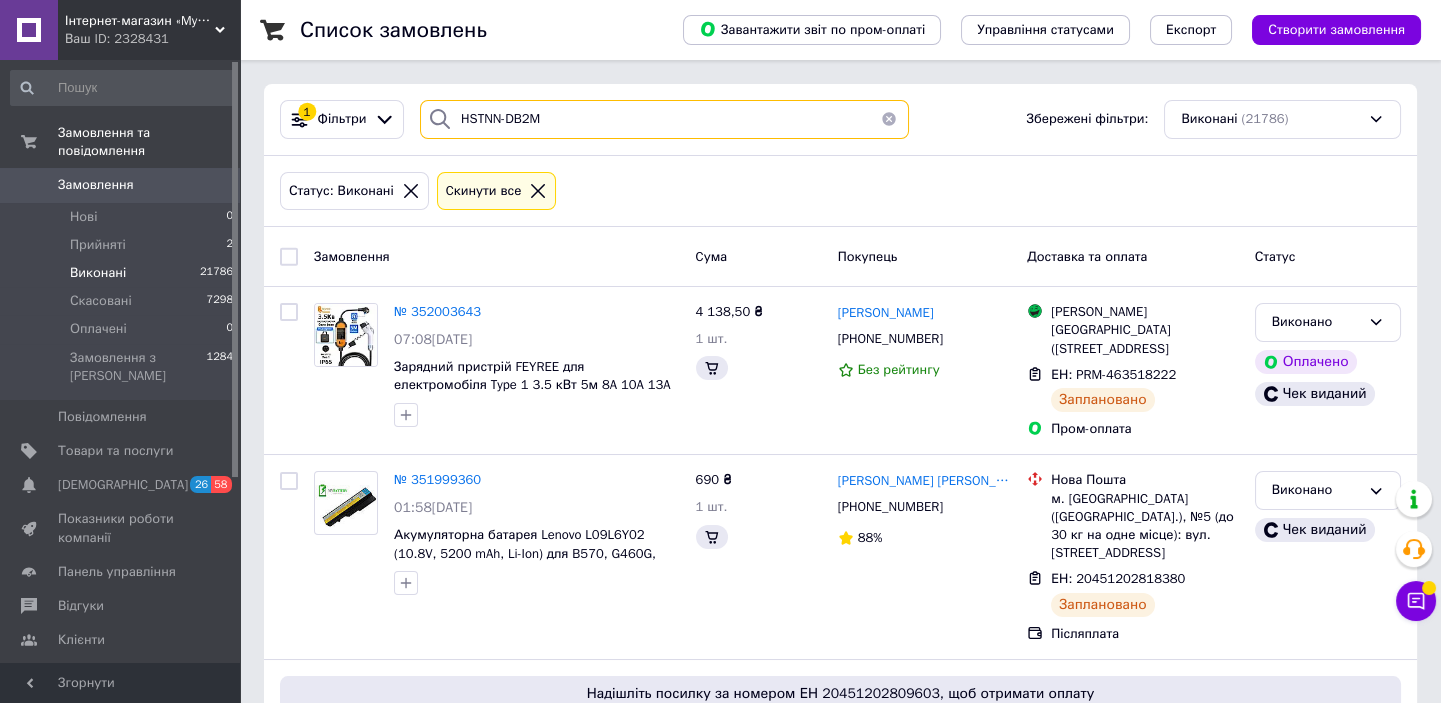 type on "HSTNN-DB2M" 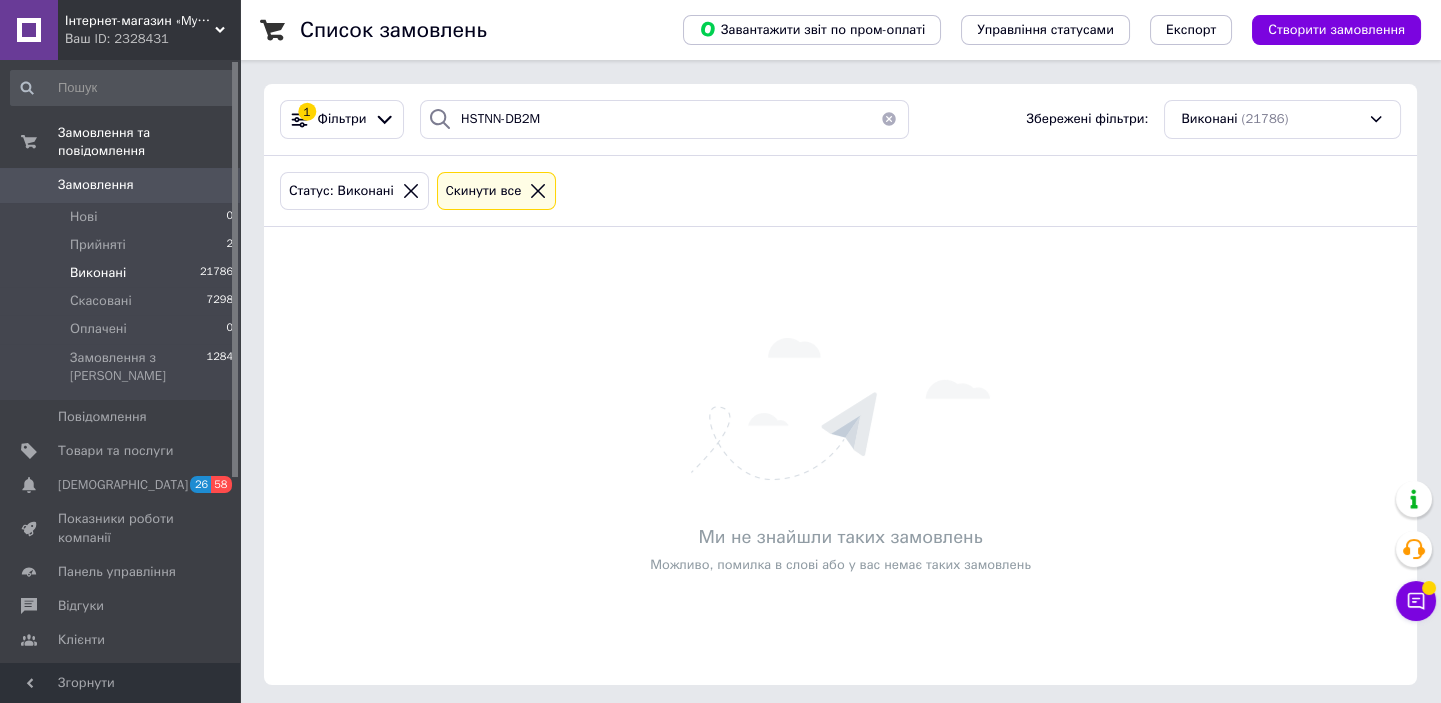 click on "Виконані 21786" at bounding box center (122, 273) 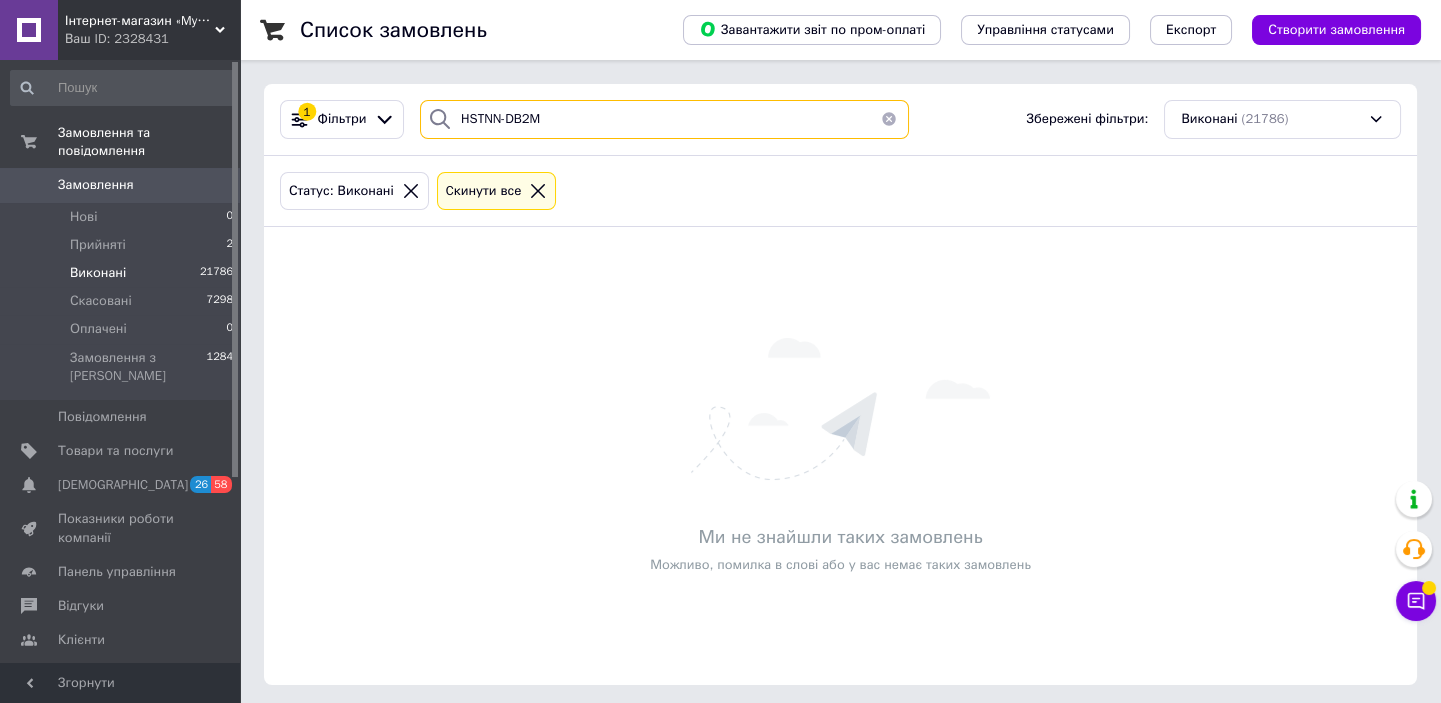 type 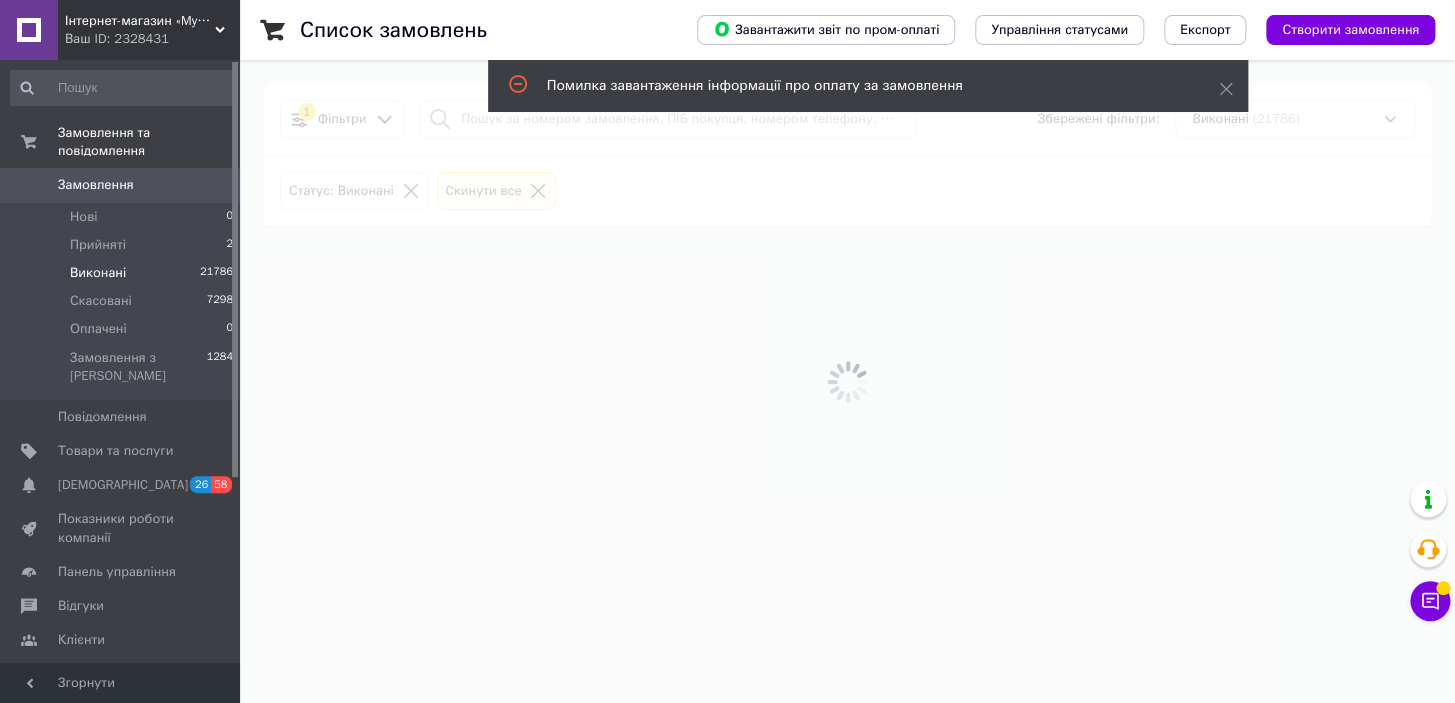 click on "Виконані 21786" at bounding box center (122, 273) 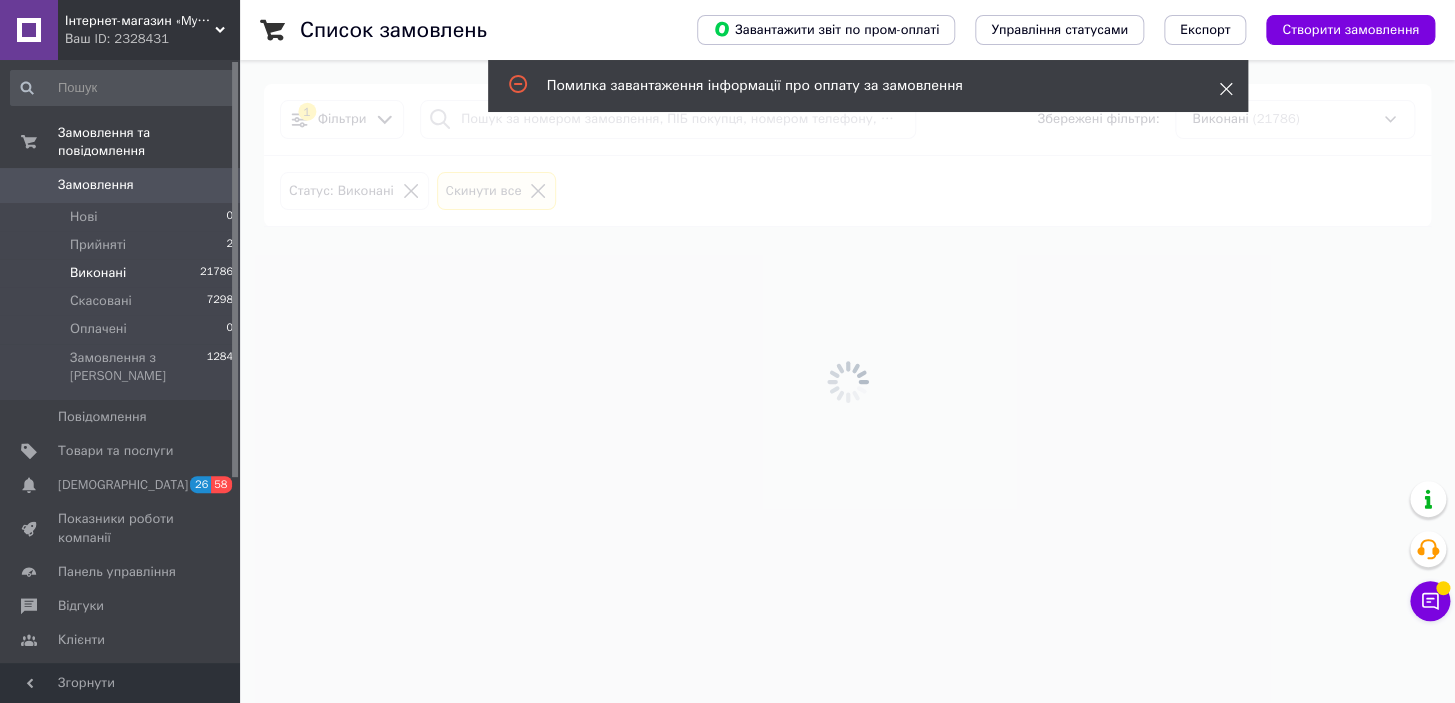 click 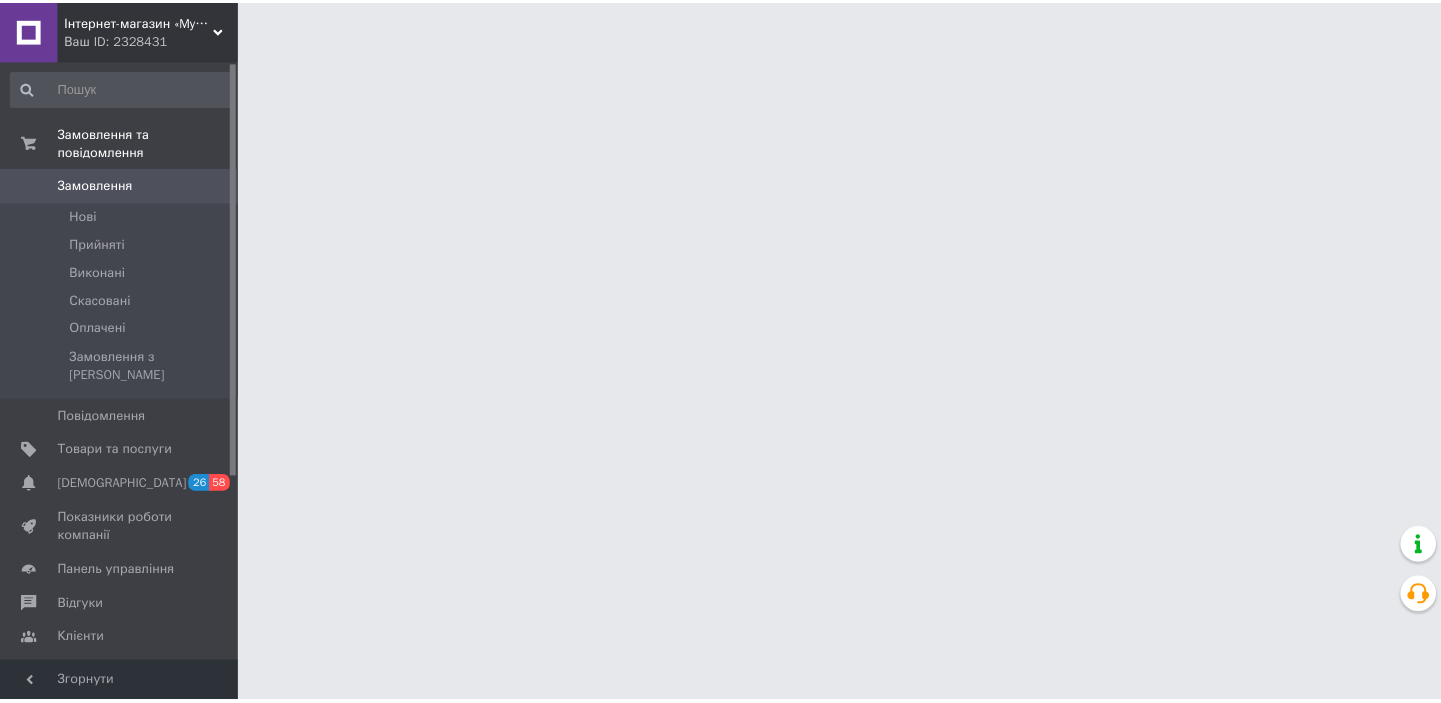 scroll, scrollTop: 0, scrollLeft: 0, axis: both 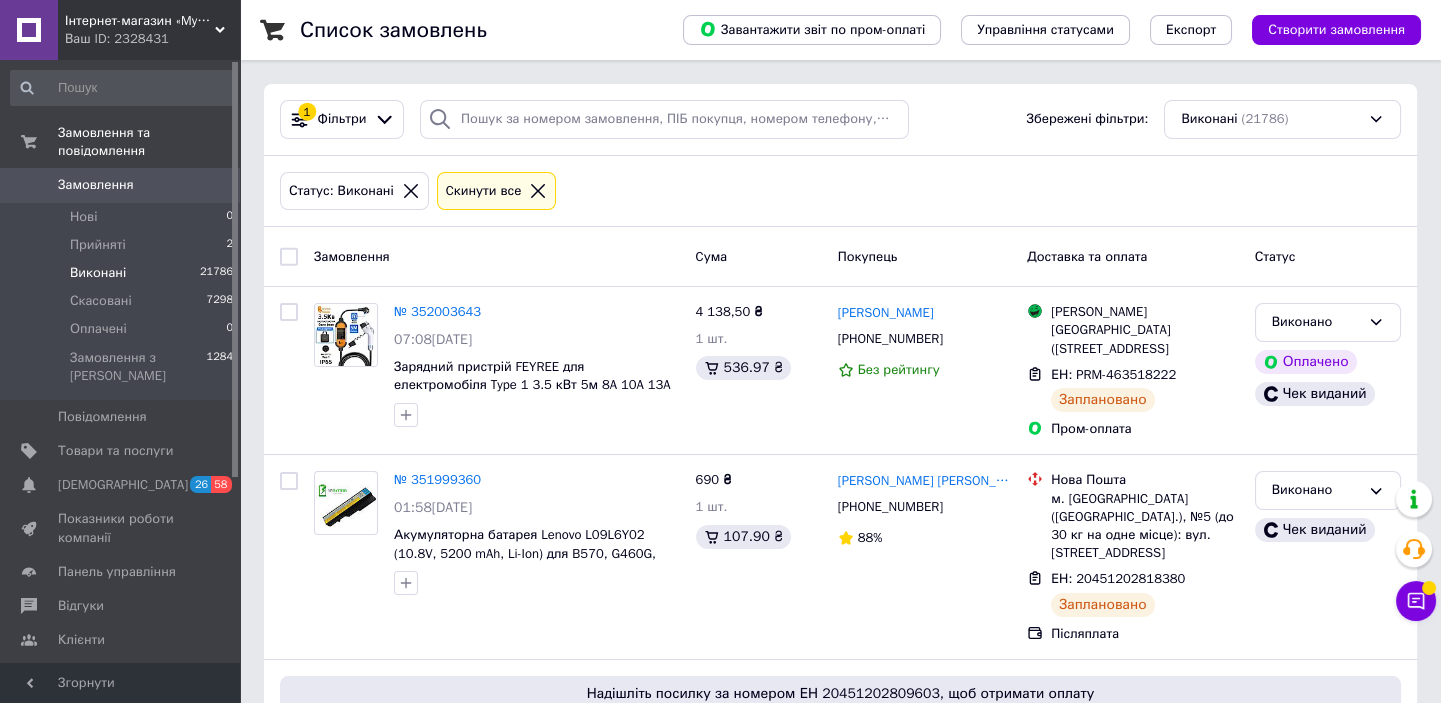 click on "Виконані 21786" at bounding box center (122, 273) 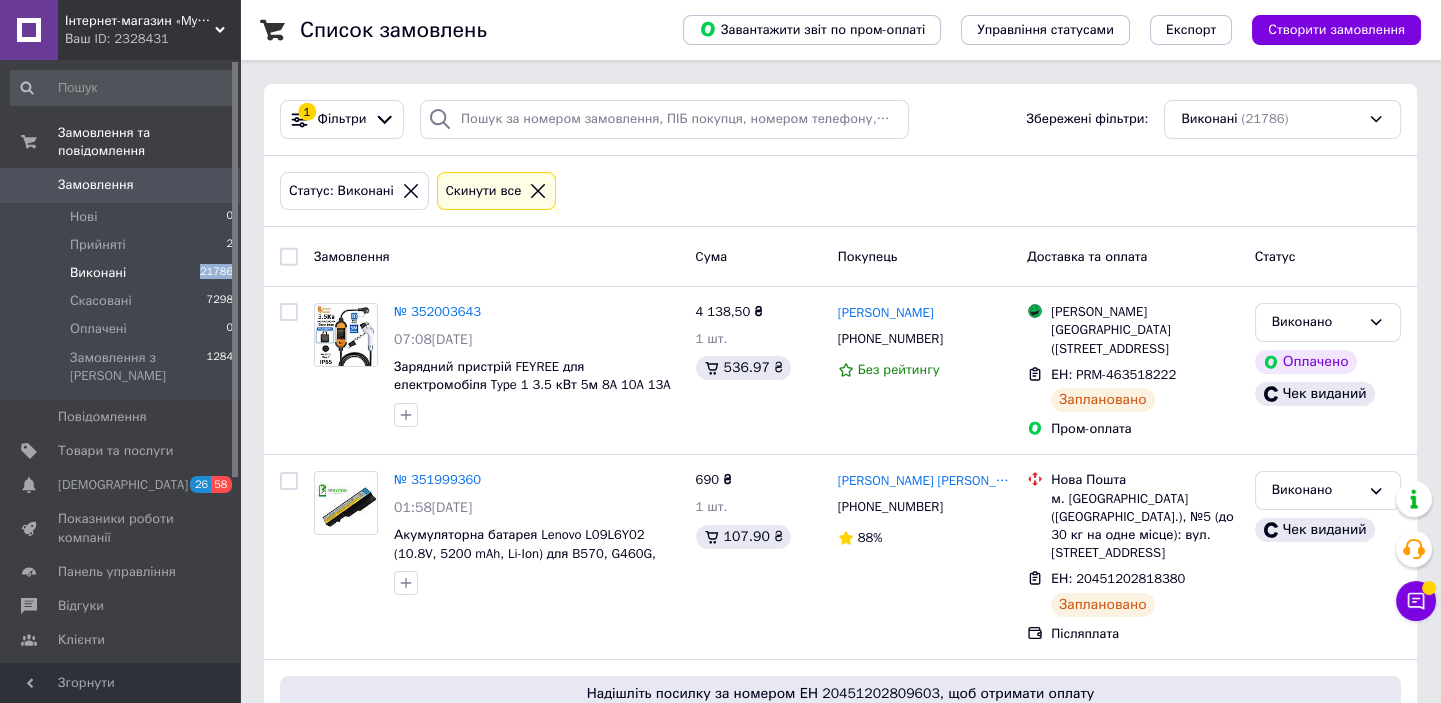 click on "21786" at bounding box center (216, 273) 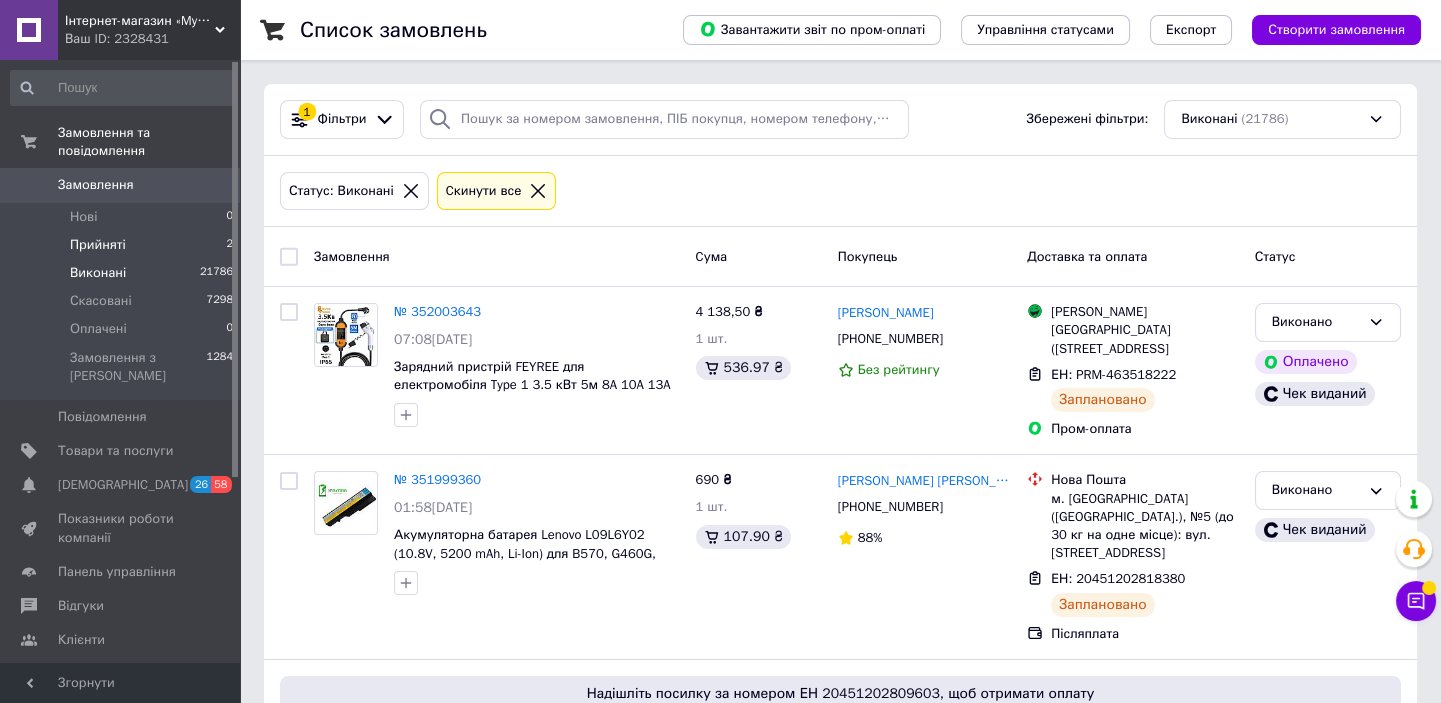 click on "Прийняті 2" at bounding box center [122, 245] 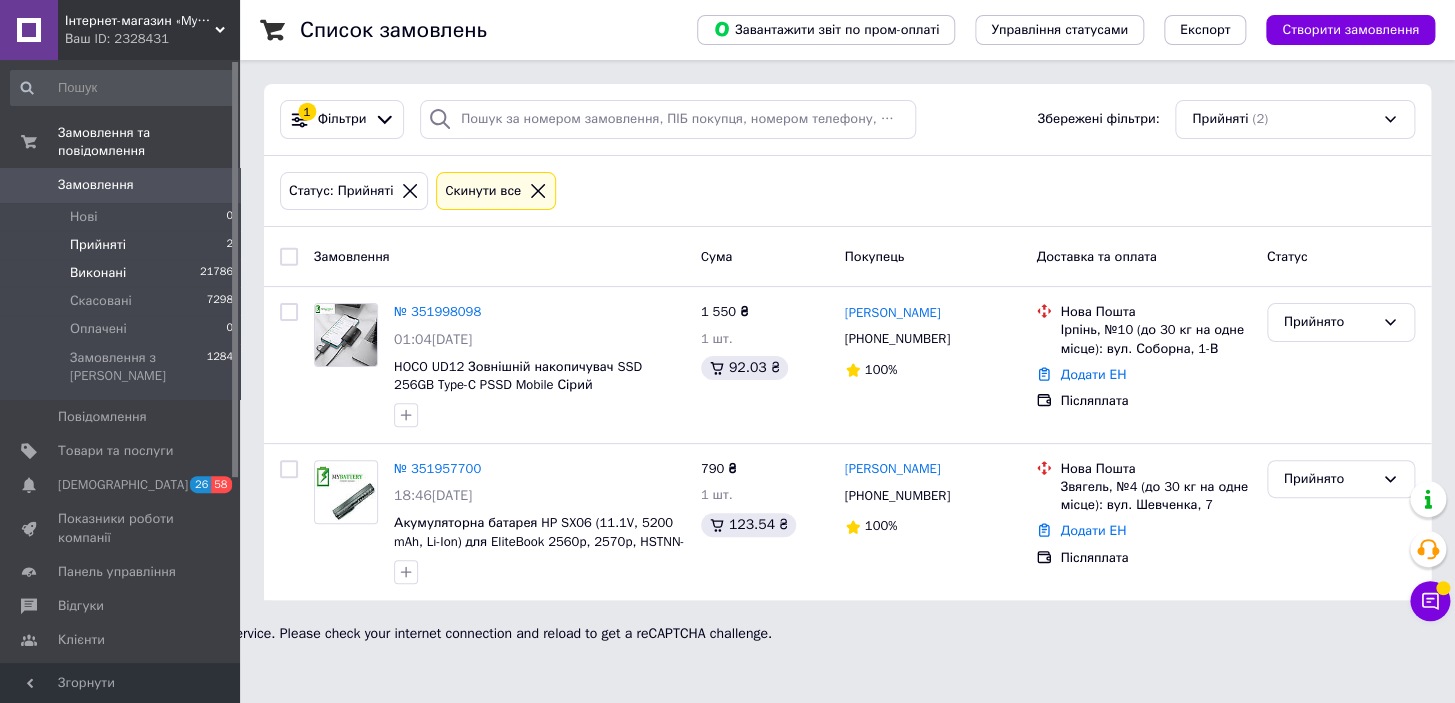 click on "Виконані 21786" at bounding box center [122, 273] 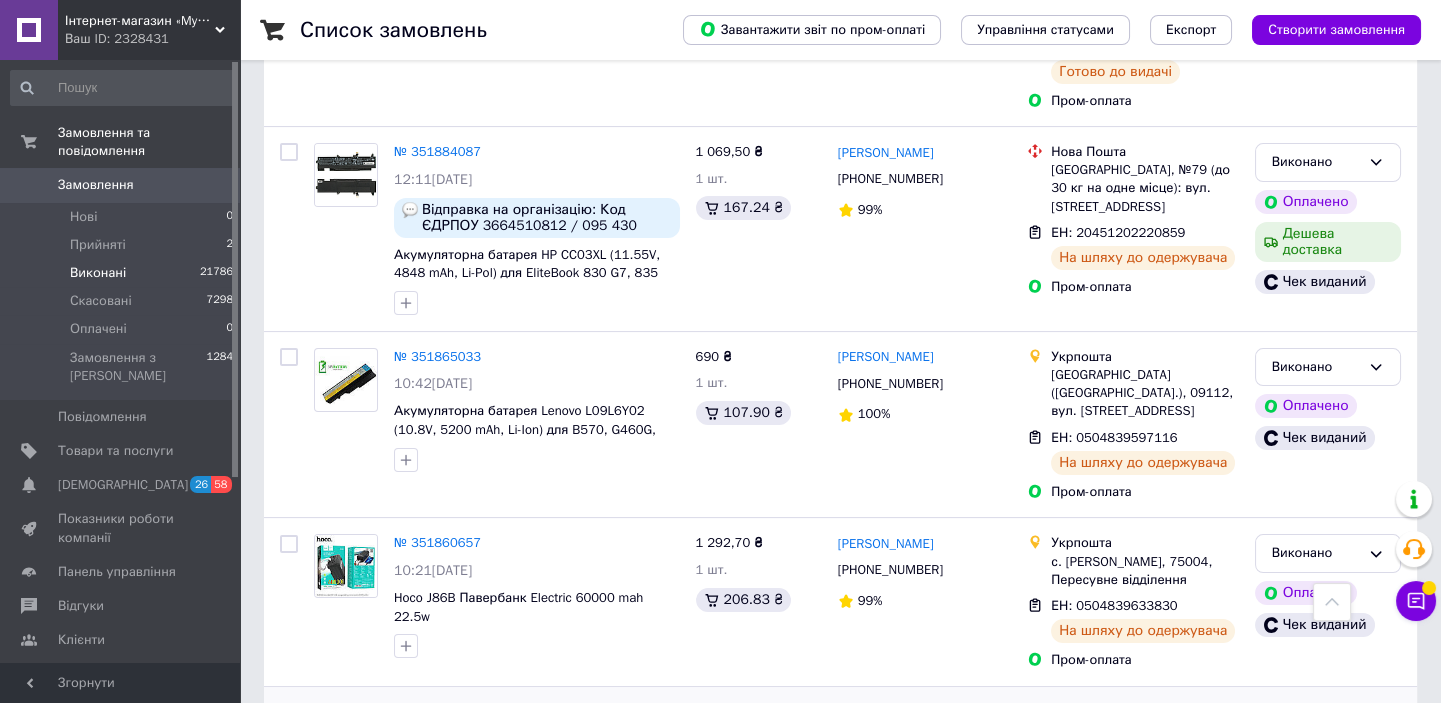 scroll, scrollTop: 1545, scrollLeft: 0, axis: vertical 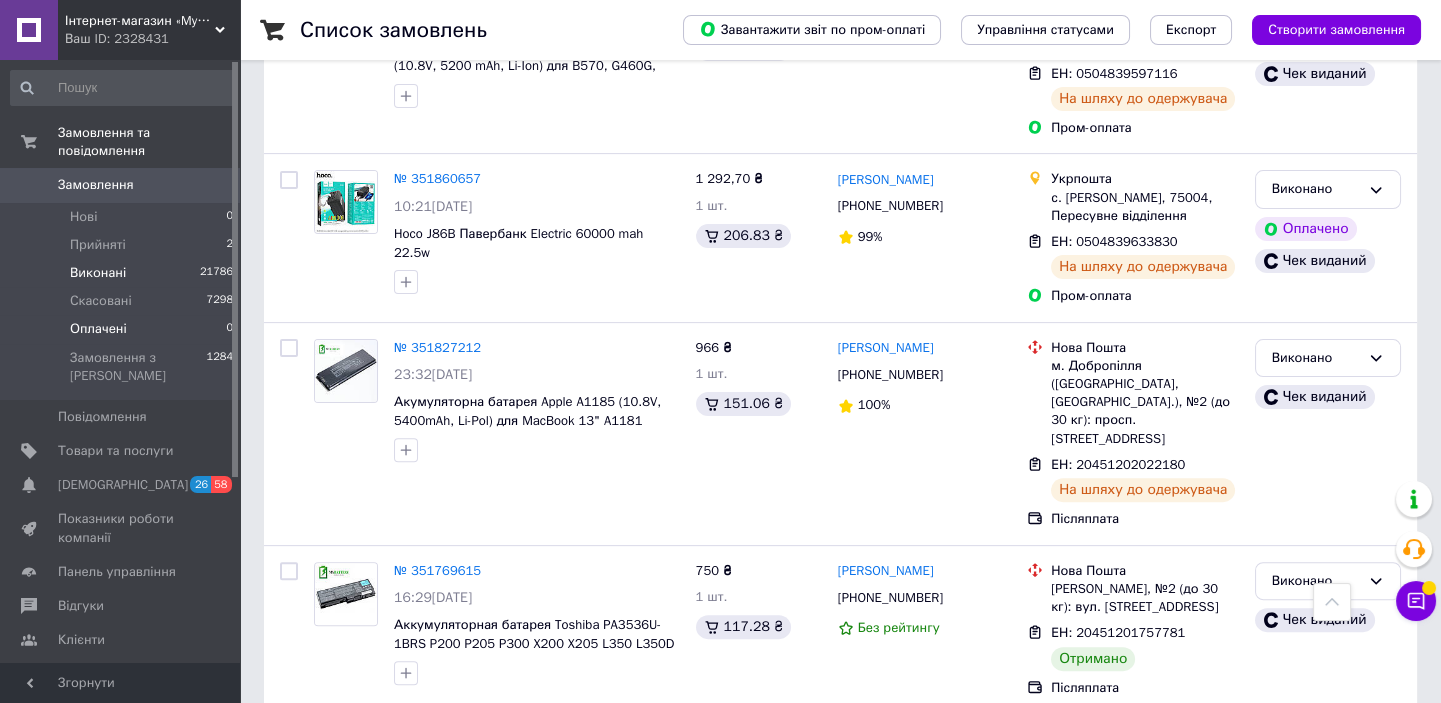 click on "Оплачені 0" at bounding box center [122, 329] 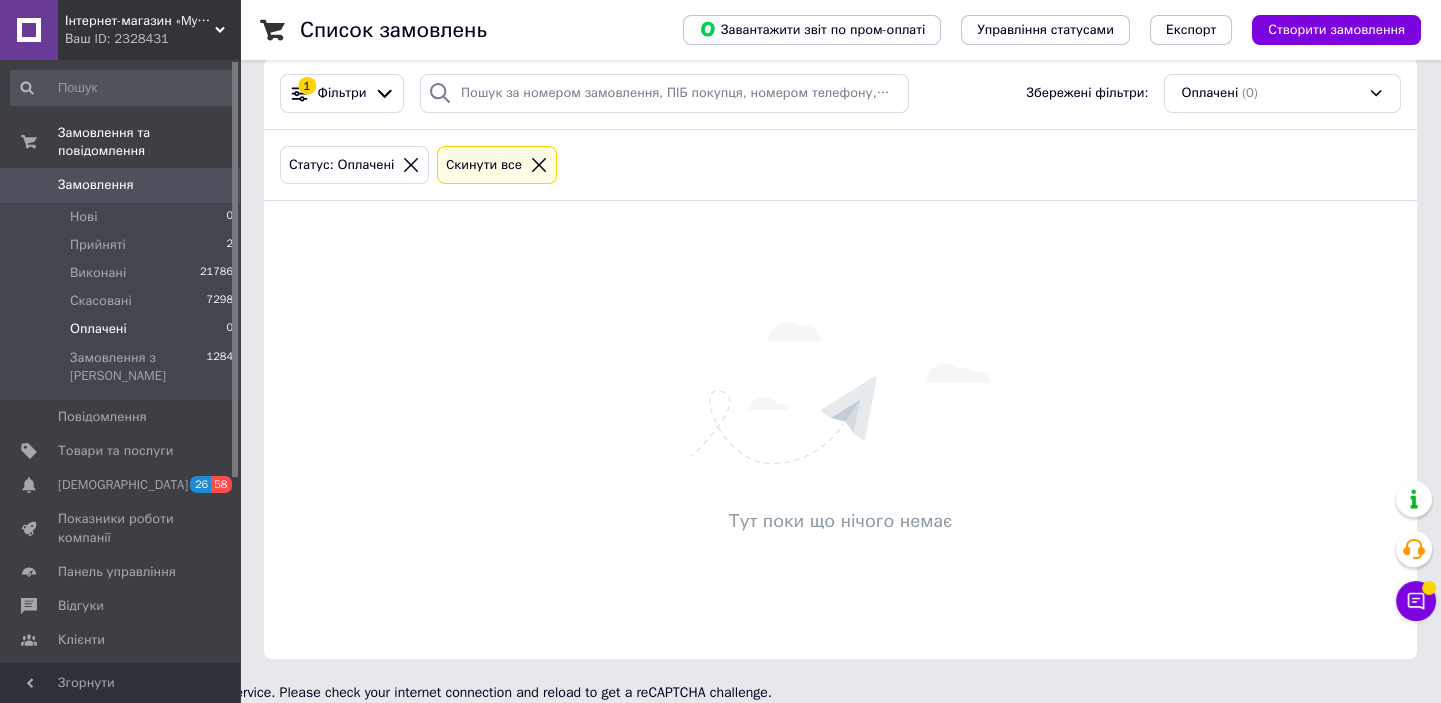 scroll, scrollTop: 0, scrollLeft: 0, axis: both 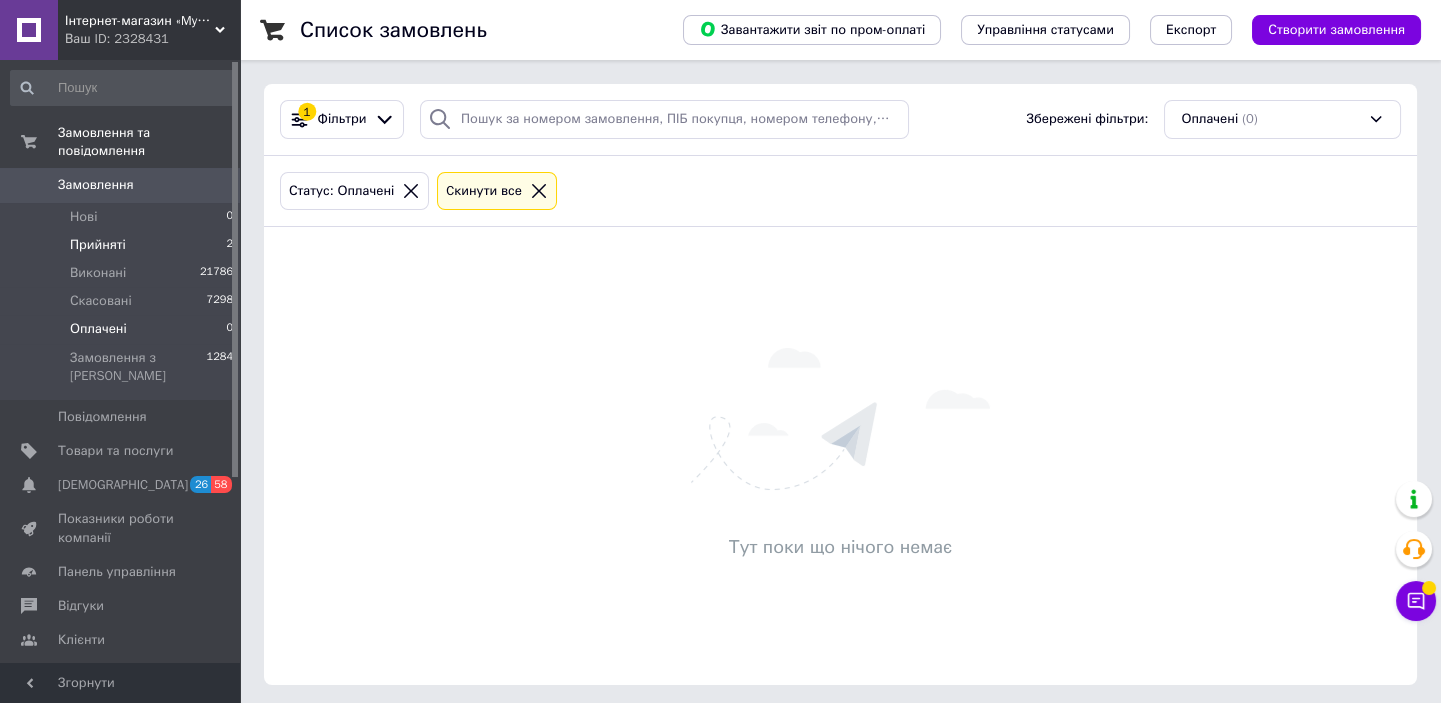 click on "Прийняті 2" at bounding box center [122, 245] 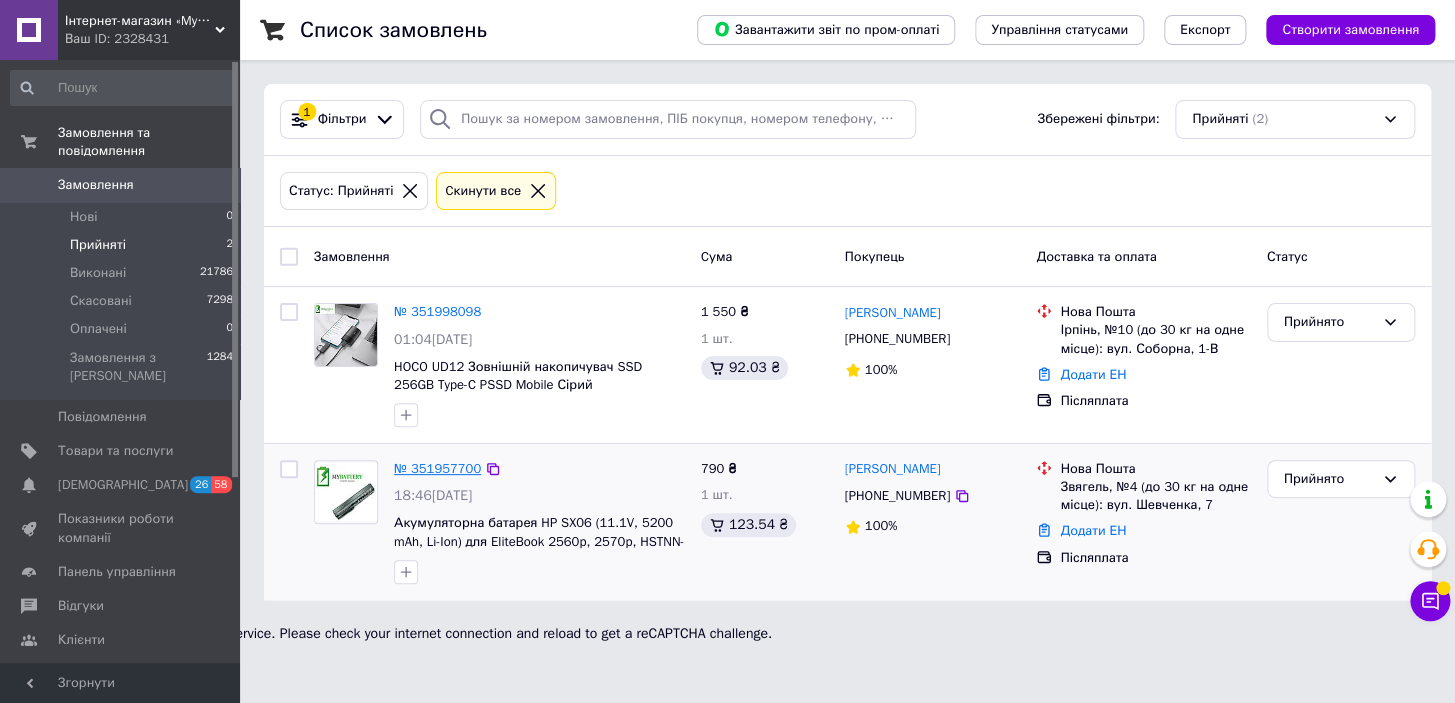 click on "№ 351957700" at bounding box center (437, 468) 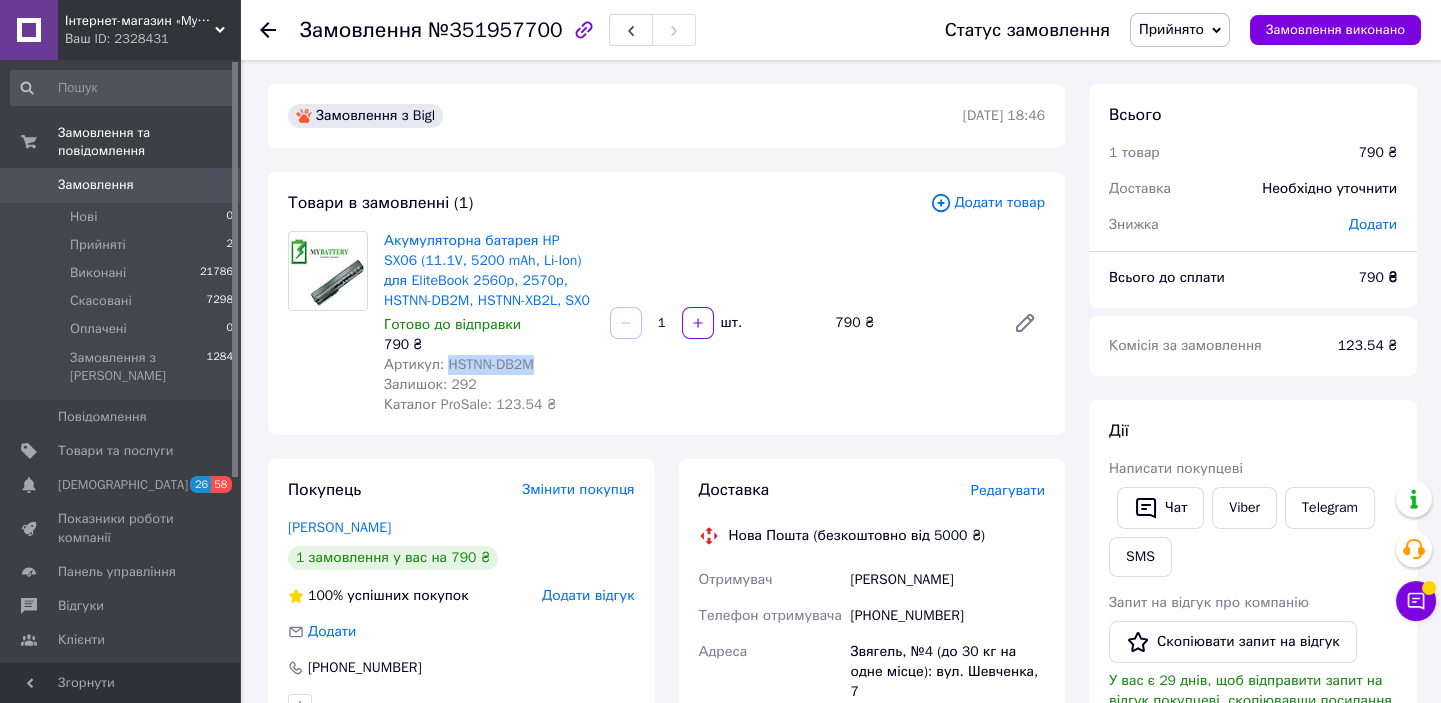 drag, startPoint x: 448, startPoint y: 358, endPoint x: 539, endPoint y: 359, distance: 91.00549 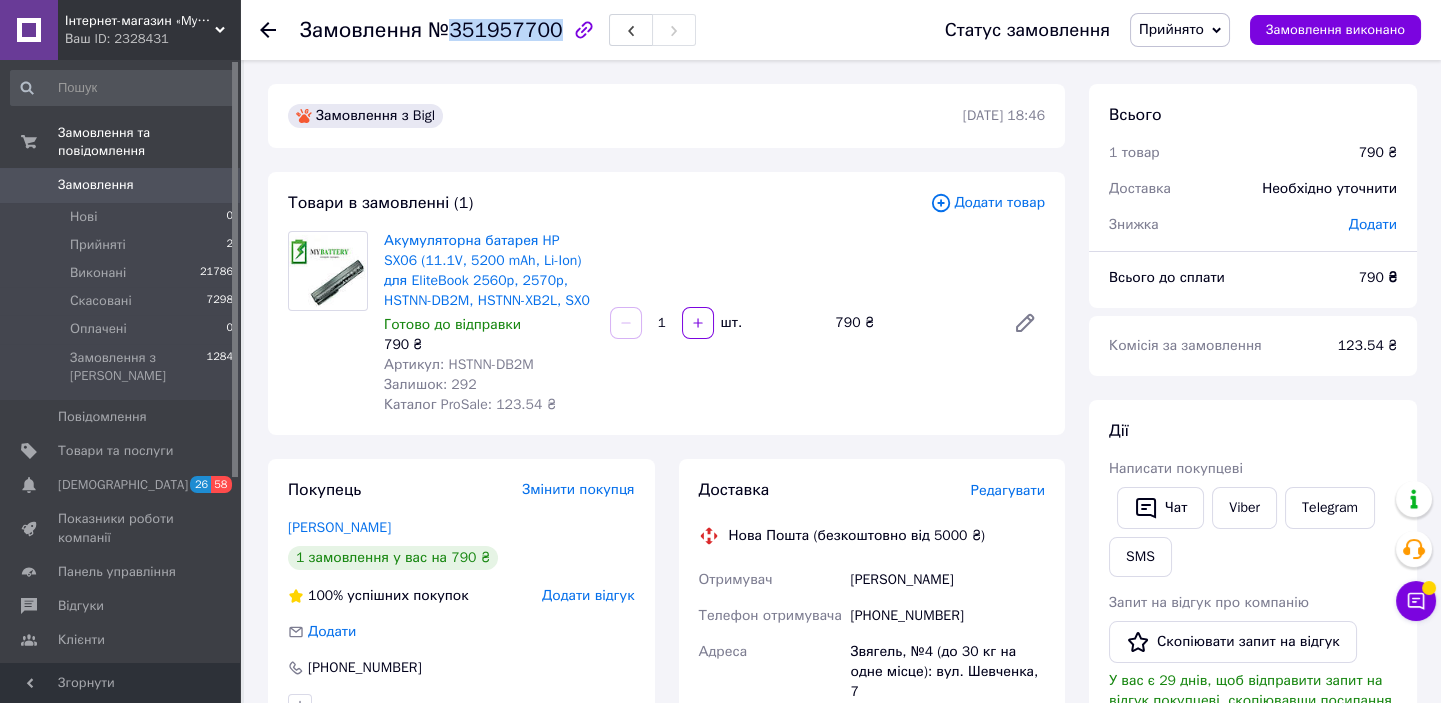 drag, startPoint x: 448, startPoint y: 35, endPoint x: 547, endPoint y: 19, distance: 100.28459 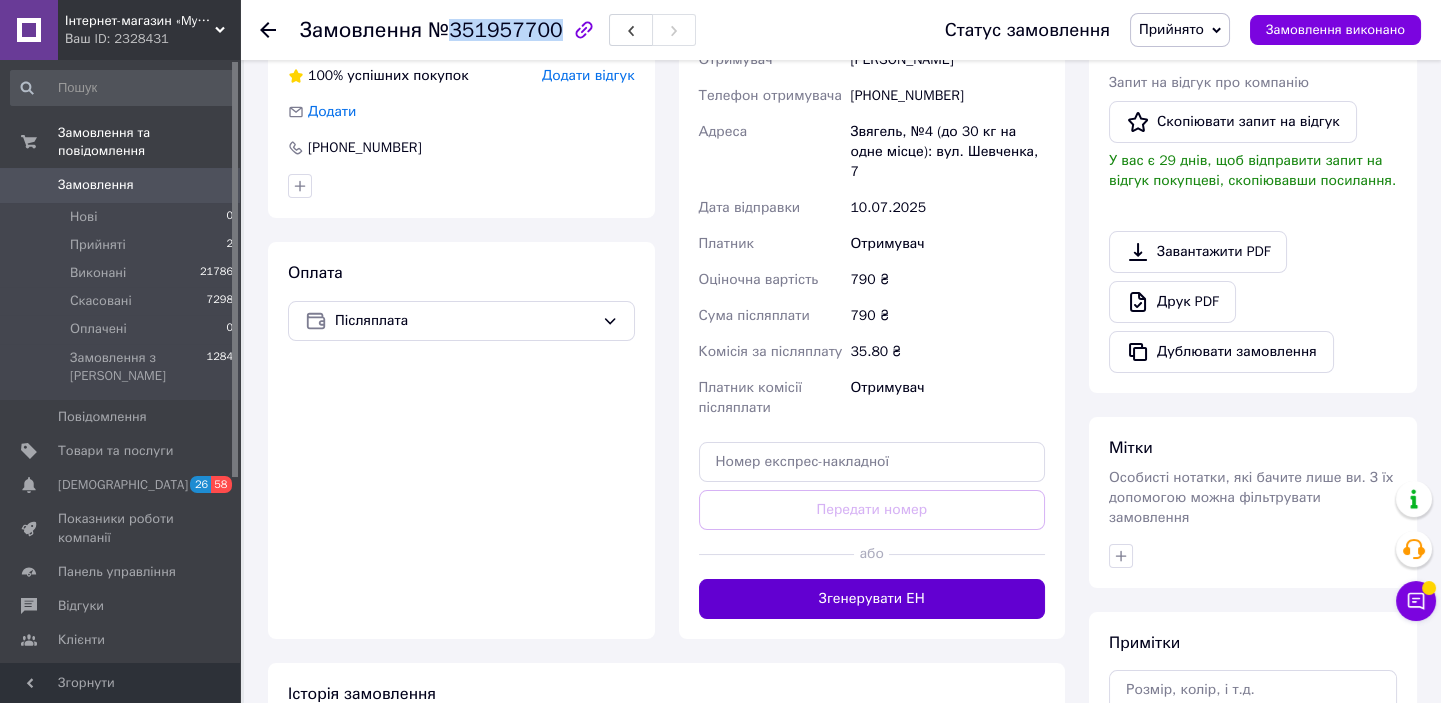 scroll, scrollTop: 545, scrollLeft: 0, axis: vertical 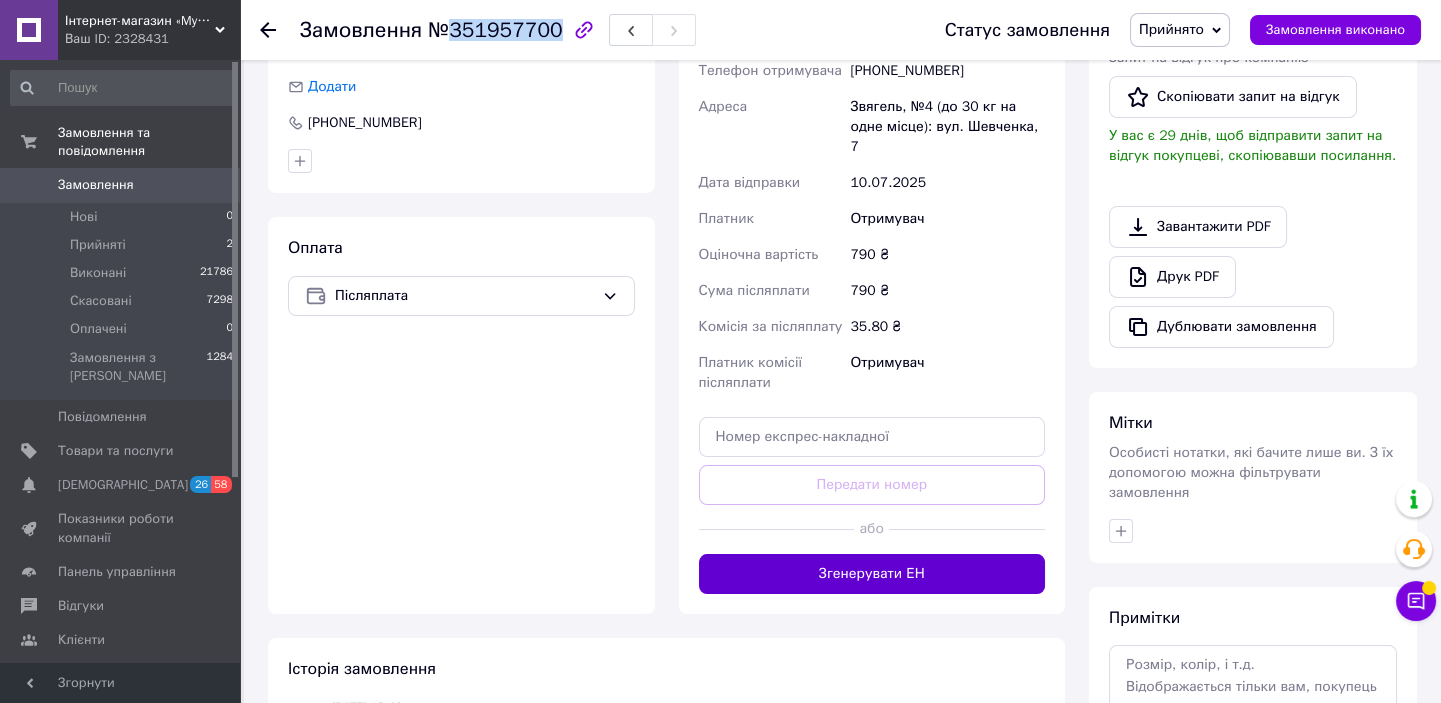 click on "Згенерувати ЕН" at bounding box center (872, 574) 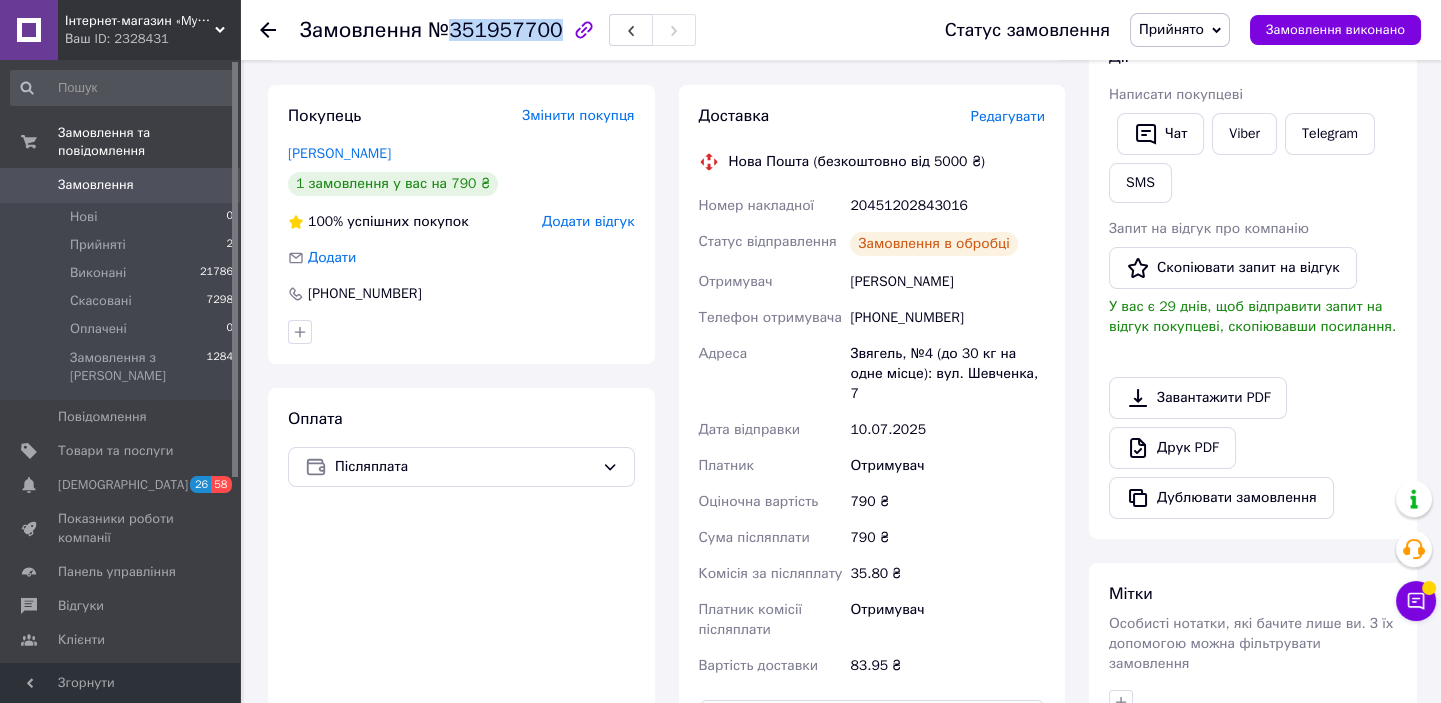 scroll, scrollTop: 272, scrollLeft: 0, axis: vertical 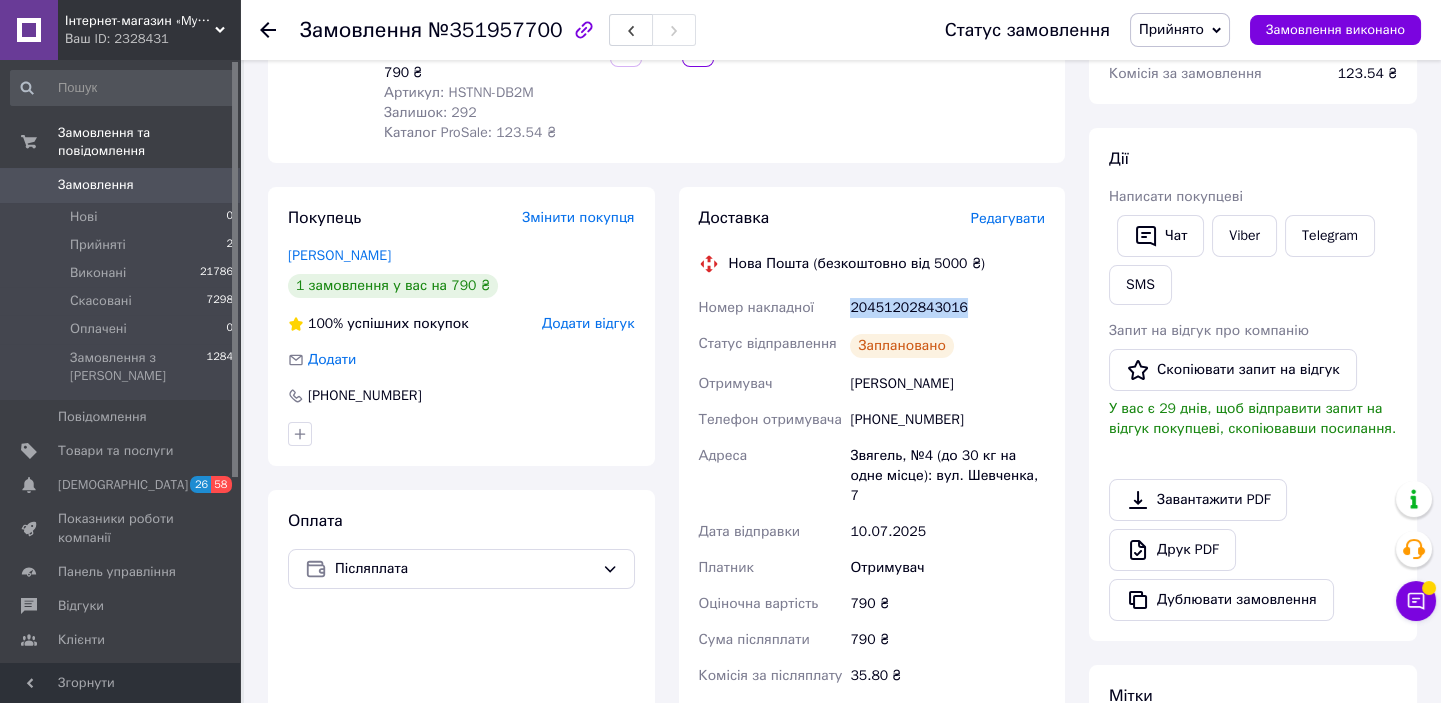 drag, startPoint x: 968, startPoint y: 311, endPoint x: 853, endPoint y: 313, distance: 115.01739 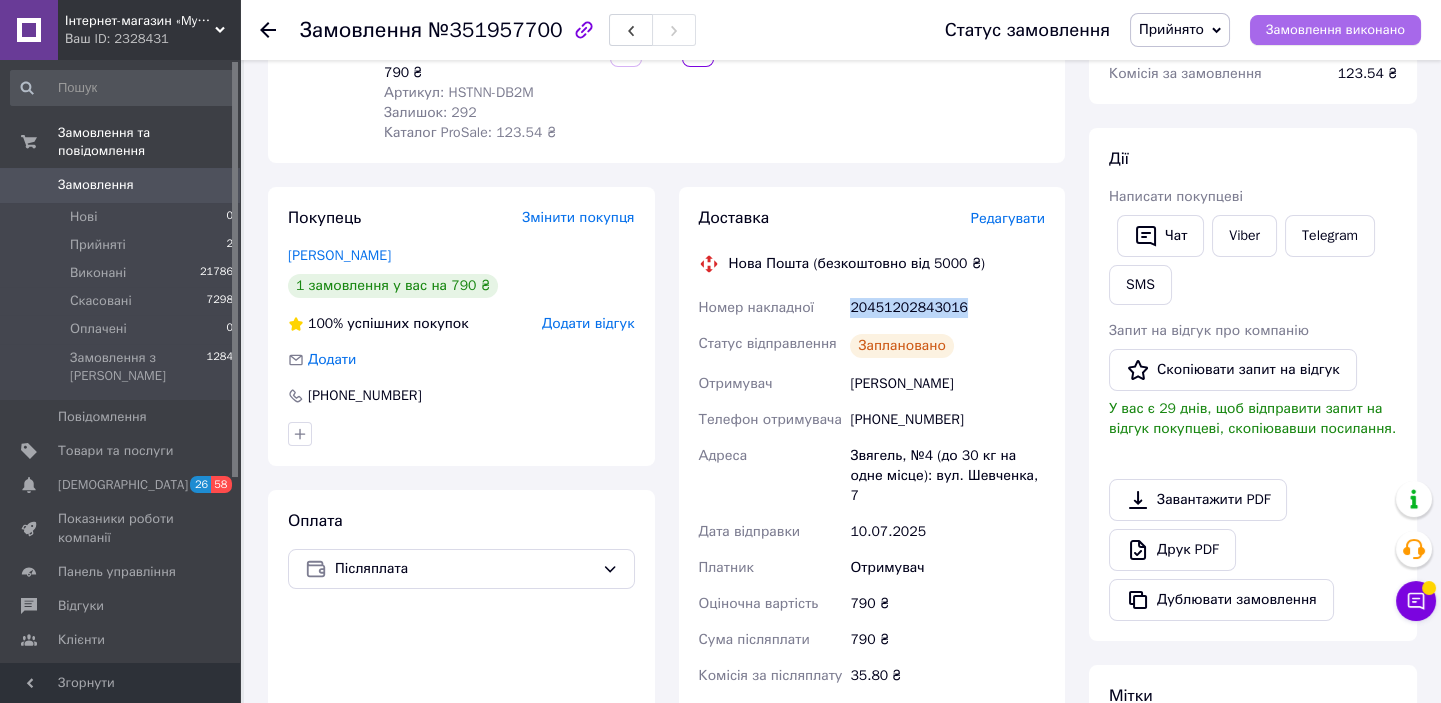 click on "Замовлення виконано" at bounding box center (1335, 30) 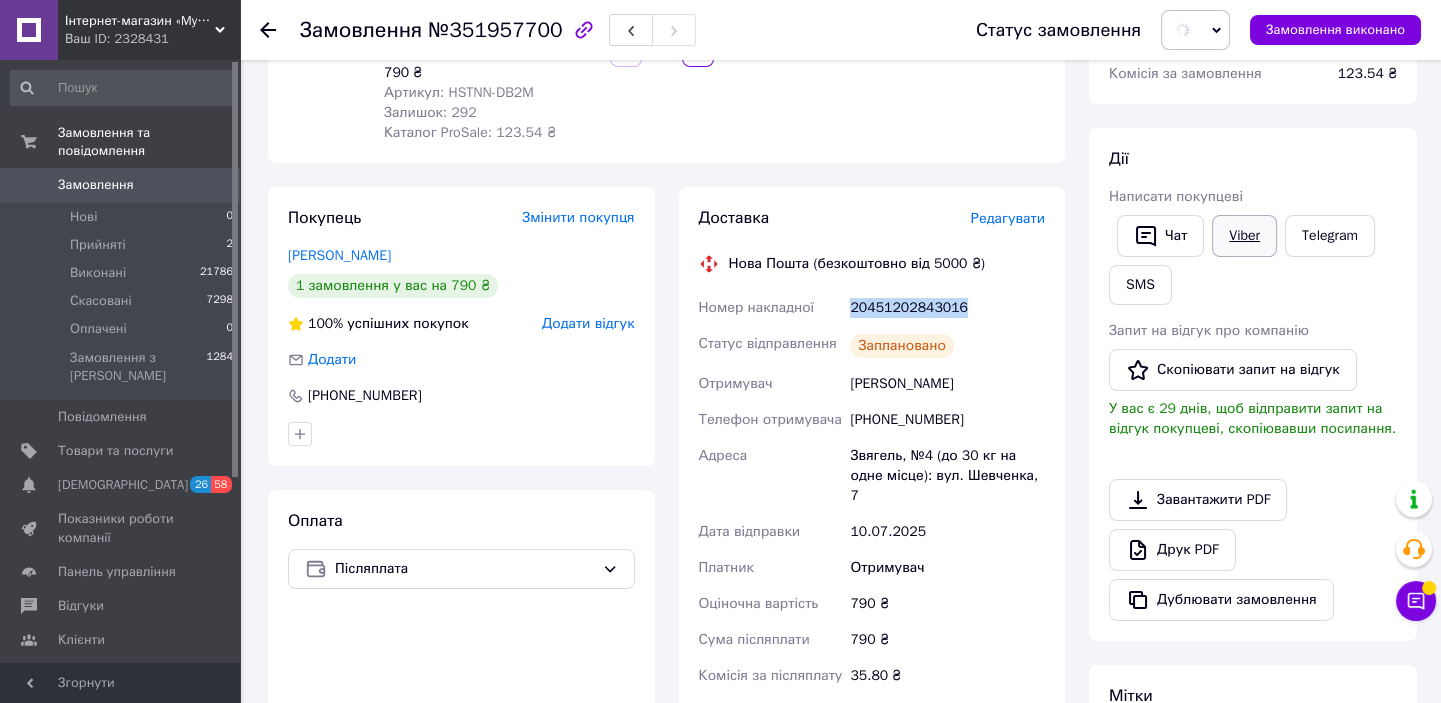 click on "Viber" at bounding box center (1244, 236) 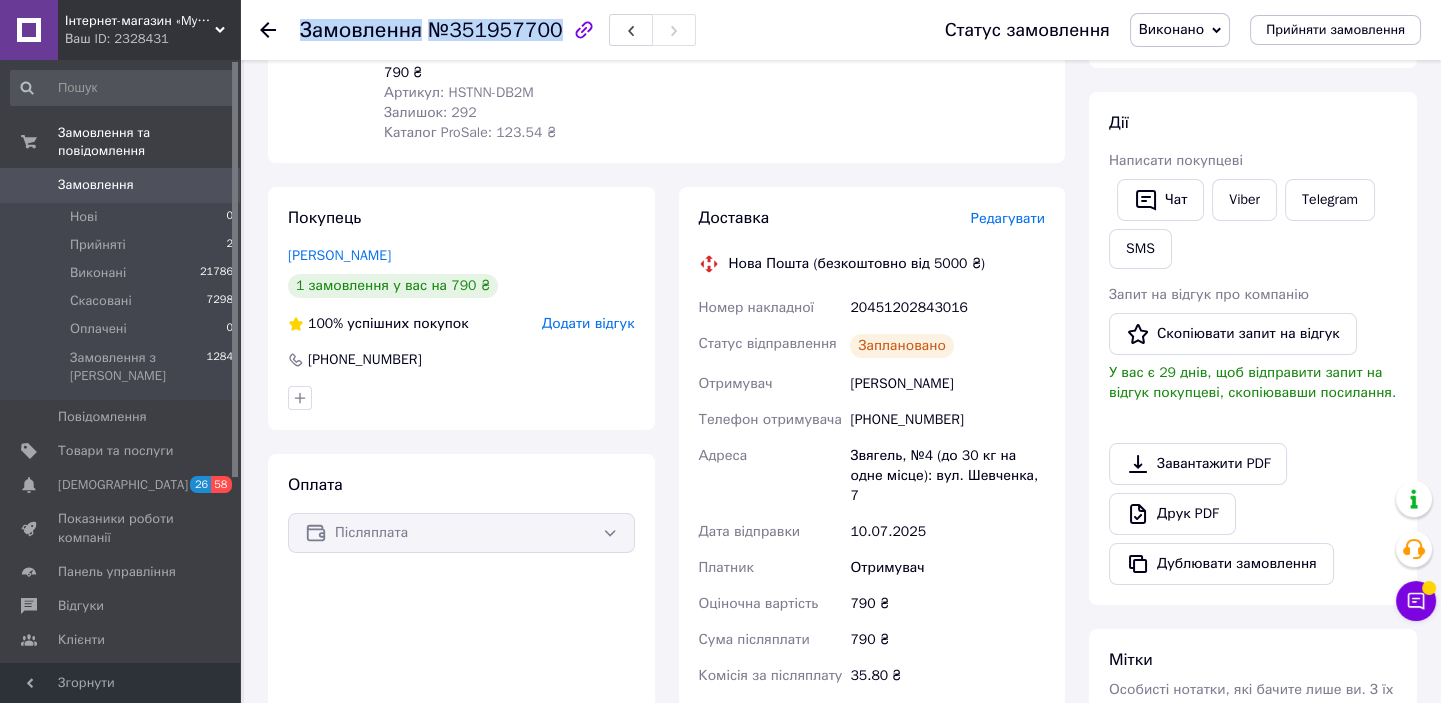 drag, startPoint x: 300, startPoint y: 29, endPoint x: 543, endPoint y: 31, distance: 243.00822 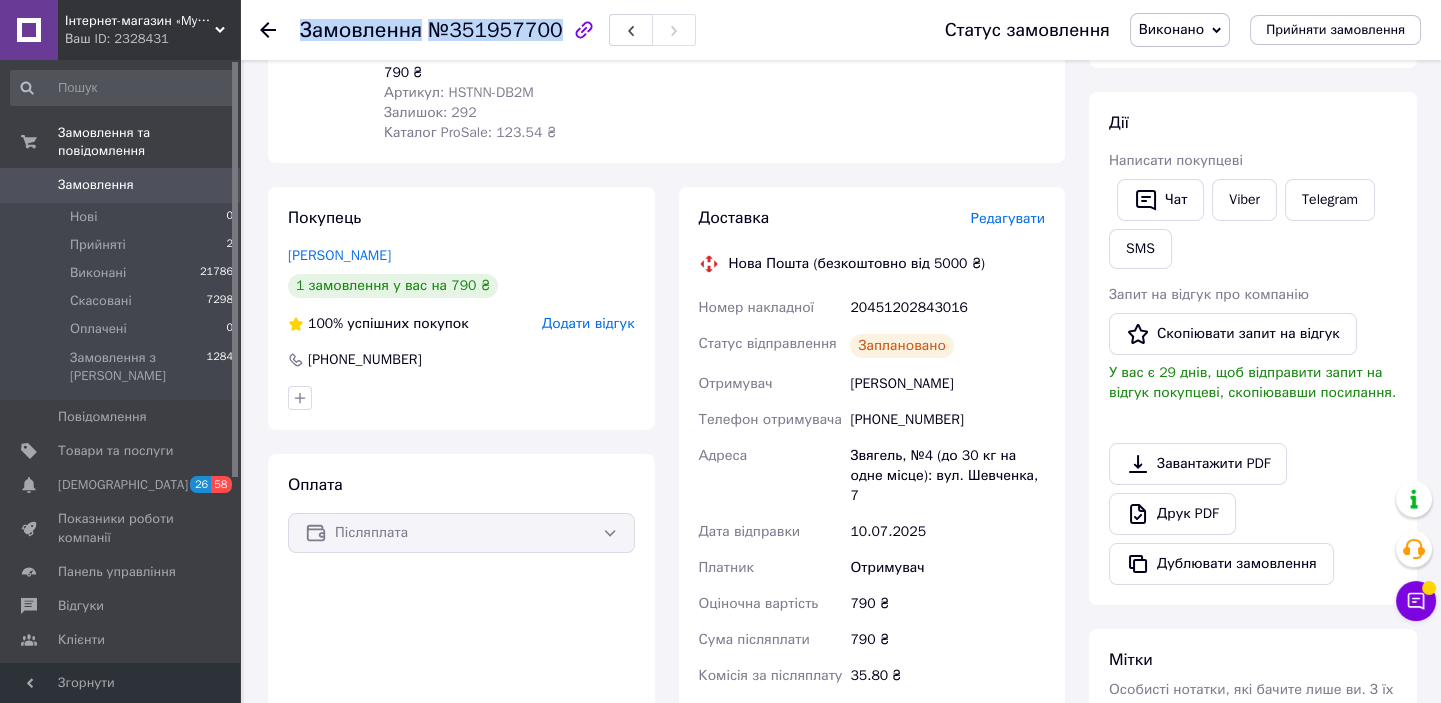 click on "Замовлення №351957700" at bounding box center [431, 30] 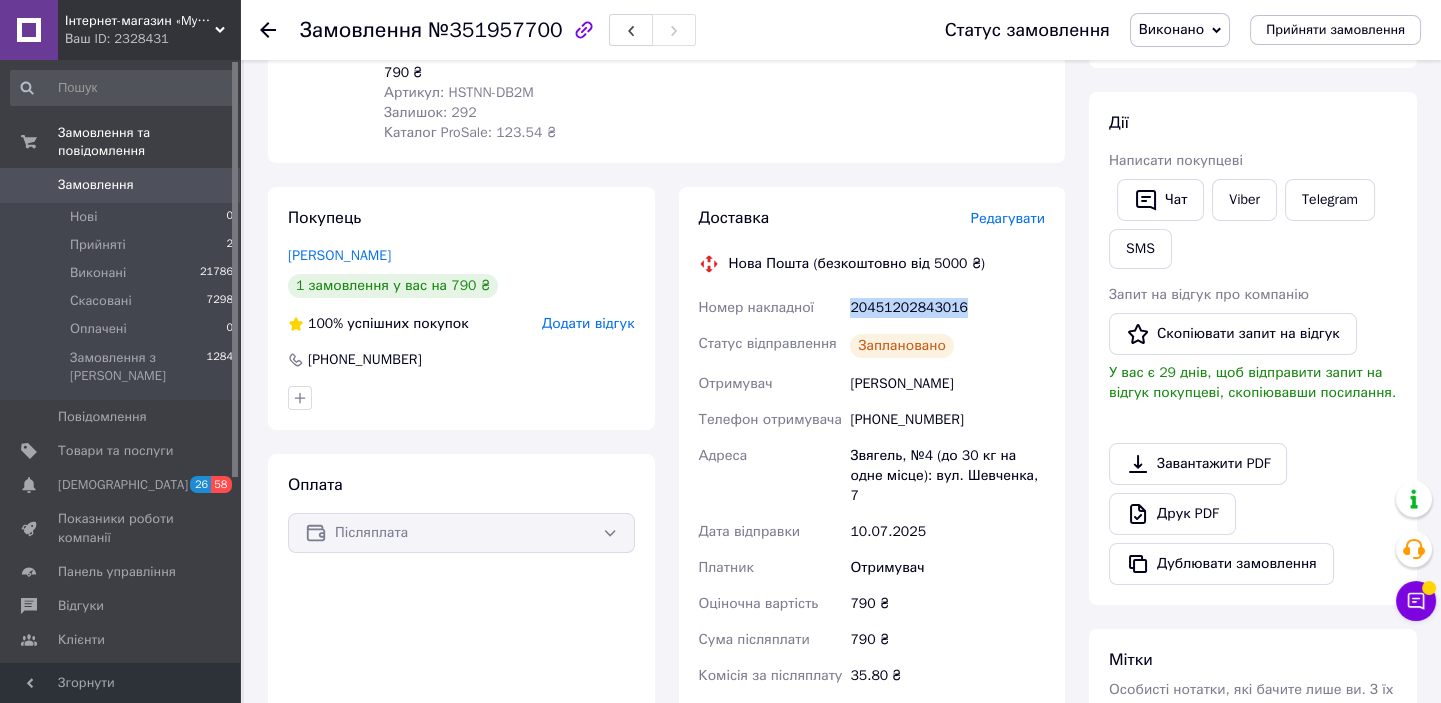 drag, startPoint x: 964, startPoint y: 309, endPoint x: 850, endPoint y: 320, distance: 114.52947 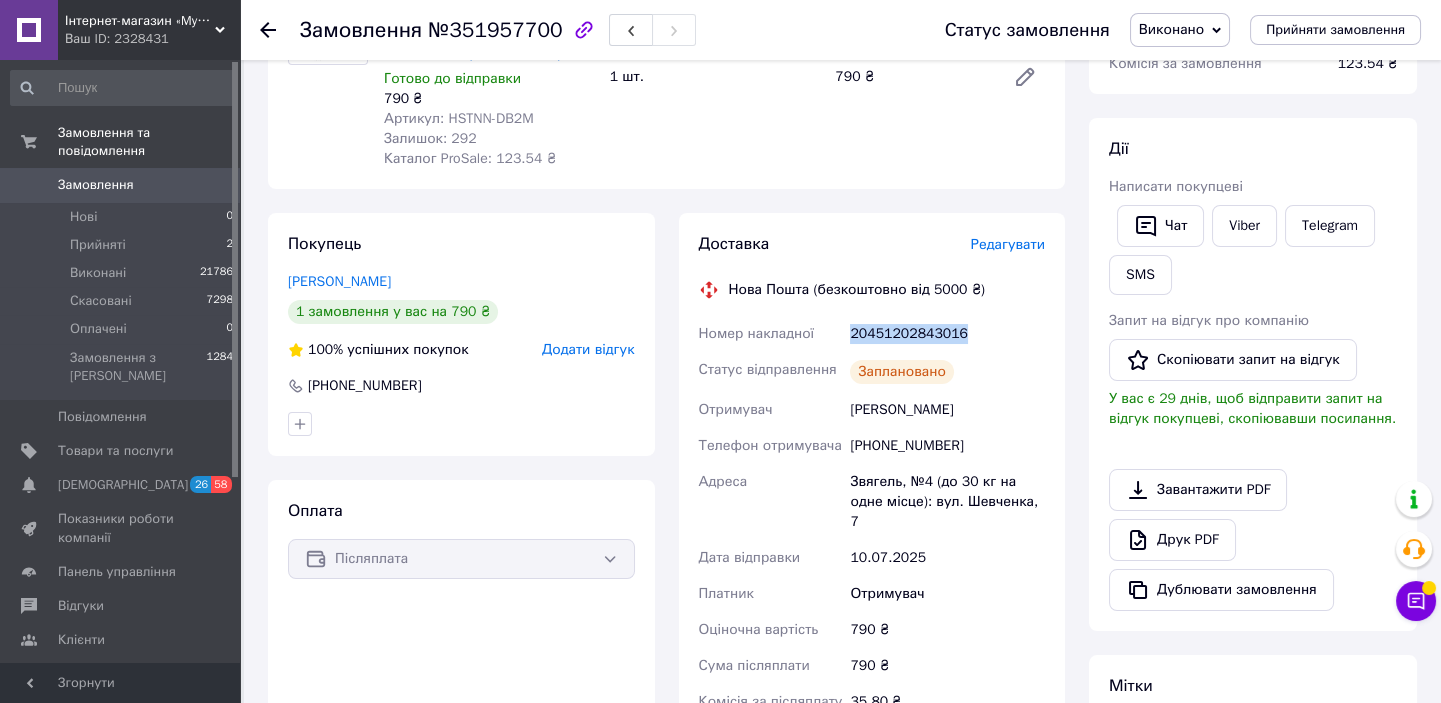 scroll, scrollTop: 0, scrollLeft: 0, axis: both 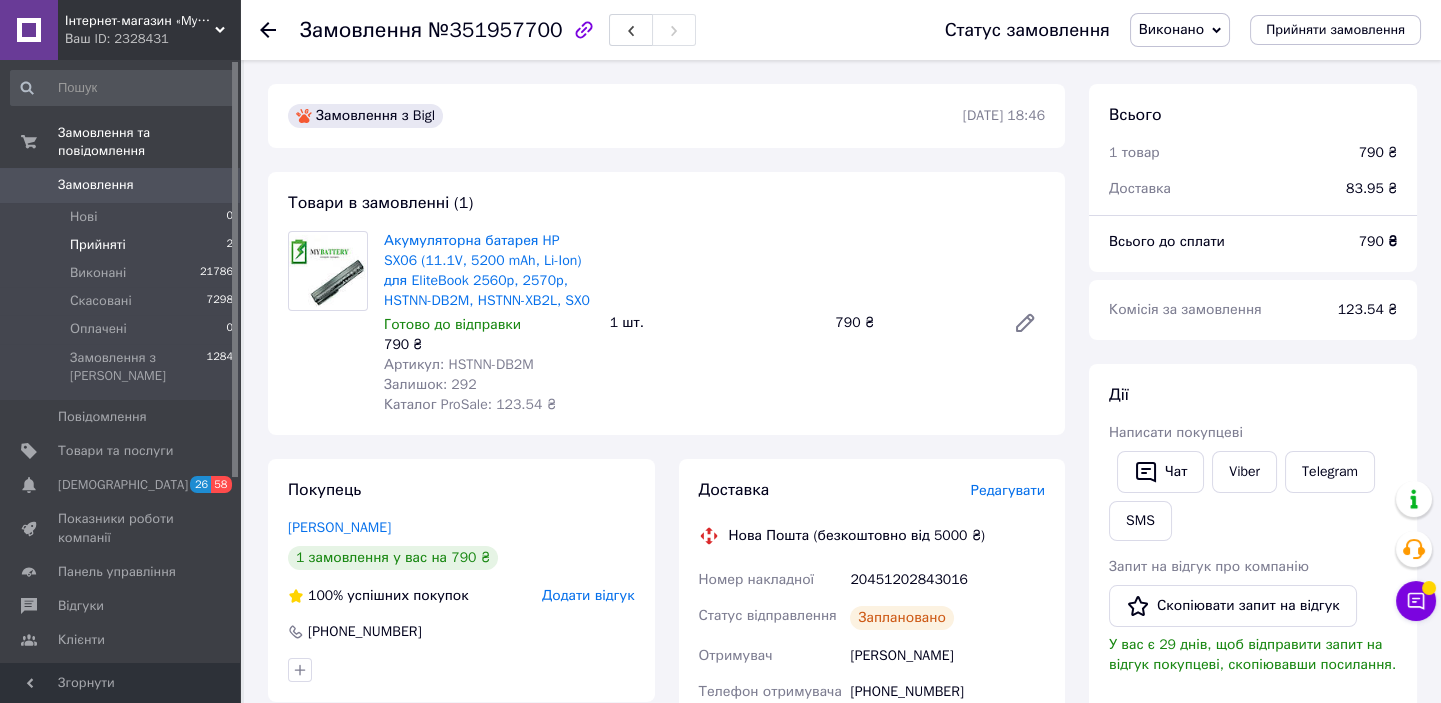 click on "Прийняті 2" at bounding box center [122, 245] 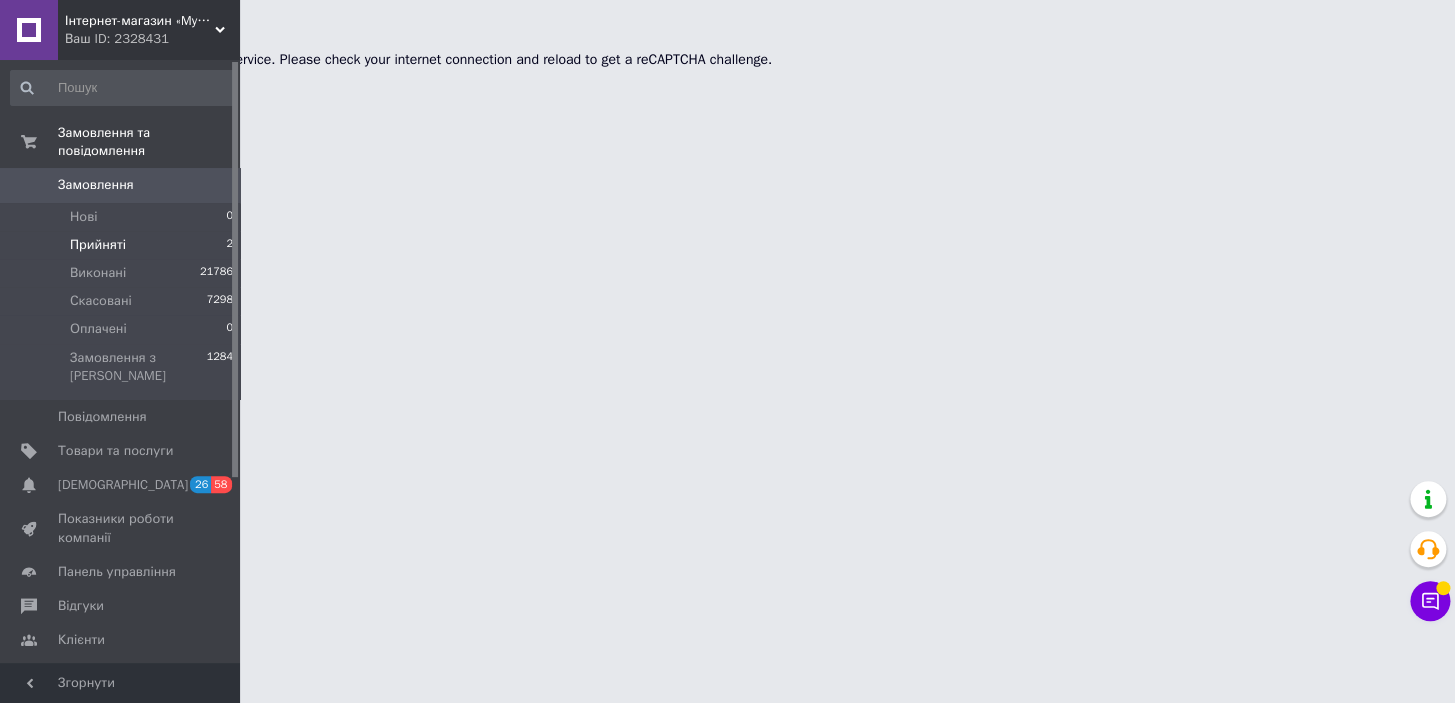 click on "Прийняті" at bounding box center (98, 245) 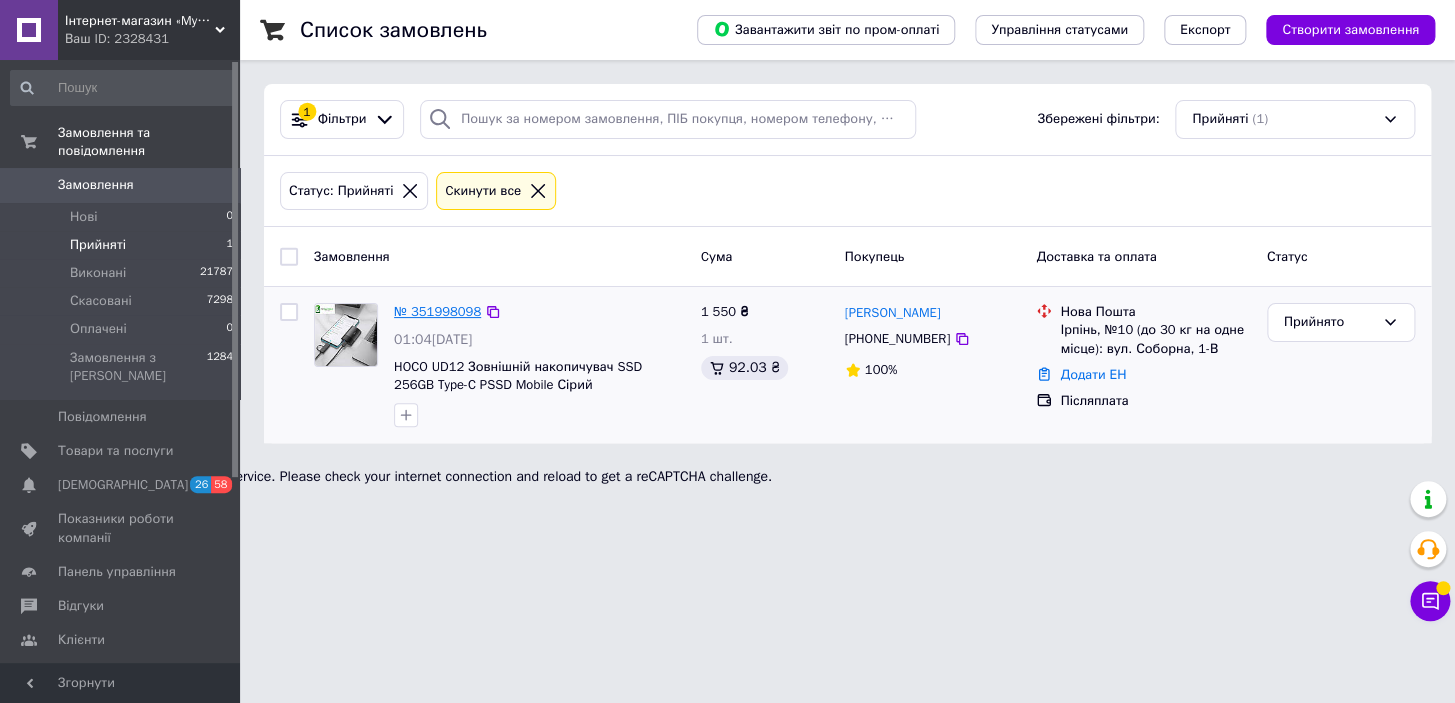 click on "№ 351998098" at bounding box center [437, 311] 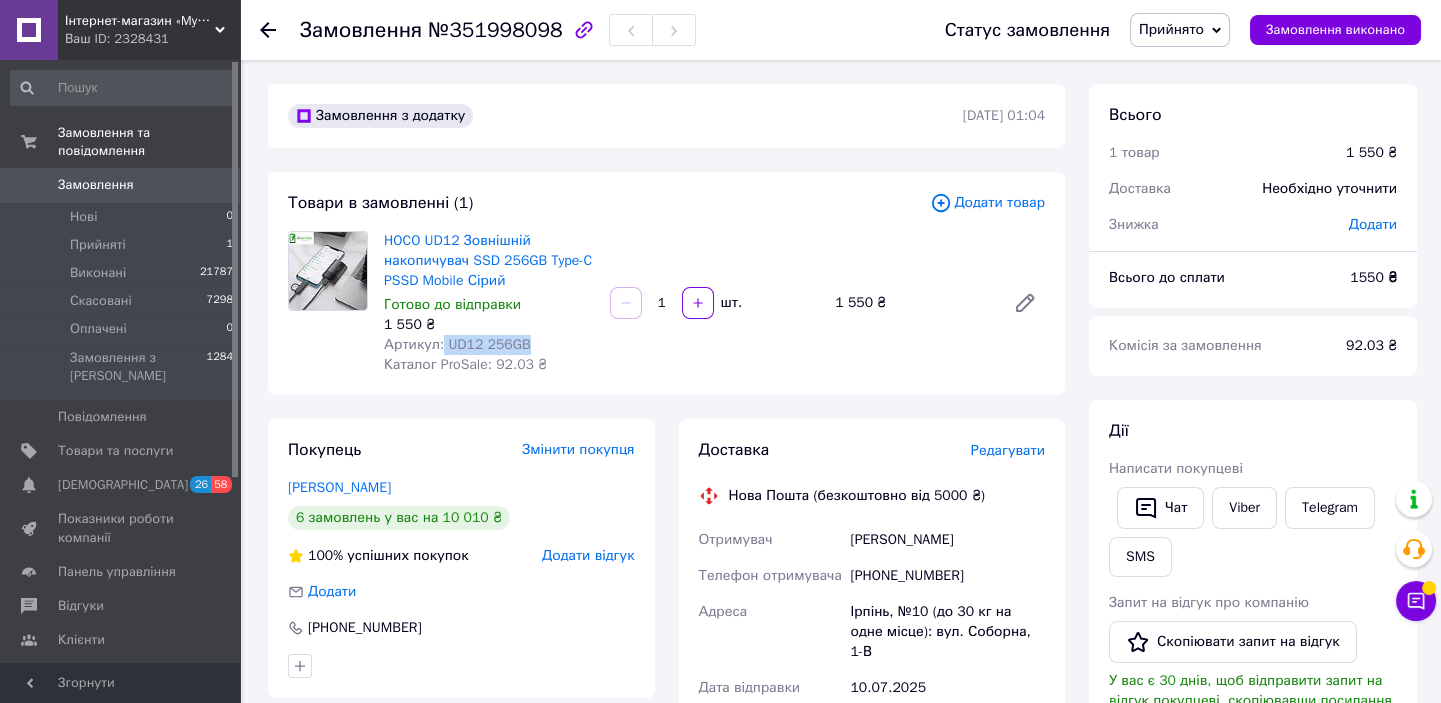 drag, startPoint x: 440, startPoint y: 348, endPoint x: 524, endPoint y: 348, distance: 84 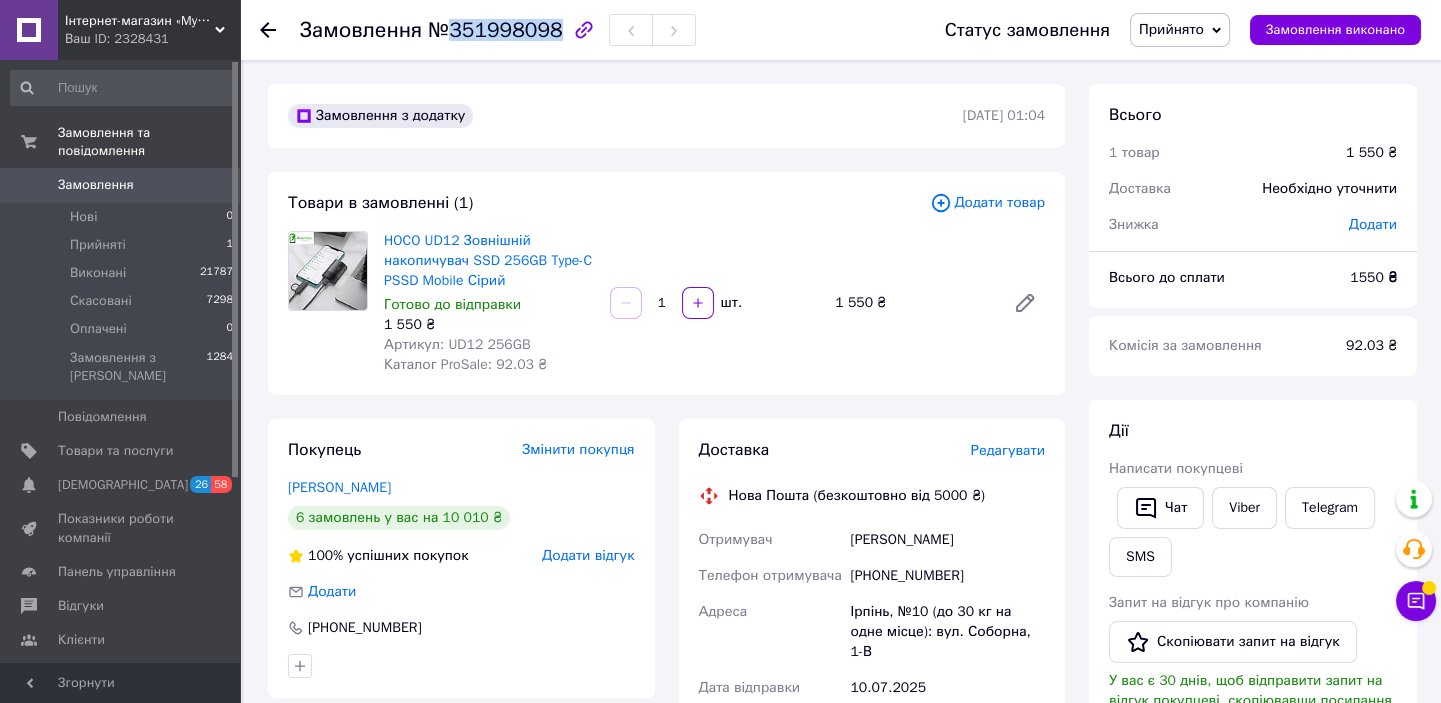 drag, startPoint x: 444, startPoint y: 33, endPoint x: 543, endPoint y: 30, distance: 99.04544 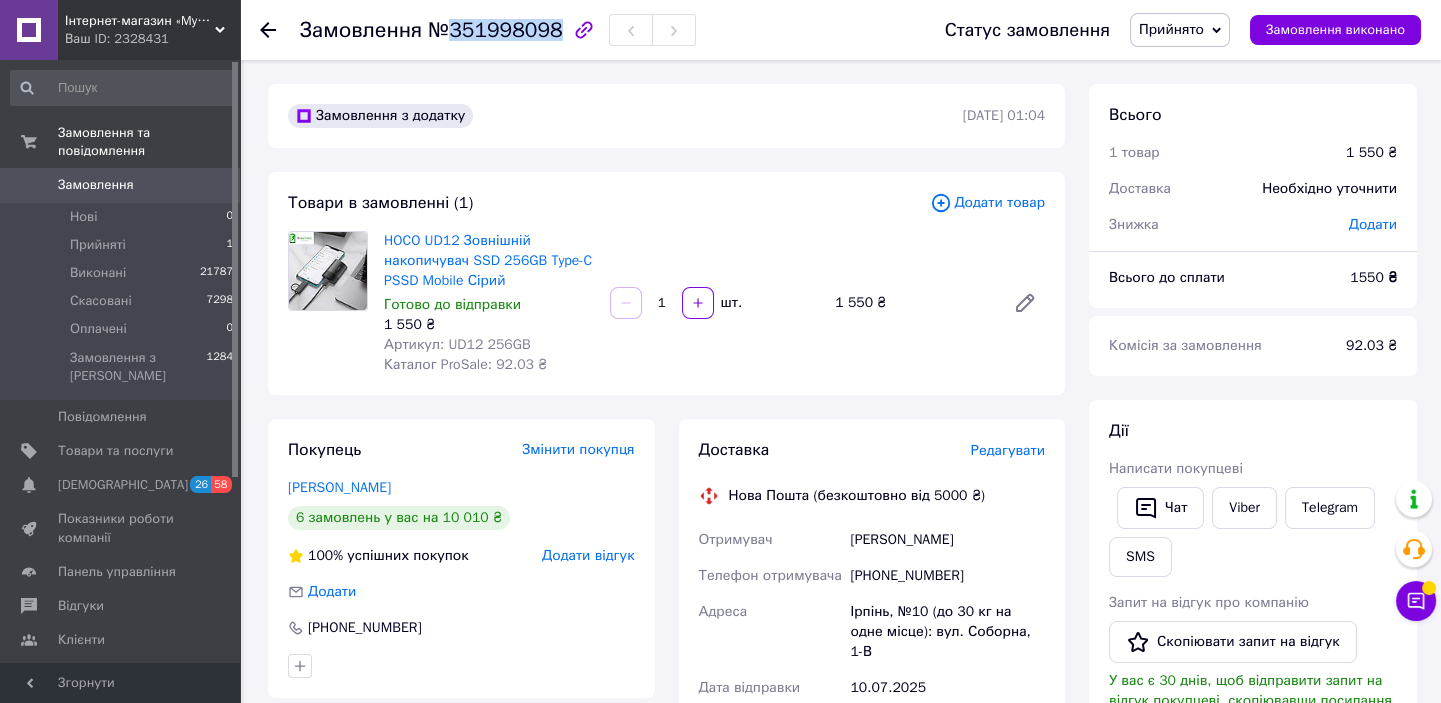 click on "№351998098" at bounding box center (495, 30) 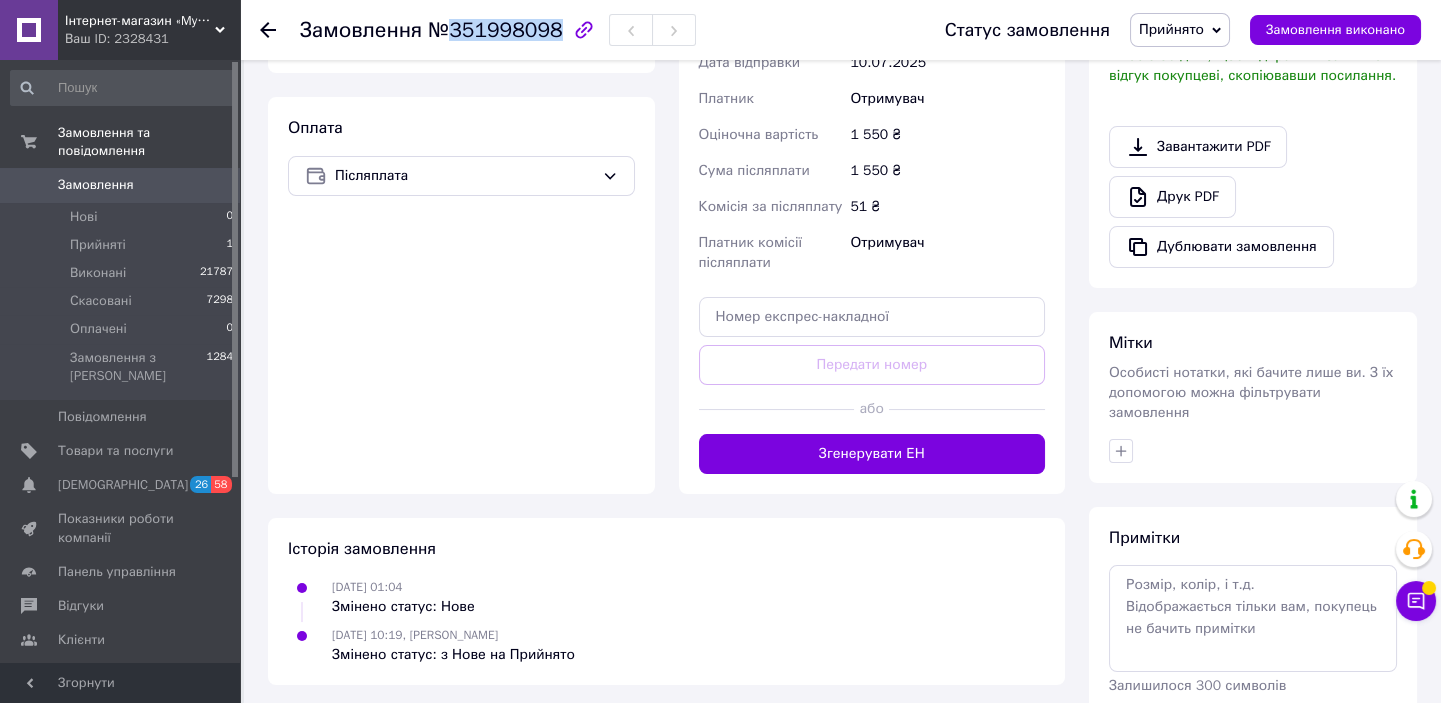 scroll, scrollTop: 716, scrollLeft: 0, axis: vertical 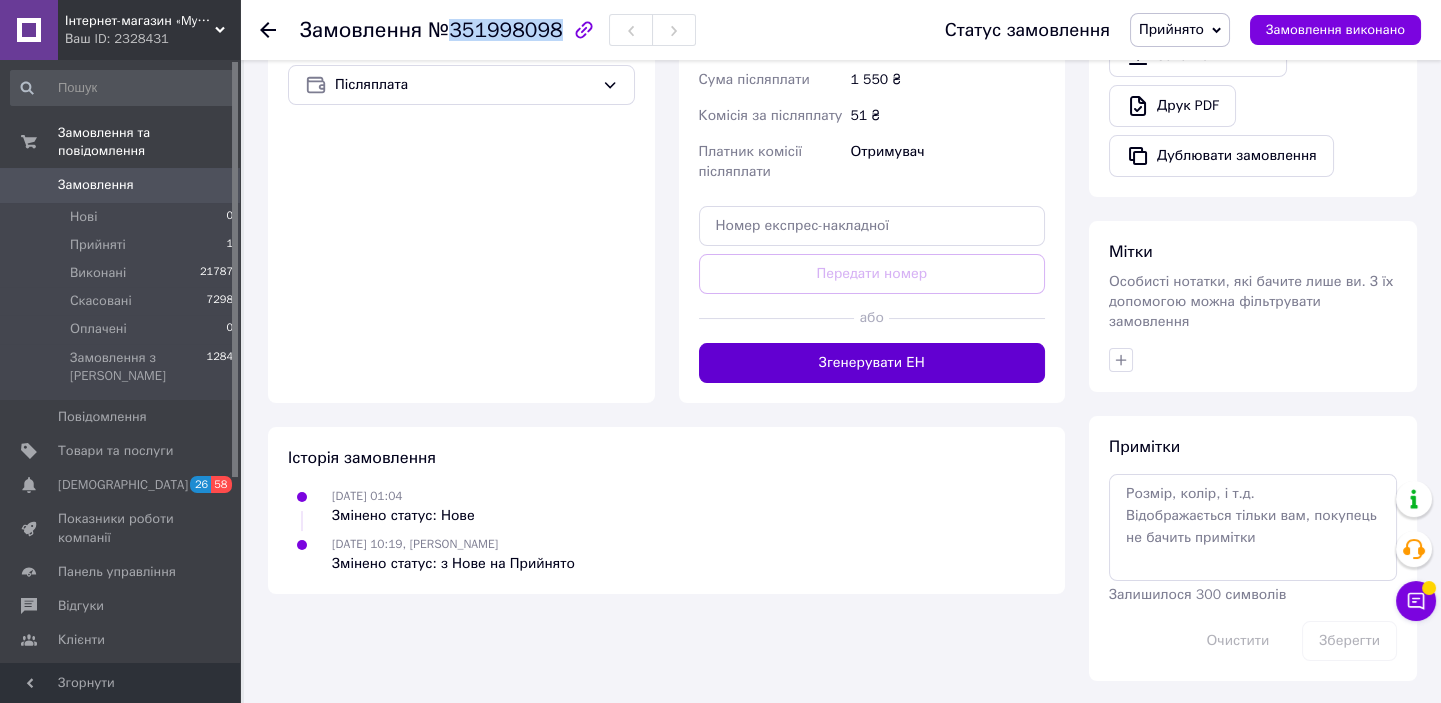 click on "Згенерувати ЕН" at bounding box center [872, 363] 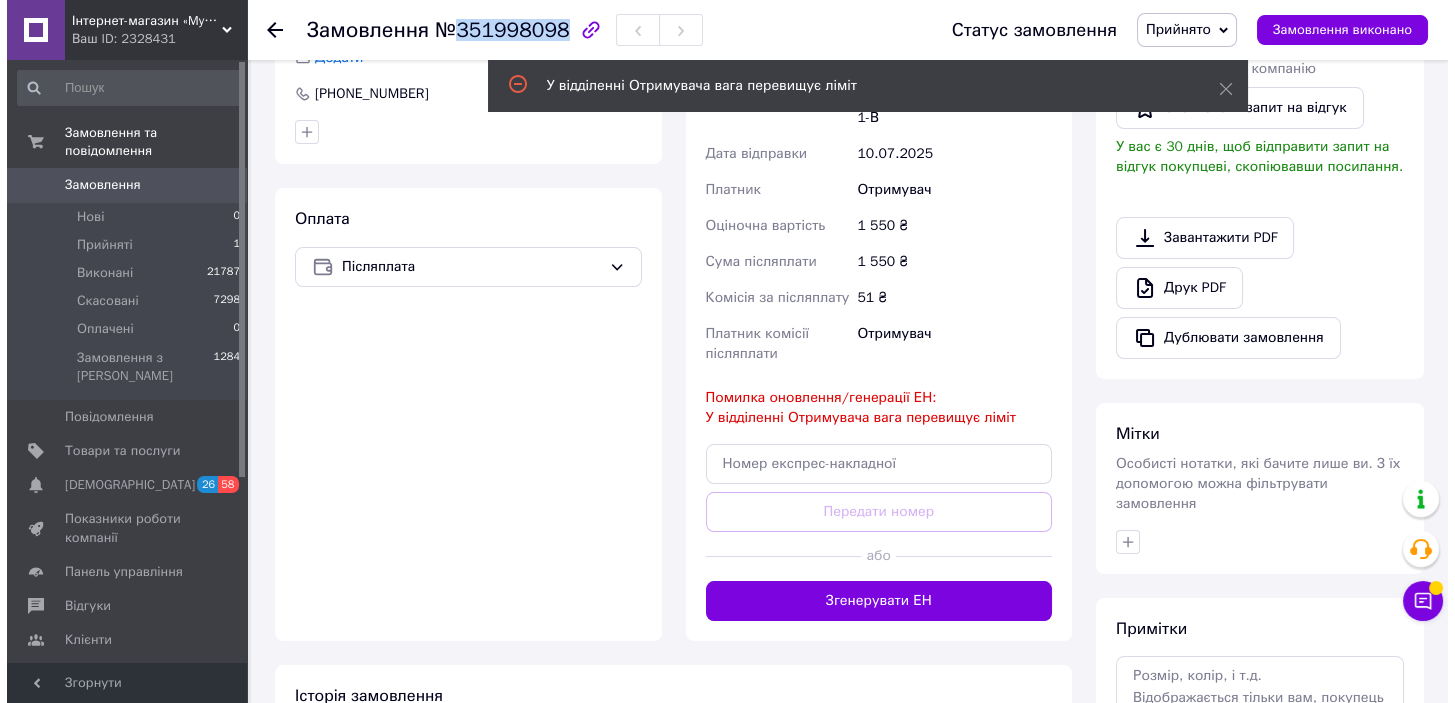 scroll, scrollTop: 261, scrollLeft: 0, axis: vertical 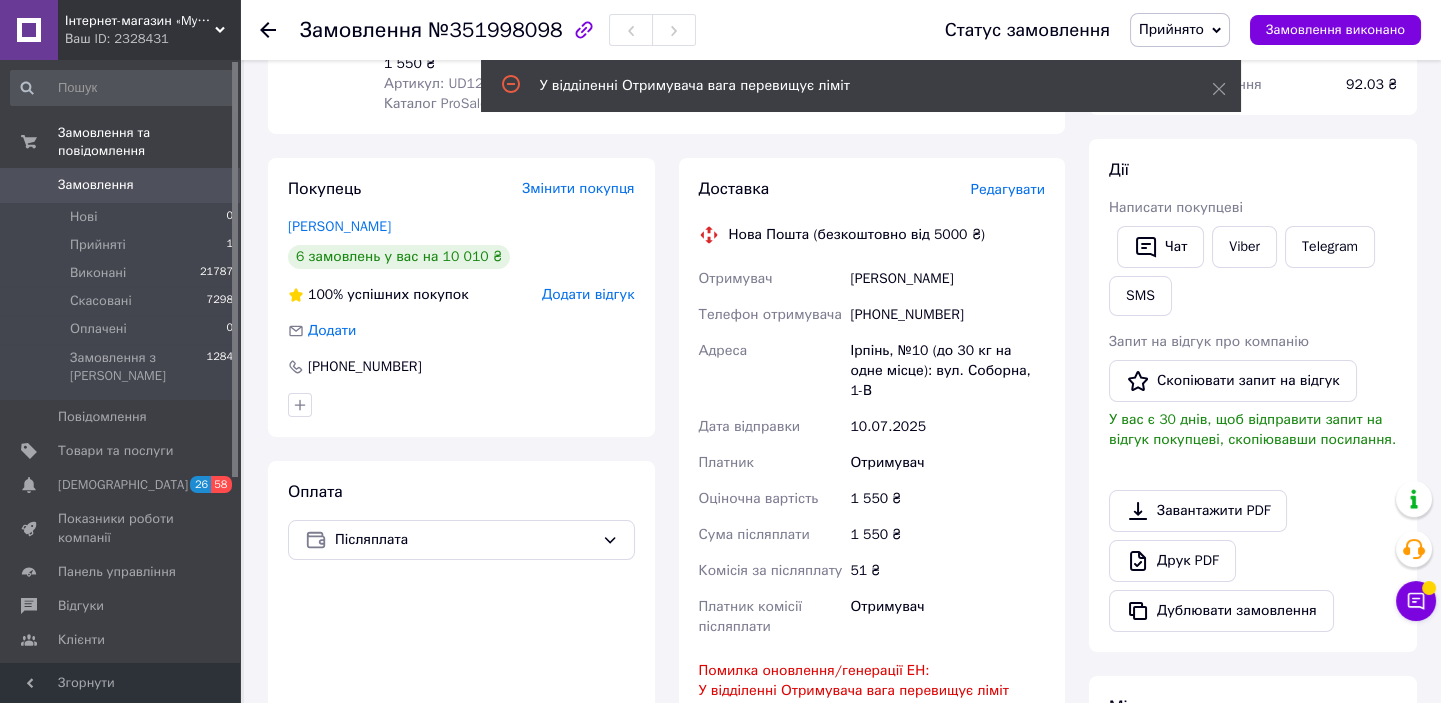 click on "Доставка Редагувати Нова Пошта (безкоштовно від 5000 ₴) Отримувач [PERSON_NAME] Телефон отримувача [PHONE_NUMBER] Адреса Ірпінь, №10 (до 30 кг на одне місце): вул. Соборна, 1-В [GEOGRAPHIC_DATA] відправки [DATE] Платник Отримувач Оціночна вартість 1 550 ₴ Сума післяплати 1 550 ₴ Комісія за післяплату 51 ₴ Платник комісії післяплати Отримувач Помилка оновлення/генерації ЕН: У відділенні Отримувача вага перевищує ліміт Передати номер або Згенерувати ЕН" at bounding box center (872, 536) 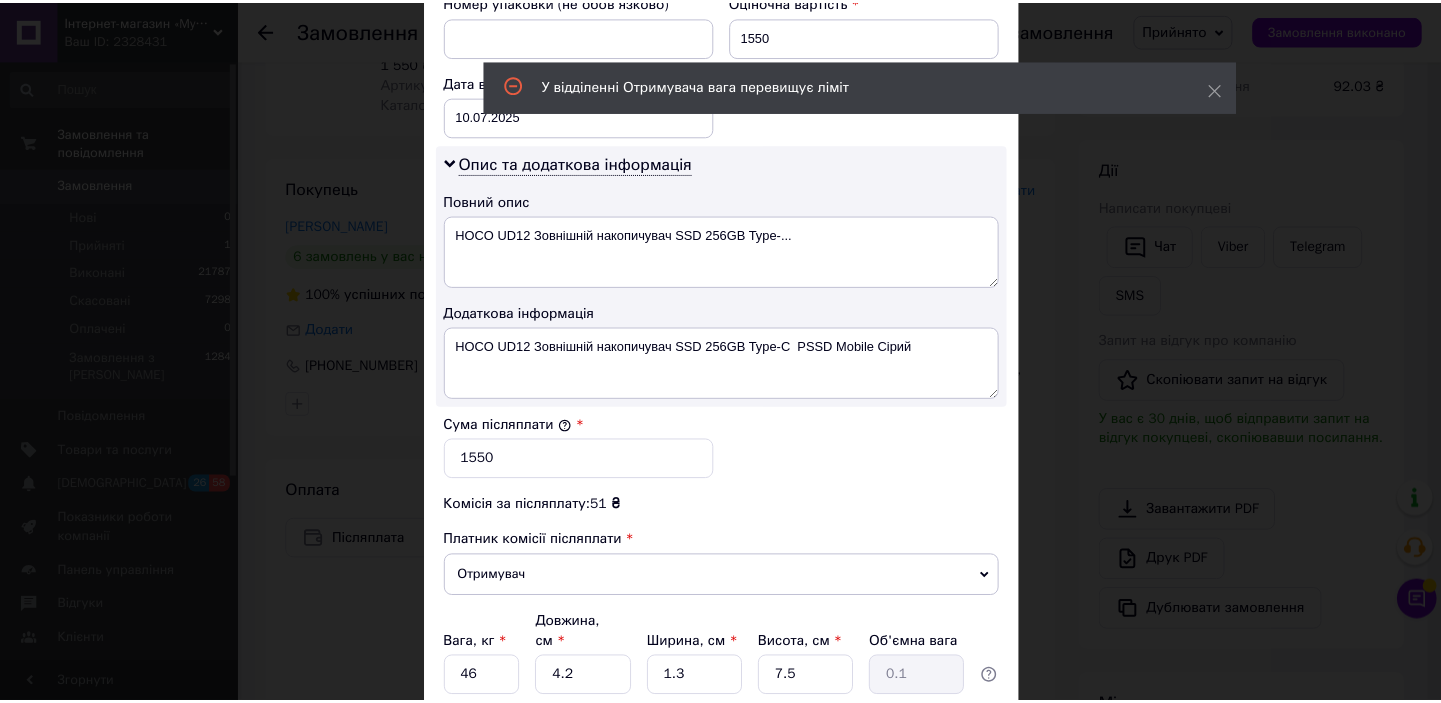 scroll, scrollTop: 1043, scrollLeft: 0, axis: vertical 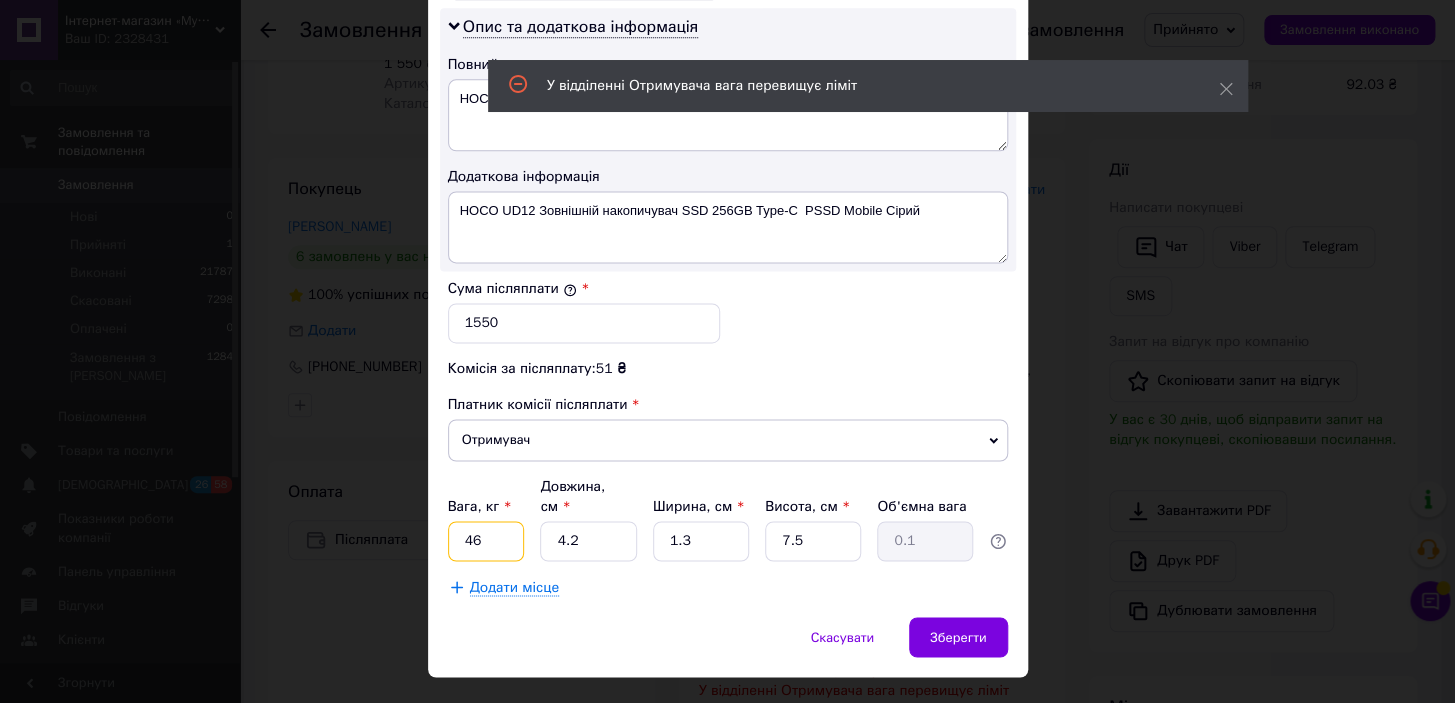 click on "46" at bounding box center [486, 541] 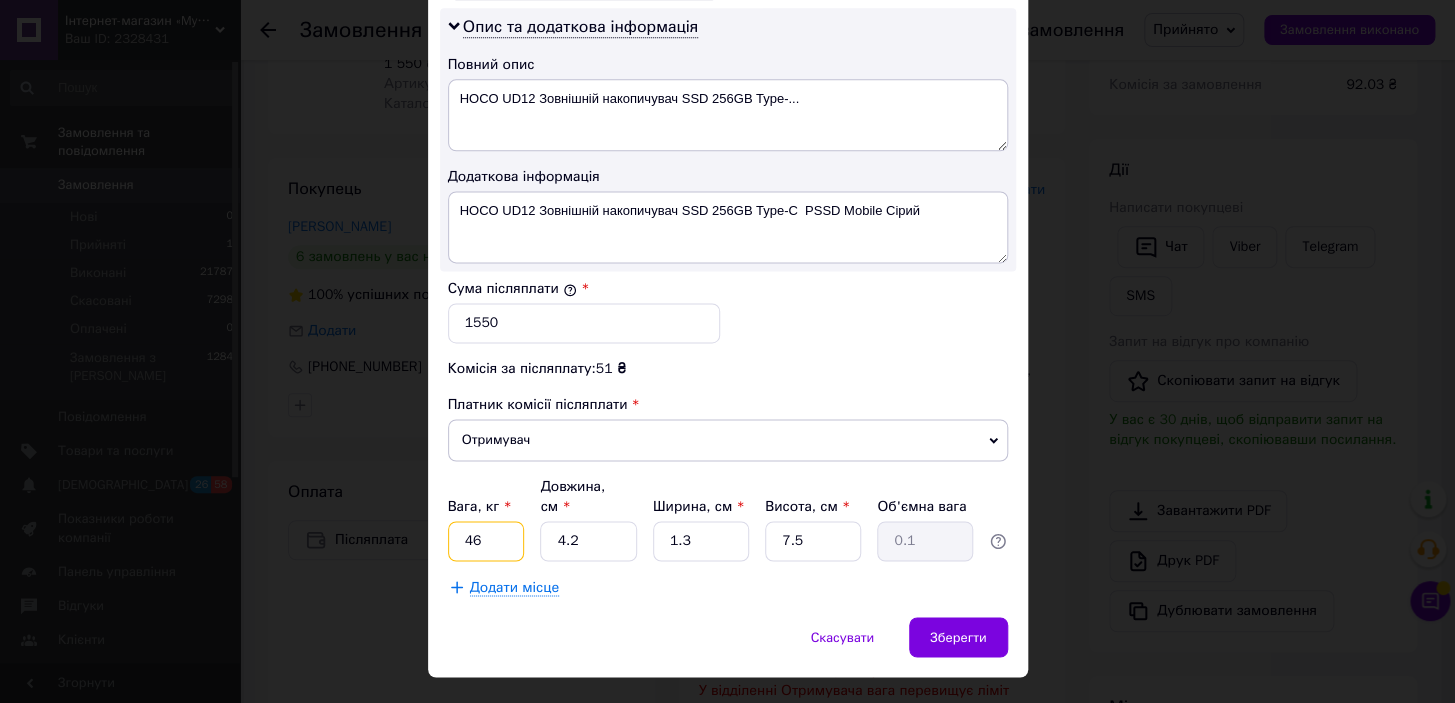 type on "4" 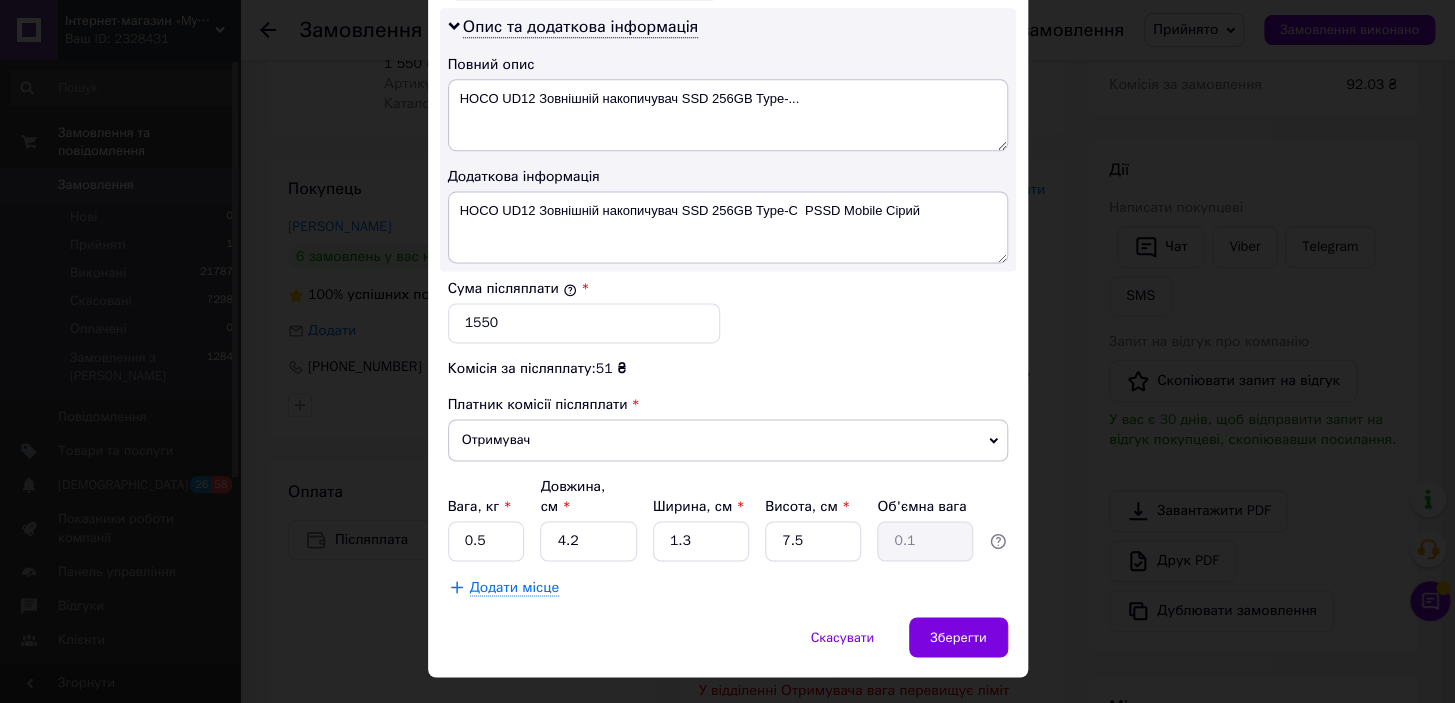 click on "Платник Отримувач Відправник Прізвище отримувача [PERSON_NAME] Ім'я отримувача [PERSON_NAME] батькові отримувача Телефон отримувача [PHONE_NUMBER] Тип доставки У відділенні Кур'єром В поштоматі Місто Ірпінь Відділення №10 (до 30 кг на одне місце): вул. Соборна, 1-В Місце відправки м. Рівне ([GEOGRAPHIC_DATA].): №31 (до 30 кг): вул. [PERSON_NAME][STREET_ADDRESS] Немає збігів. Спробуйте змінити умови пошуку Додати ще місце відправки Тип посилки Вантаж Документи Номер упаковки (не обов'язково) Оціночна вартість 1550 Дата відправки [DATE] < 2025 > < Июль > Пн Вт Ср Чт Пт Сб Вс 30 1 2 3 4 5 6 7 8 9 10 11 12 13 14 15 16 17 18 19 20 21 22" at bounding box center [728, -108] 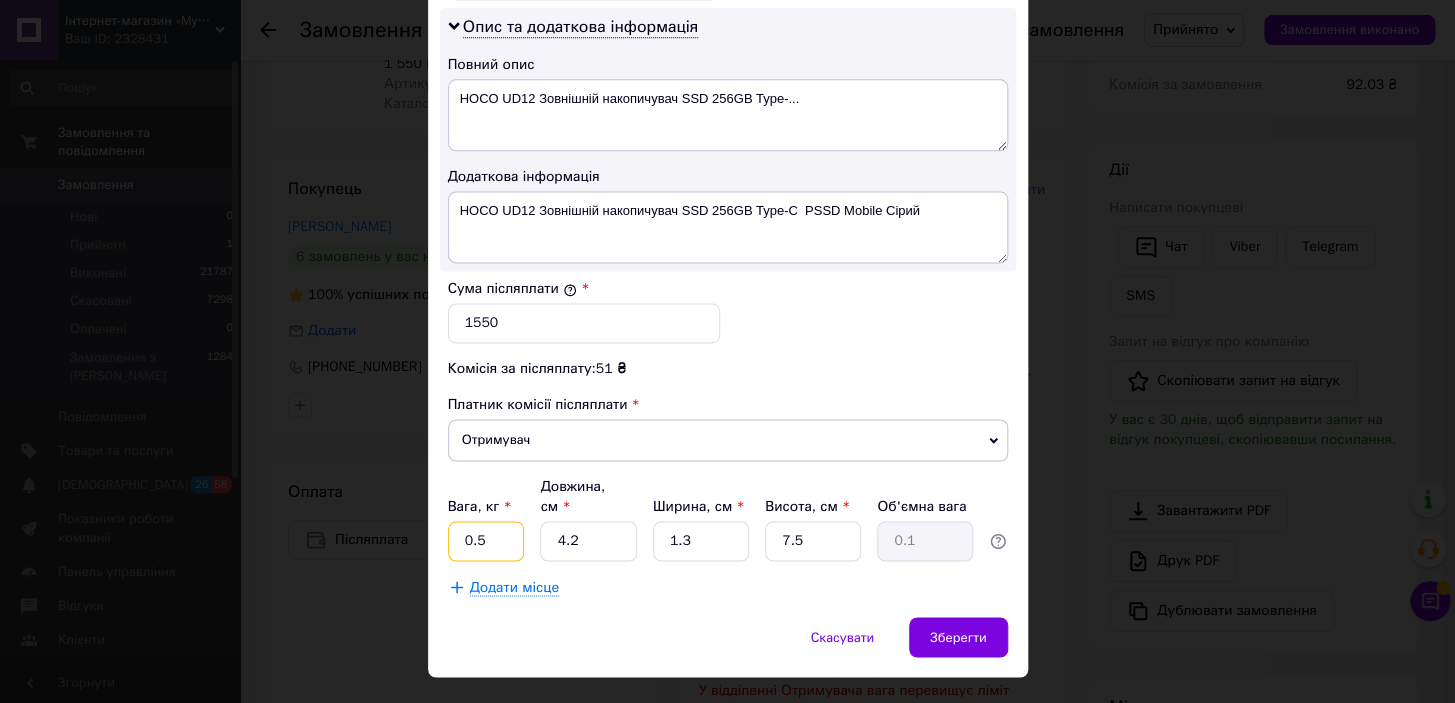 click on "0.5" at bounding box center (486, 541) 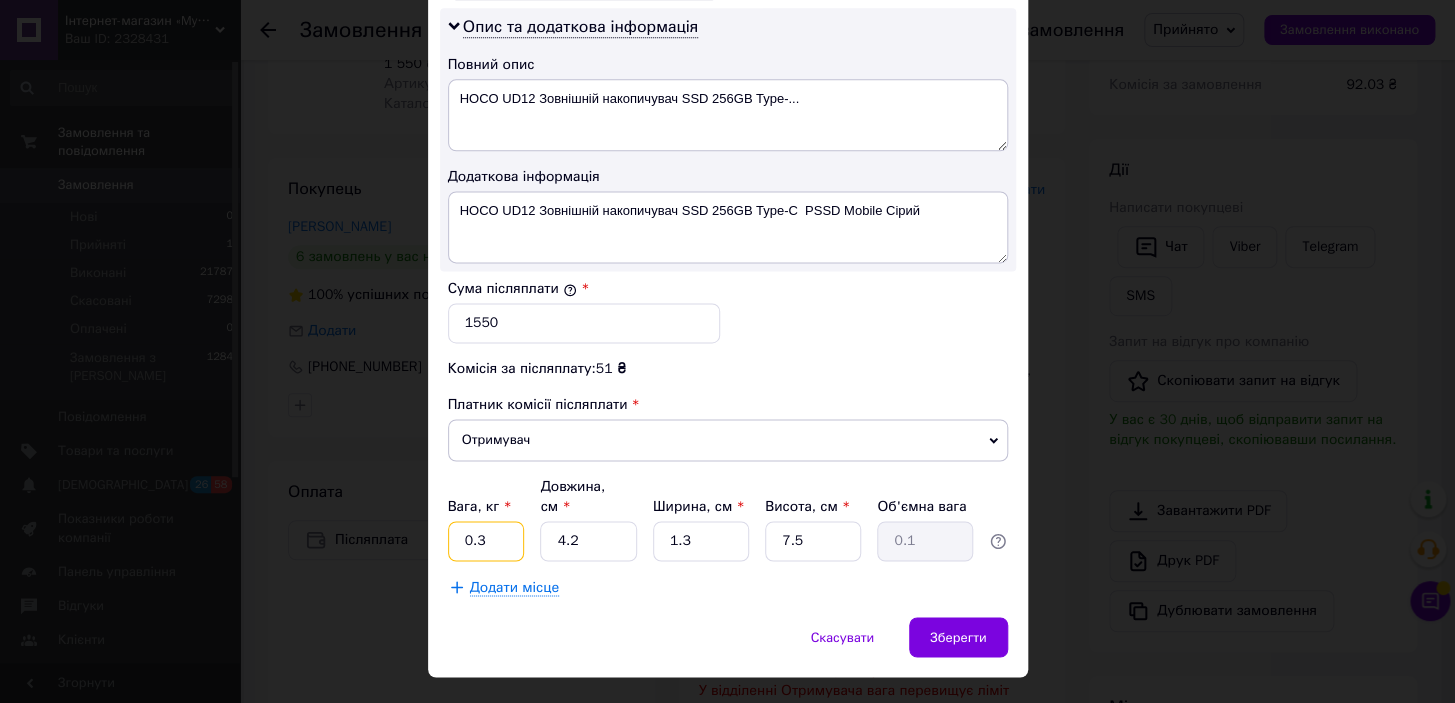 type on "0.3" 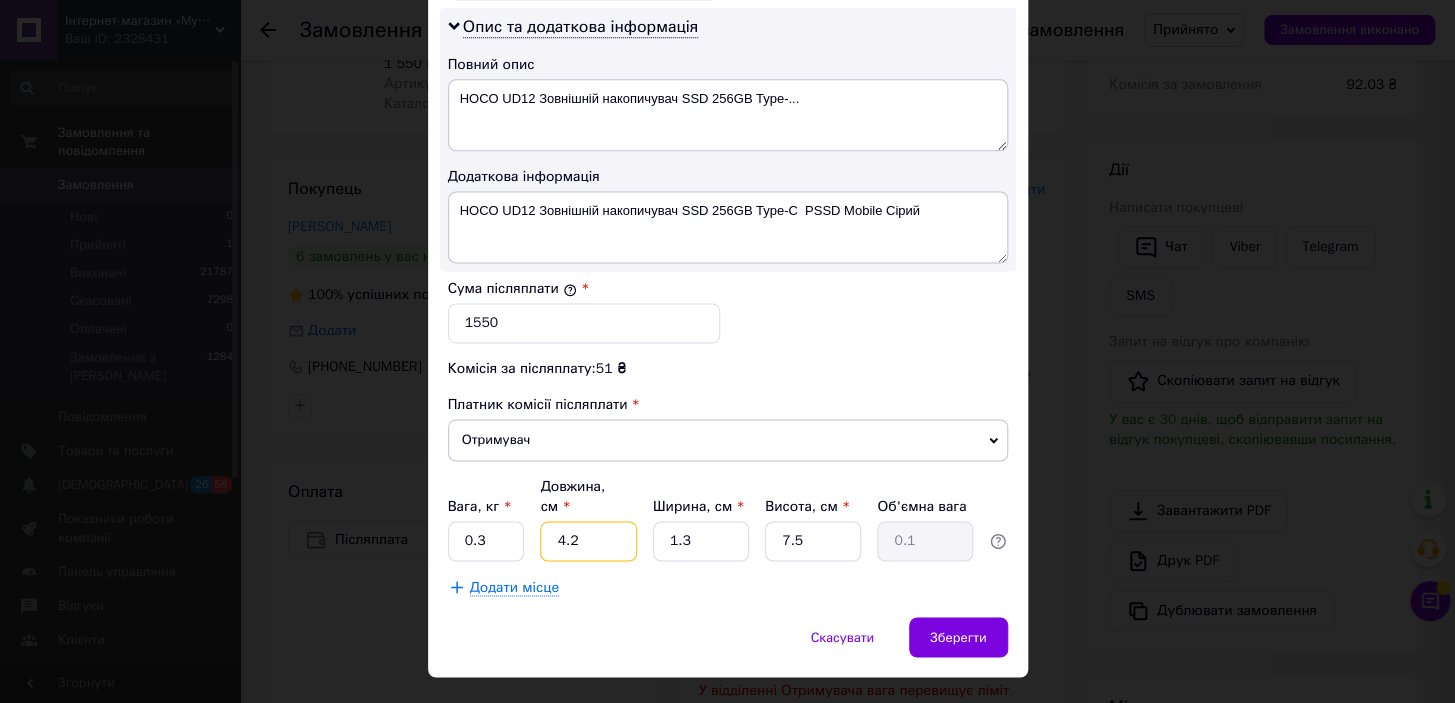 click on "4.2" at bounding box center (588, 541) 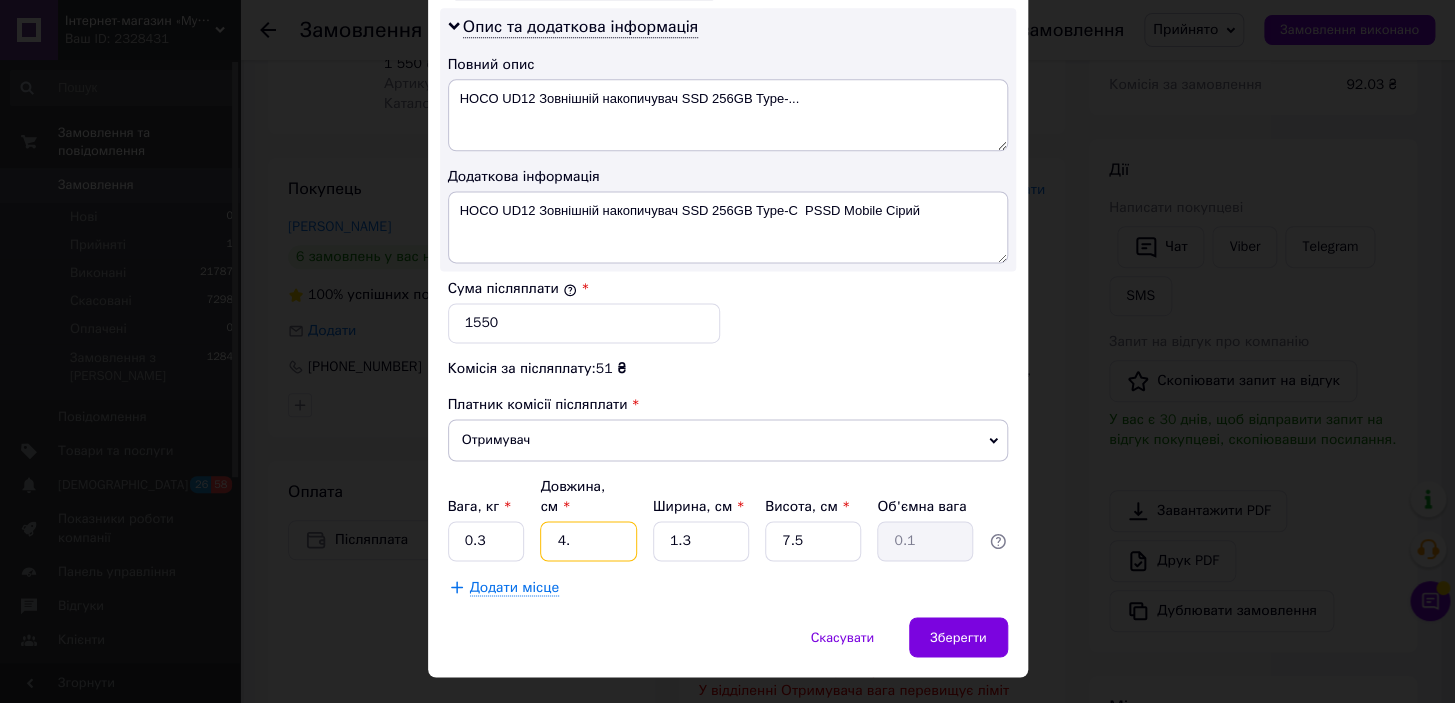 type on "4." 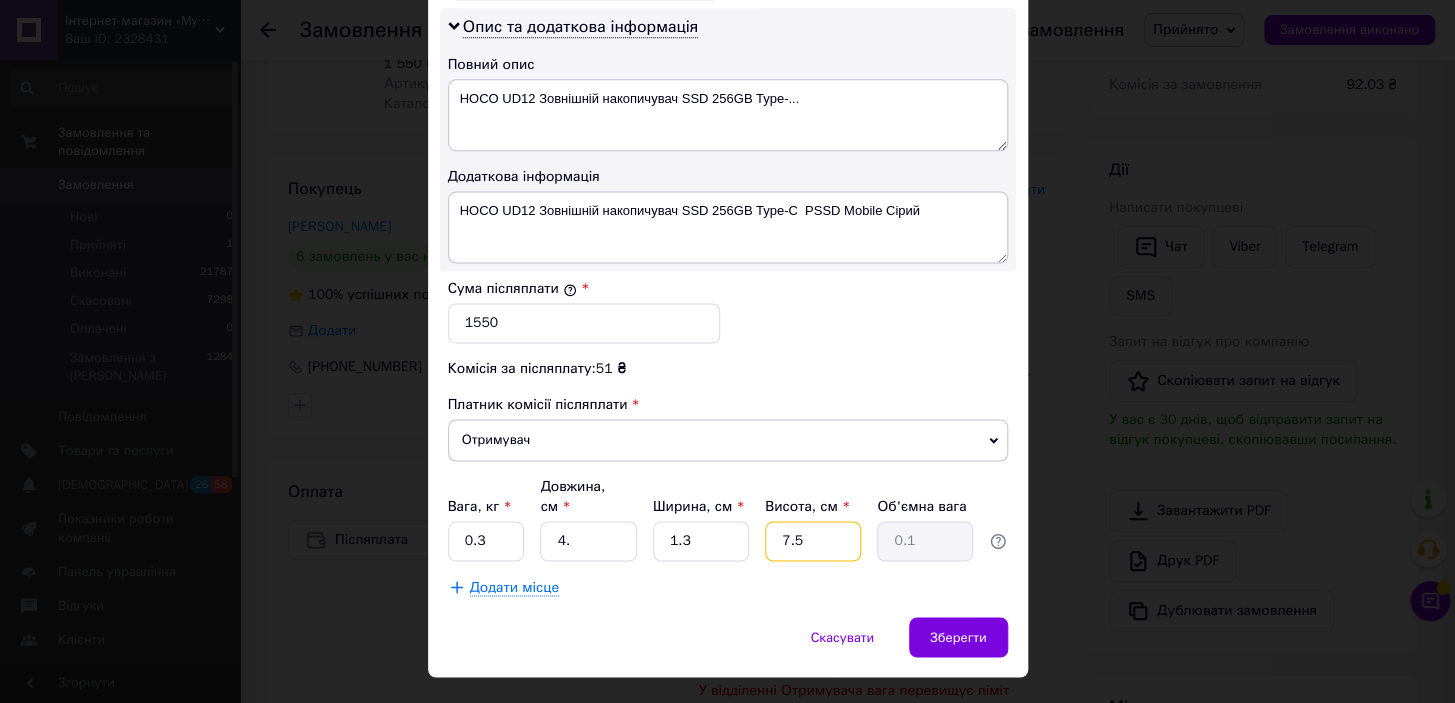 click on "7.5" at bounding box center (813, 541) 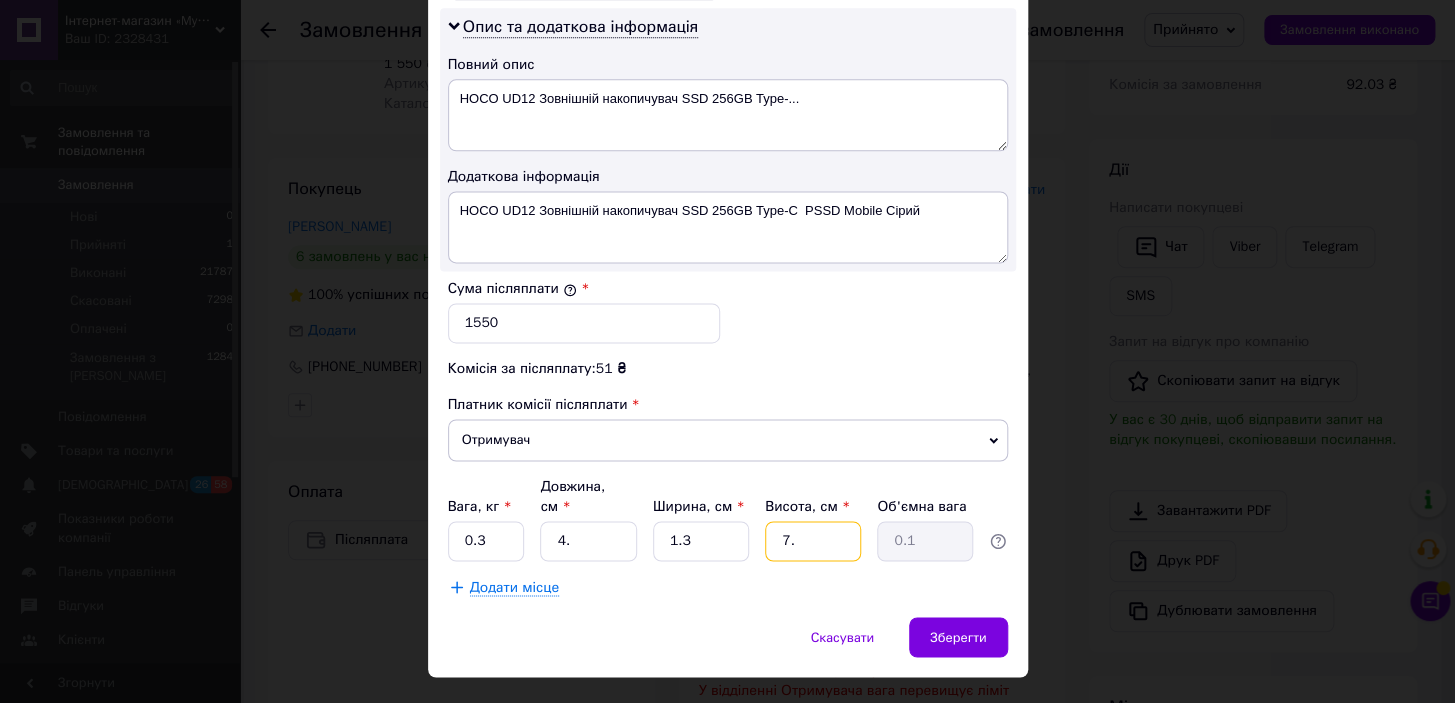 type on "7" 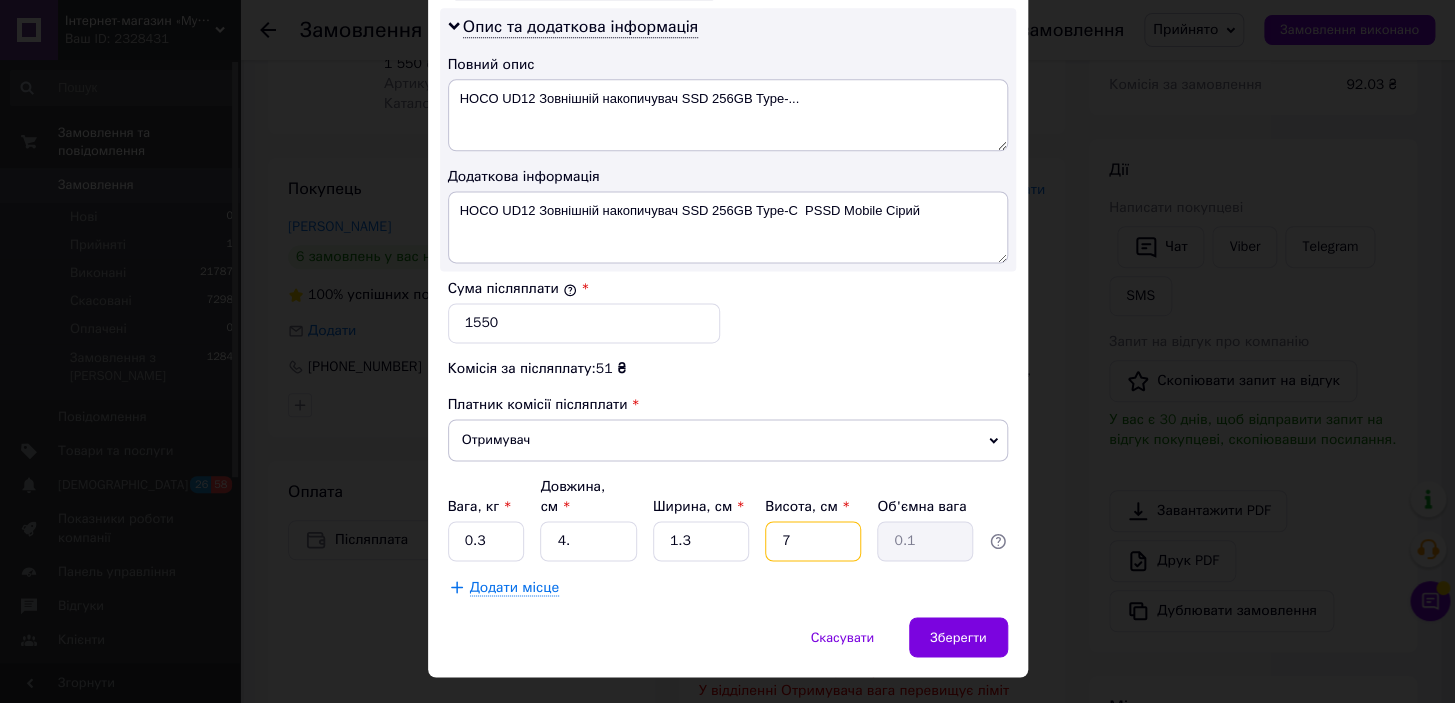 type 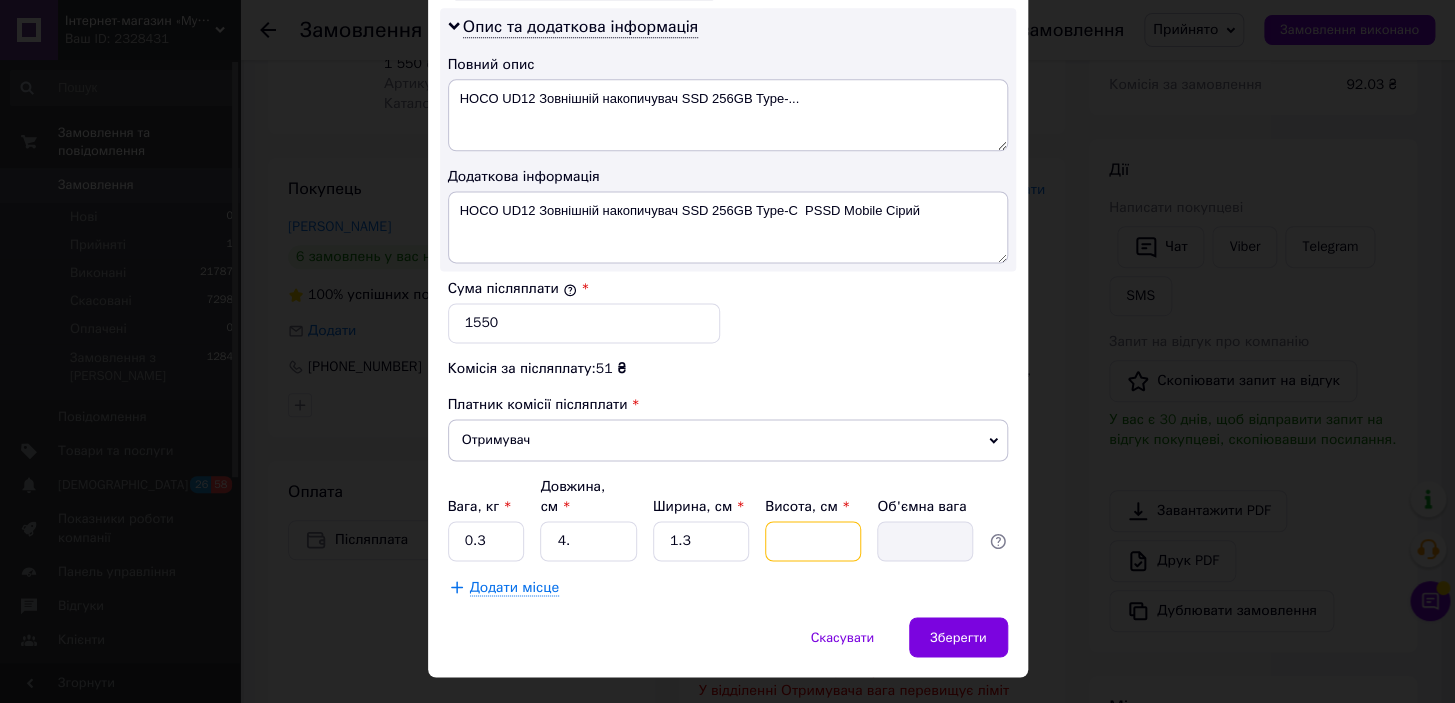 type on "4" 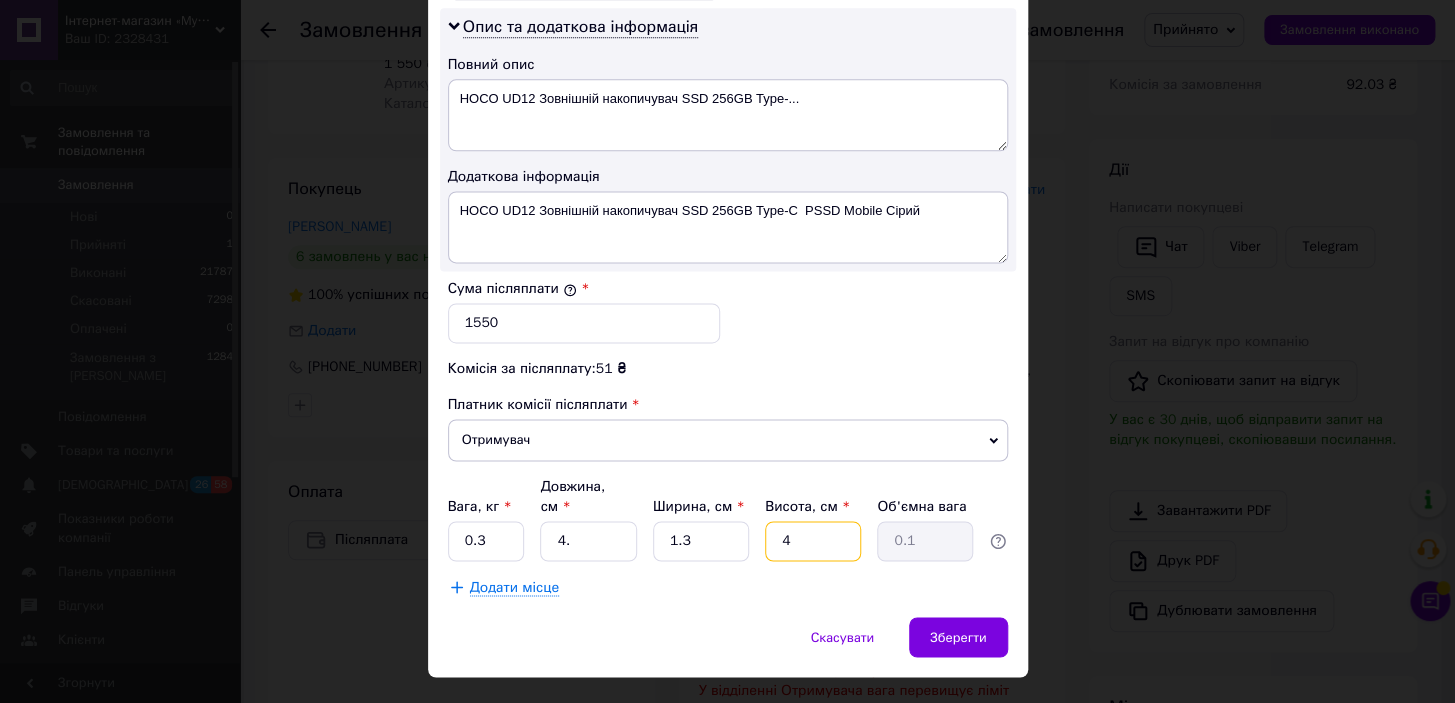 type on "4" 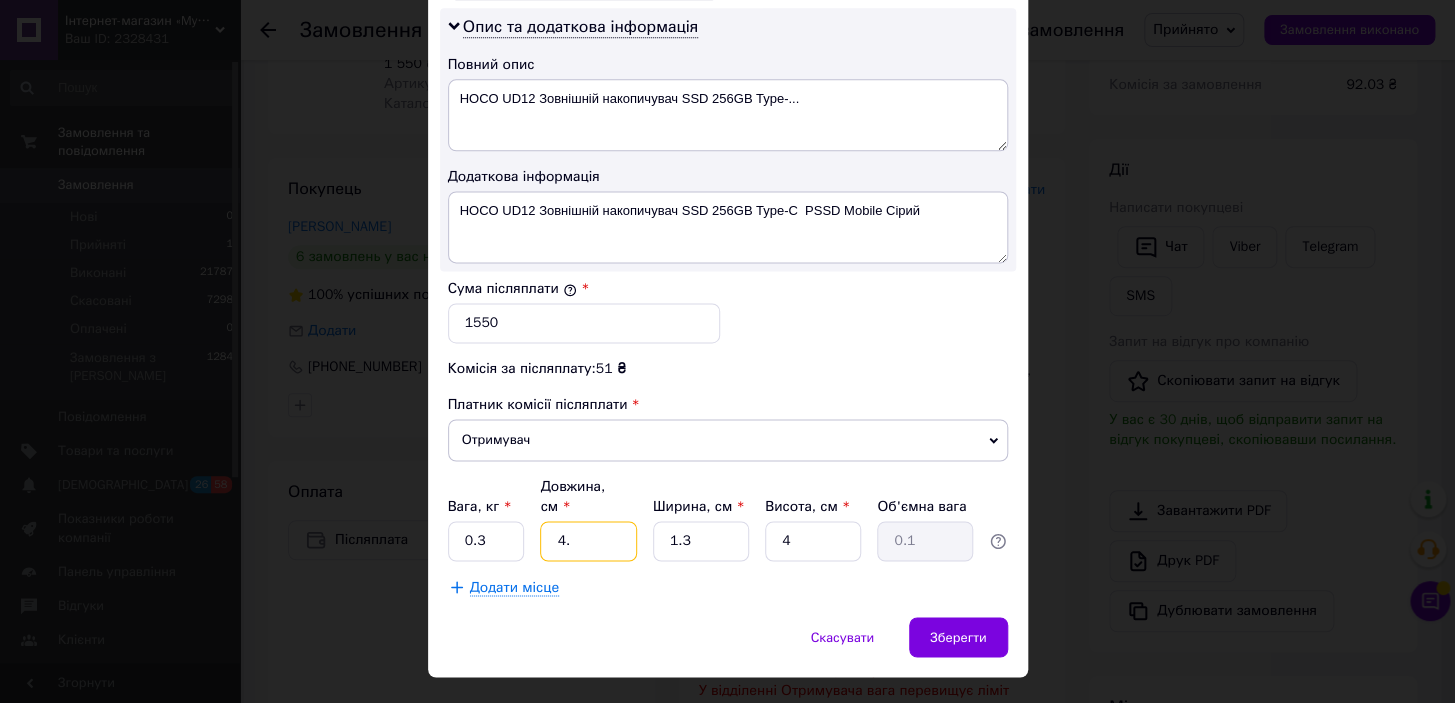 click on "4." at bounding box center [588, 541] 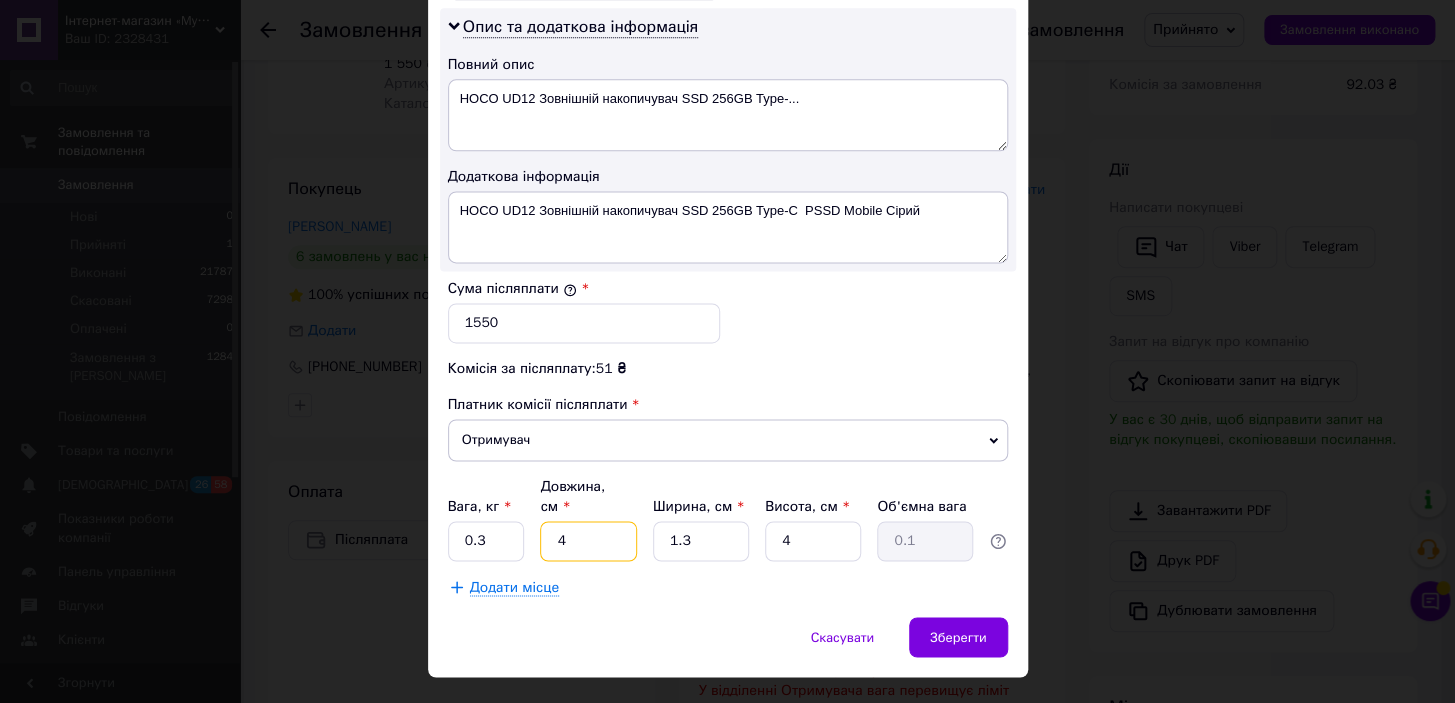 type 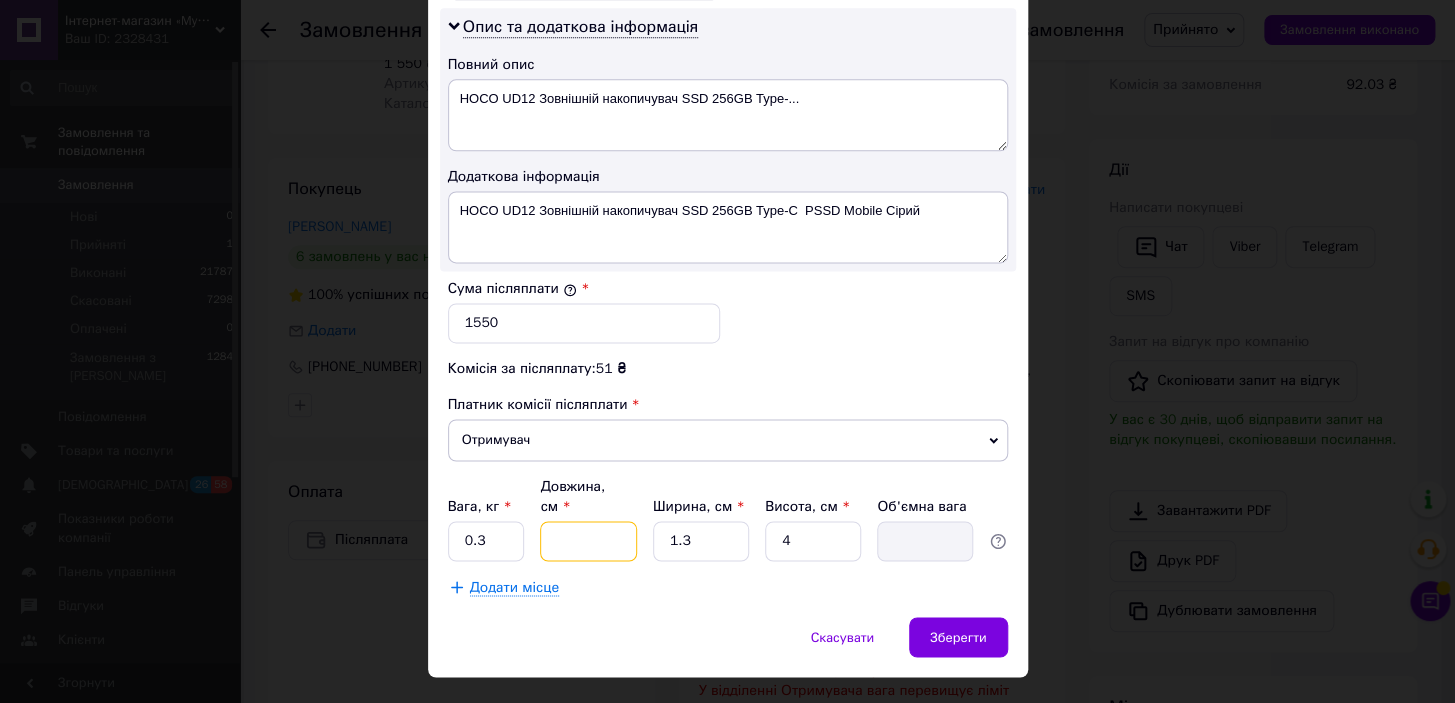 type on "4" 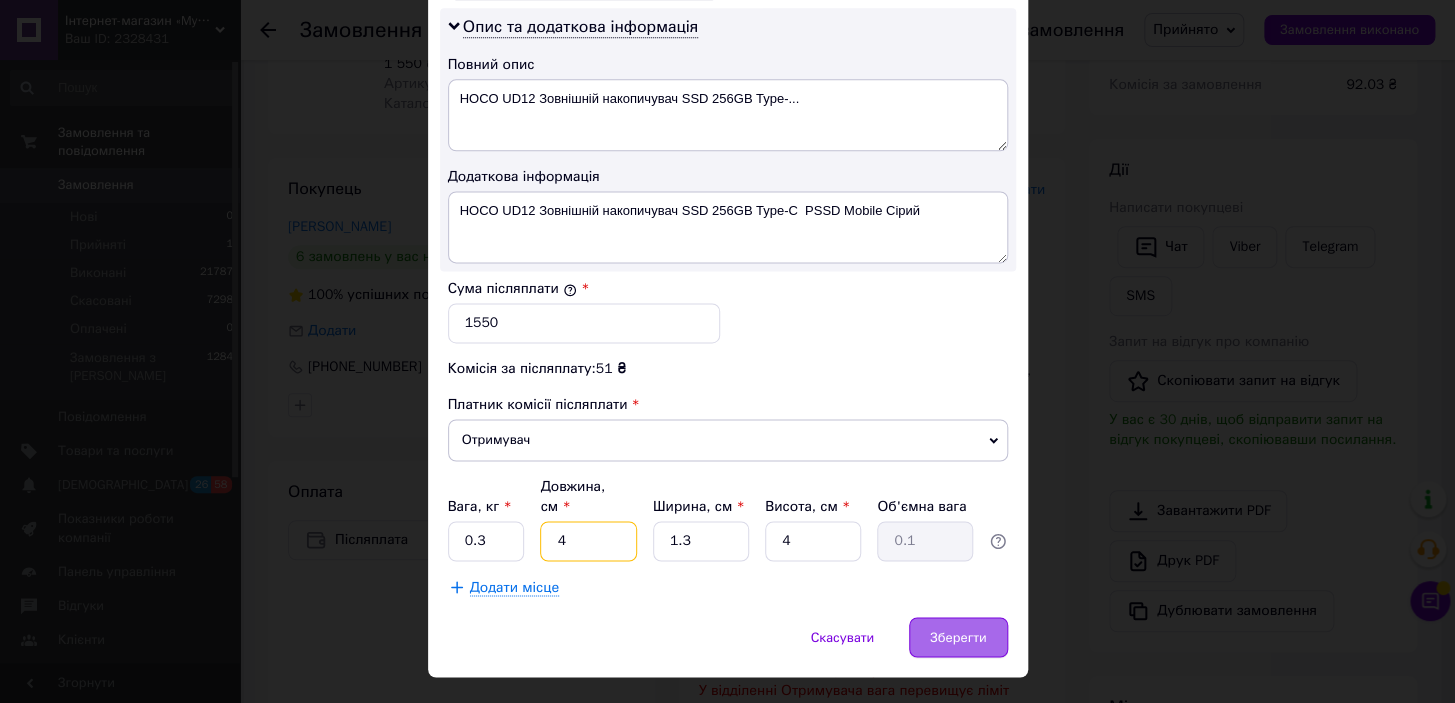 type on "4" 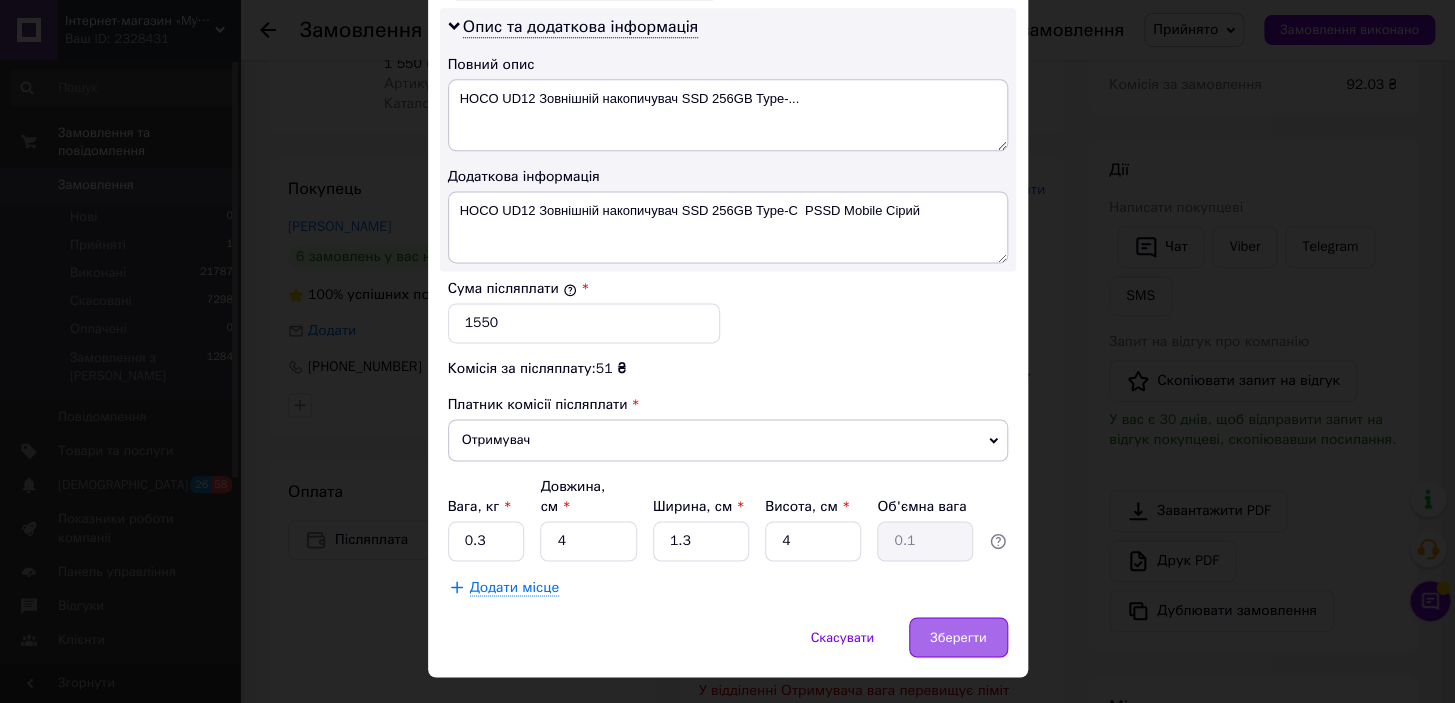 click on "Зберегти" at bounding box center (958, 637) 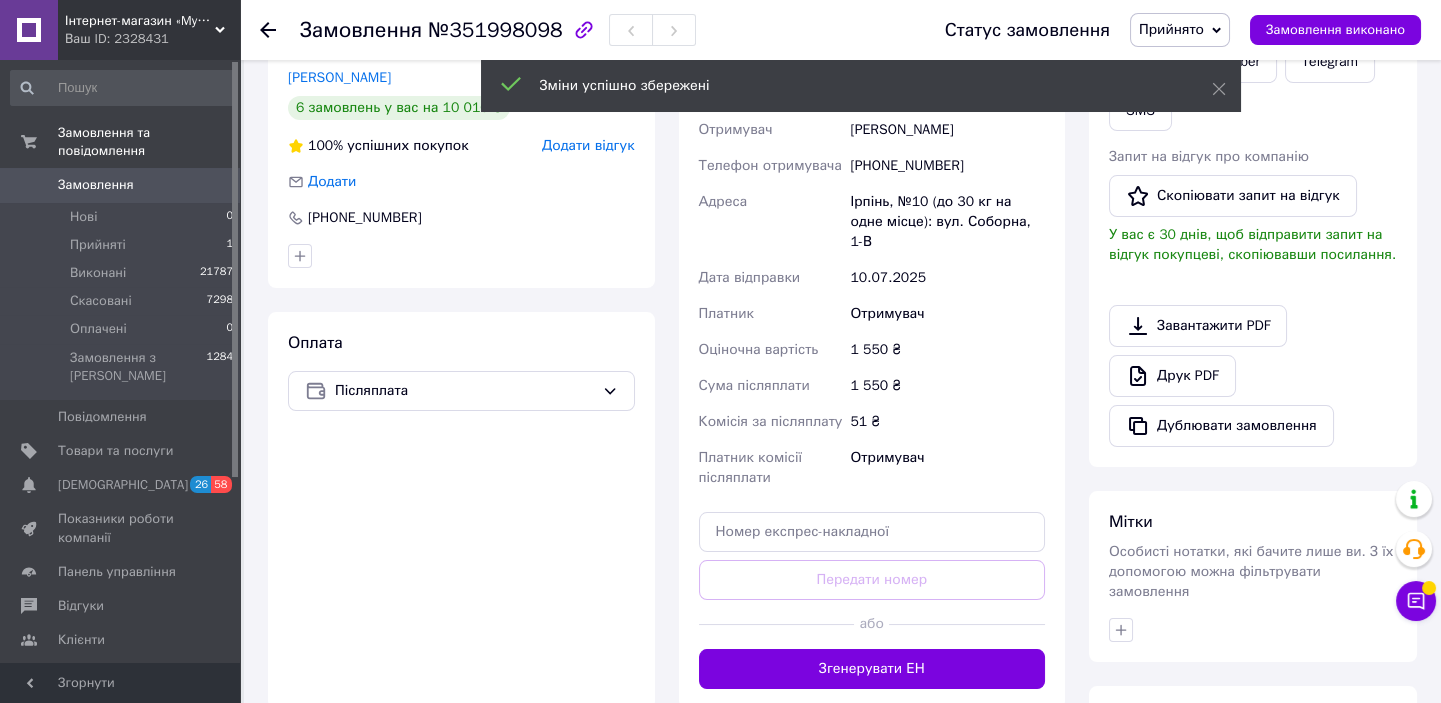scroll, scrollTop: 716, scrollLeft: 0, axis: vertical 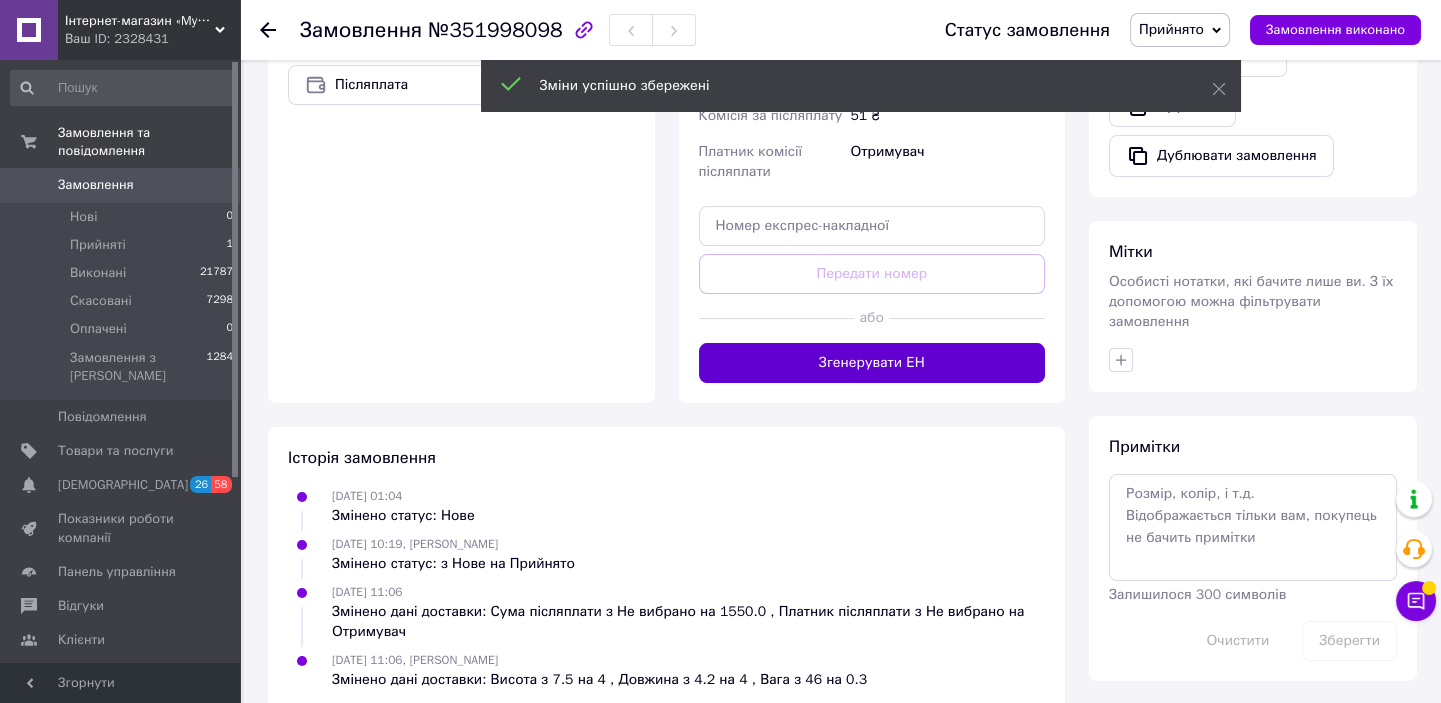 click on "Згенерувати ЕН" at bounding box center [872, 363] 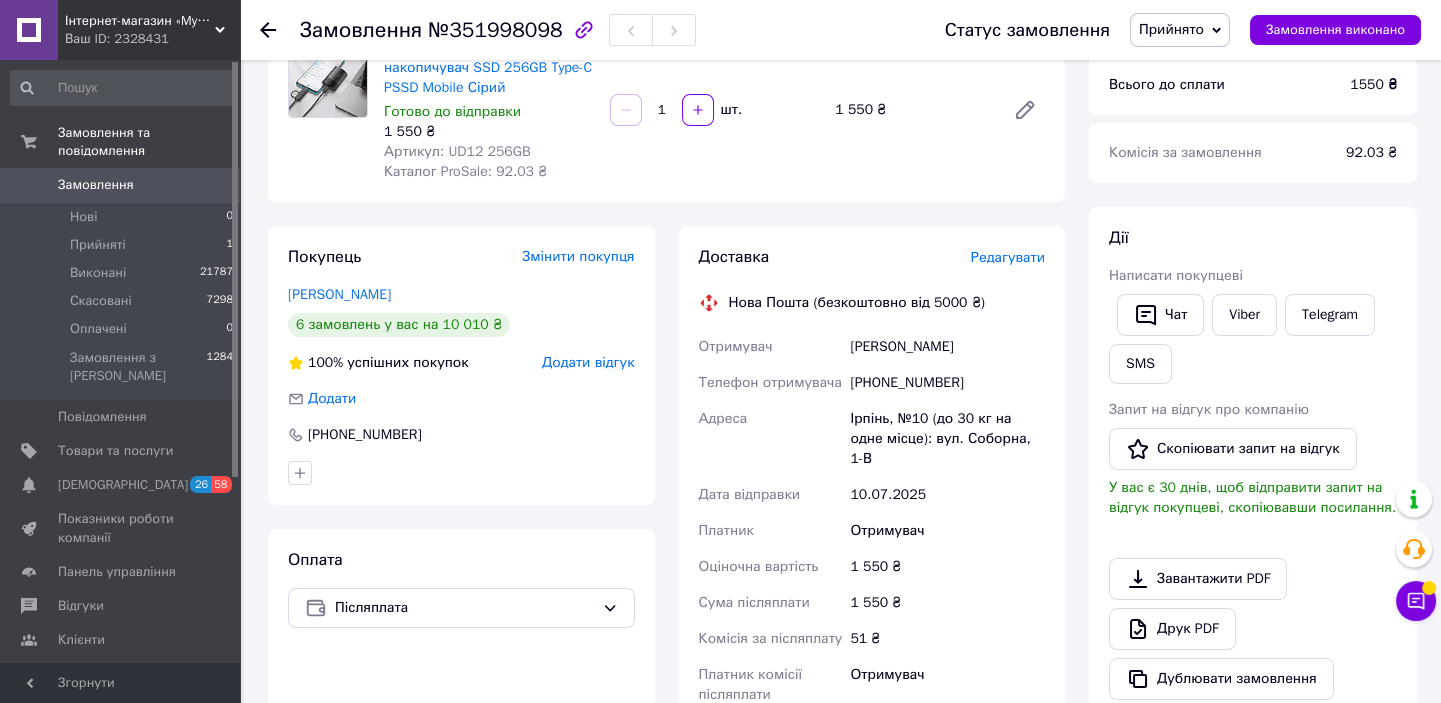 scroll, scrollTop: 170, scrollLeft: 0, axis: vertical 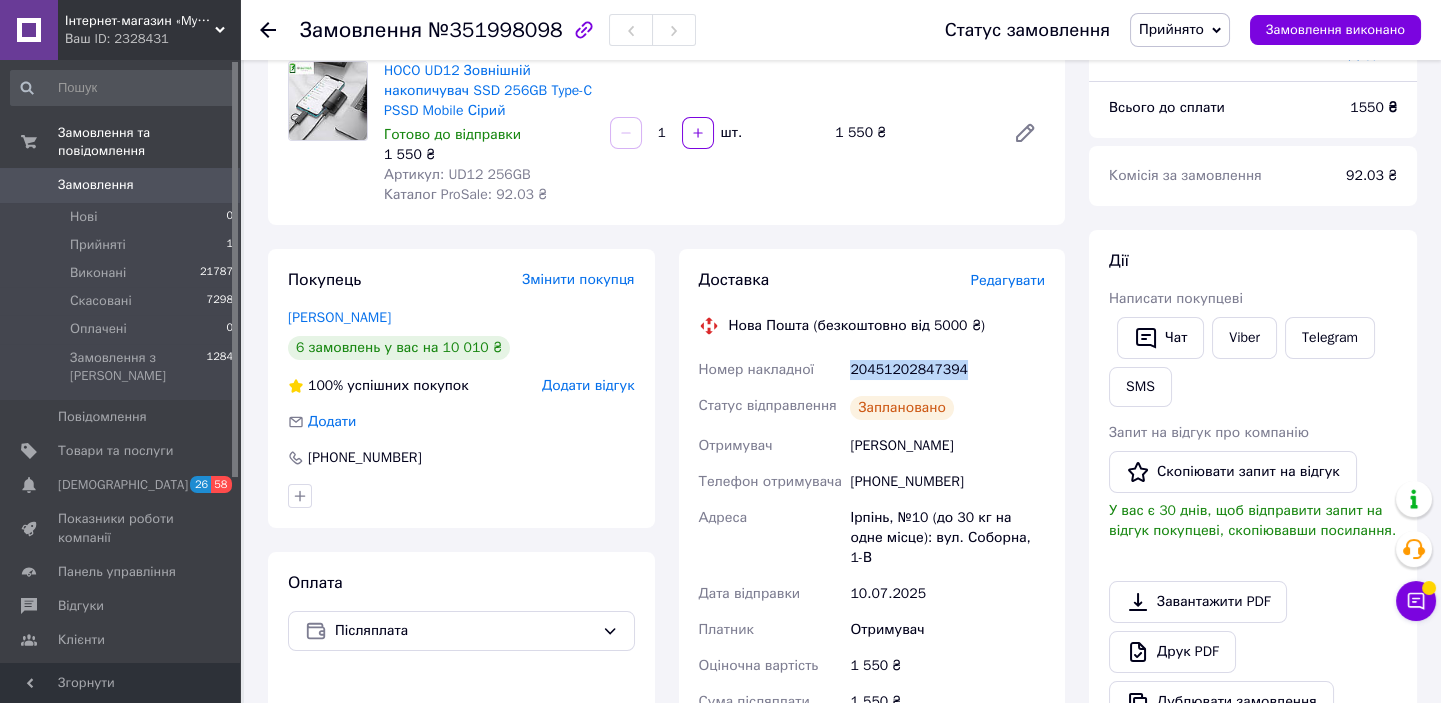 drag, startPoint x: 909, startPoint y: 380, endPoint x: 847, endPoint y: 376, distance: 62.1289 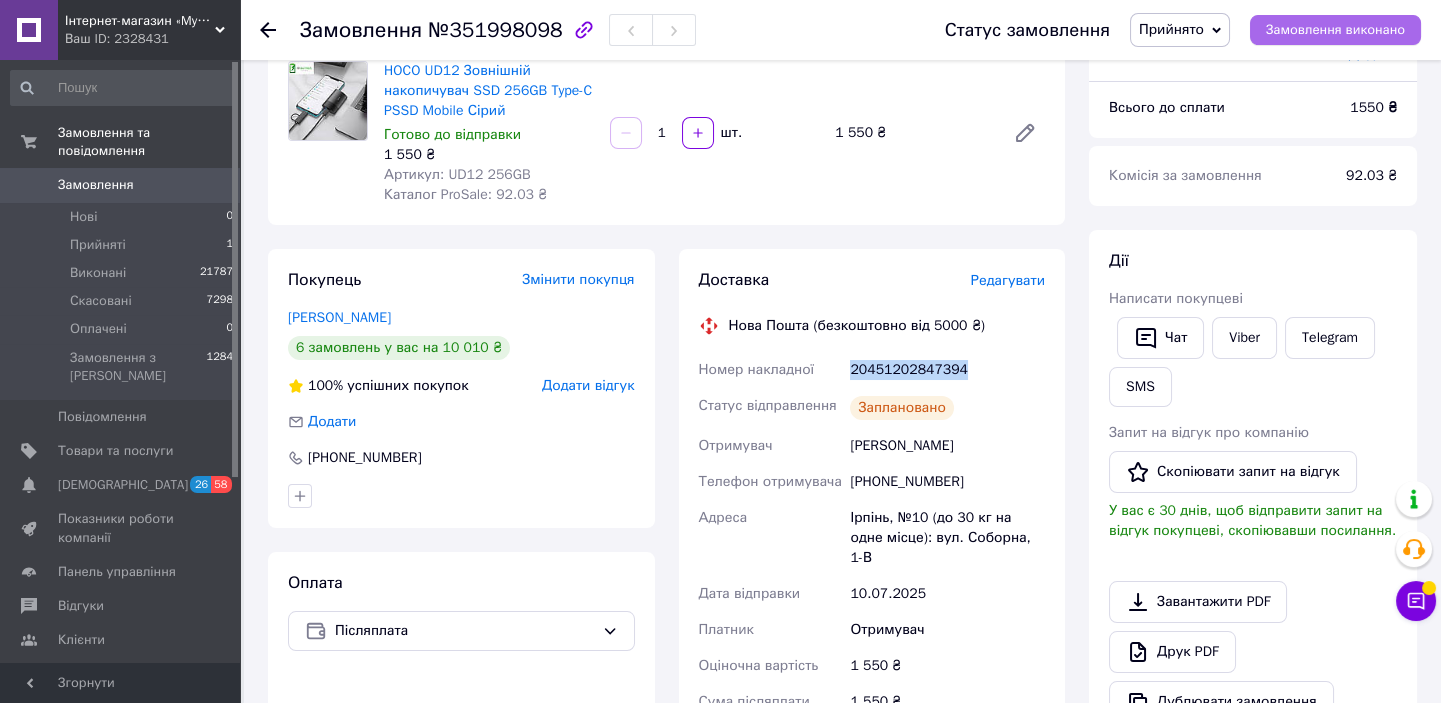 click on "Замовлення виконано" at bounding box center [1335, 30] 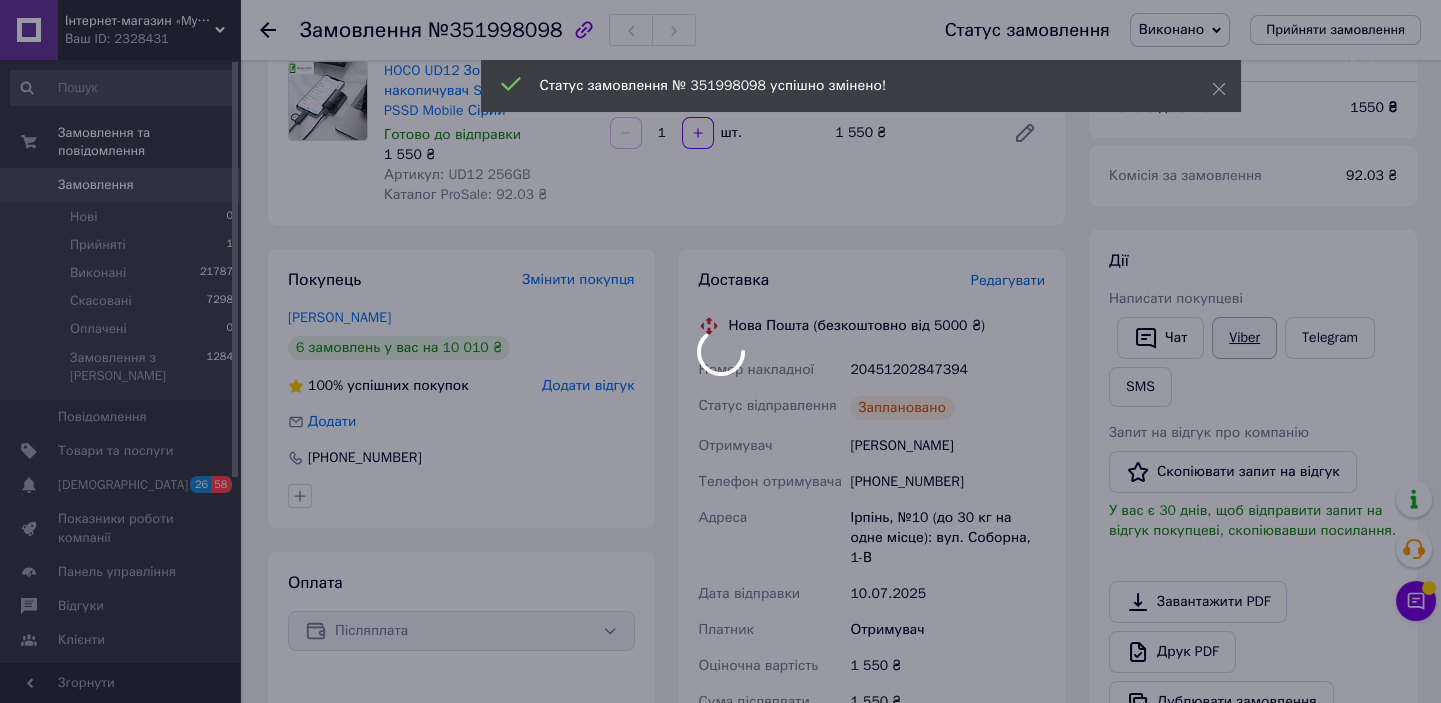 click at bounding box center (720, 351) 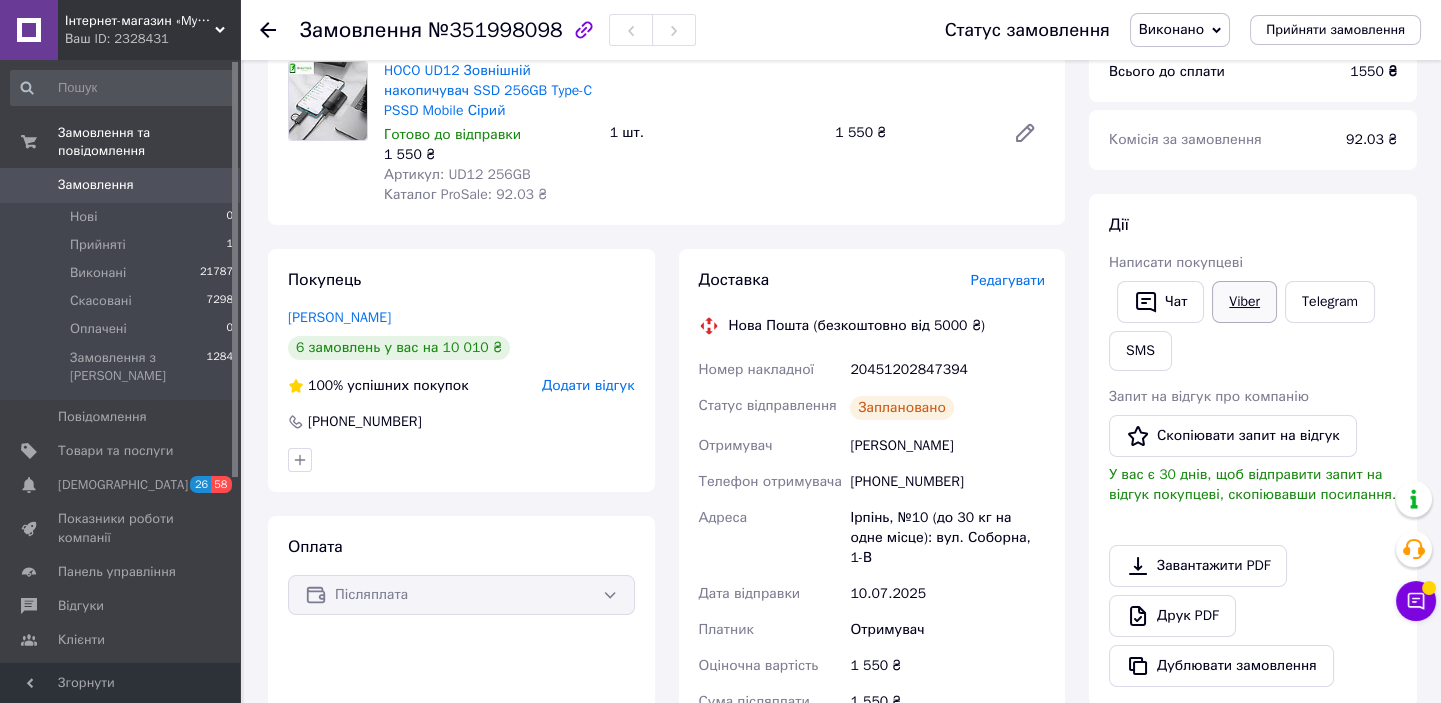 click on "Viber" at bounding box center [1244, 302] 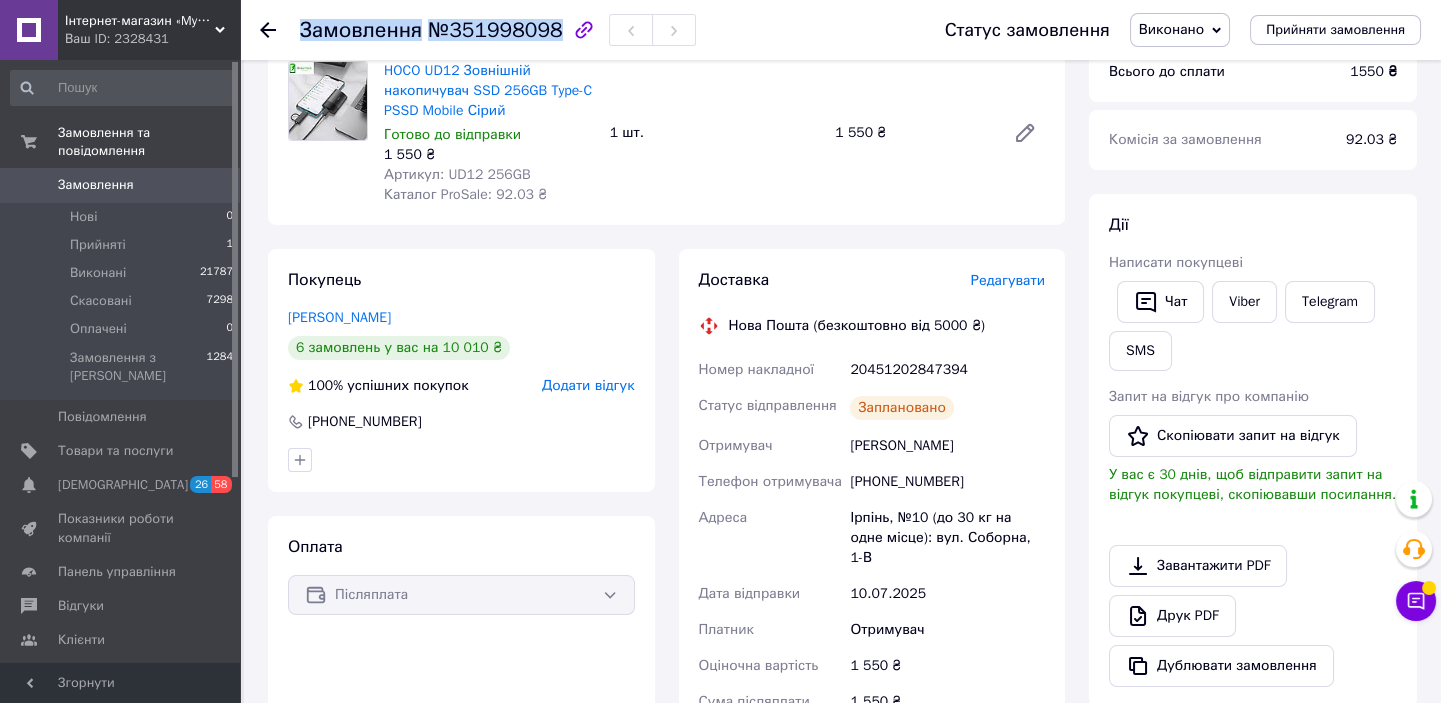drag, startPoint x: 305, startPoint y: 32, endPoint x: 543, endPoint y: 40, distance: 238.13441 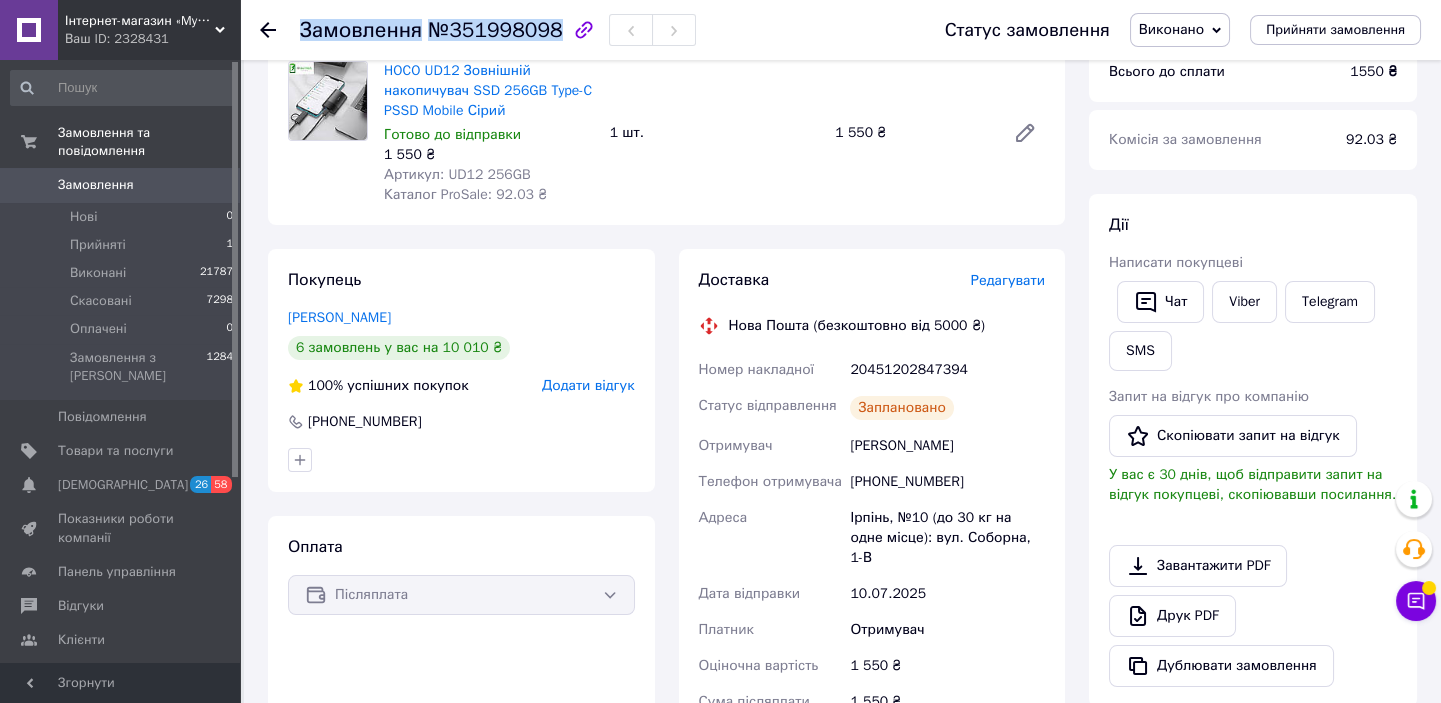click on "Замовлення №351998098" at bounding box center [431, 30] 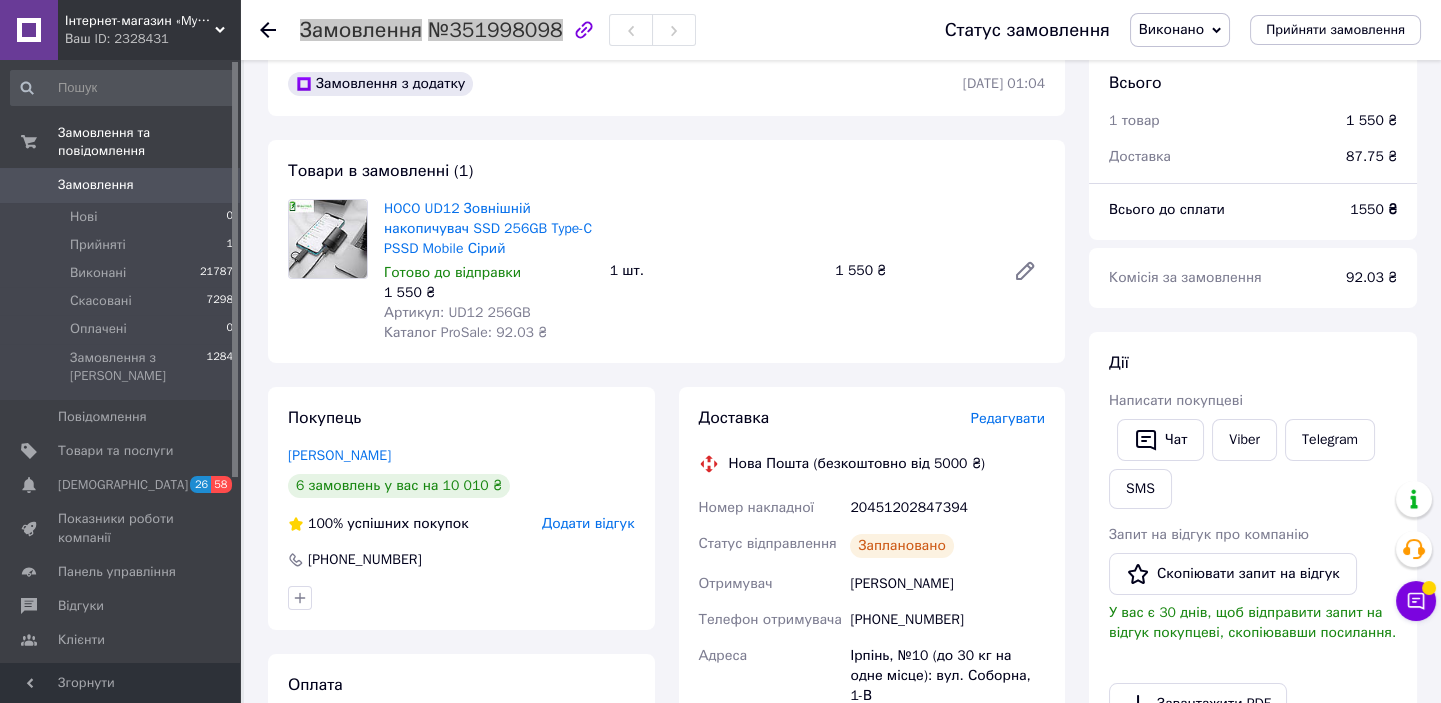 scroll, scrollTop: 0, scrollLeft: 0, axis: both 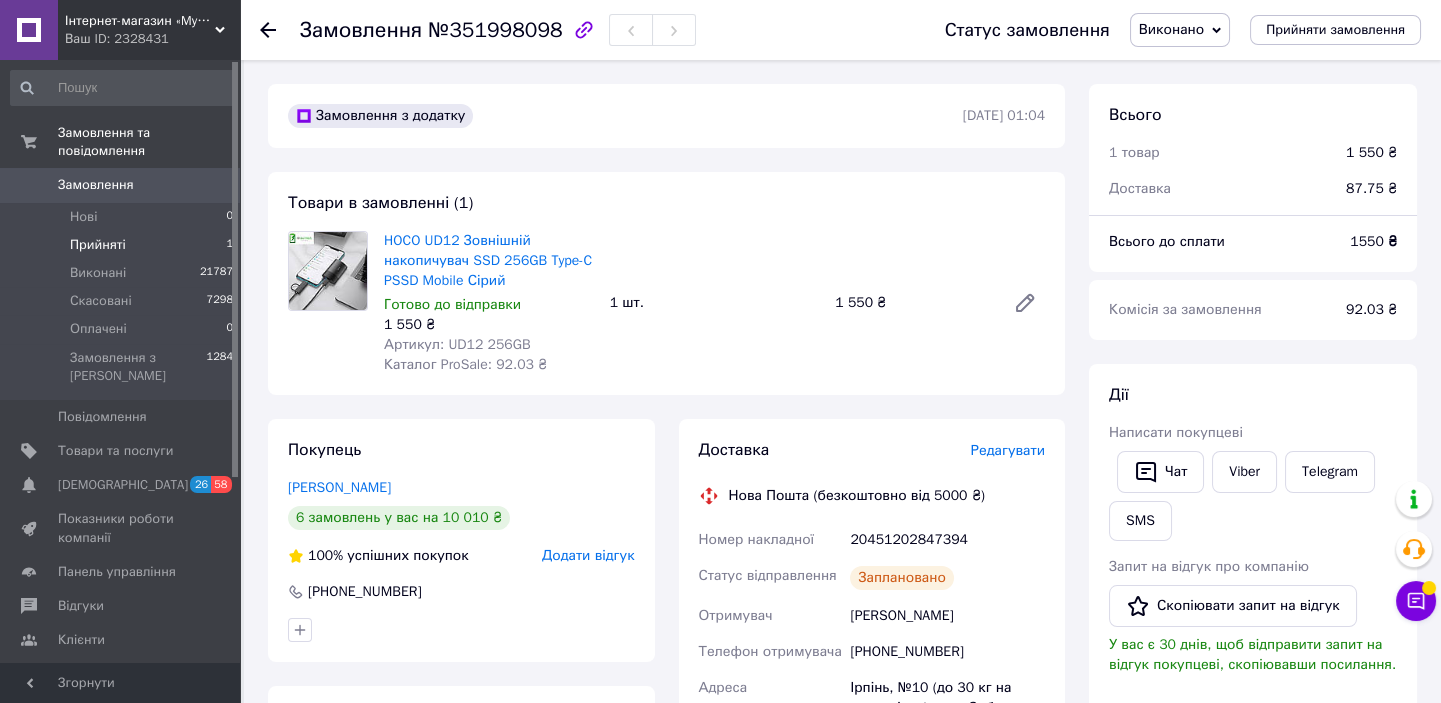 click on "Прийняті" at bounding box center (98, 245) 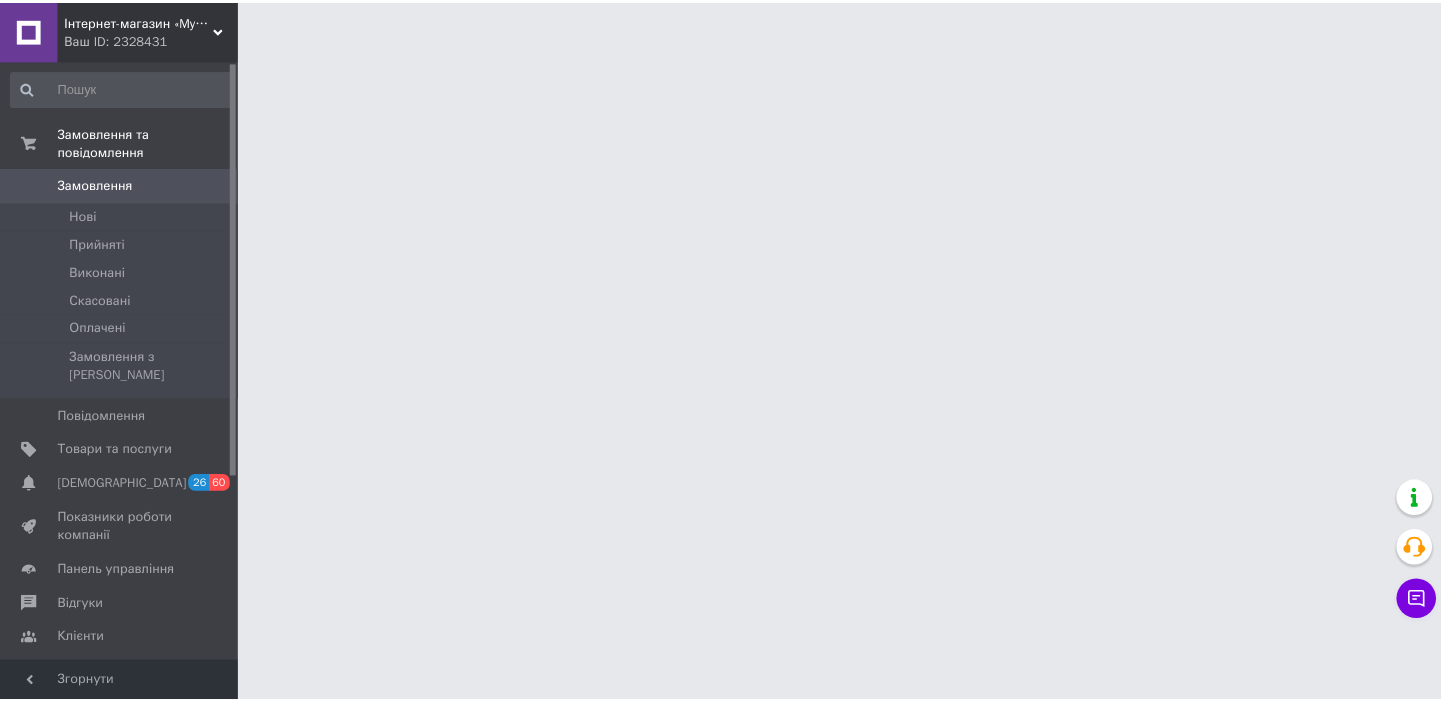 scroll, scrollTop: 0, scrollLeft: 0, axis: both 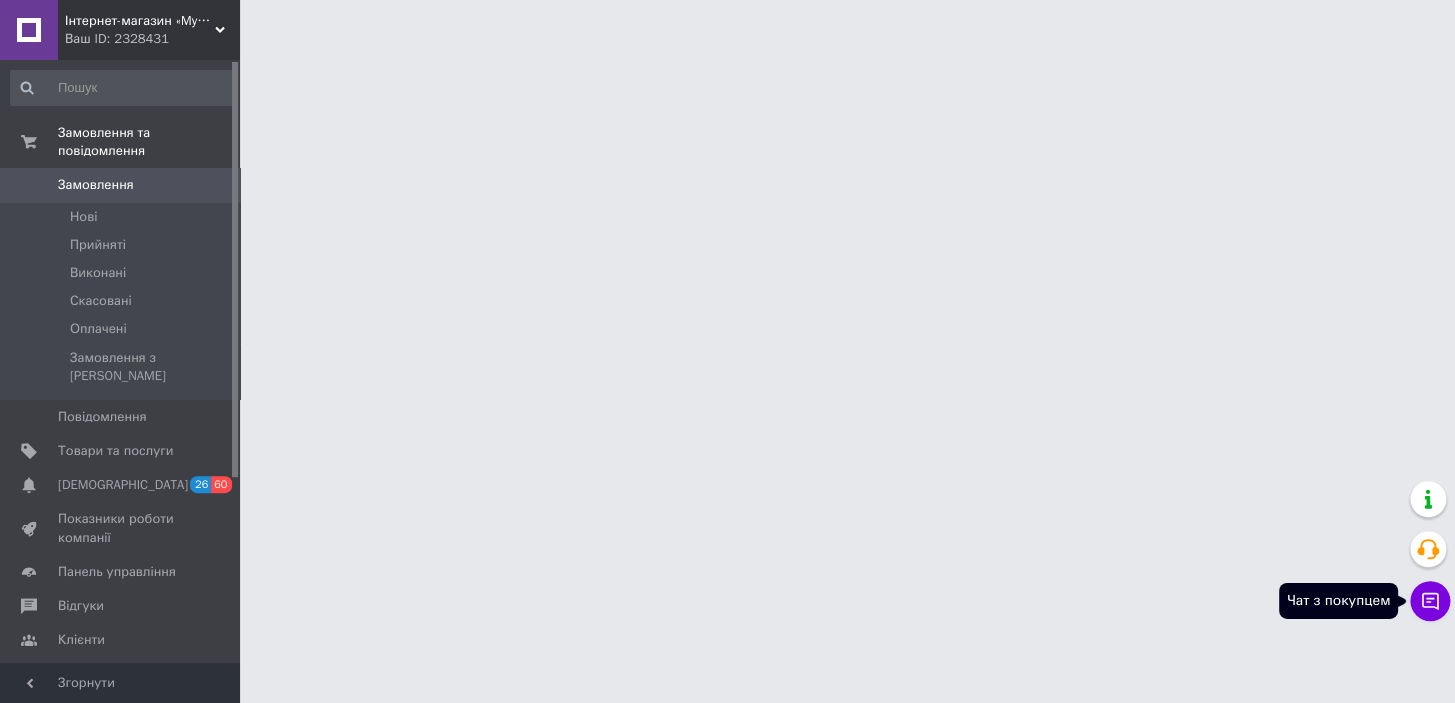 click on "Чат з покупцем" at bounding box center (1430, 601) 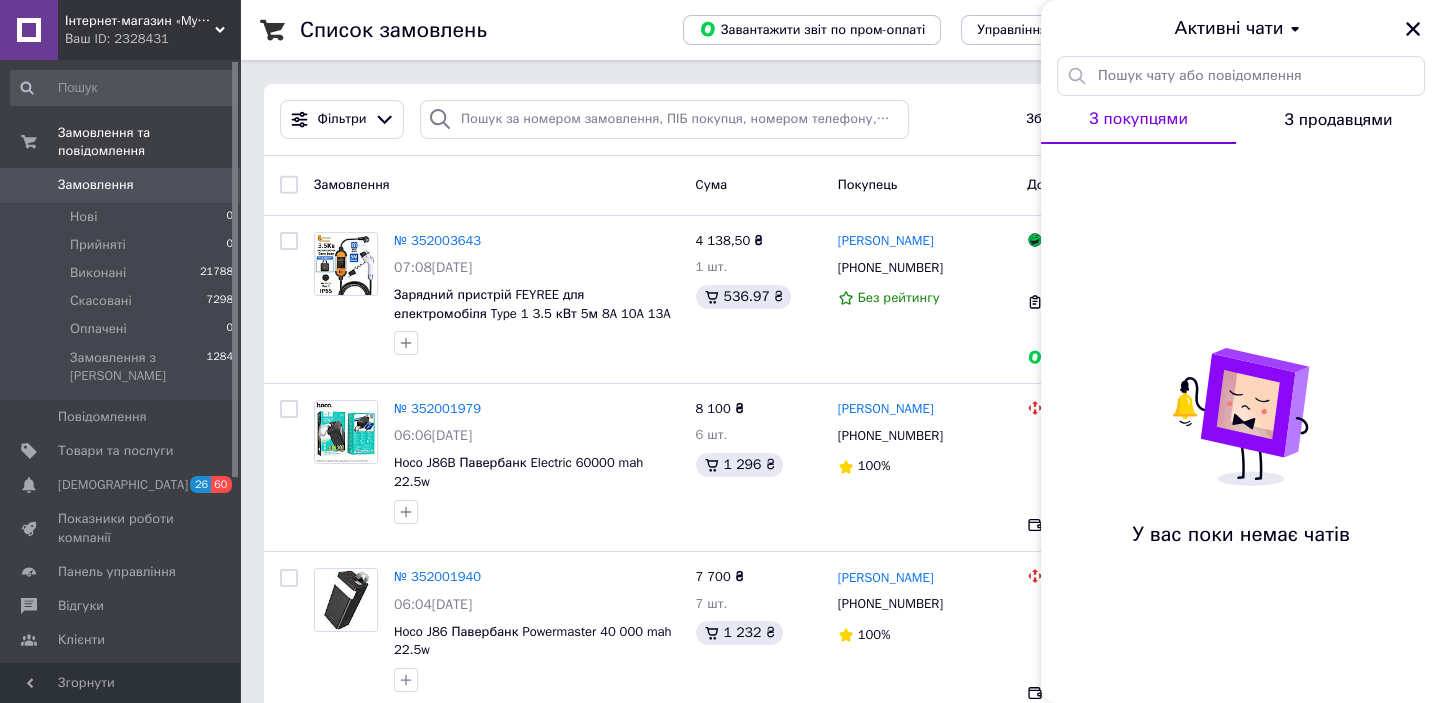 click on "З продавцями" at bounding box center [1339, 120] 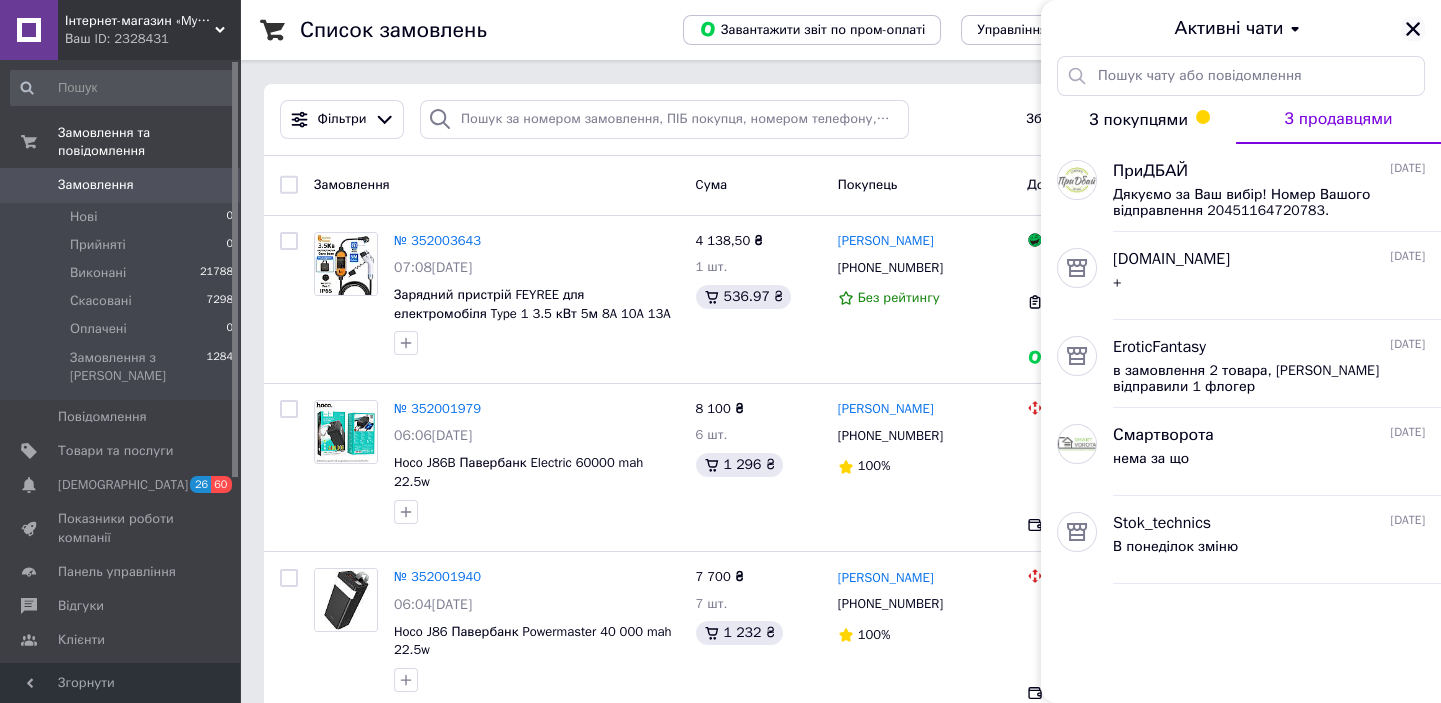 click 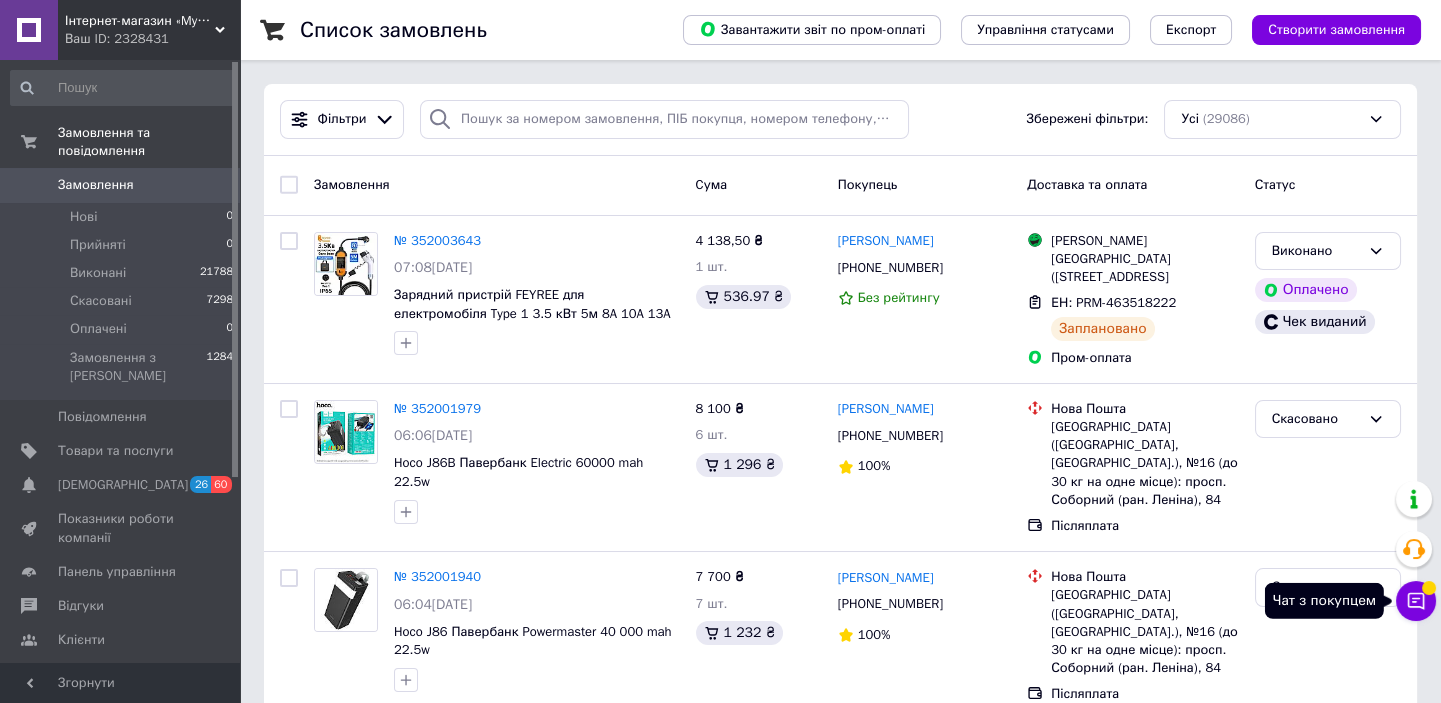click on "Чат з покупцем" at bounding box center [1416, 601] 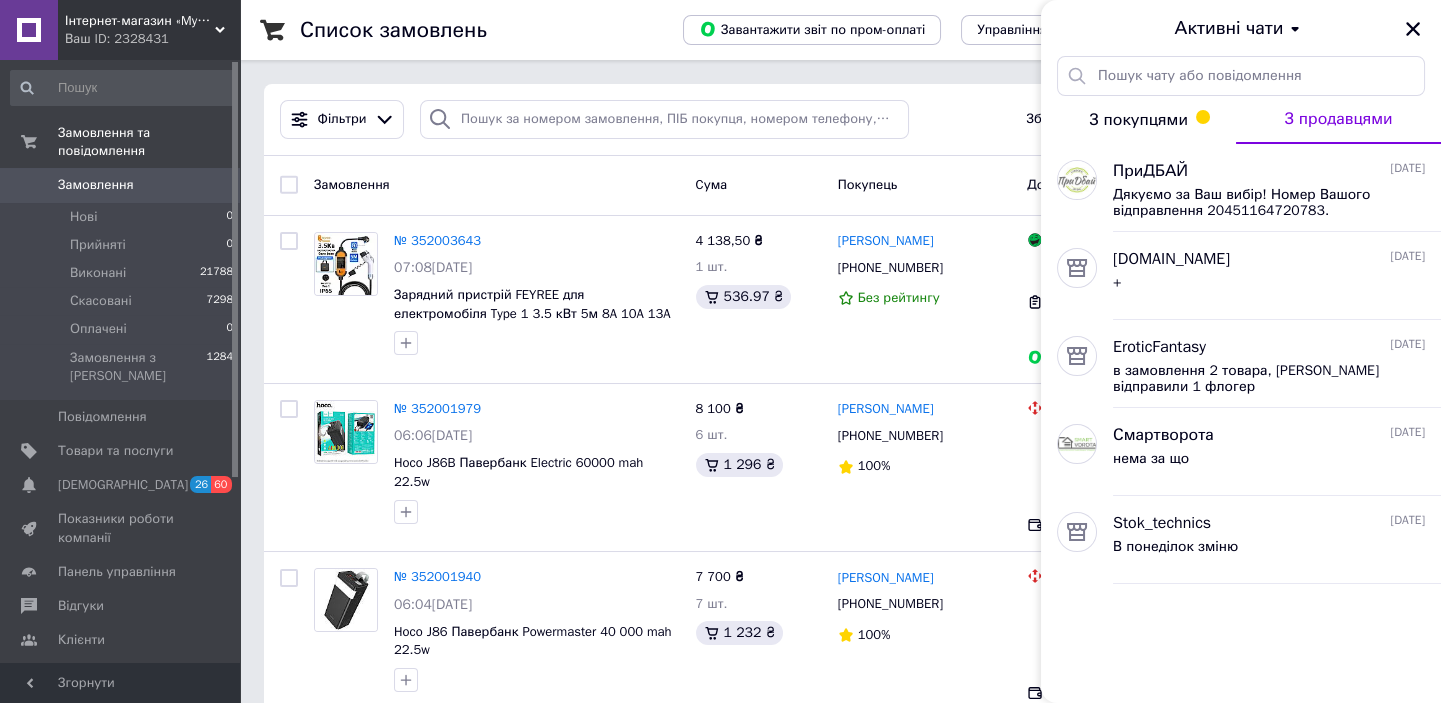 click on "З покупцями" at bounding box center [1138, 120] 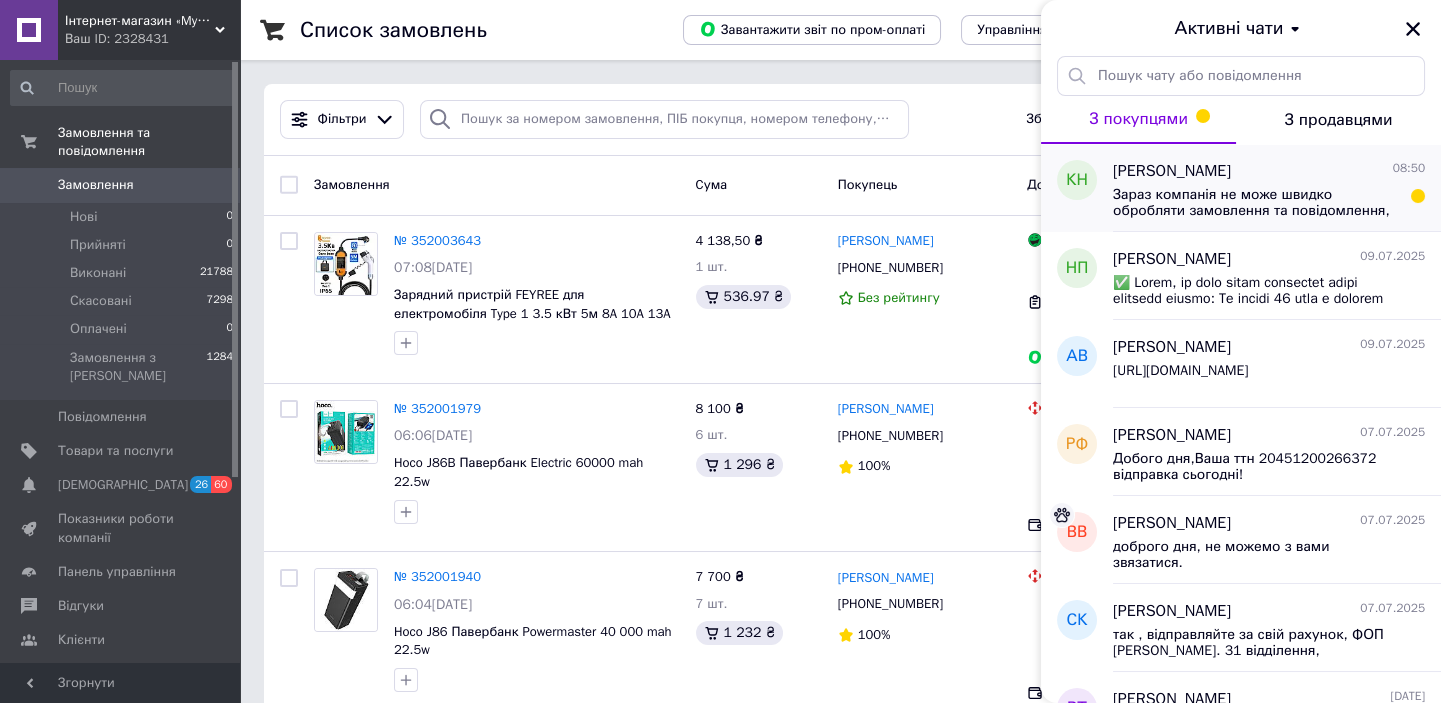 click on "Зараз компанія не може швидко обробляти замовлення та повідомлення,
оскільки за її графіком роботи сьогодні вихідний. Ваша заявка буде оброблена в найближчий робочий день." at bounding box center [1255, 203] 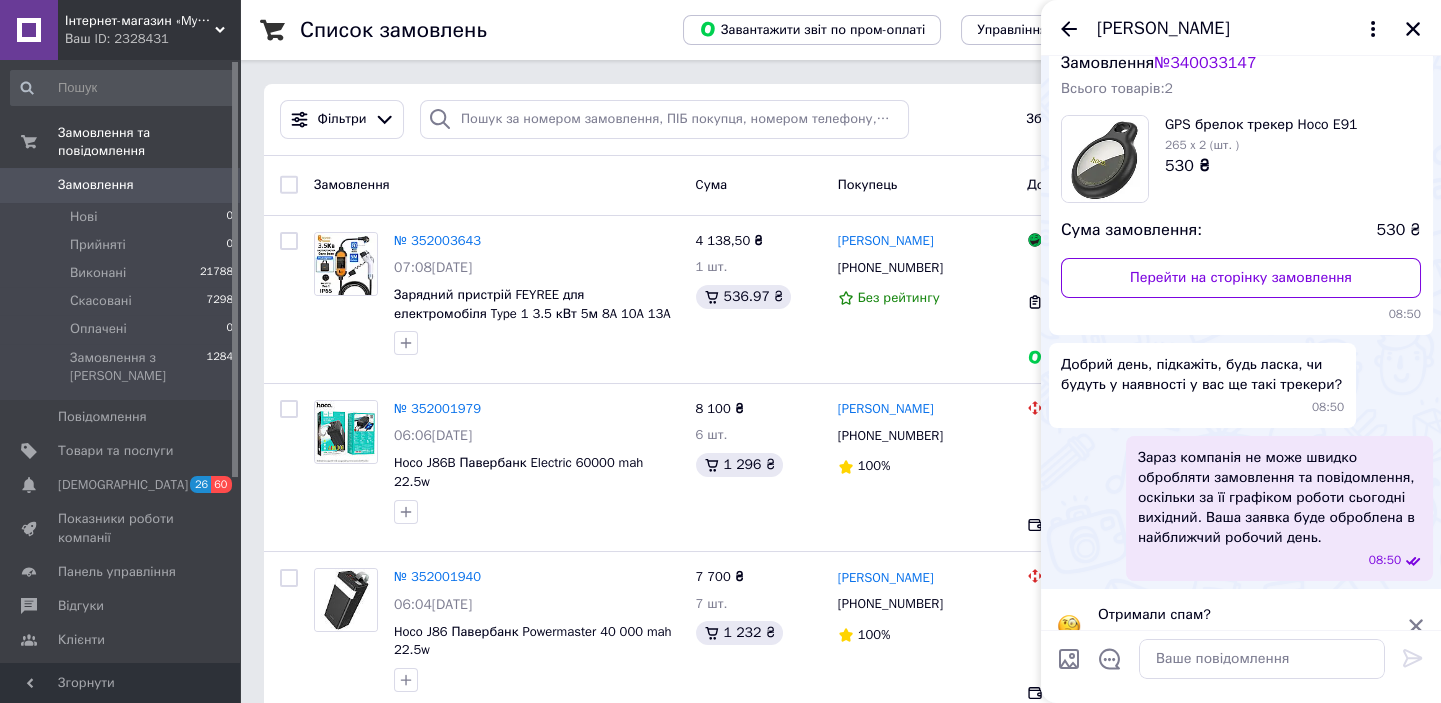 scroll, scrollTop: 100, scrollLeft: 0, axis: vertical 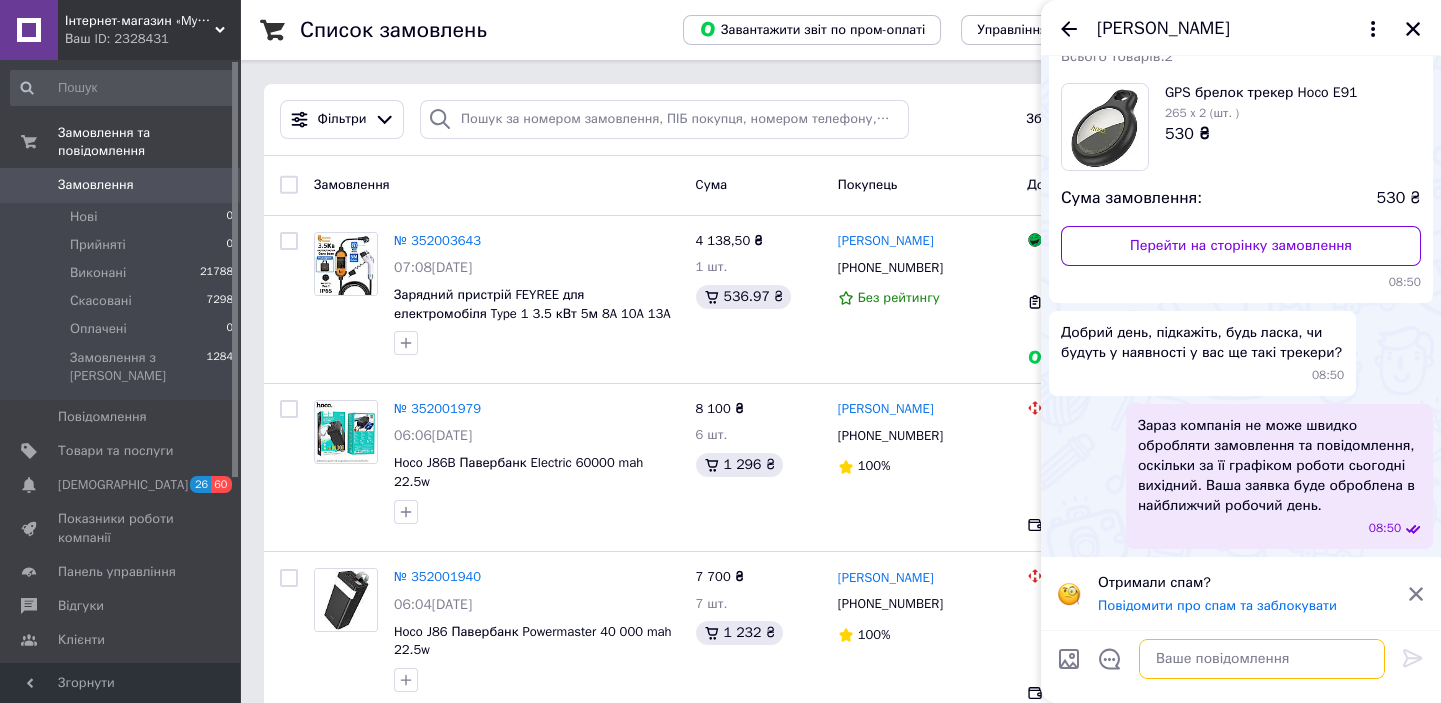 click at bounding box center [1262, 659] 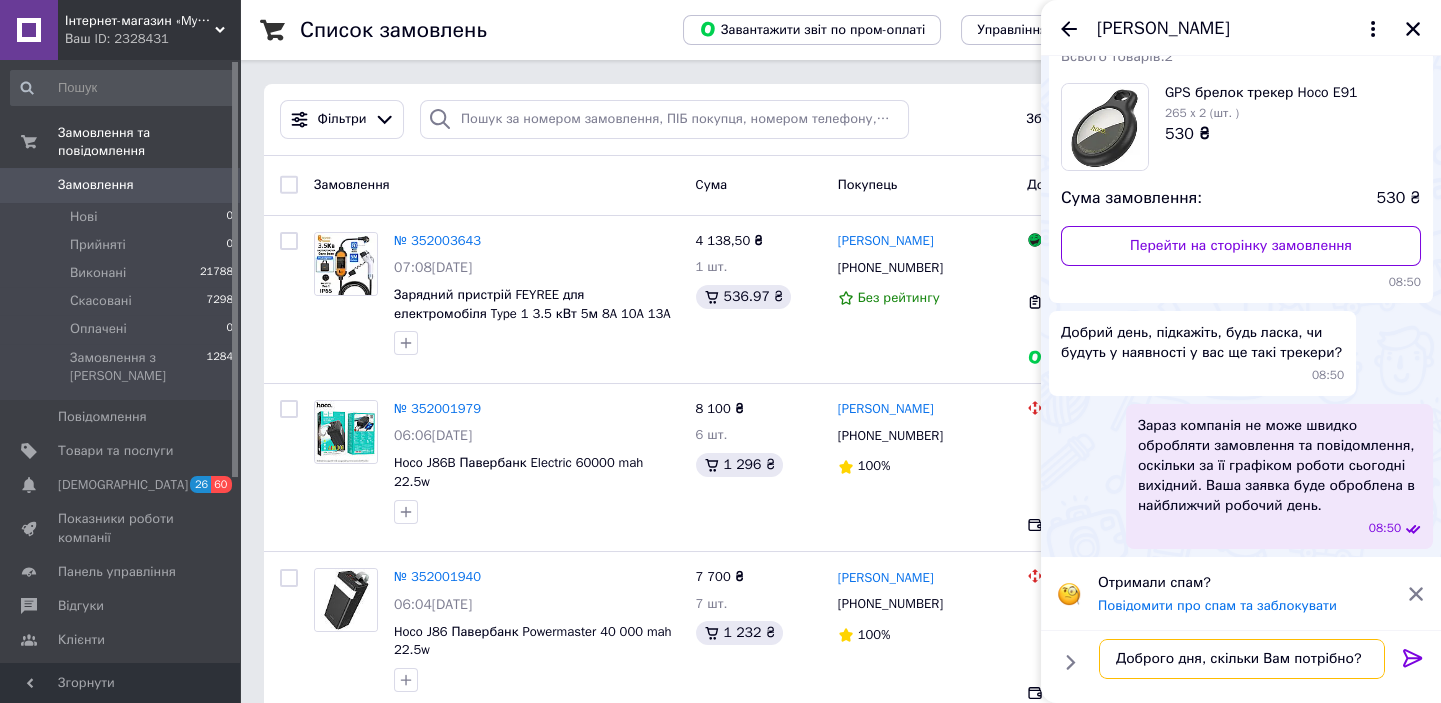 type on "Доброго дня, скільки Вам потрібно?" 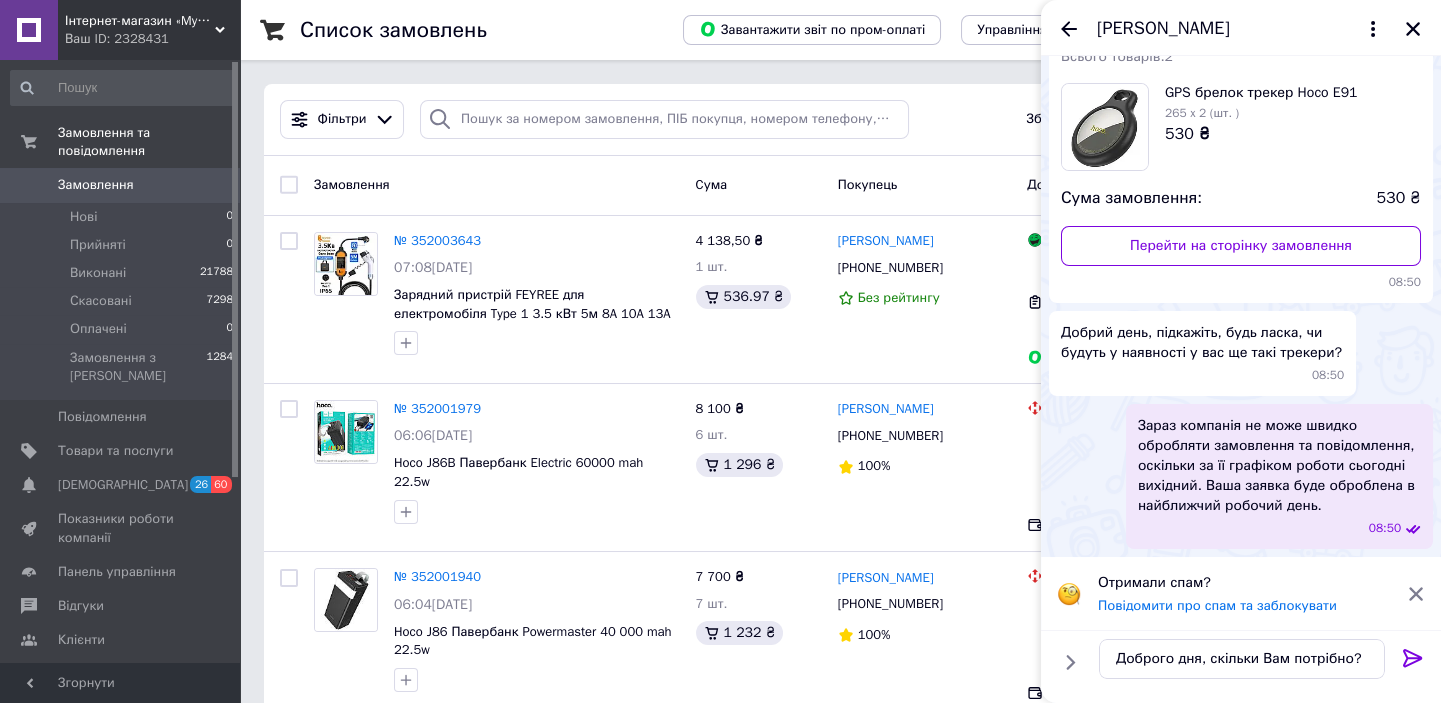 click 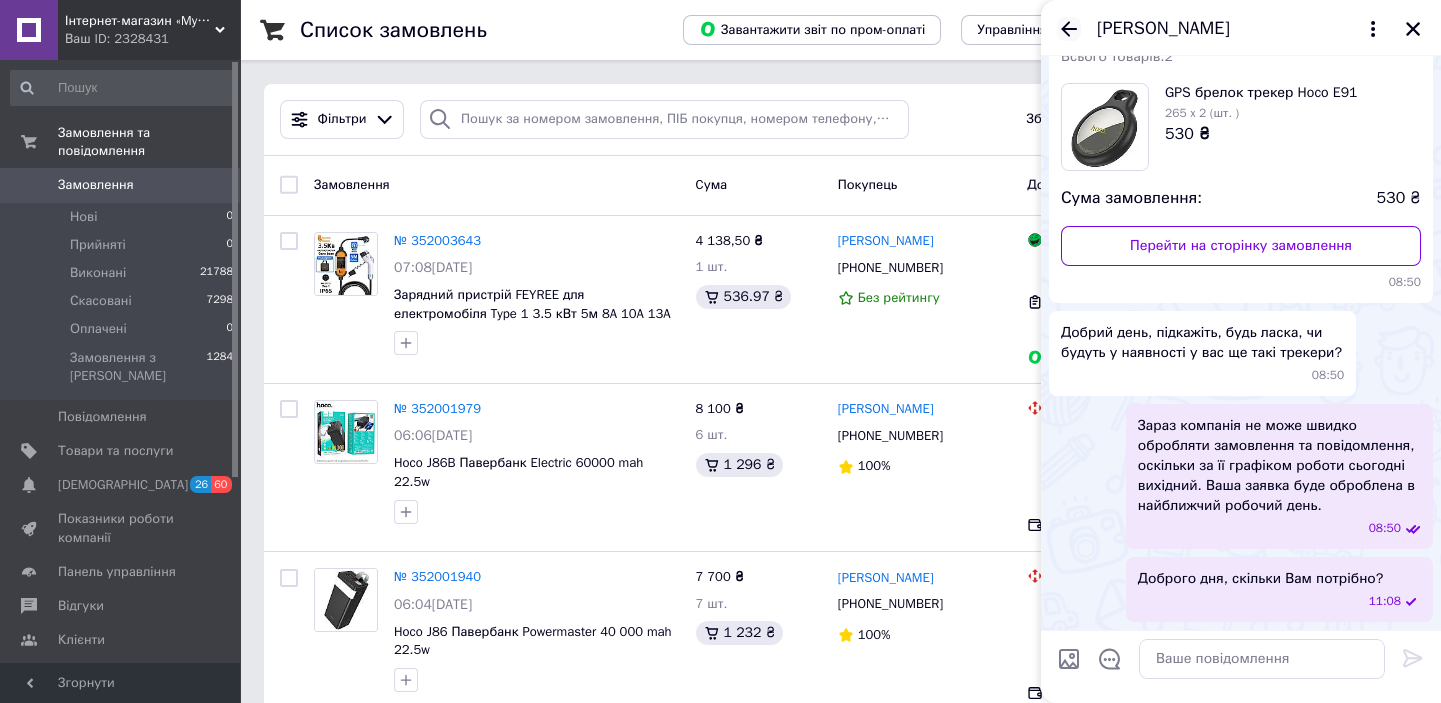 click 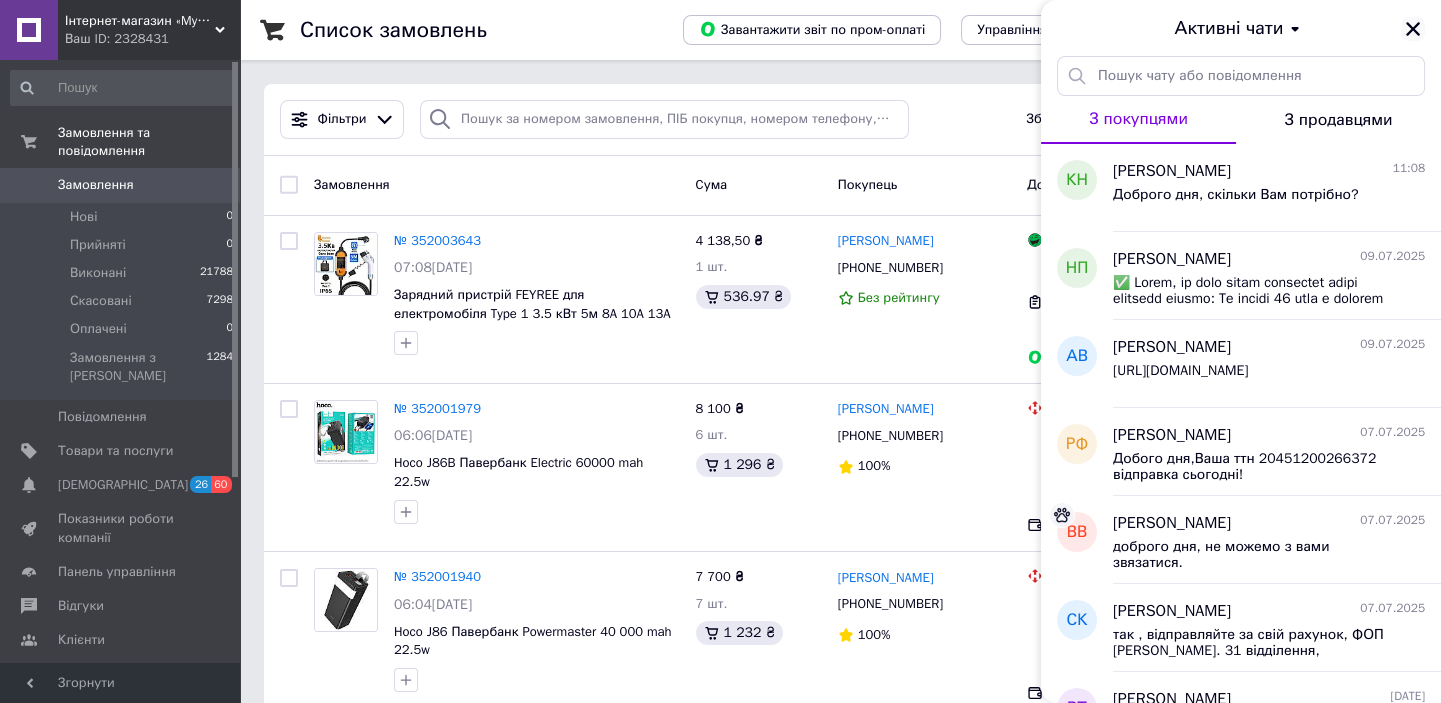 click 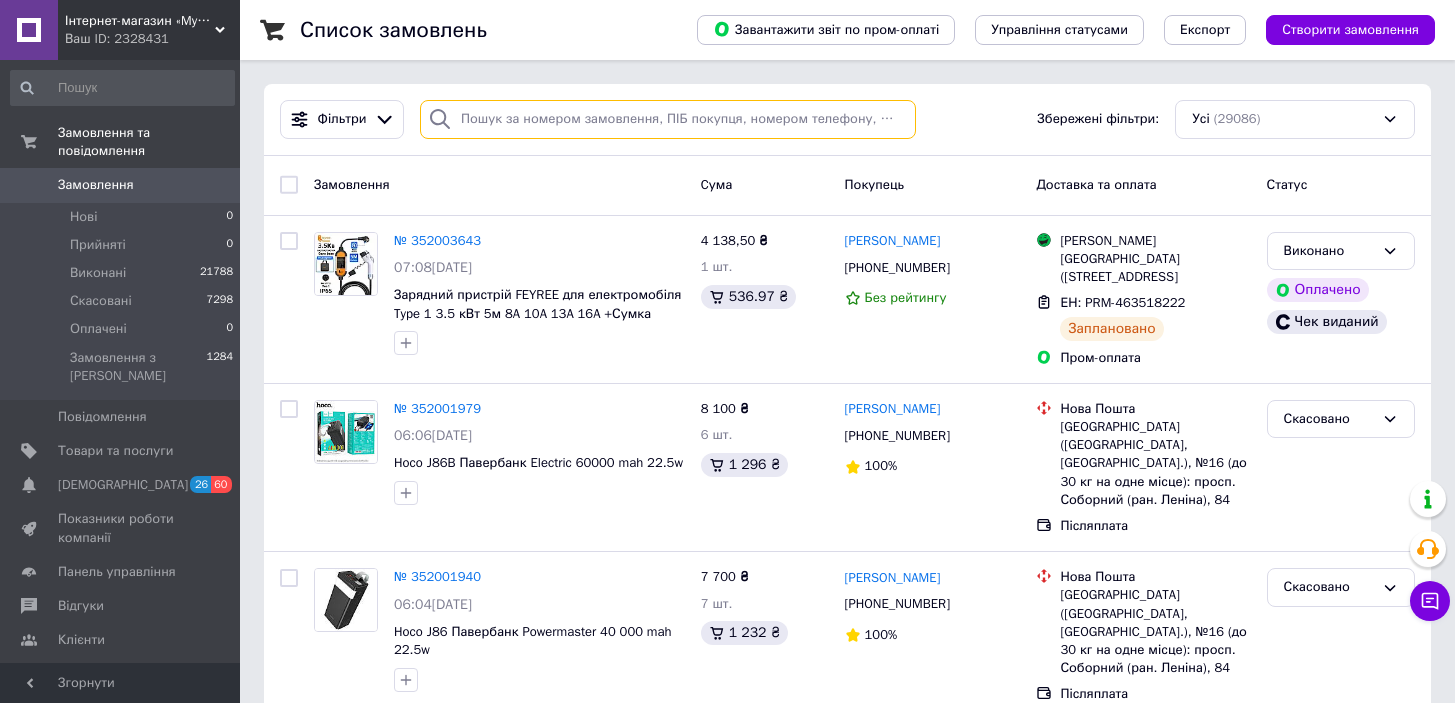 click at bounding box center (668, 119) 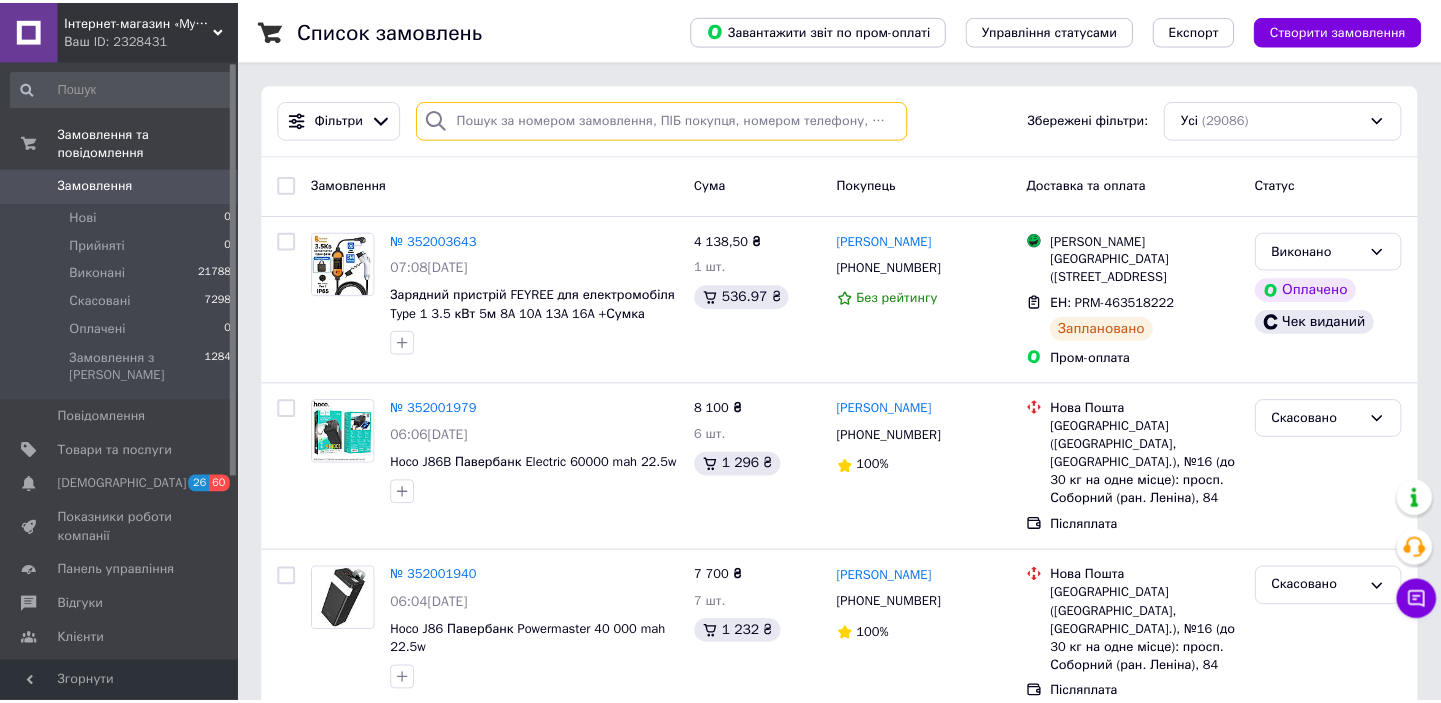 scroll, scrollTop: 0, scrollLeft: 0, axis: both 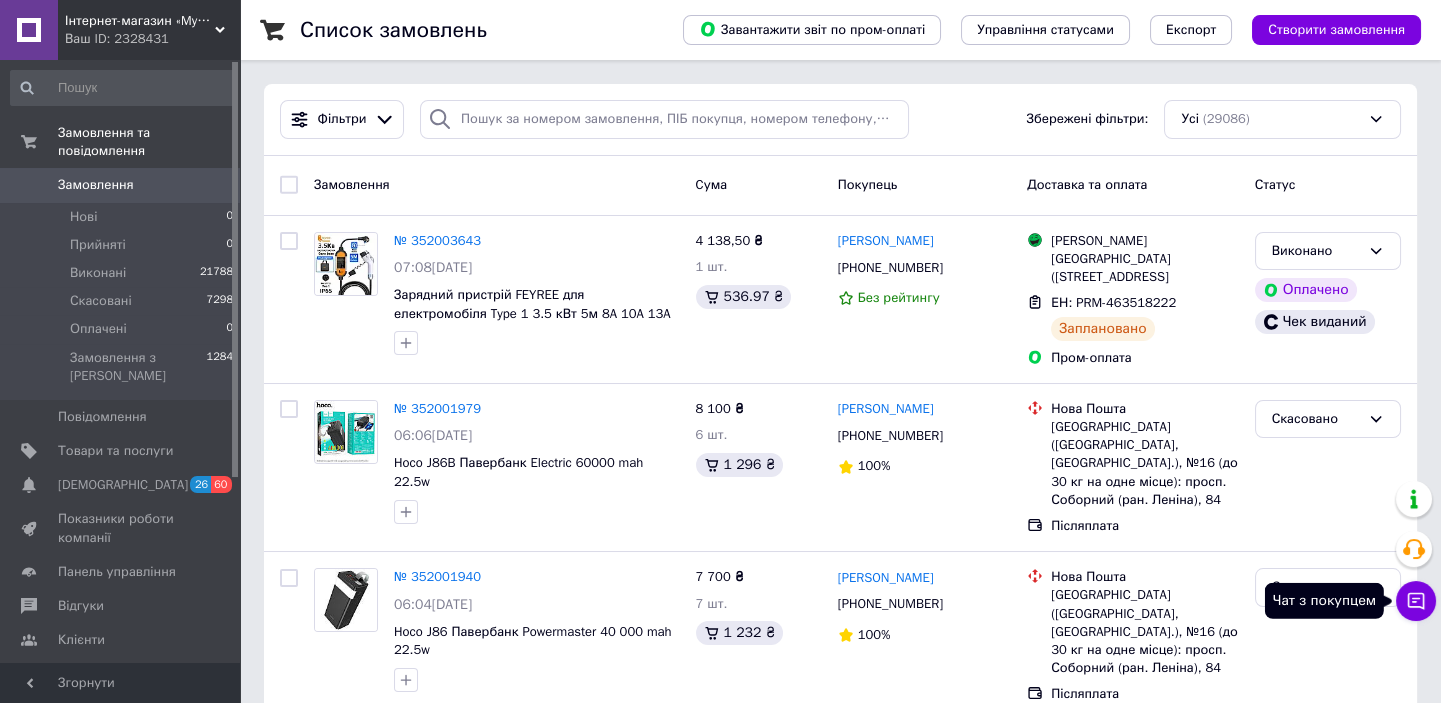 click on "Чат з покупцем" at bounding box center [1416, 601] 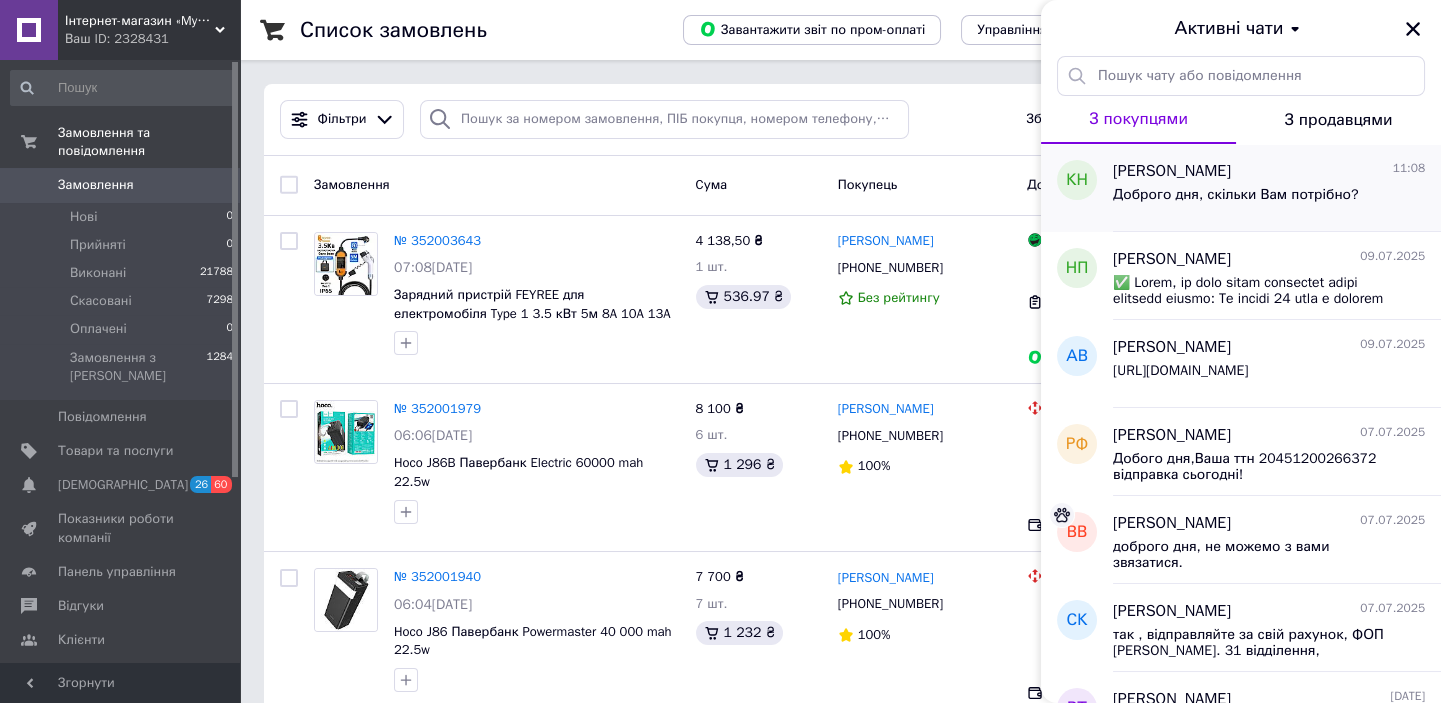 click on "Доброго дня, скільки Вам потрібно?" at bounding box center [1235, 195] 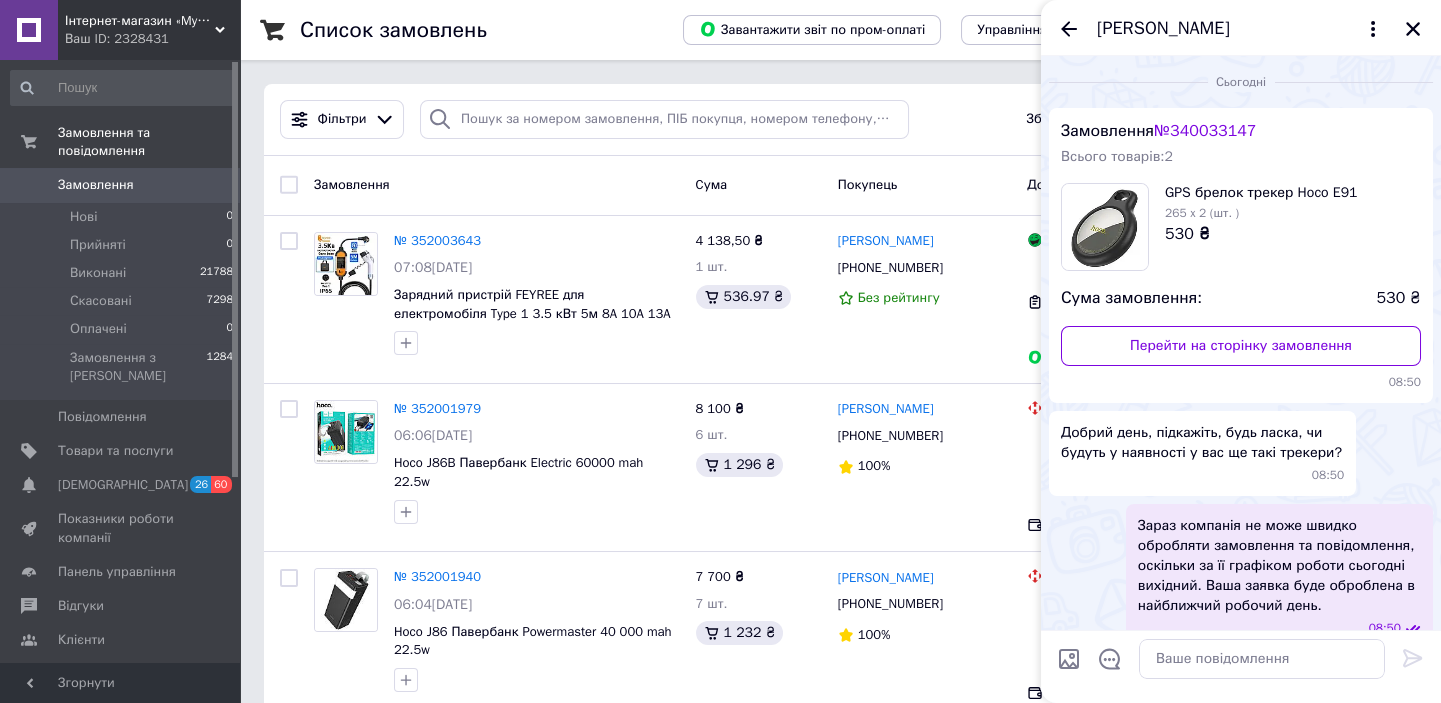 scroll, scrollTop: 100, scrollLeft: 0, axis: vertical 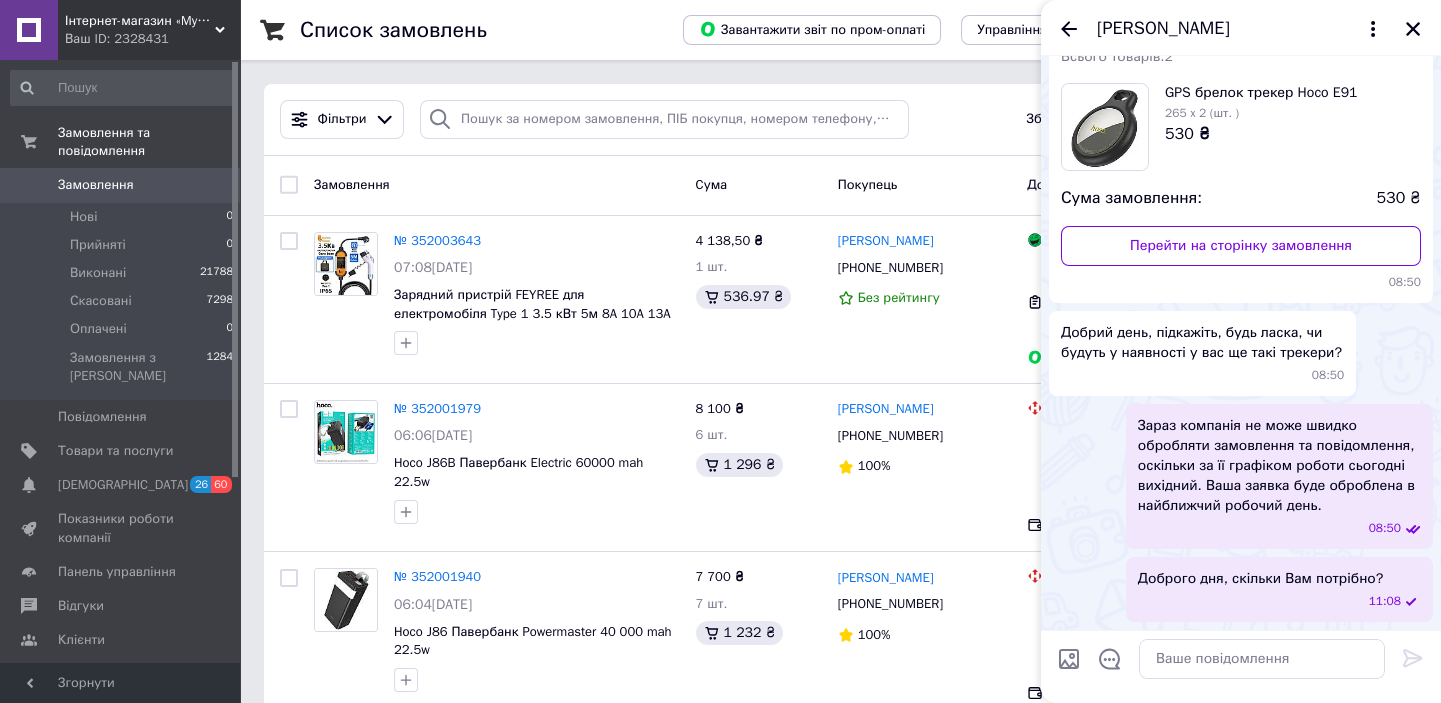 click on "GPS брелок трекер Hoco E91" at bounding box center [1261, 93] 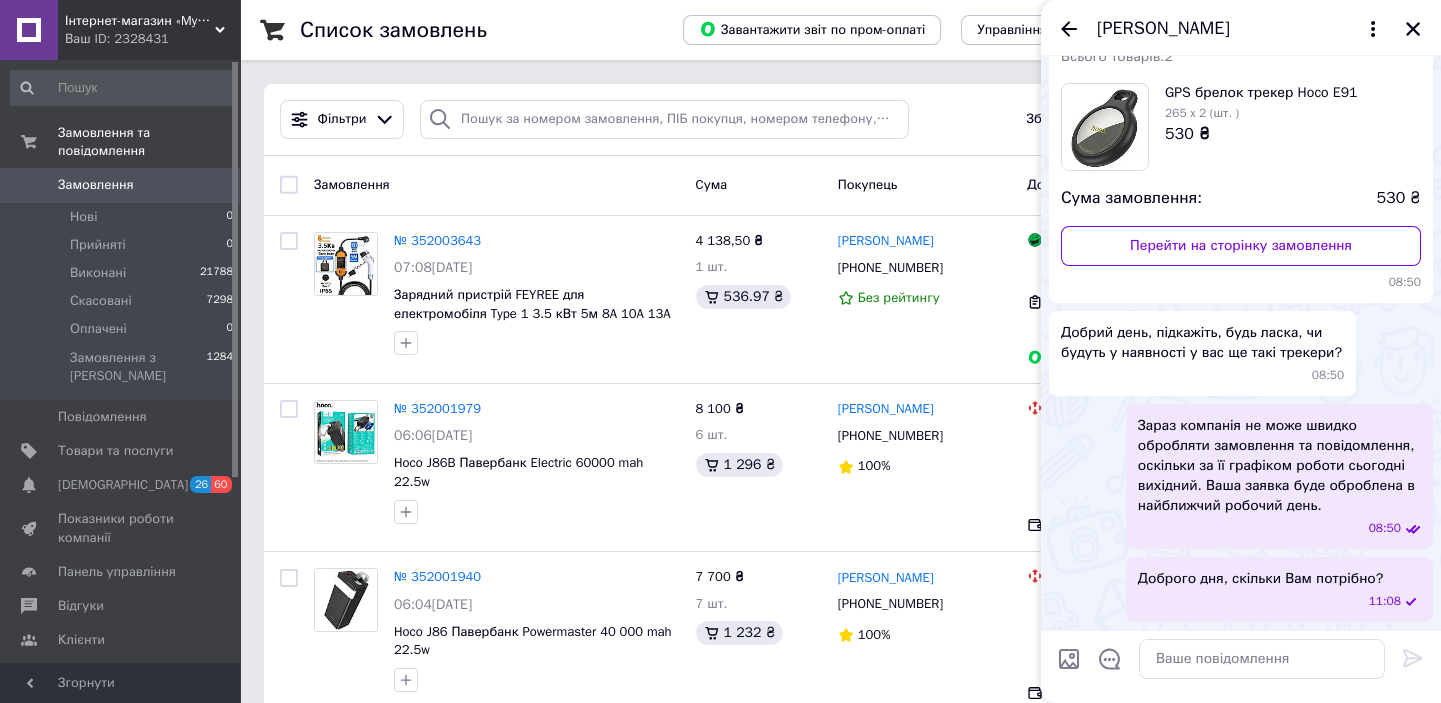 click on "Замовлення  № 340033147 Всього товарів:  2 GPS брелок трекер Hoco E91 265 x 2 (шт. ) 530 ₴ Сума замовлення: 530 ₴ Перейти на сторінку замовлення 08:50" at bounding box center [1241, 155] 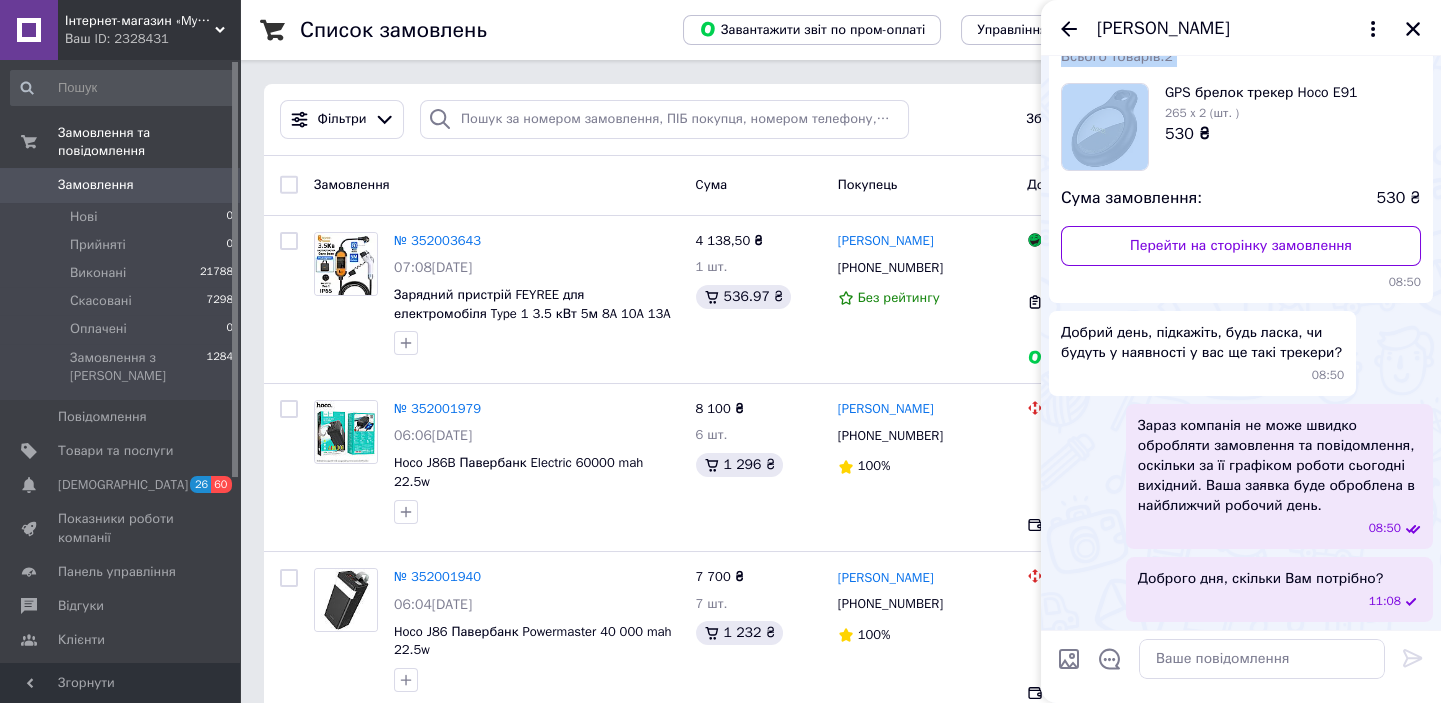 scroll, scrollTop: 0, scrollLeft: 0, axis: both 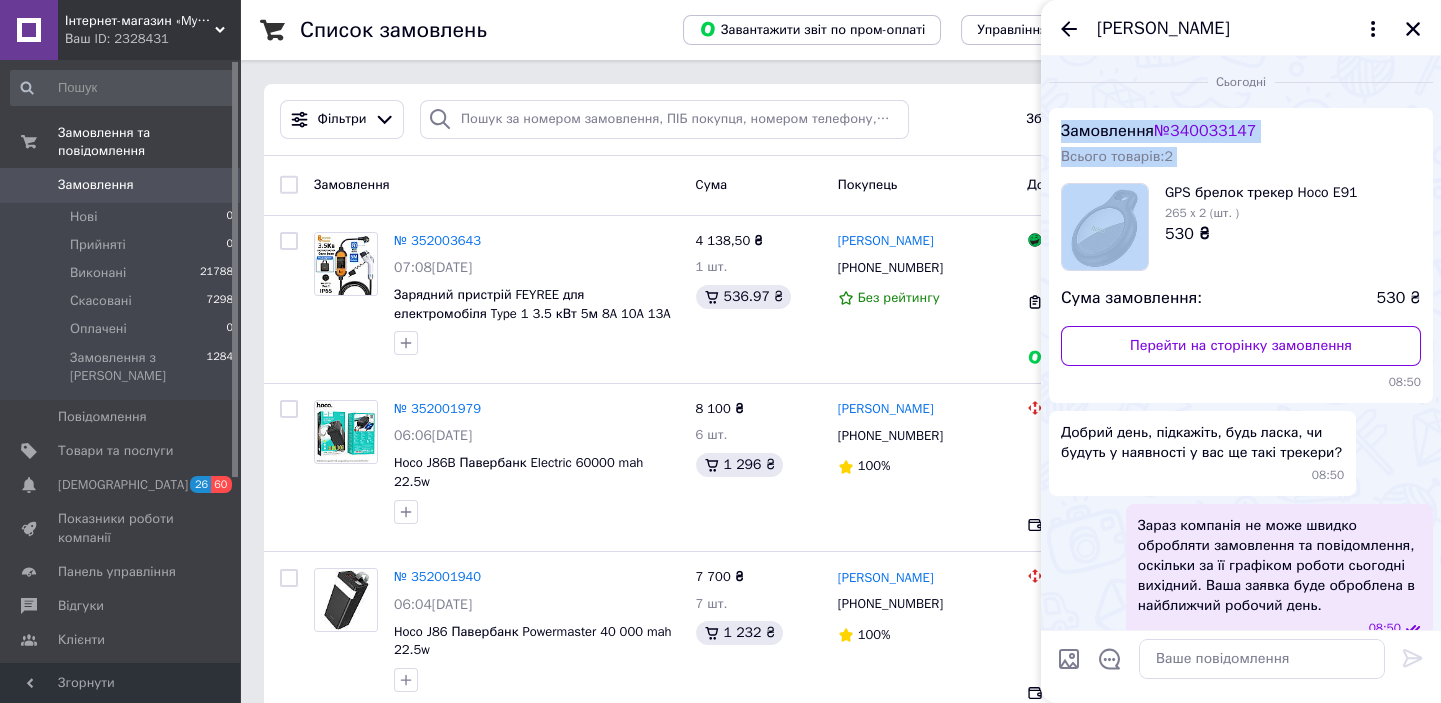 drag, startPoint x: 1162, startPoint y: 87, endPoint x: 1270, endPoint y: 79, distance: 108.29589 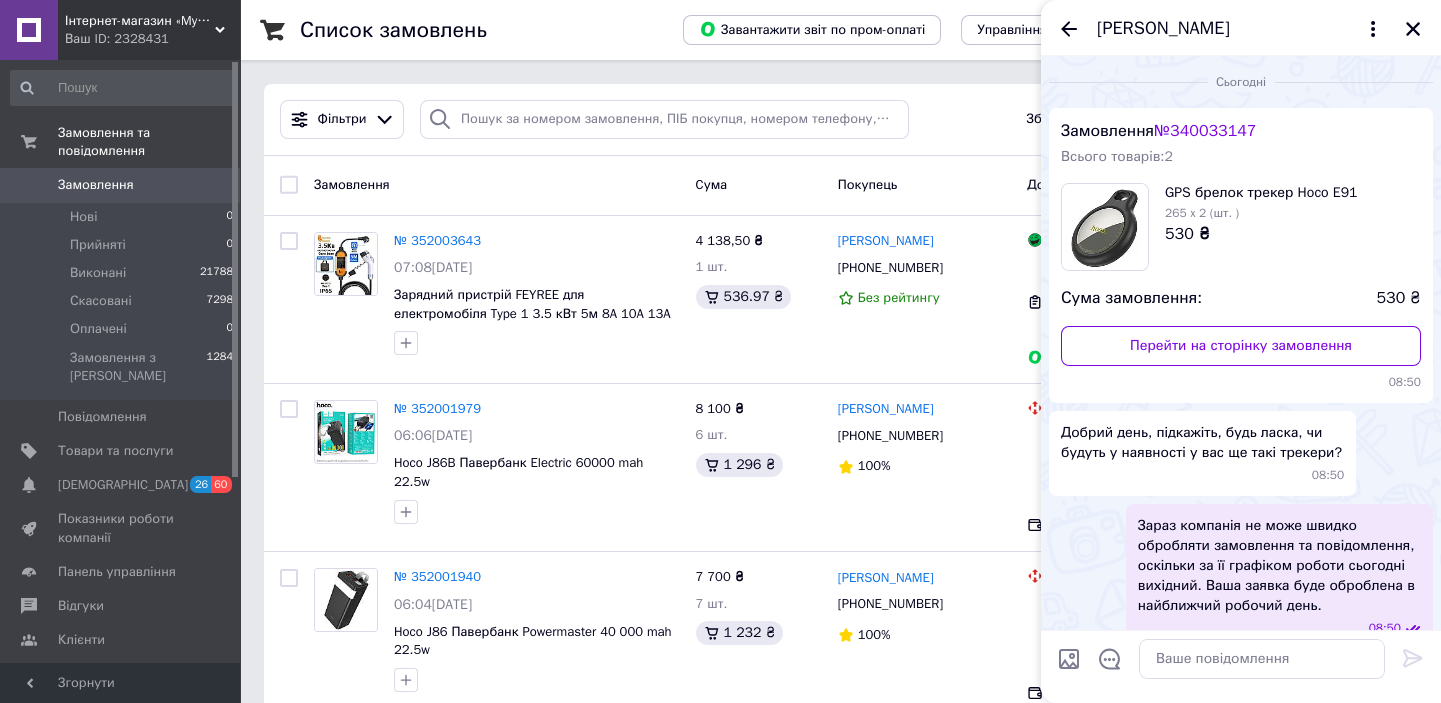 click on "GPS брелок трекер Hoco E91" at bounding box center (1261, 193) 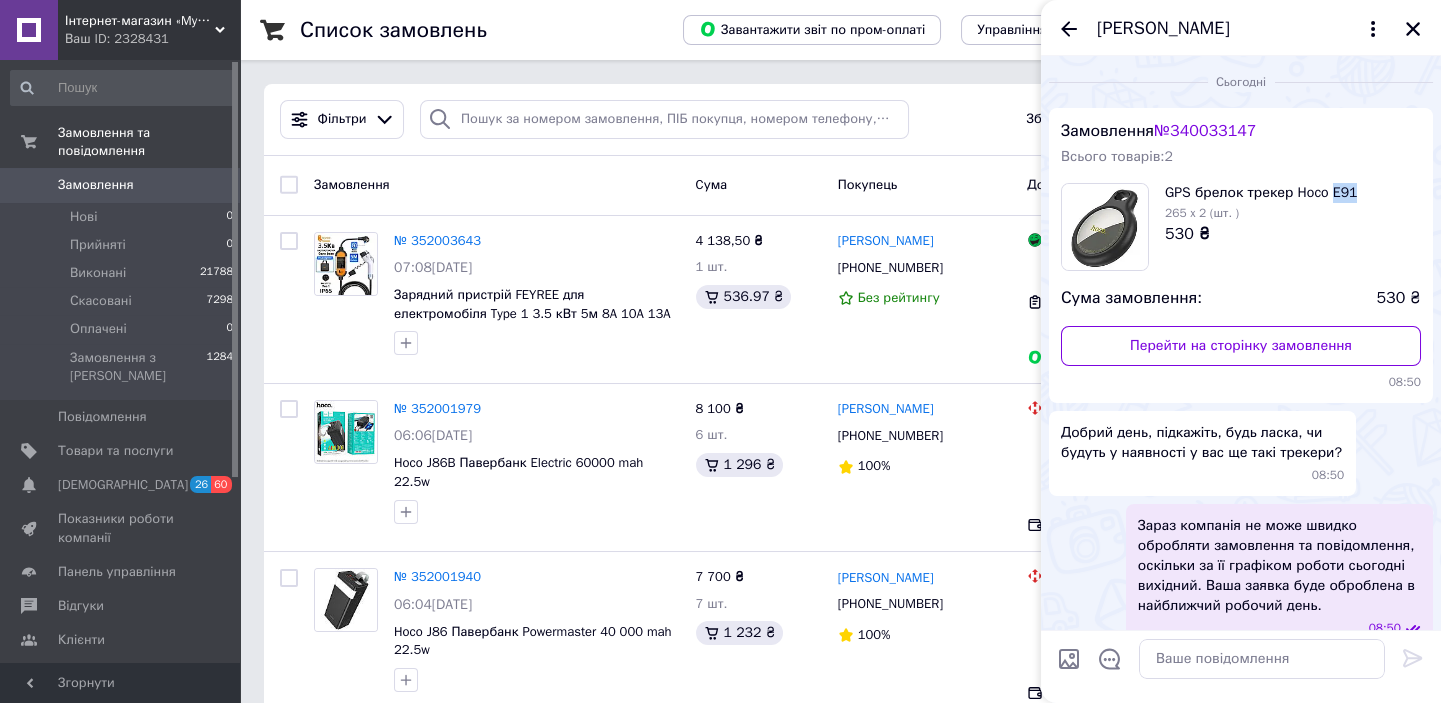 drag, startPoint x: 1356, startPoint y: 192, endPoint x: 1326, endPoint y: 190, distance: 30.066593 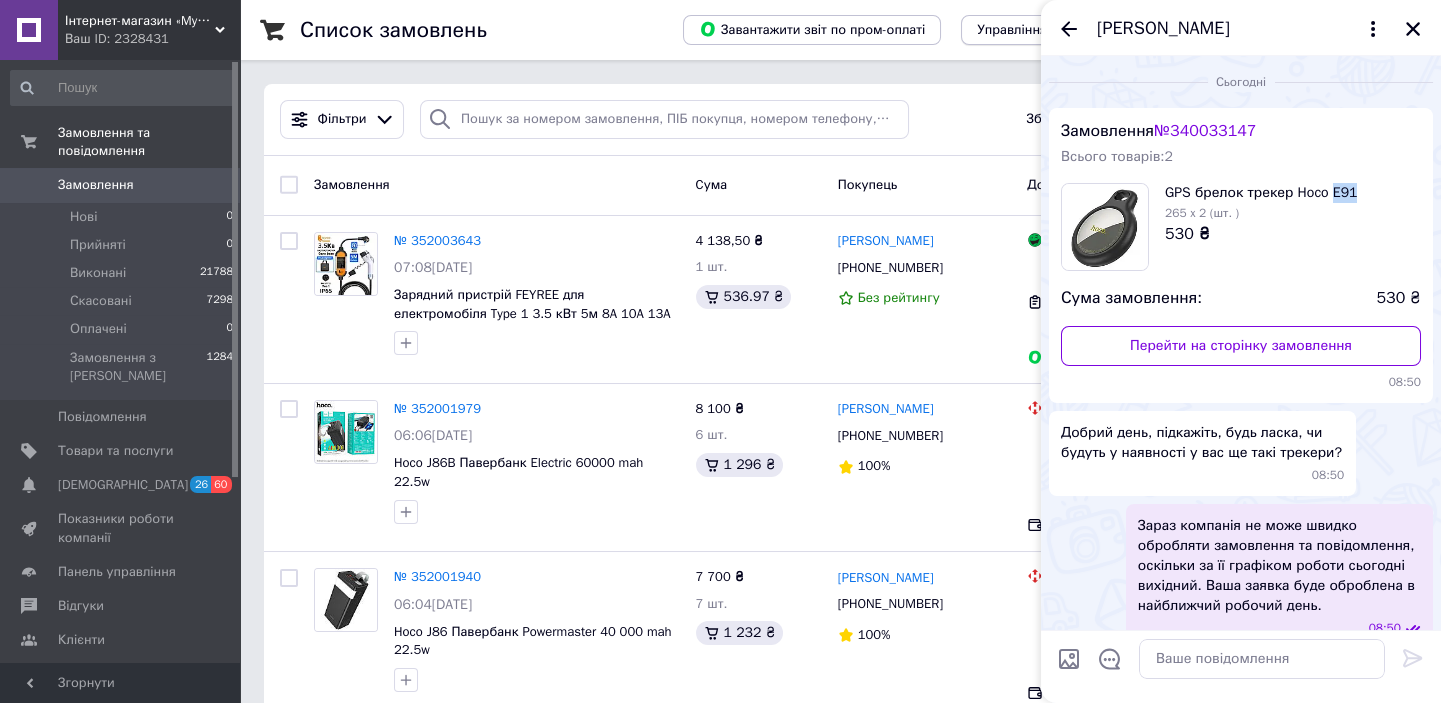 copy on "E91" 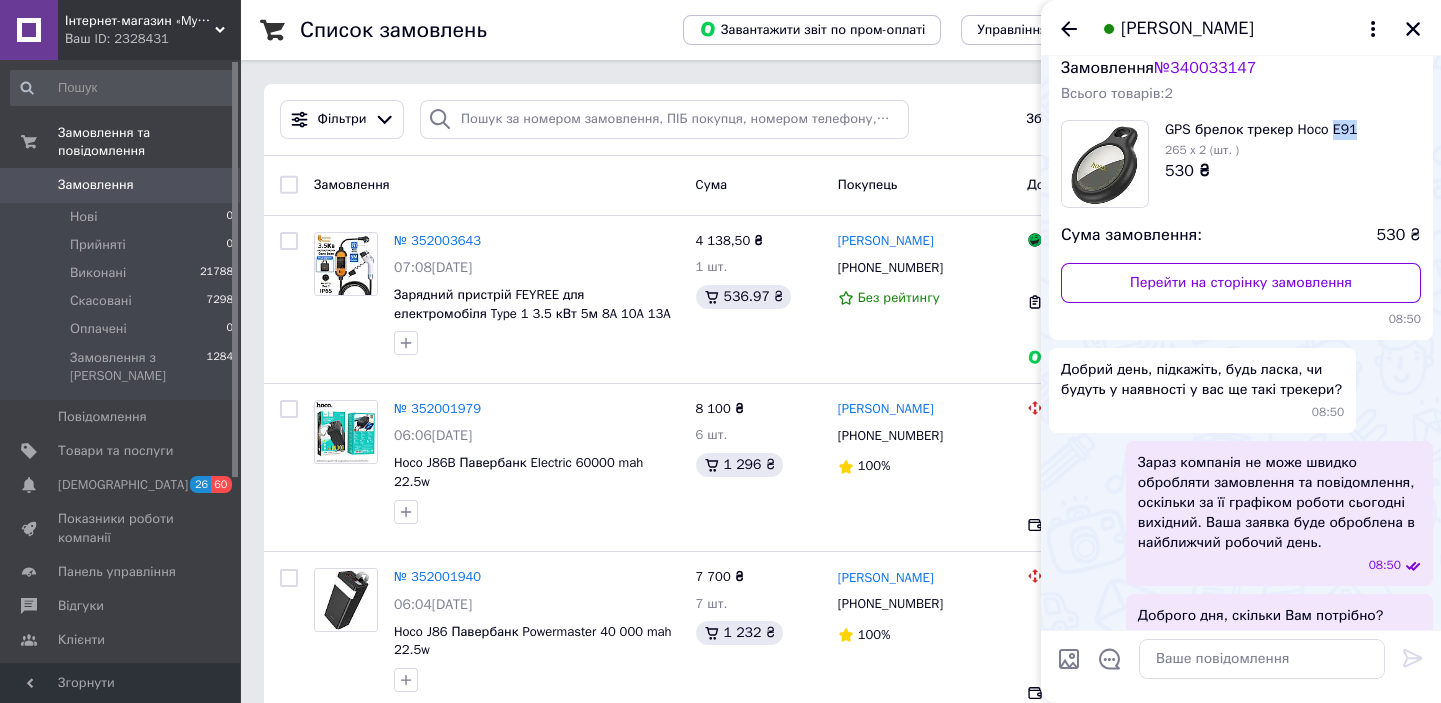 scroll, scrollTop: 100, scrollLeft: 0, axis: vertical 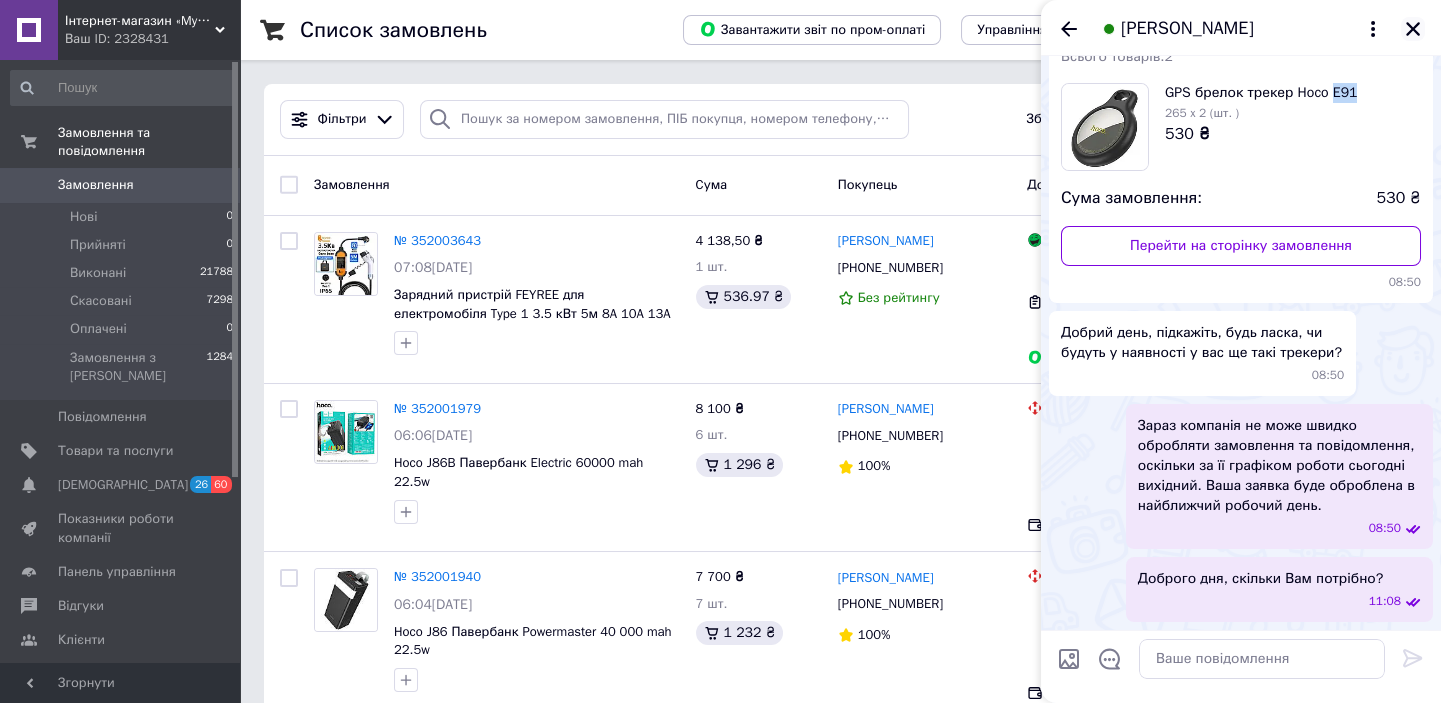click 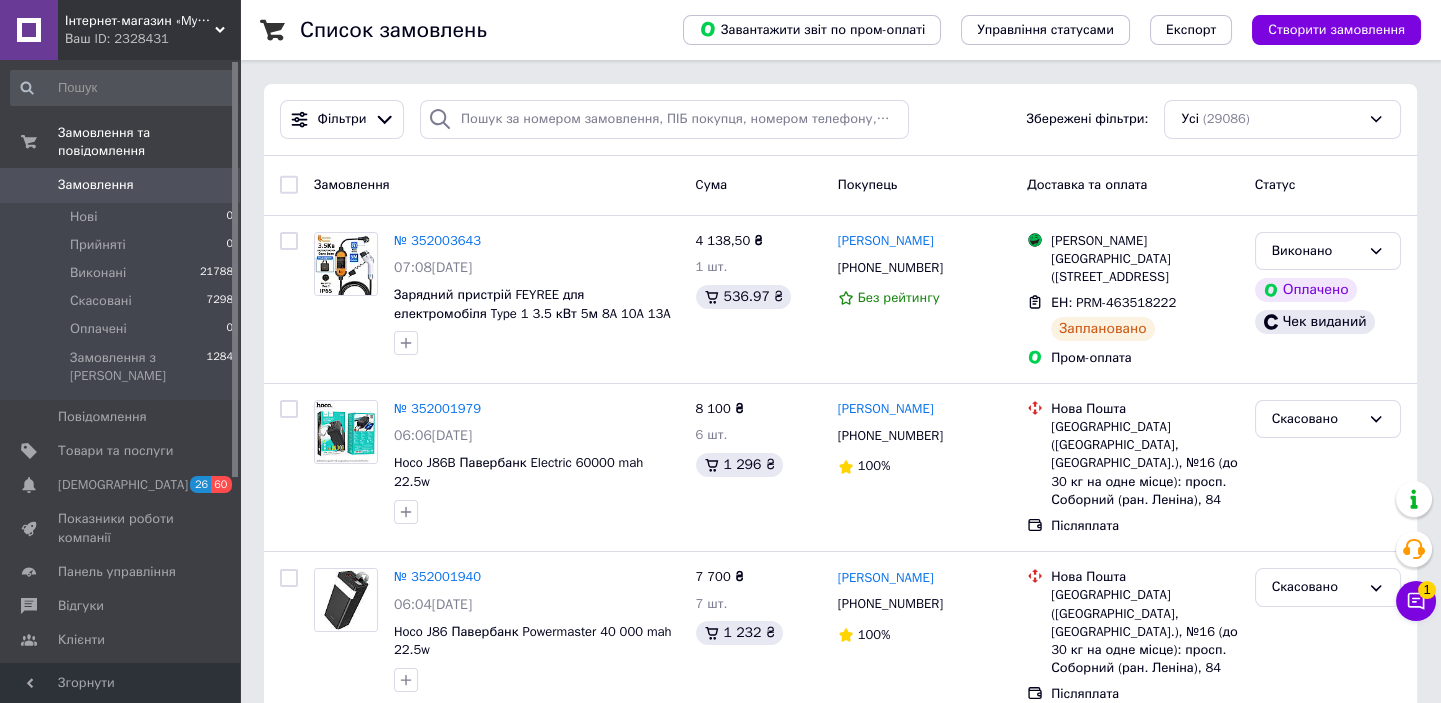 click on "1" at bounding box center [1427, 590] 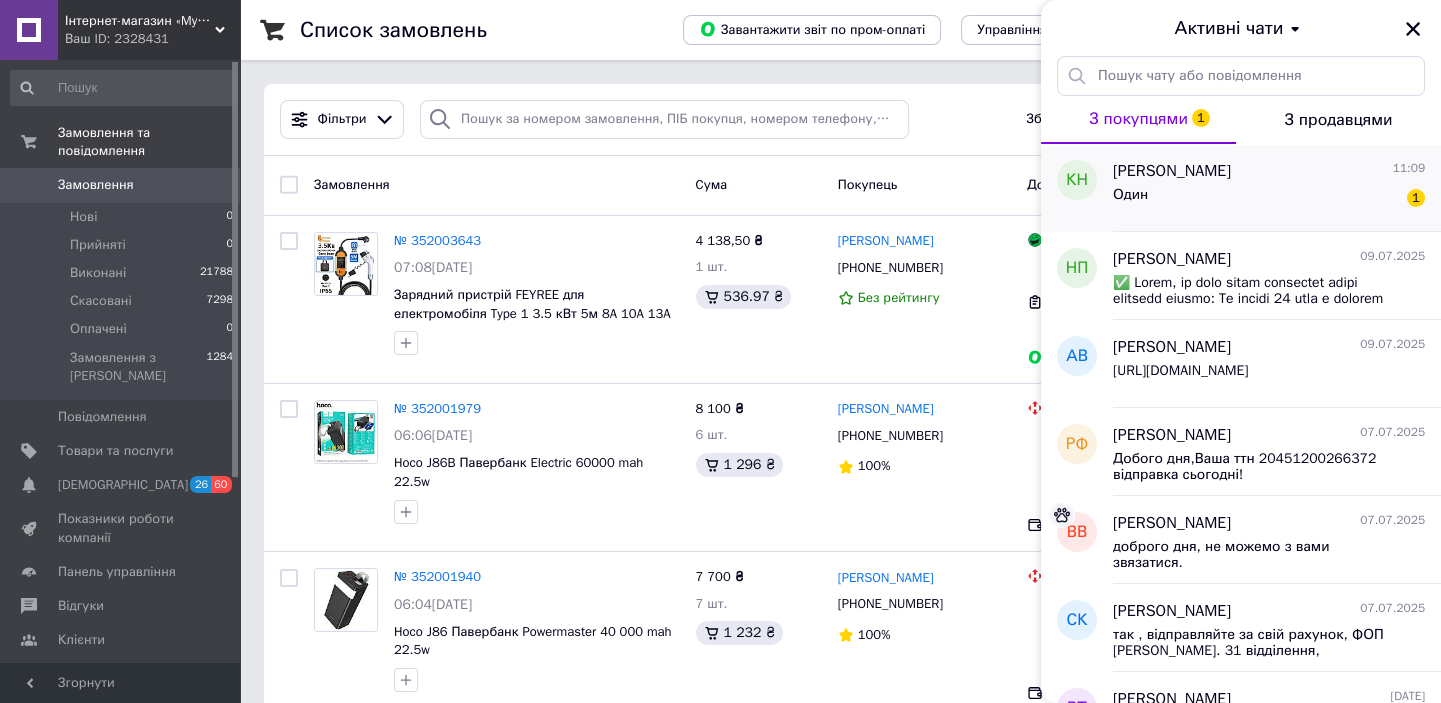 click on "Один 1" at bounding box center [1269, 199] 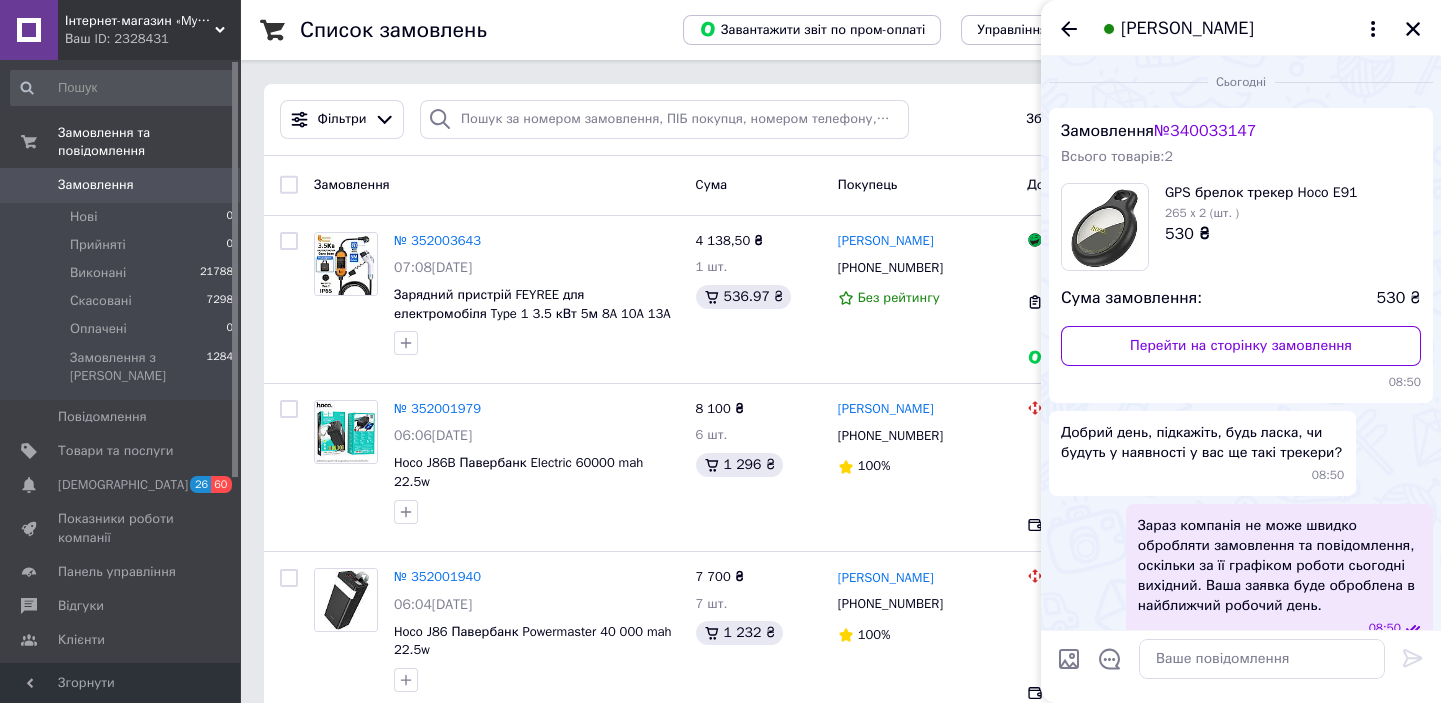 scroll, scrollTop: 190, scrollLeft: 0, axis: vertical 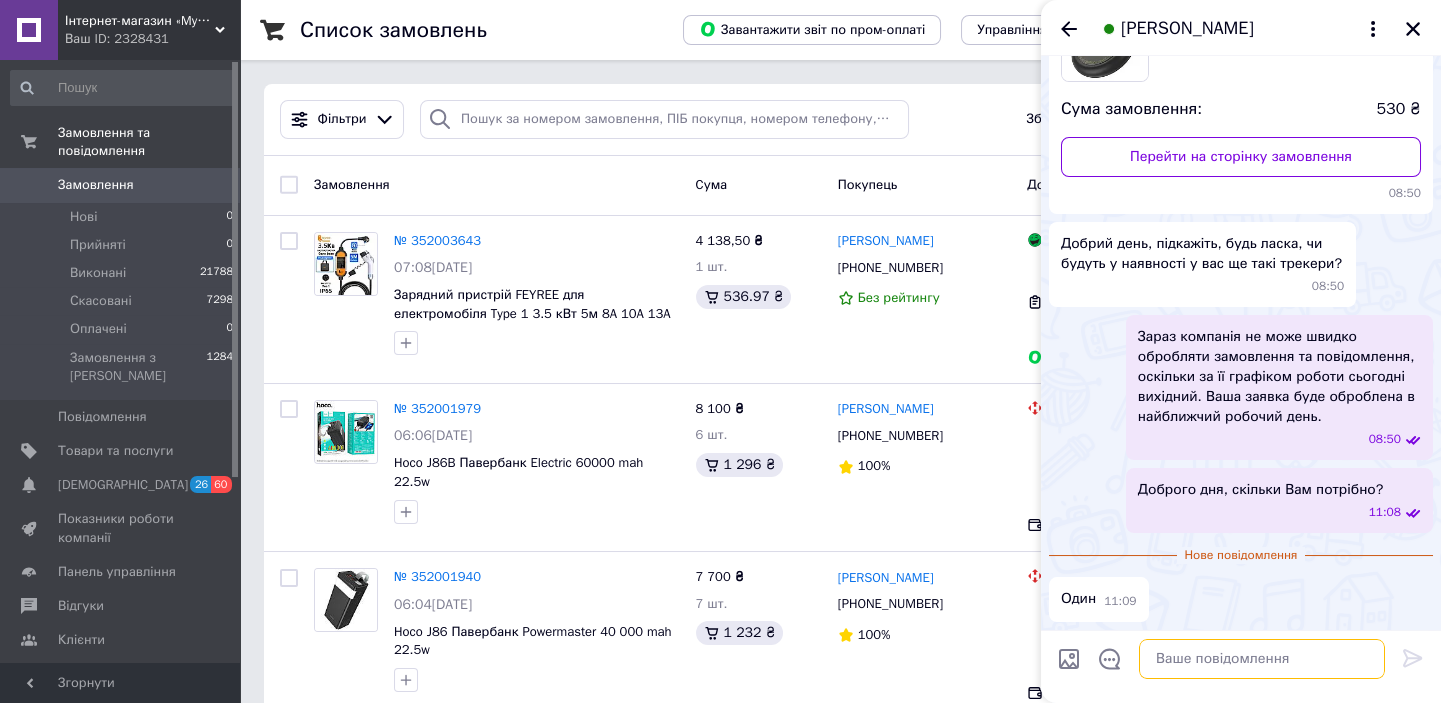click at bounding box center (1262, 659) 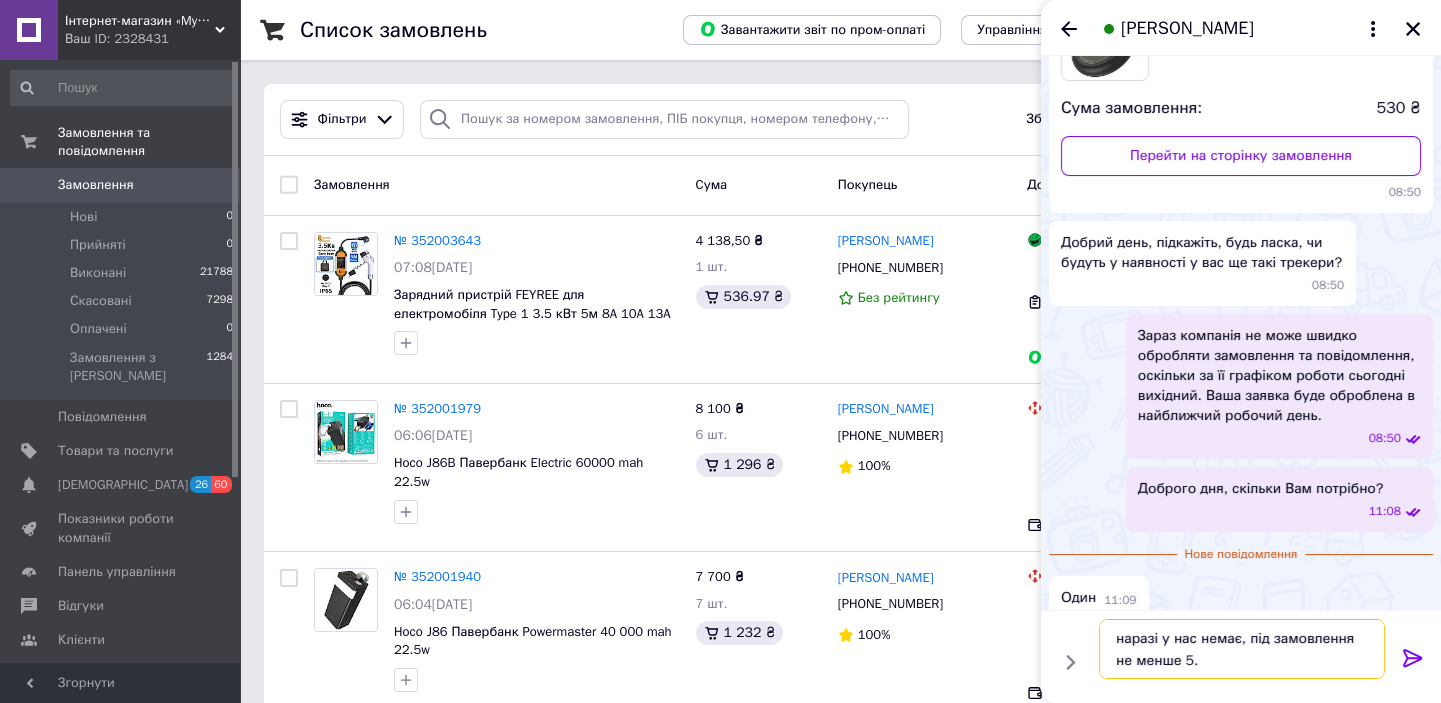 click on "наразі у нас немає, під замовлення не менше 5." at bounding box center [1242, 649] 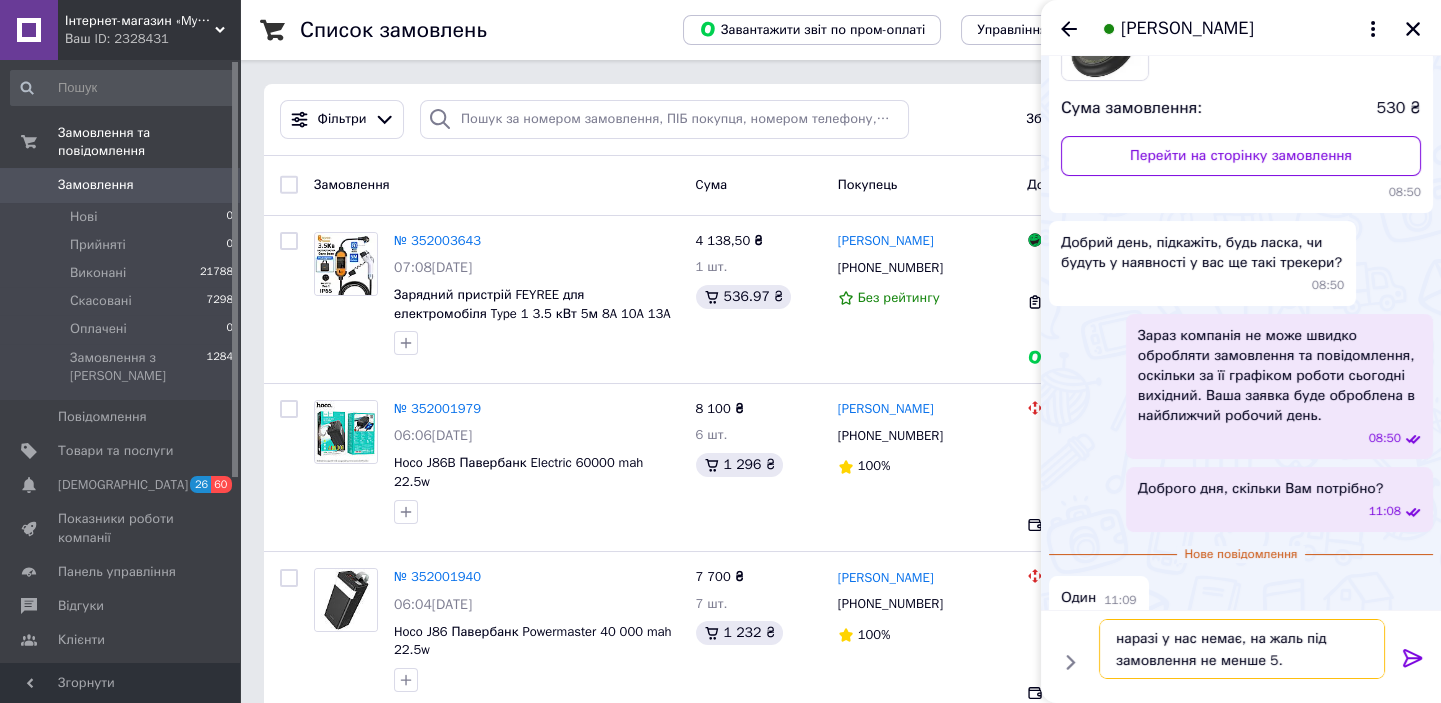 click on "наразі у нас немає, на жаль під замовлення не менше 5." at bounding box center [1242, 649] 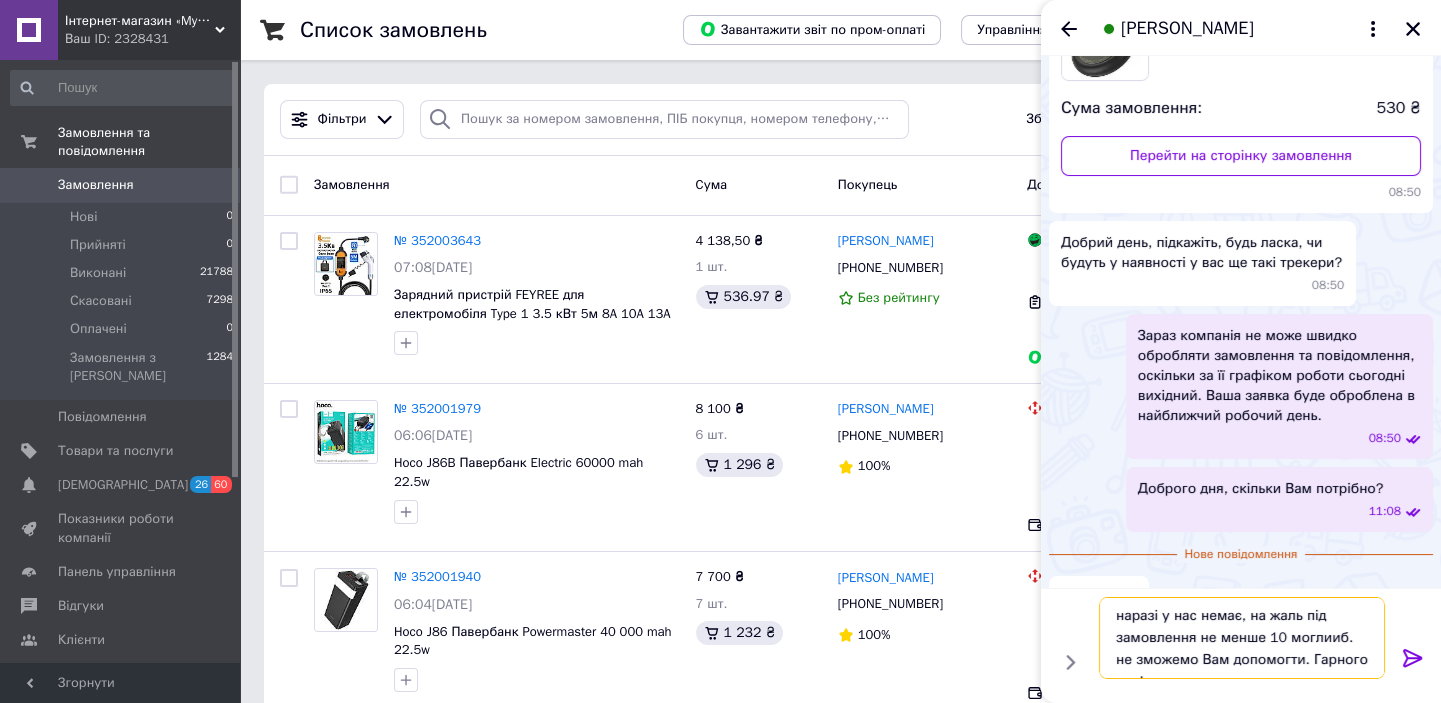scroll, scrollTop: 13, scrollLeft: 0, axis: vertical 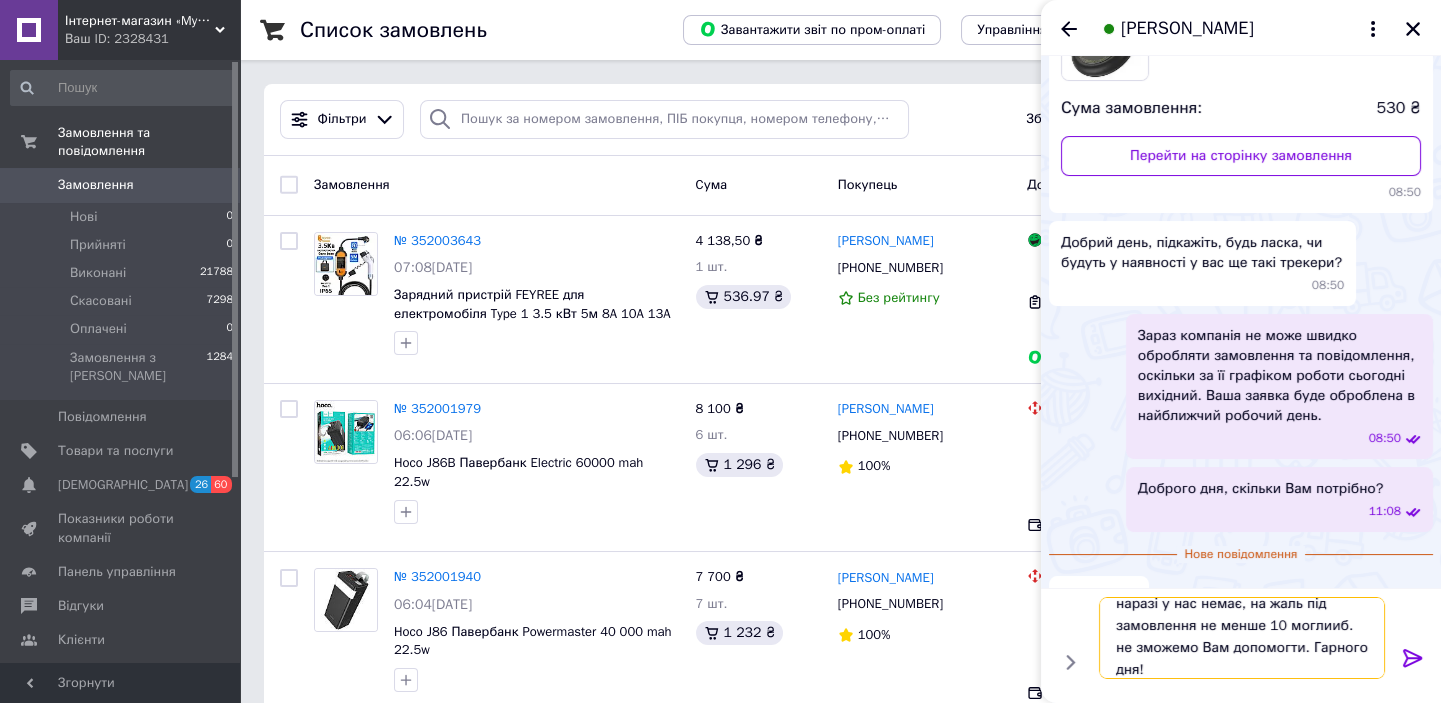 type on "наразі у нас немає, на жаль під замовлення не менше 10 моглииб. не зможемо Вам допомогти. Гарного дня!" 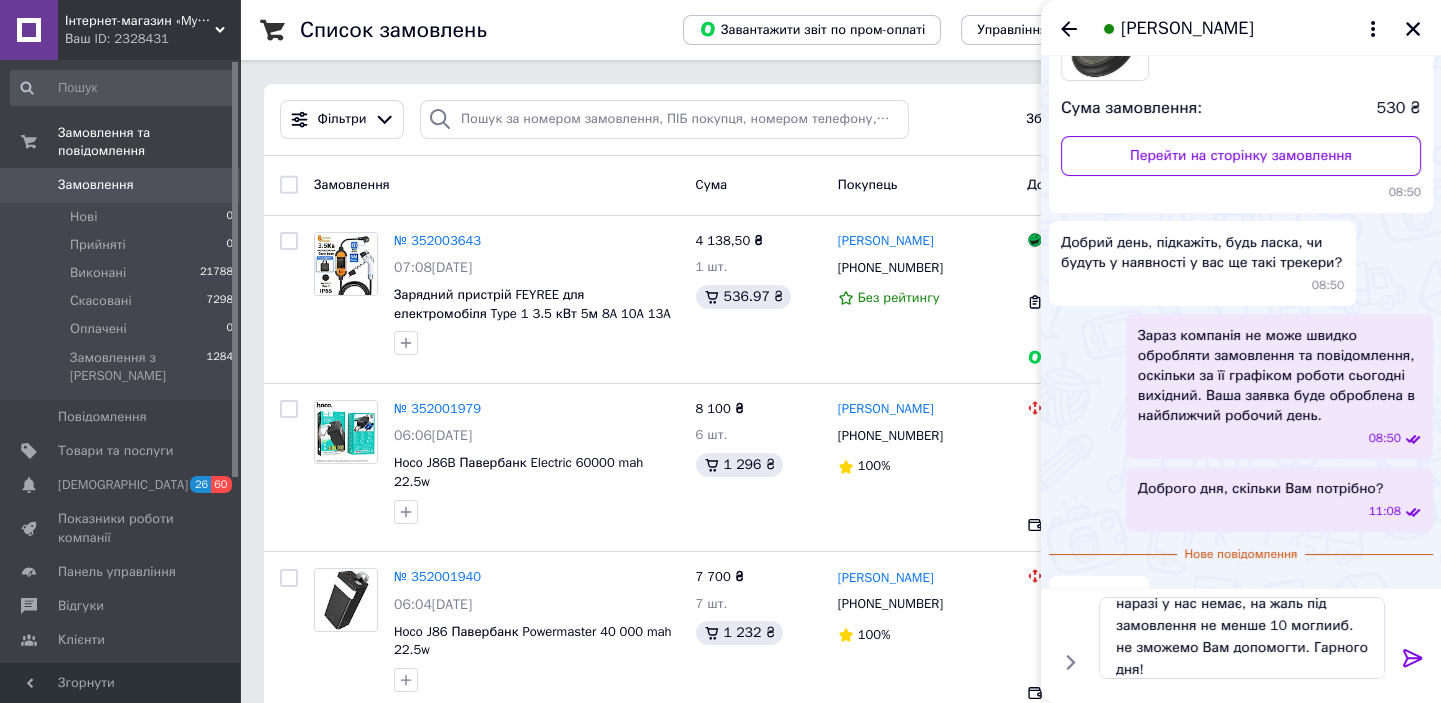 click at bounding box center (1413, 662) 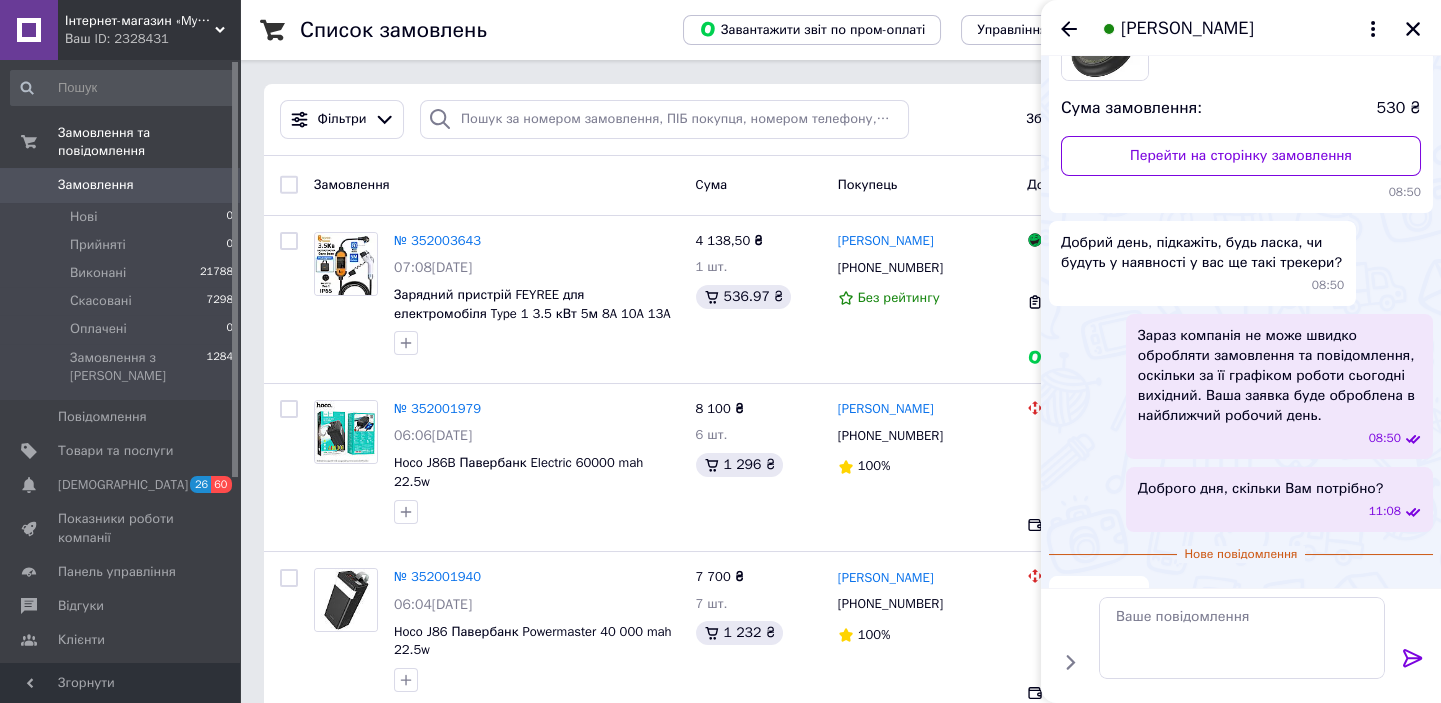 scroll, scrollTop: 0, scrollLeft: 0, axis: both 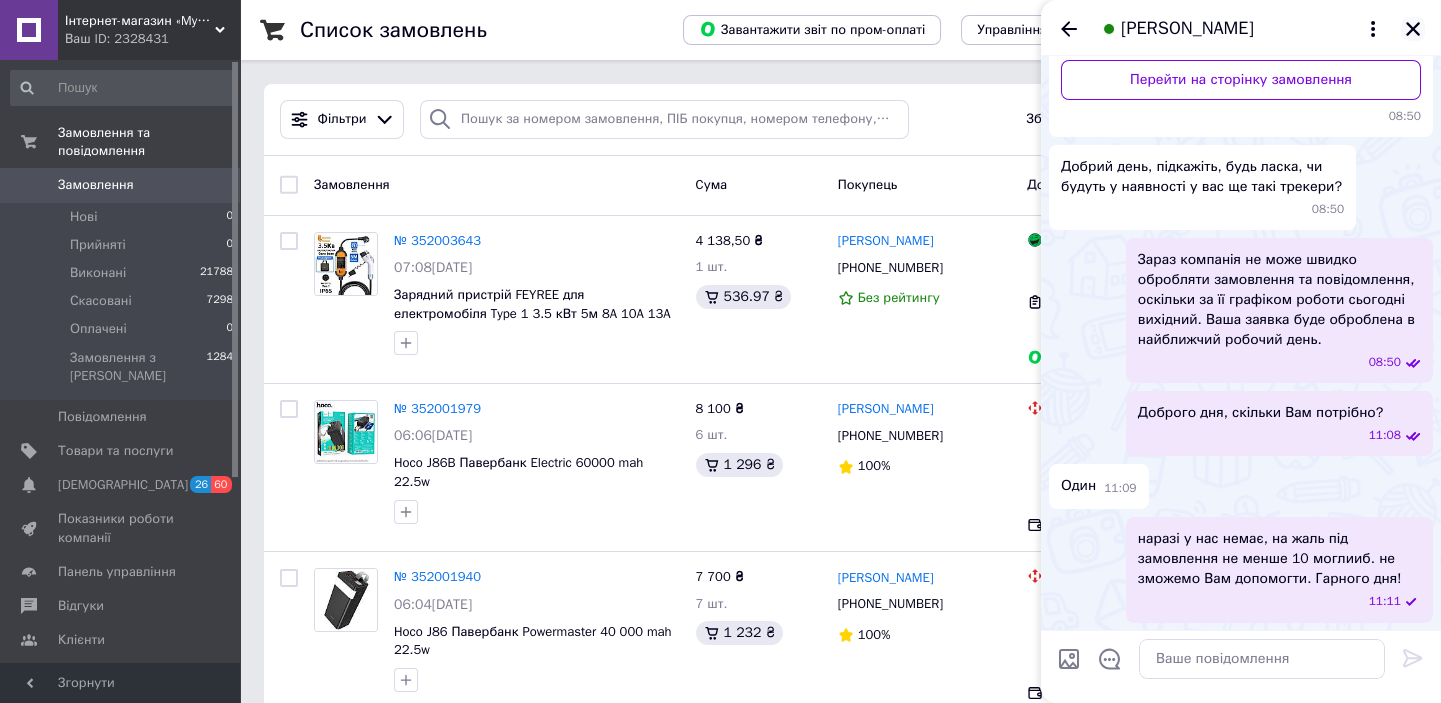 click 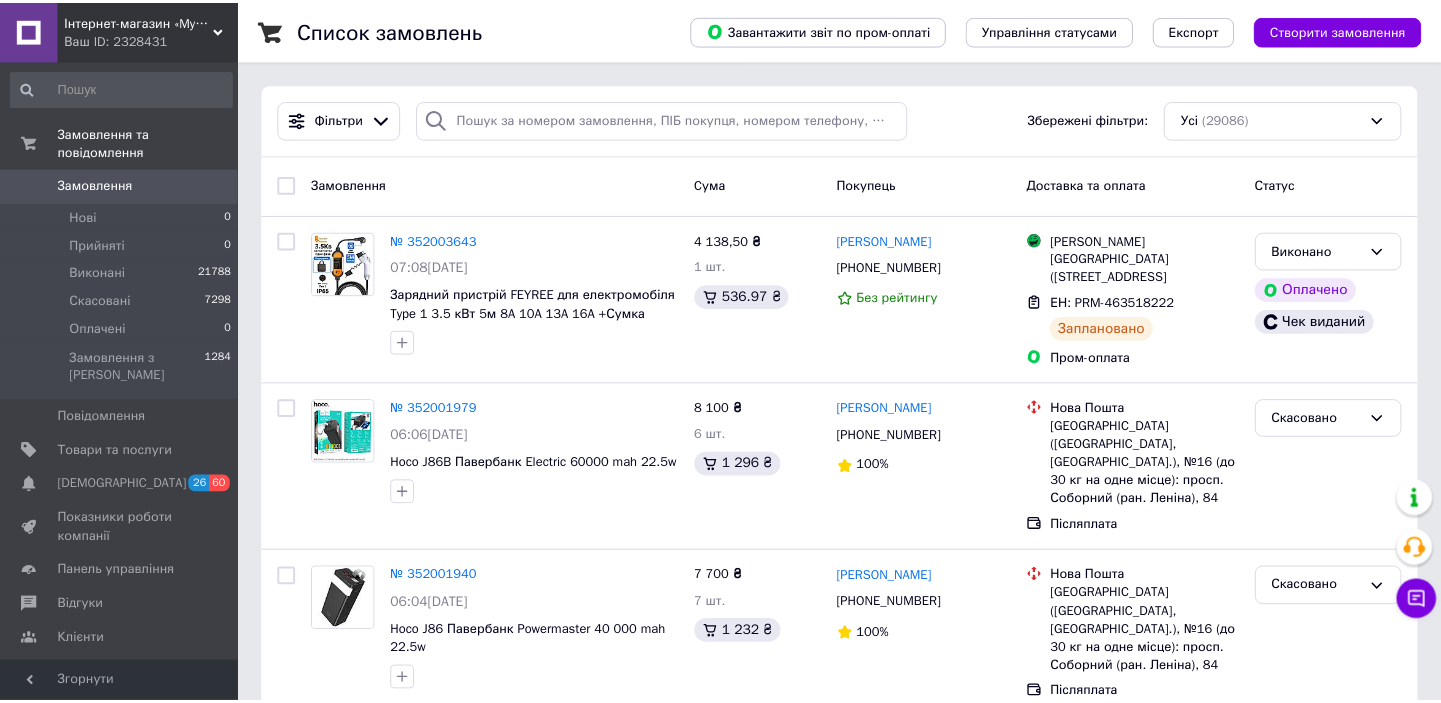 scroll, scrollTop: 0, scrollLeft: 0, axis: both 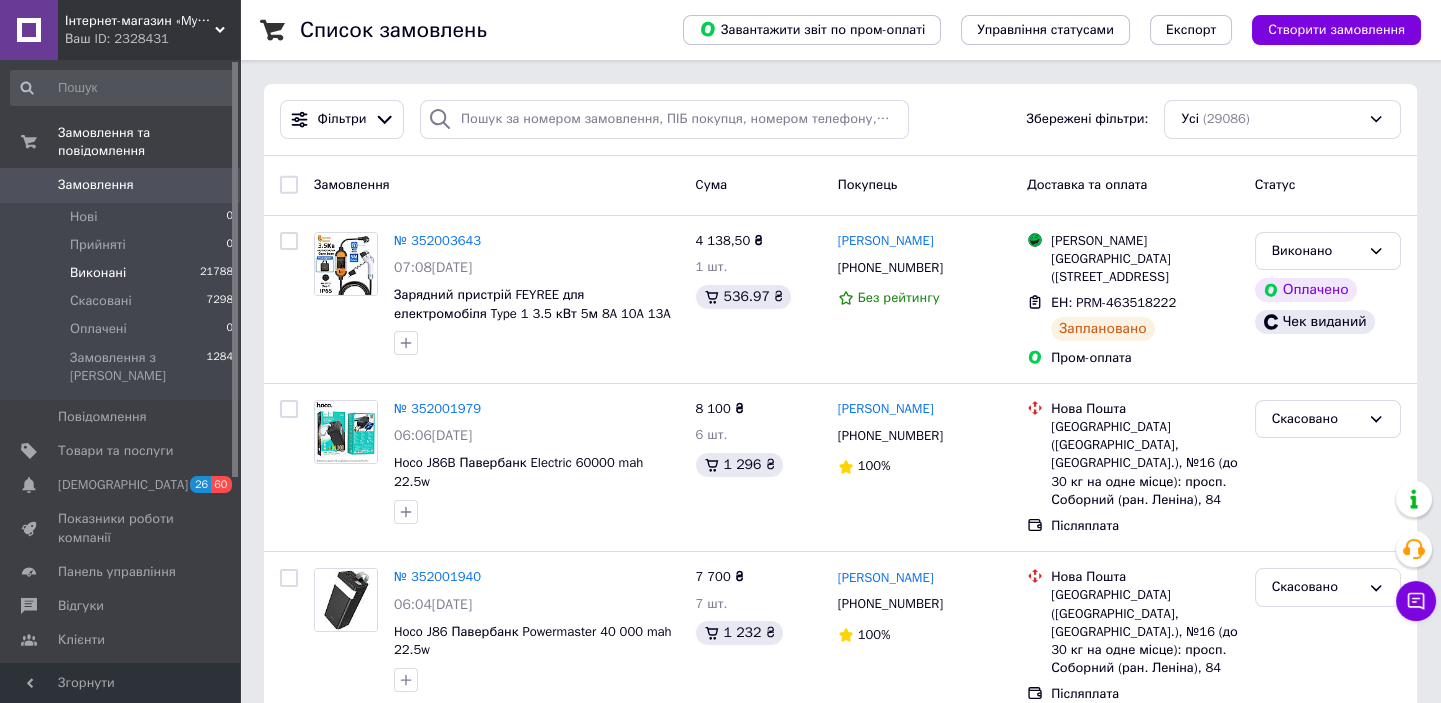 click on "Виконані" at bounding box center [98, 273] 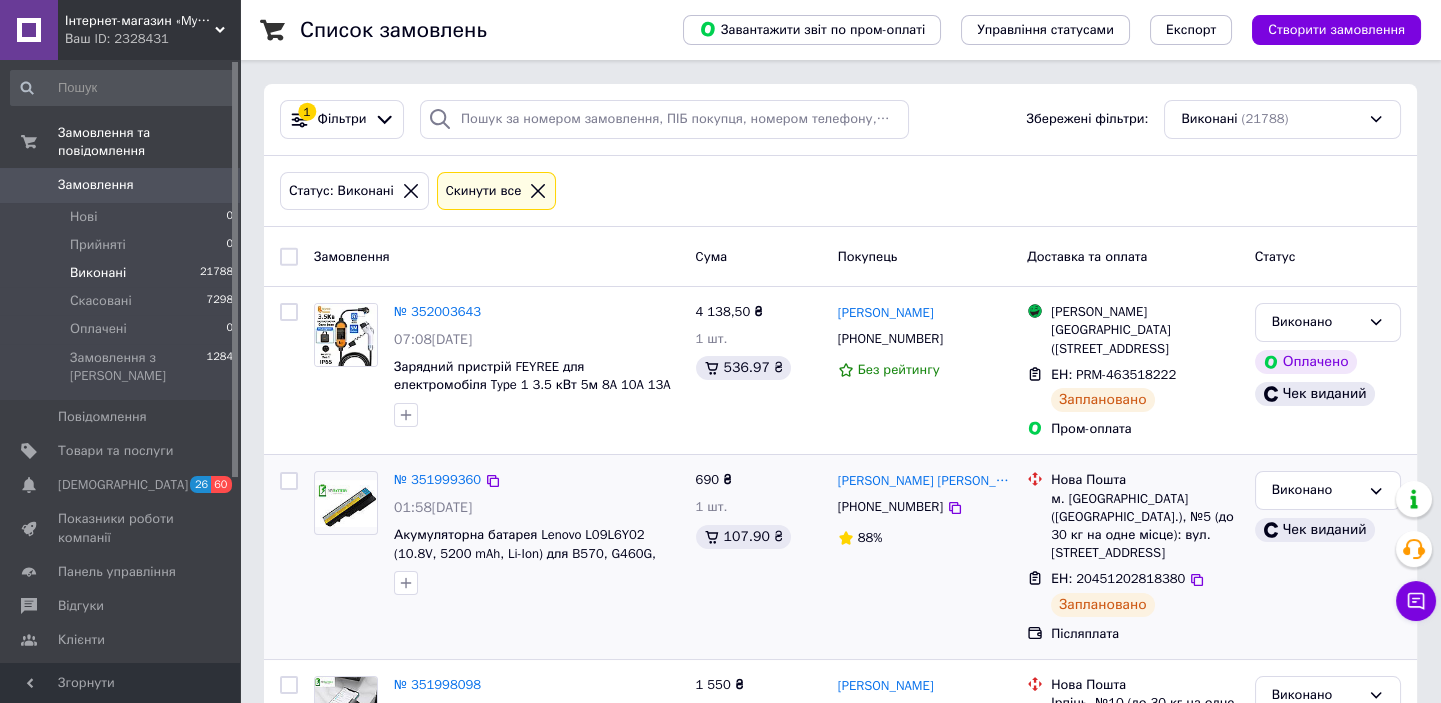 scroll, scrollTop: 272, scrollLeft: 0, axis: vertical 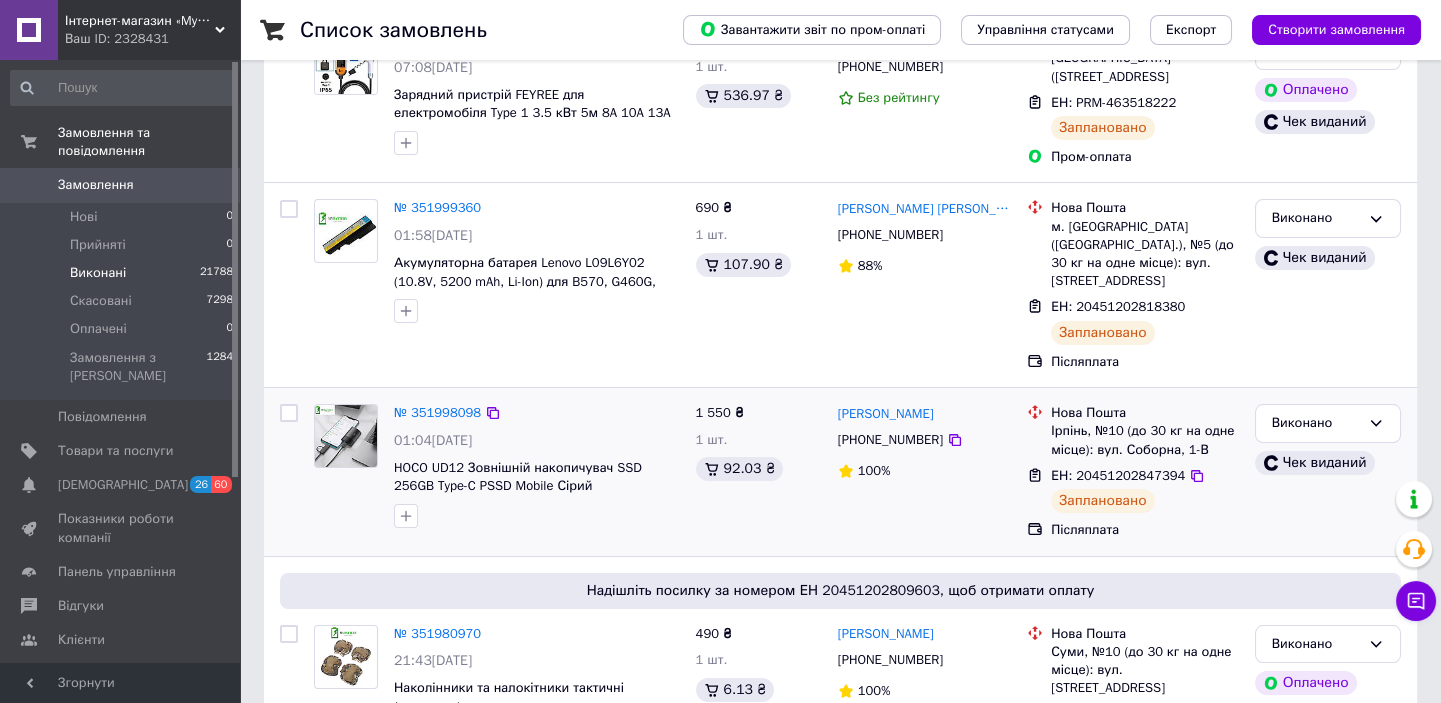 click on "Андрей Дідовик +380677254551 100%" at bounding box center [925, 471] 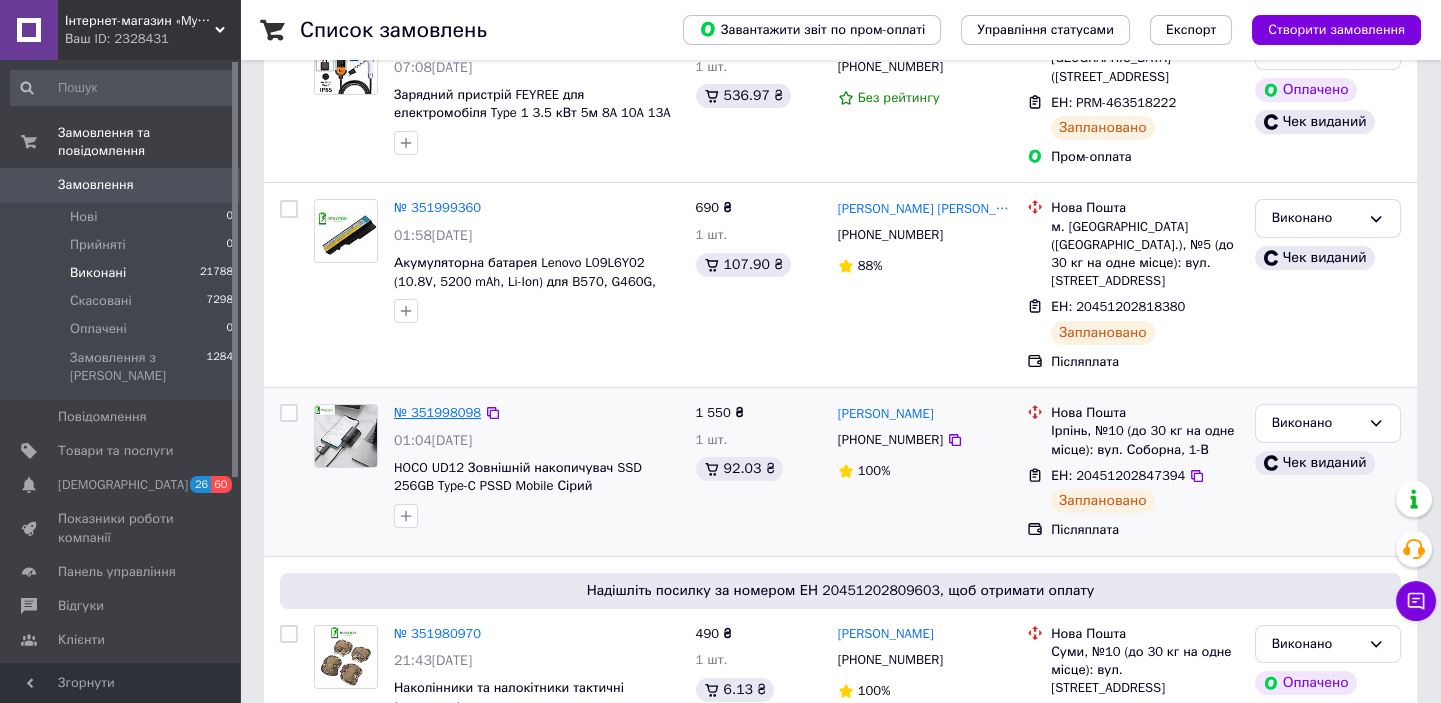 click on "№ 351998098" at bounding box center [437, 412] 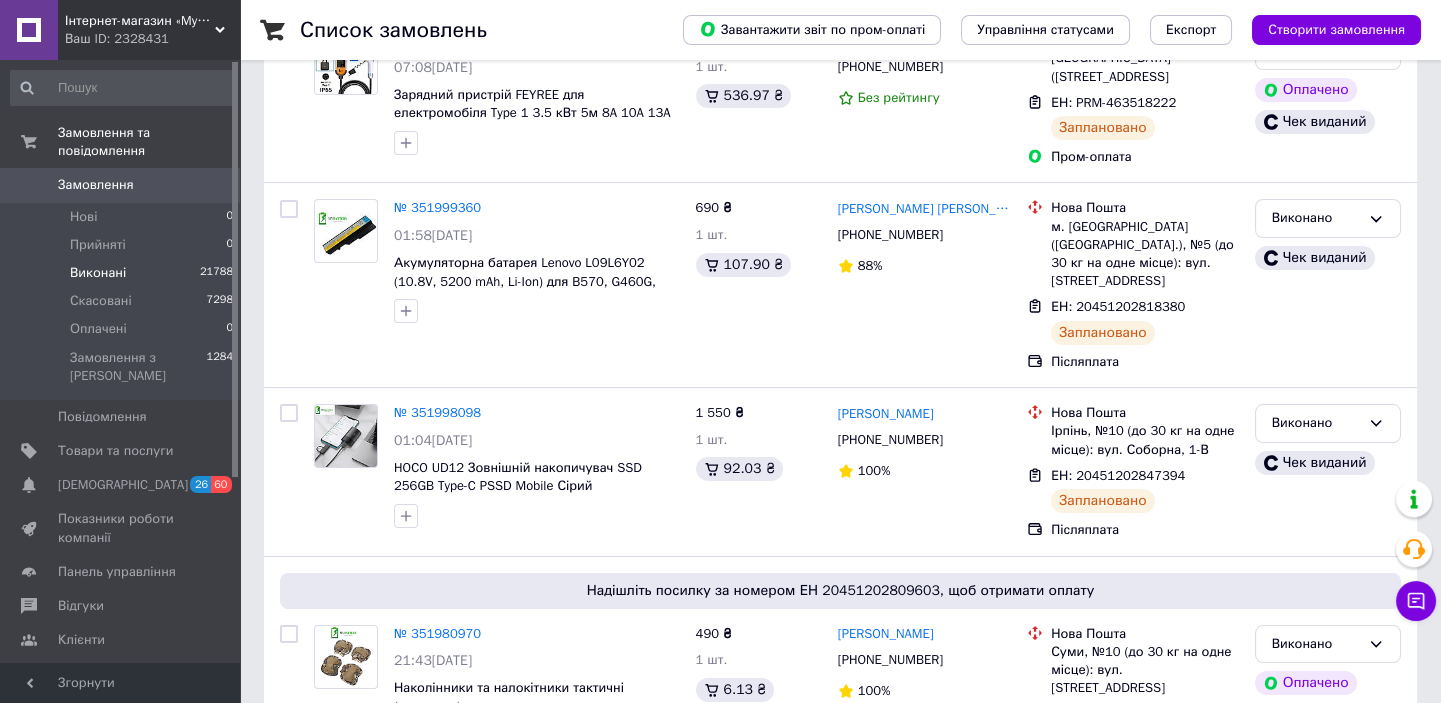 scroll, scrollTop: 0, scrollLeft: 0, axis: both 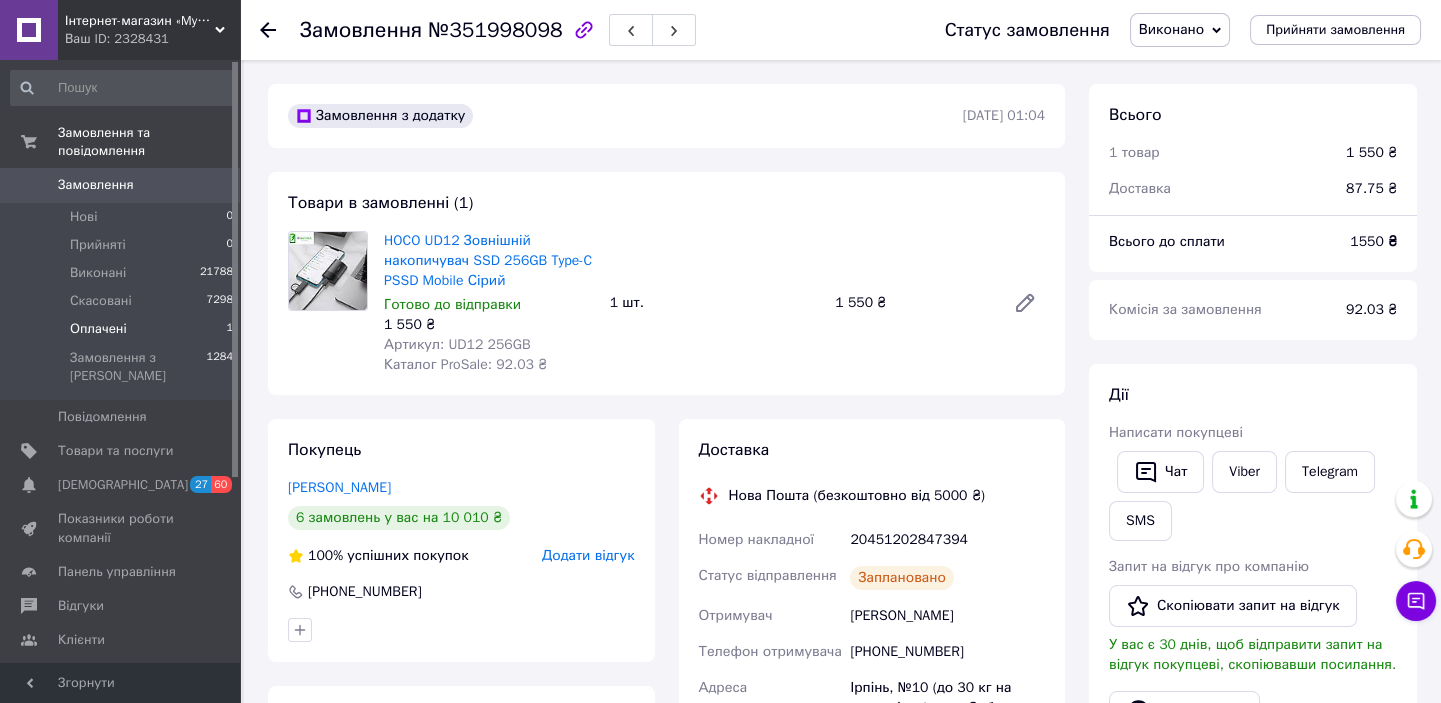 click on "Оплачені 1" at bounding box center (122, 329) 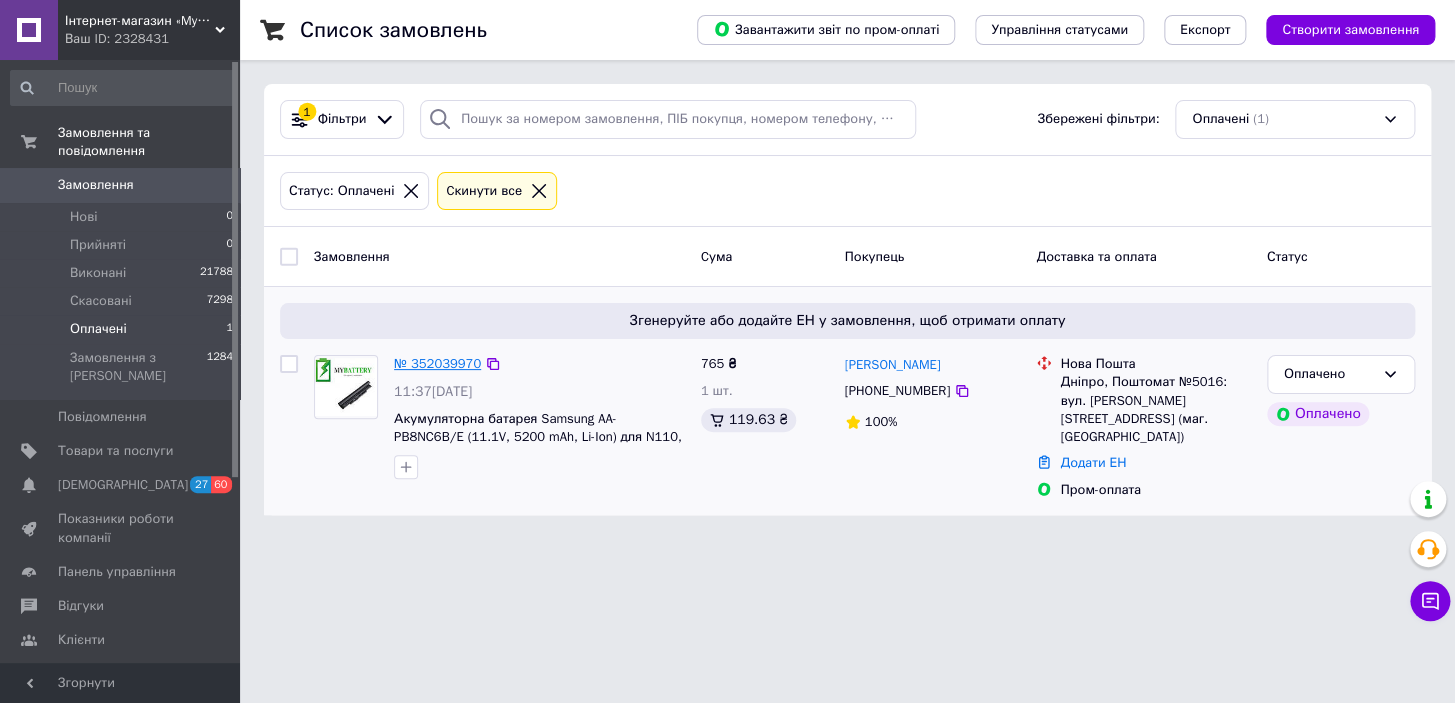 click on "№ 352039970" at bounding box center [437, 363] 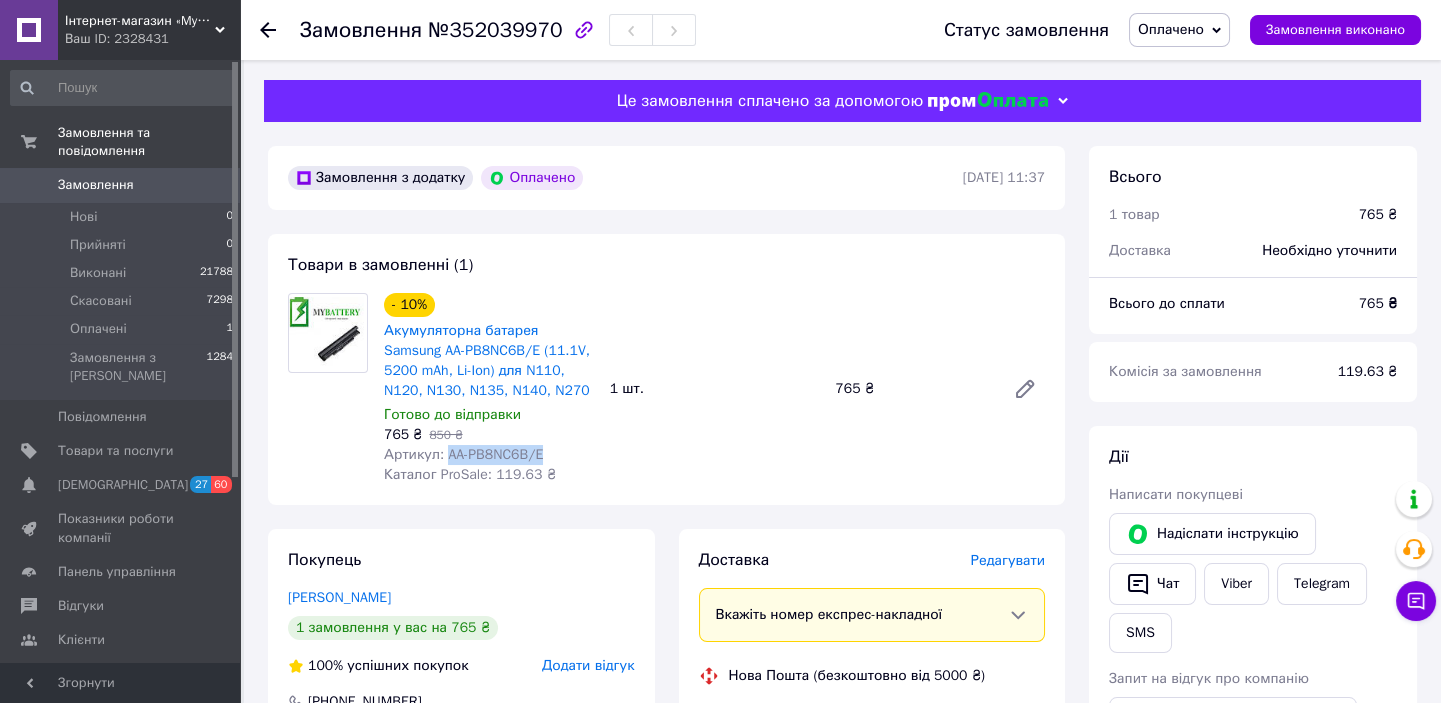 drag, startPoint x: 441, startPoint y: 455, endPoint x: 553, endPoint y: 454, distance: 112.00446 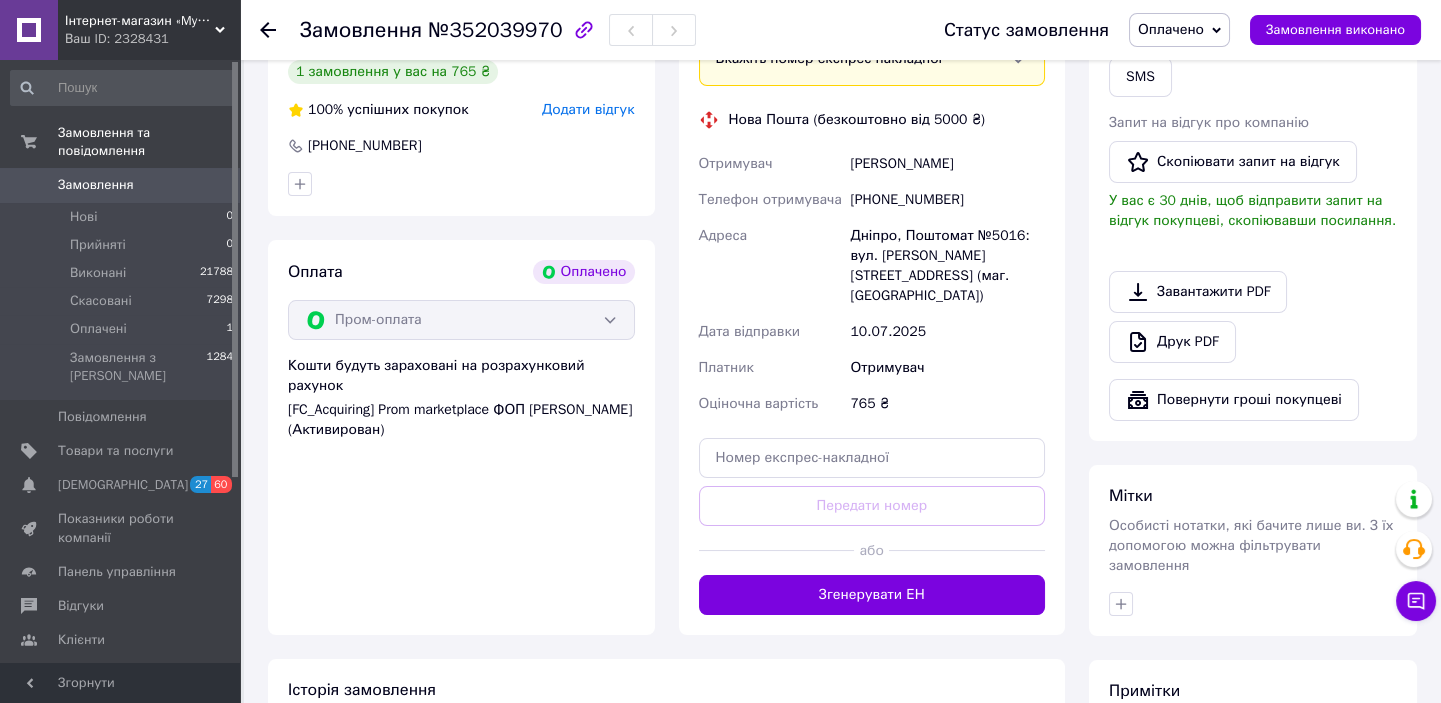 scroll, scrollTop: 727, scrollLeft: 0, axis: vertical 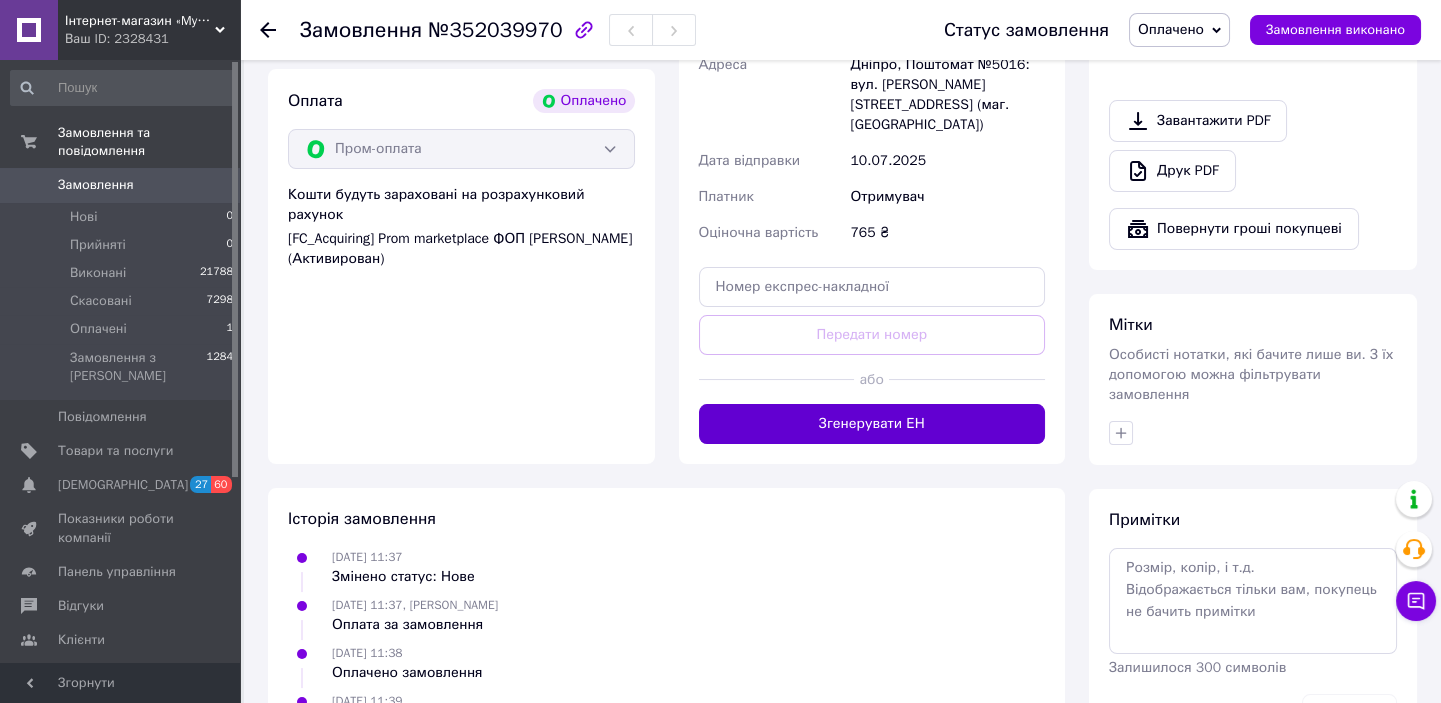 click on "Згенерувати ЕН" at bounding box center (872, 424) 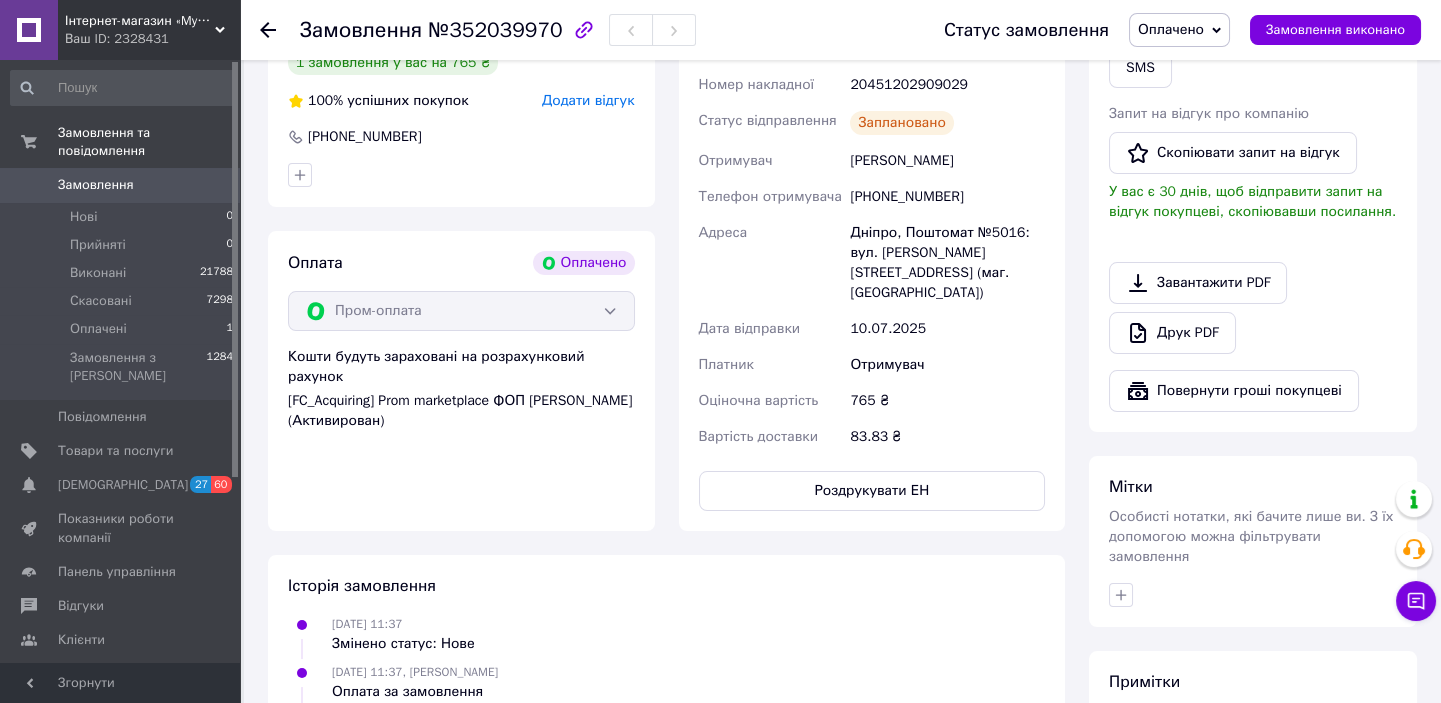 scroll, scrollTop: 363, scrollLeft: 0, axis: vertical 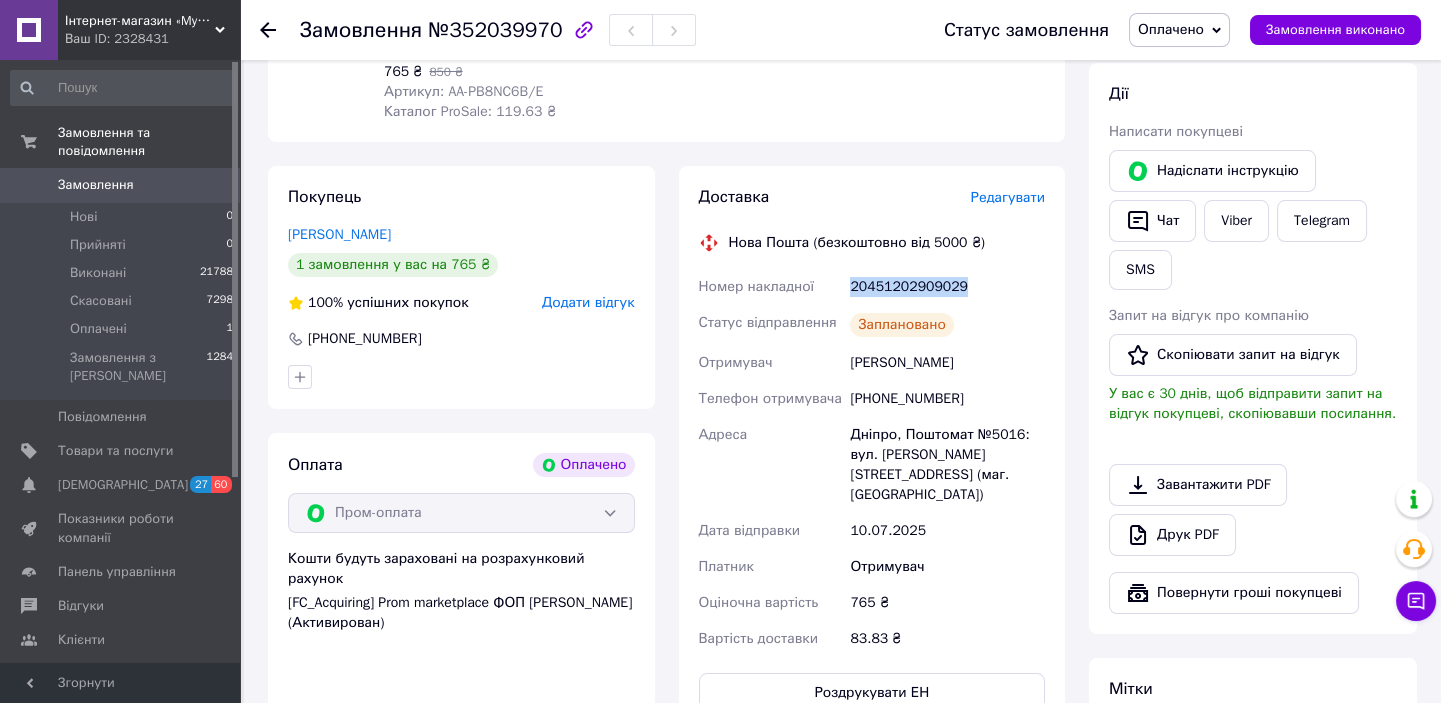 drag, startPoint x: 979, startPoint y: 284, endPoint x: 844, endPoint y: 284, distance: 135 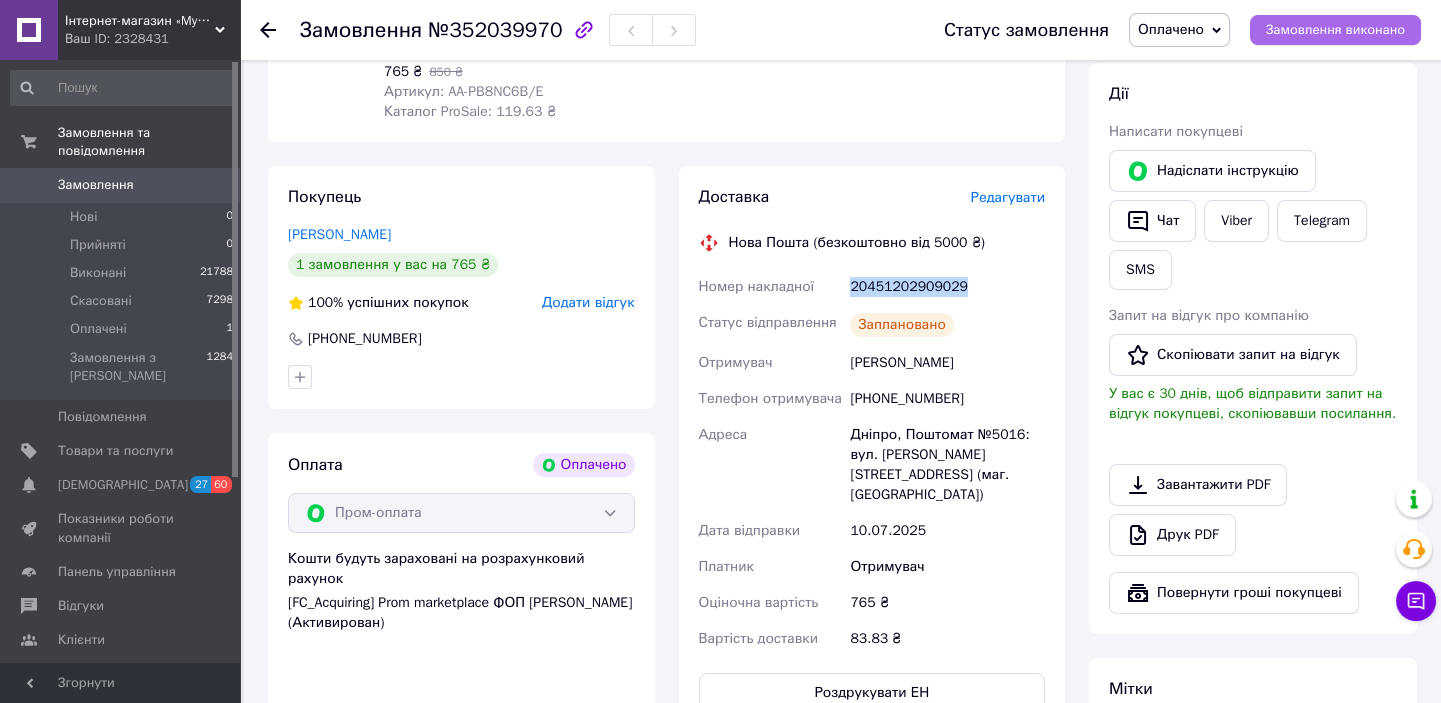 click on "Замовлення виконано" at bounding box center [1335, 30] 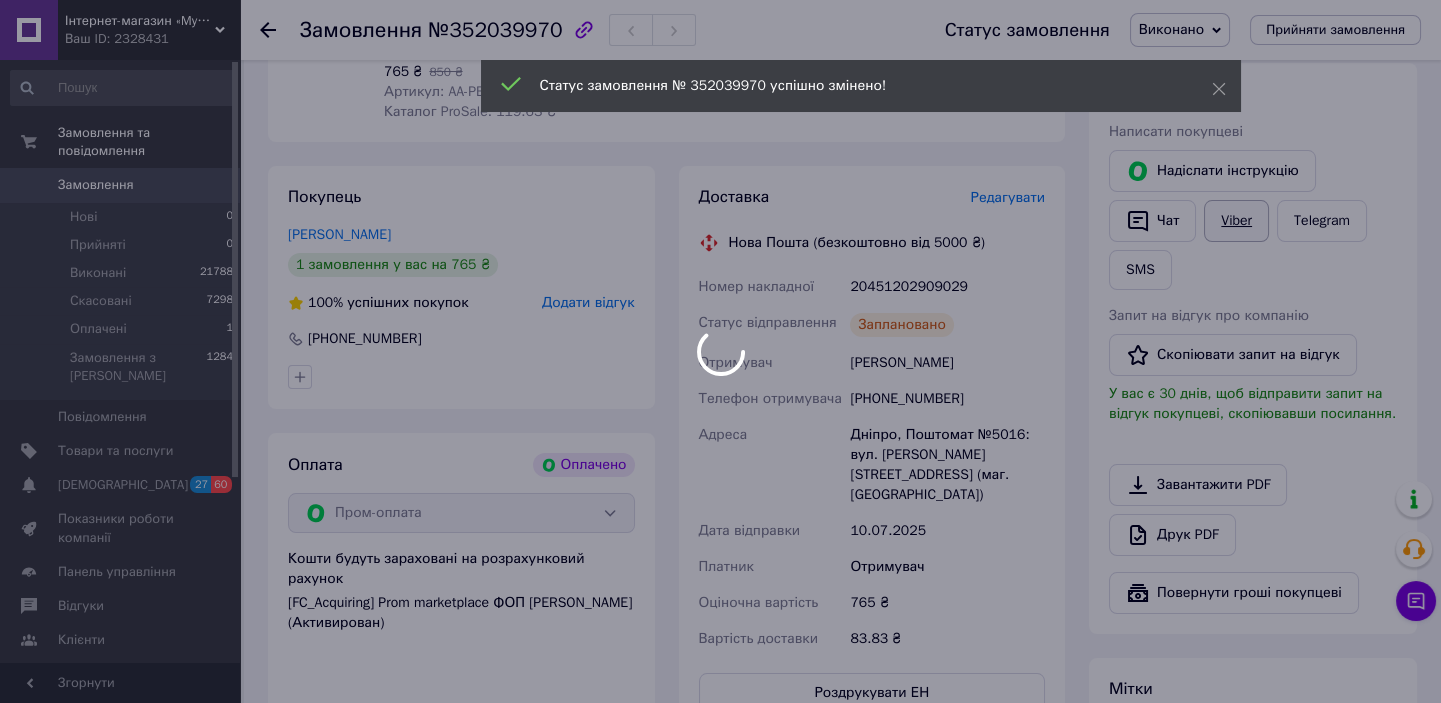 click at bounding box center (720, 351) 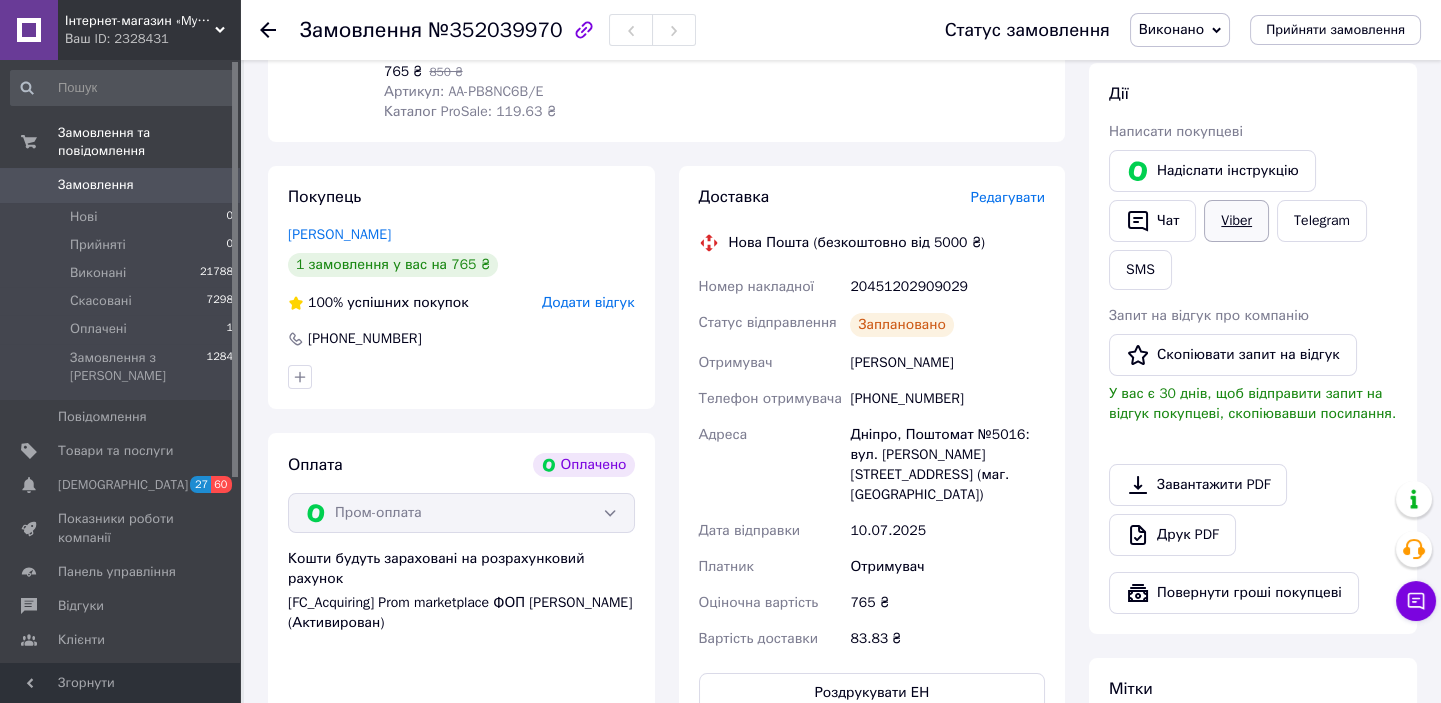 click on "Viber" at bounding box center [1236, 221] 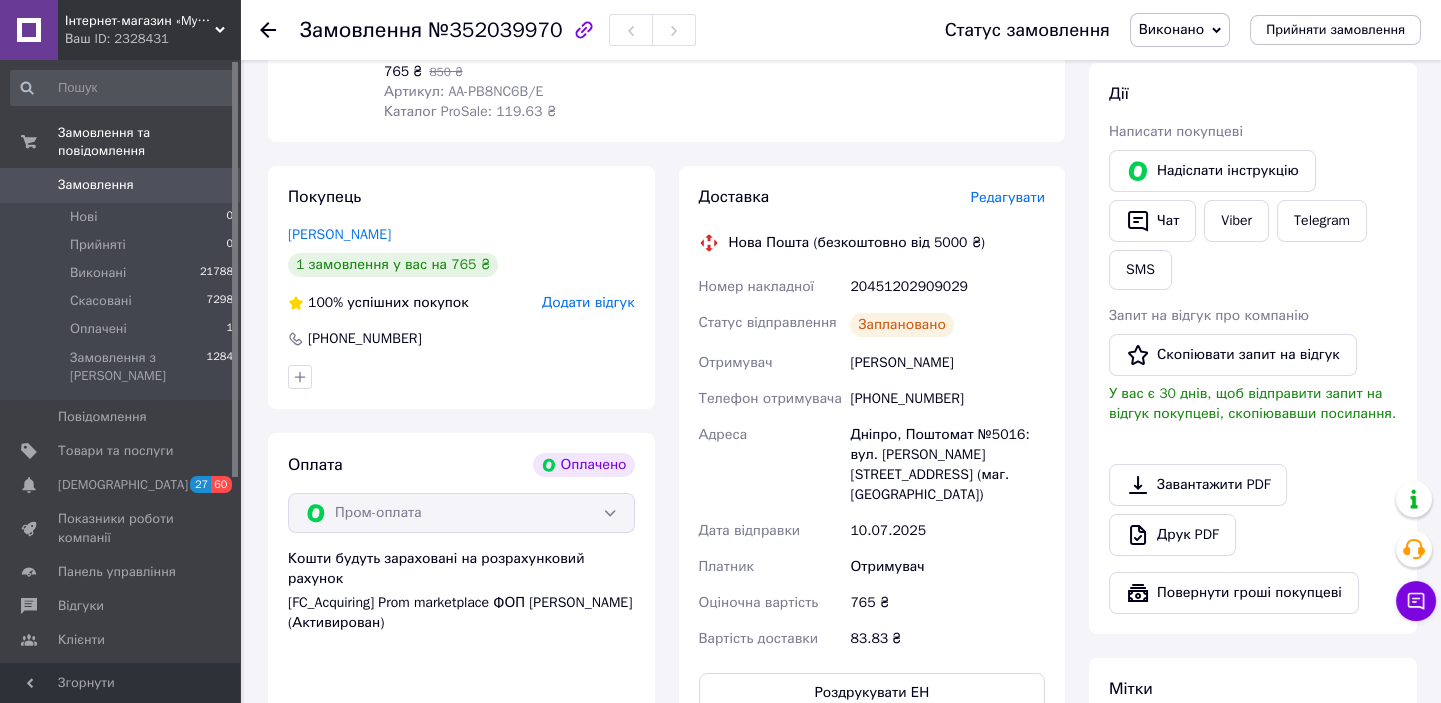 drag, startPoint x: 289, startPoint y: 27, endPoint x: 550, endPoint y: 30, distance: 261.01724 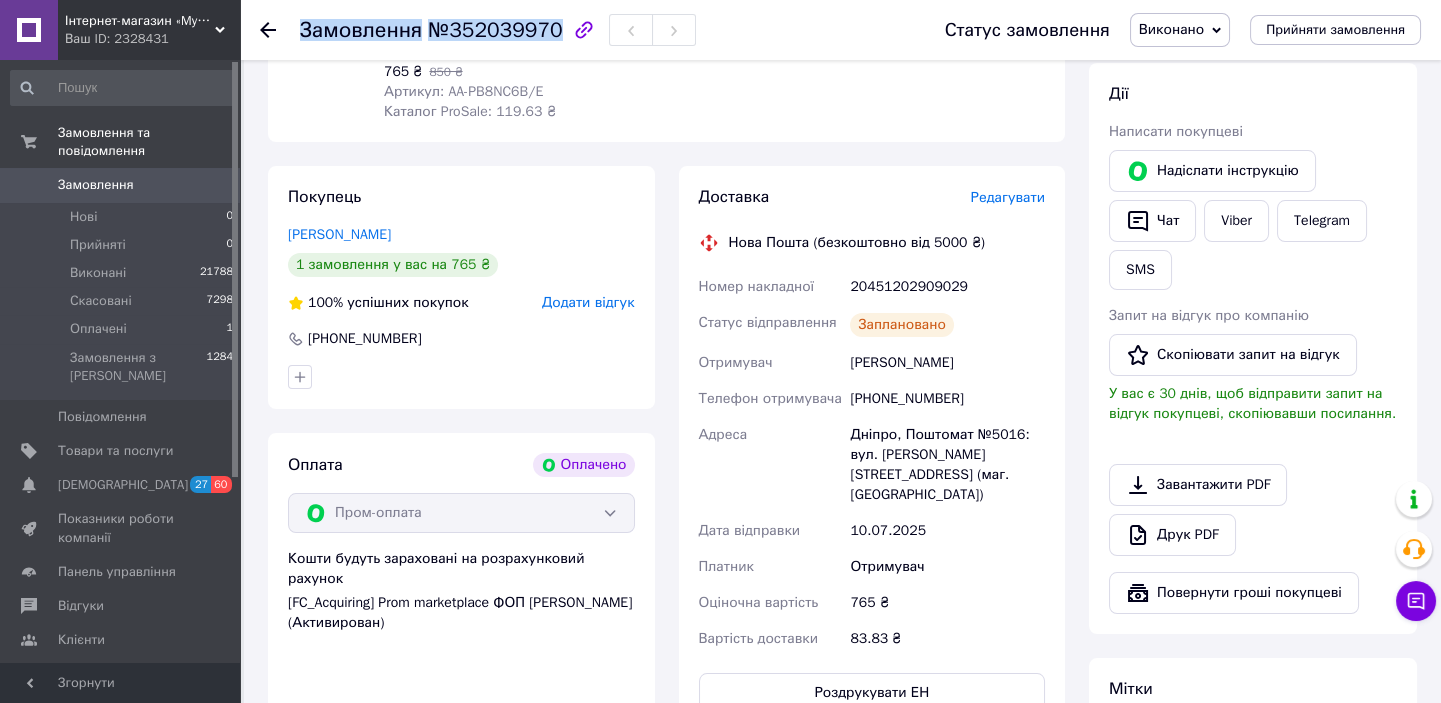 drag, startPoint x: 302, startPoint y: 32, endPoint x: 546, endPoint y: 25, distance: 244.10039 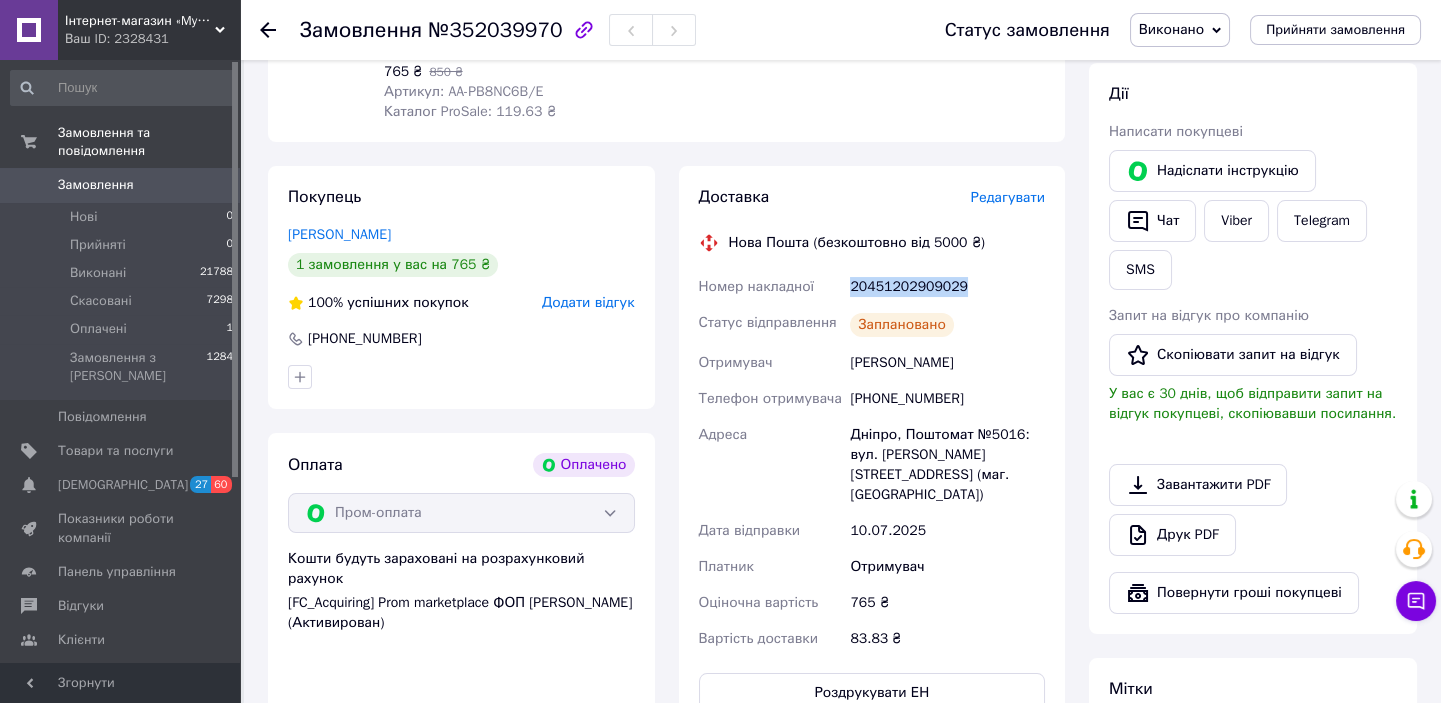 drag, startPoint x: 984, startPoint y: 285, endPoint x: 832, endPoint y: 288, distance: 152.0296 